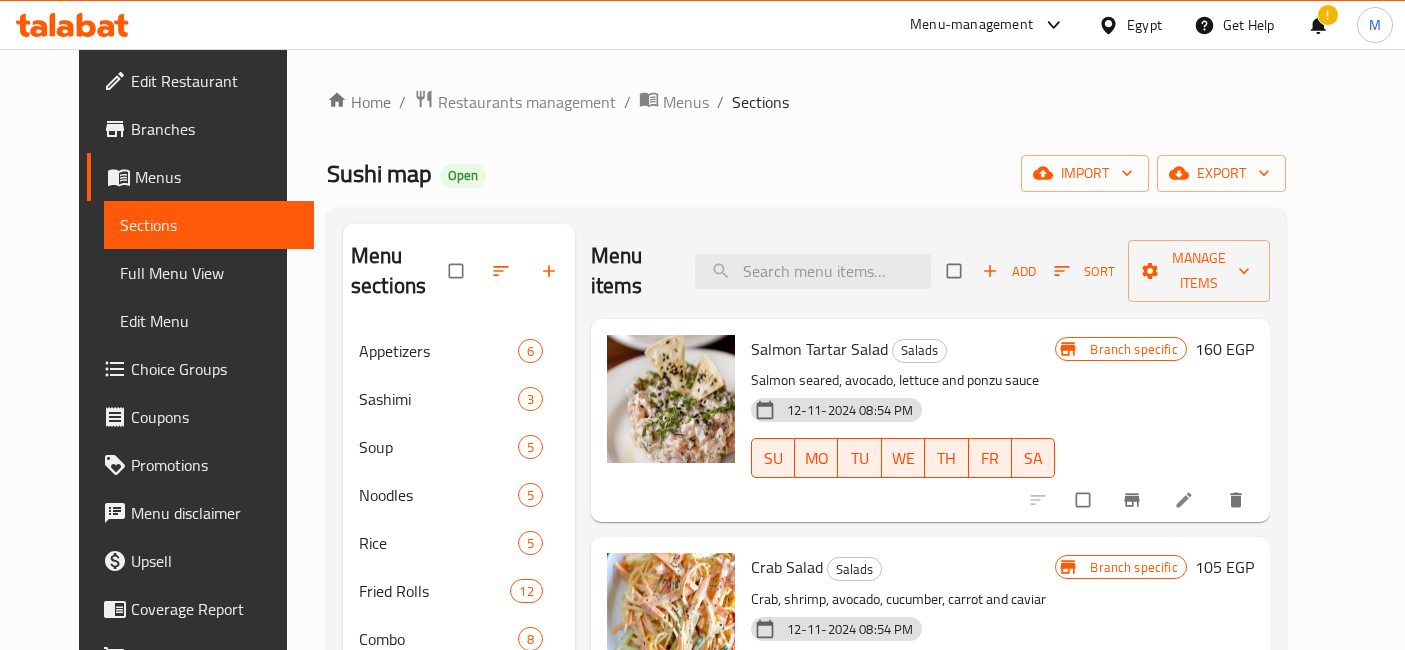 scroll, scrollTop: 299, scrollLeft: 0, axis: vertical 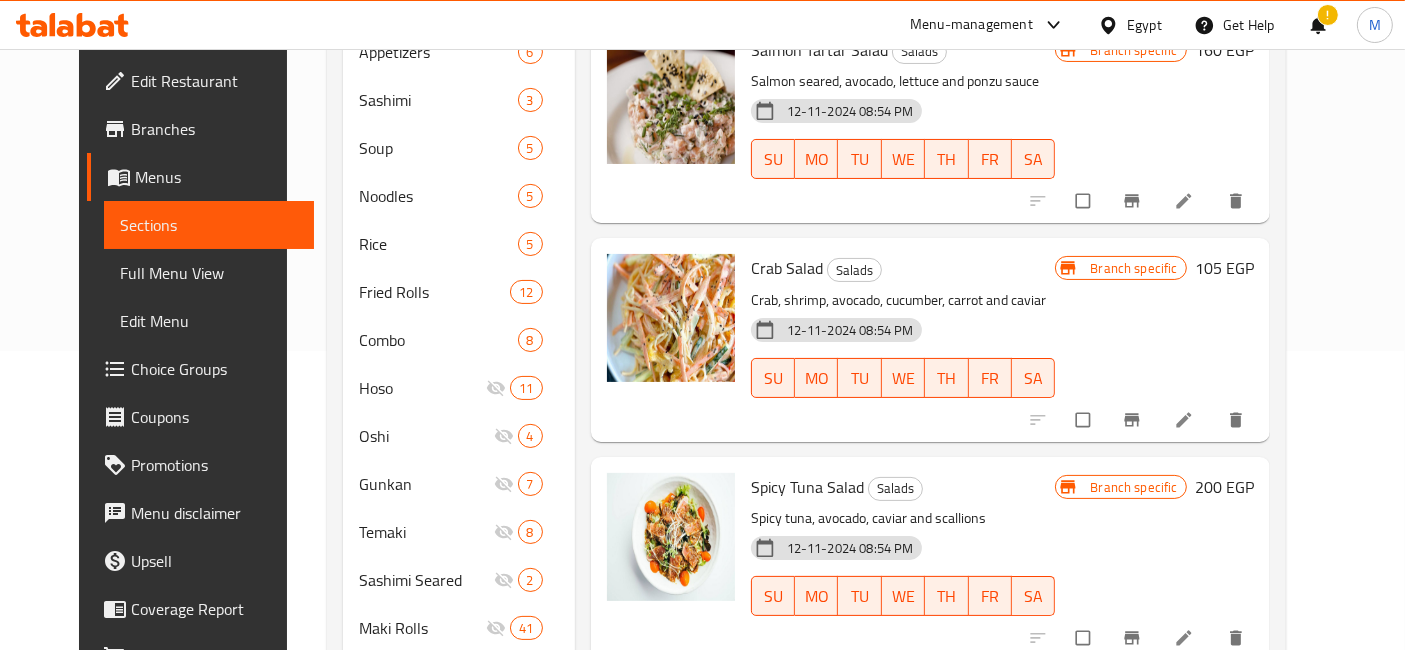 drag, startPoint x: 1281, startPoint y: 315, endPoint x: 1270, endPoint y: 311, distance: 11.7046995 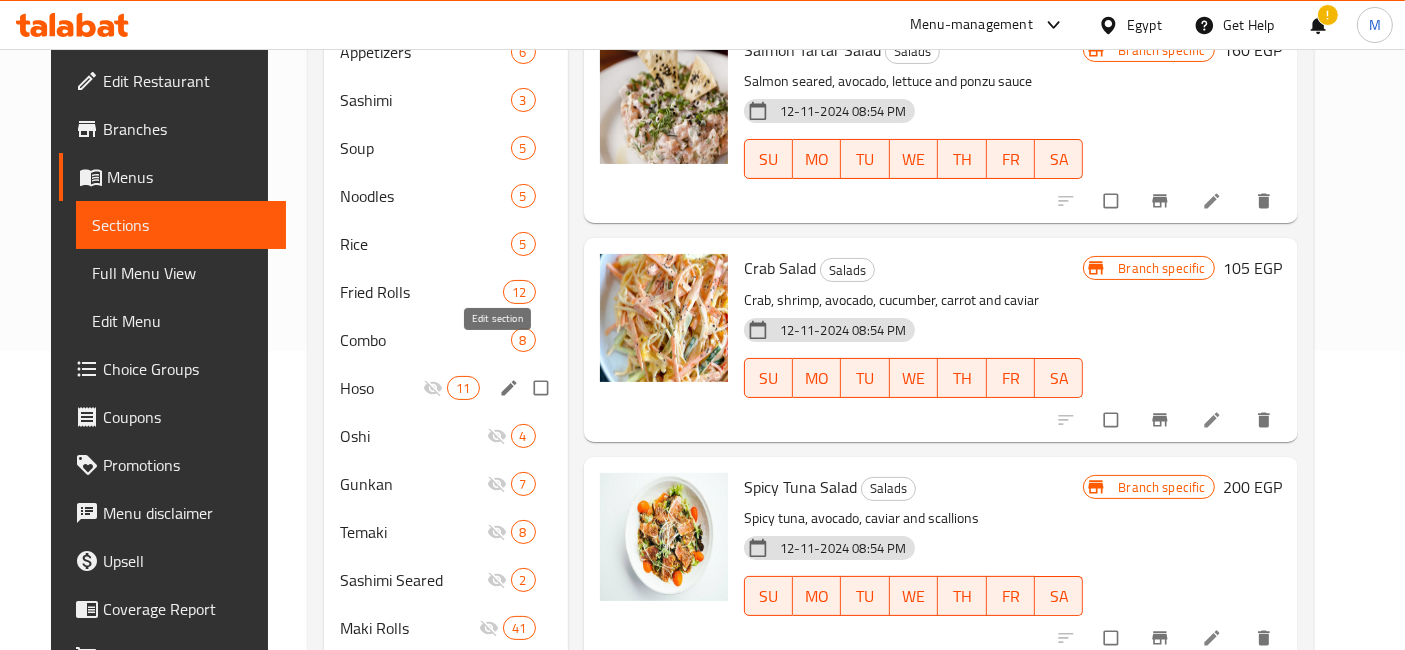 click 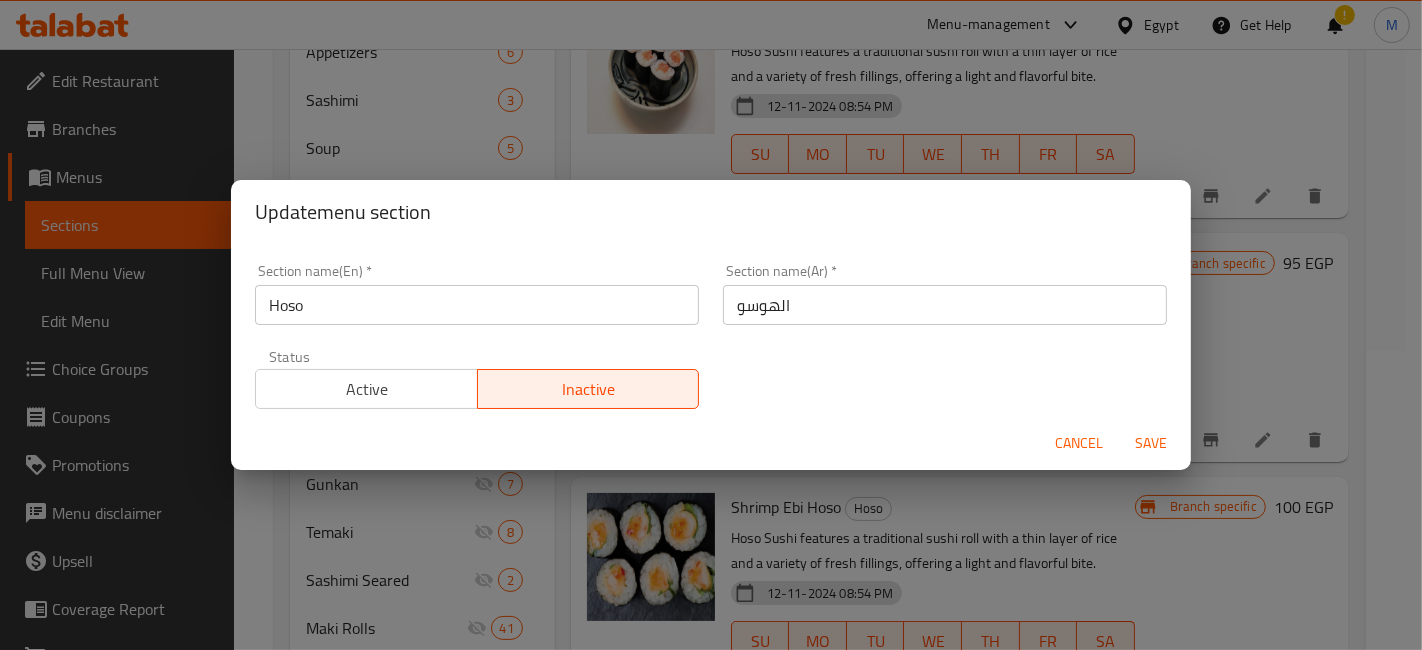 drag, startPoint x: 1083, startPoint y: 445, endPoint x: 1104, endPoint y: 428, distance: 27.018513 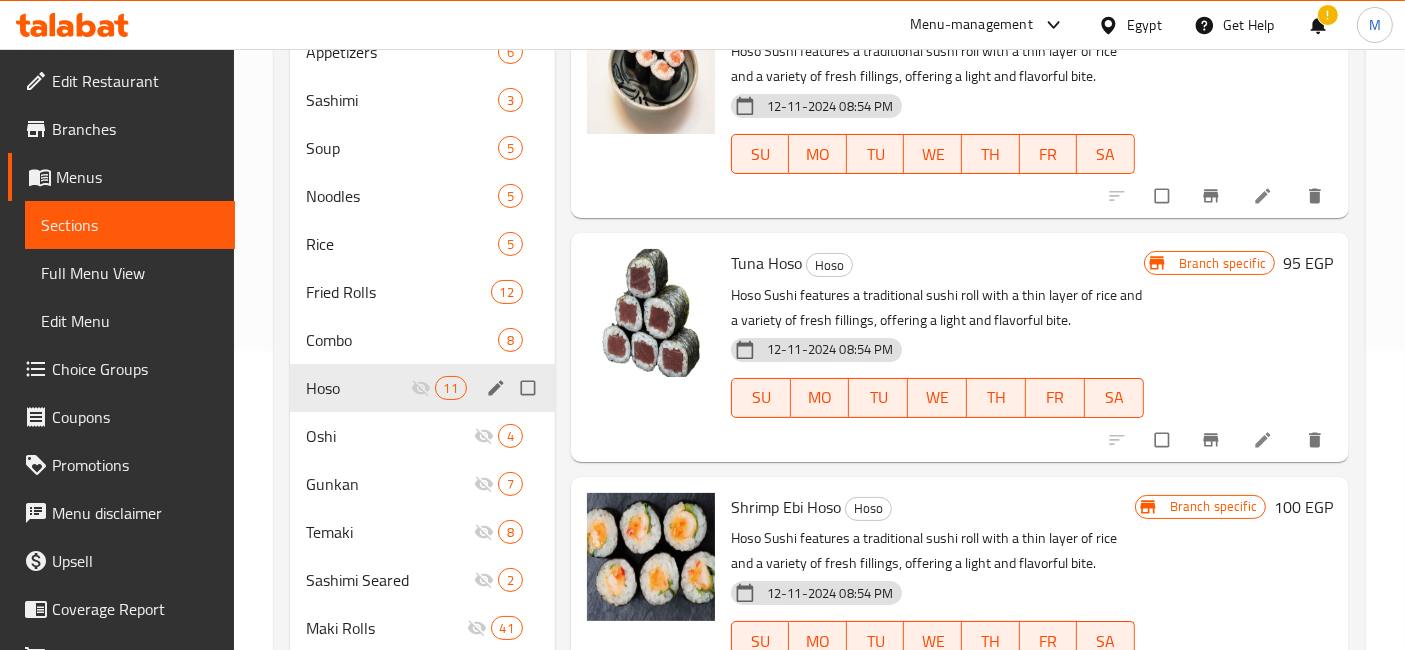 scroll, scrollTop: 0, scrollLeft: 0, axis: both 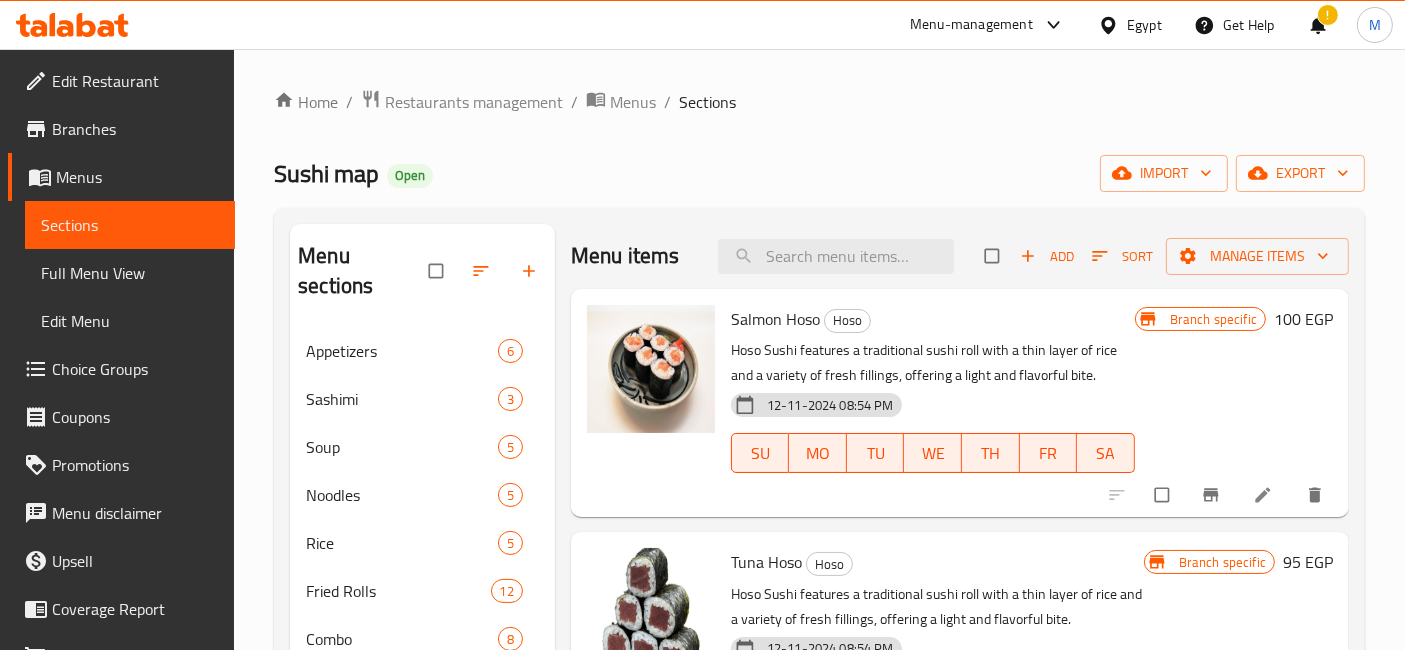click 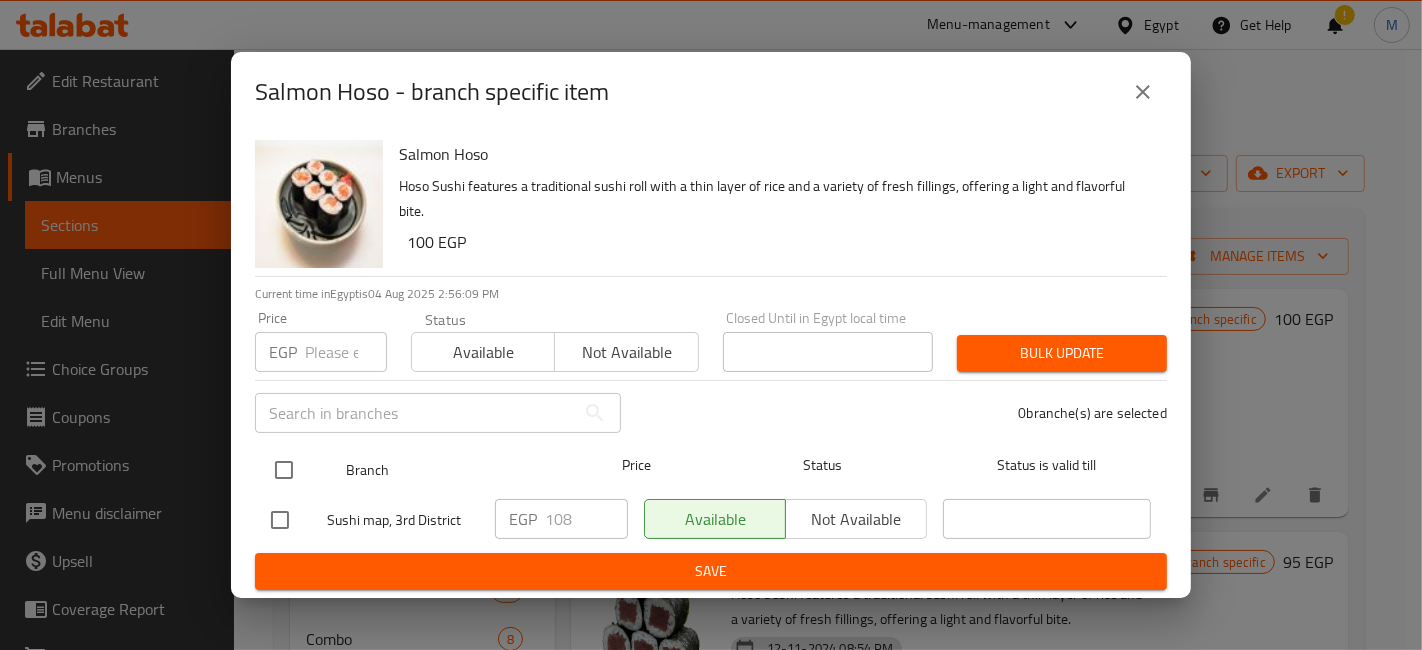 click at bounding box center [284, 470] 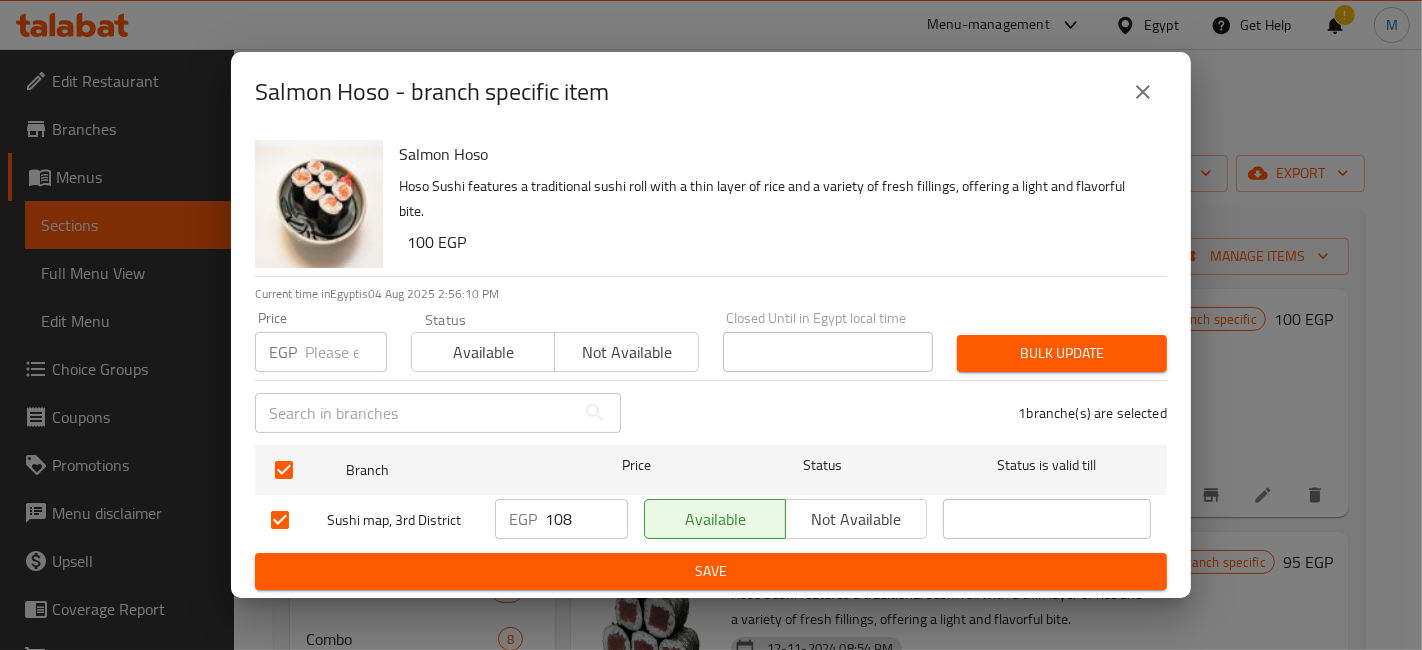 click on "108" at bounding box center (586, 519) 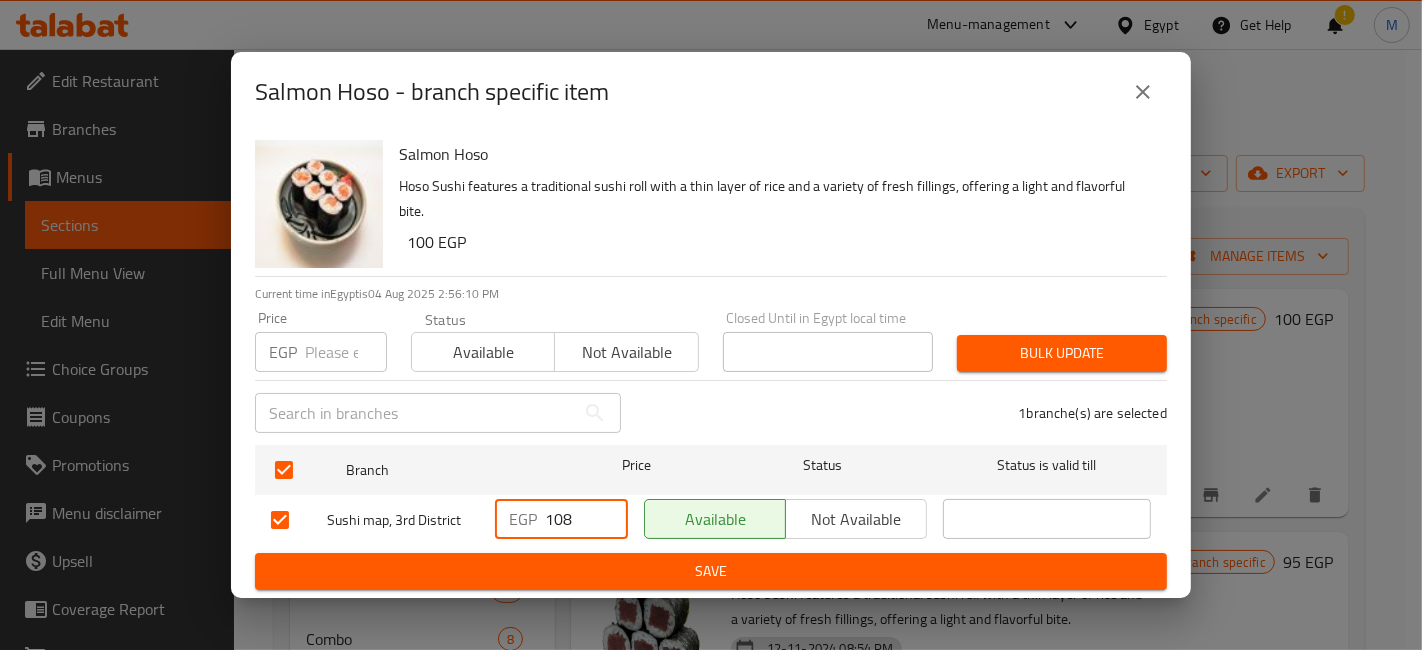 click on "108" at bounding box center (586, 519) 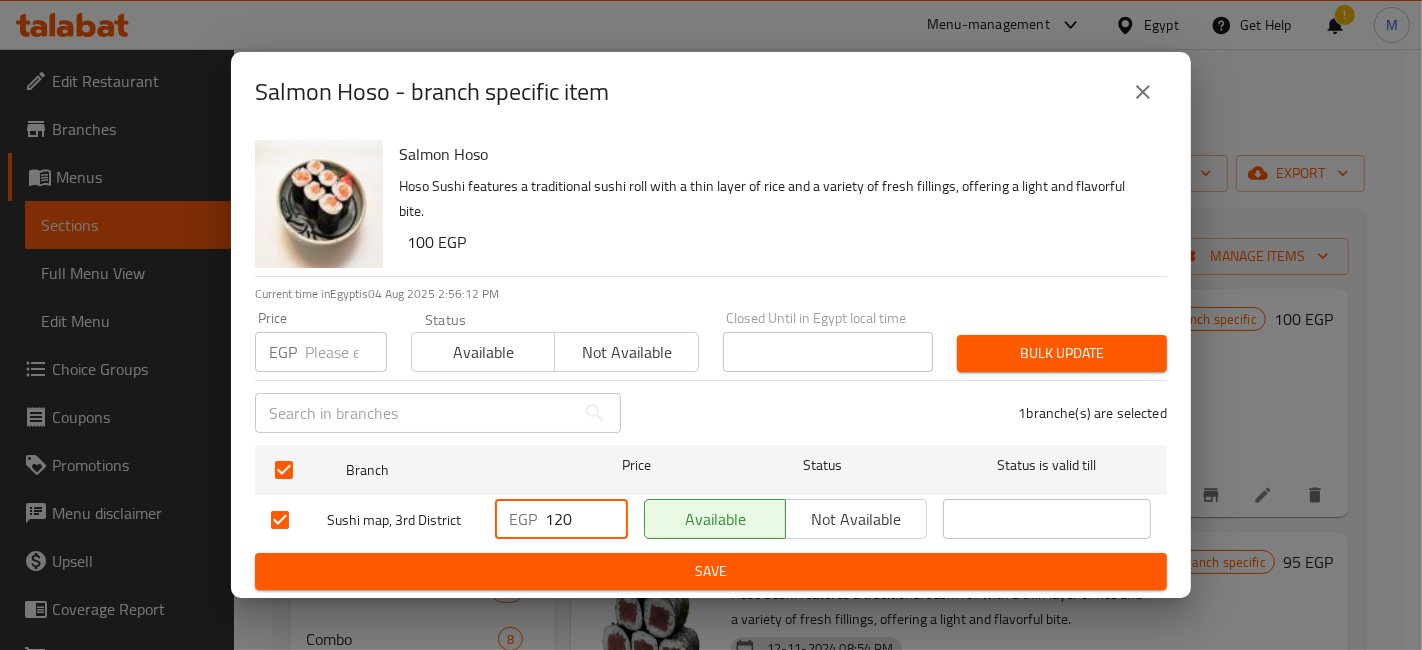 type on "120" 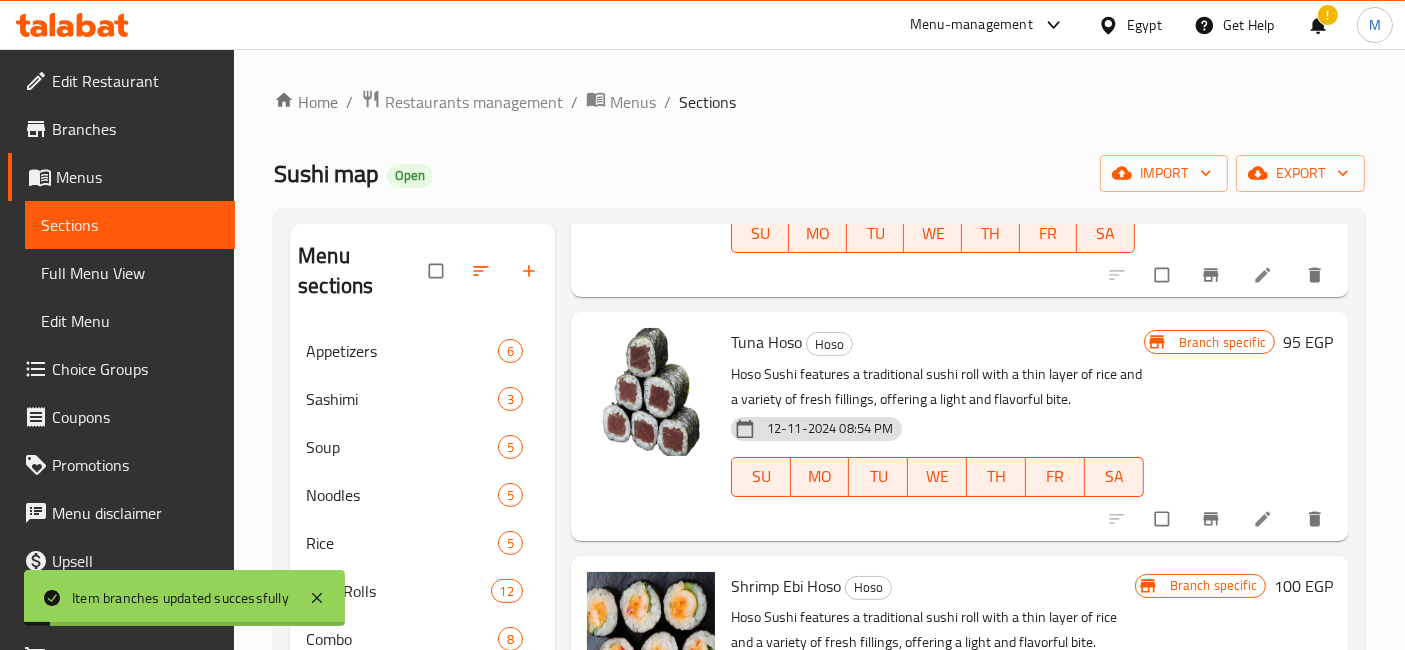 scroll, scrollTop: 222, scrollLeft: 0, axis: vertical 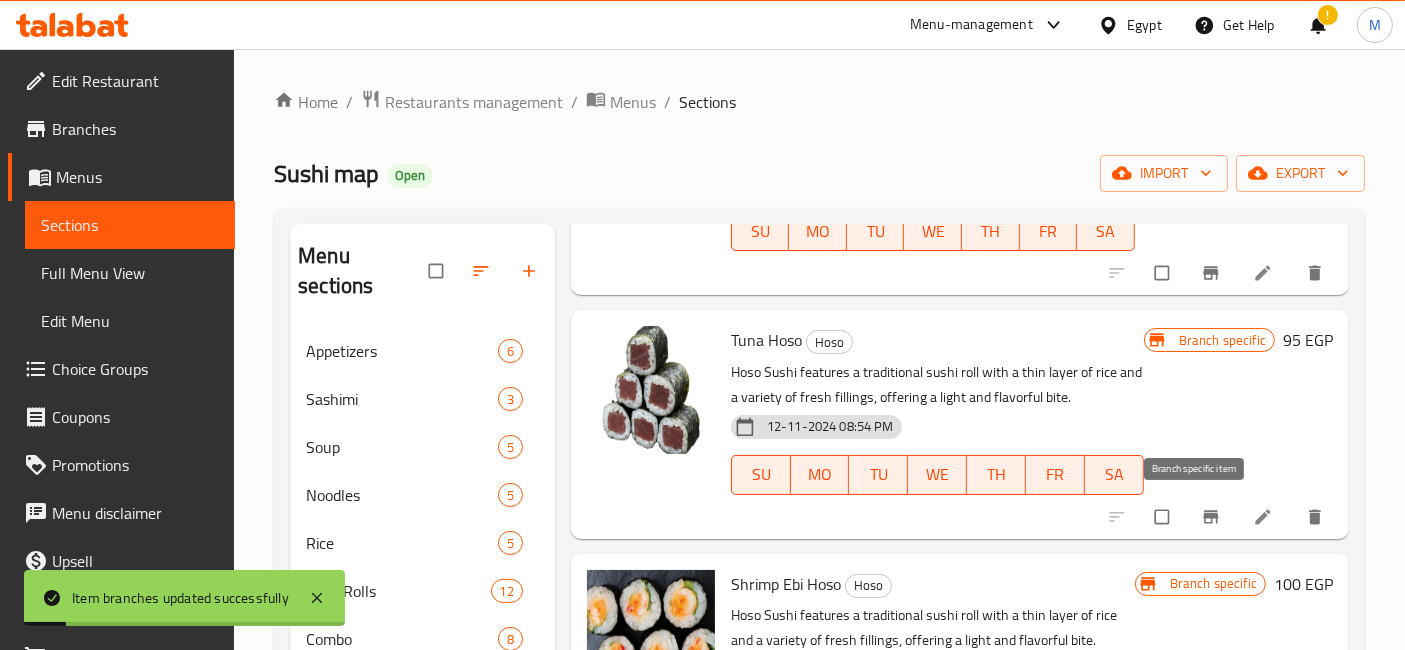 click 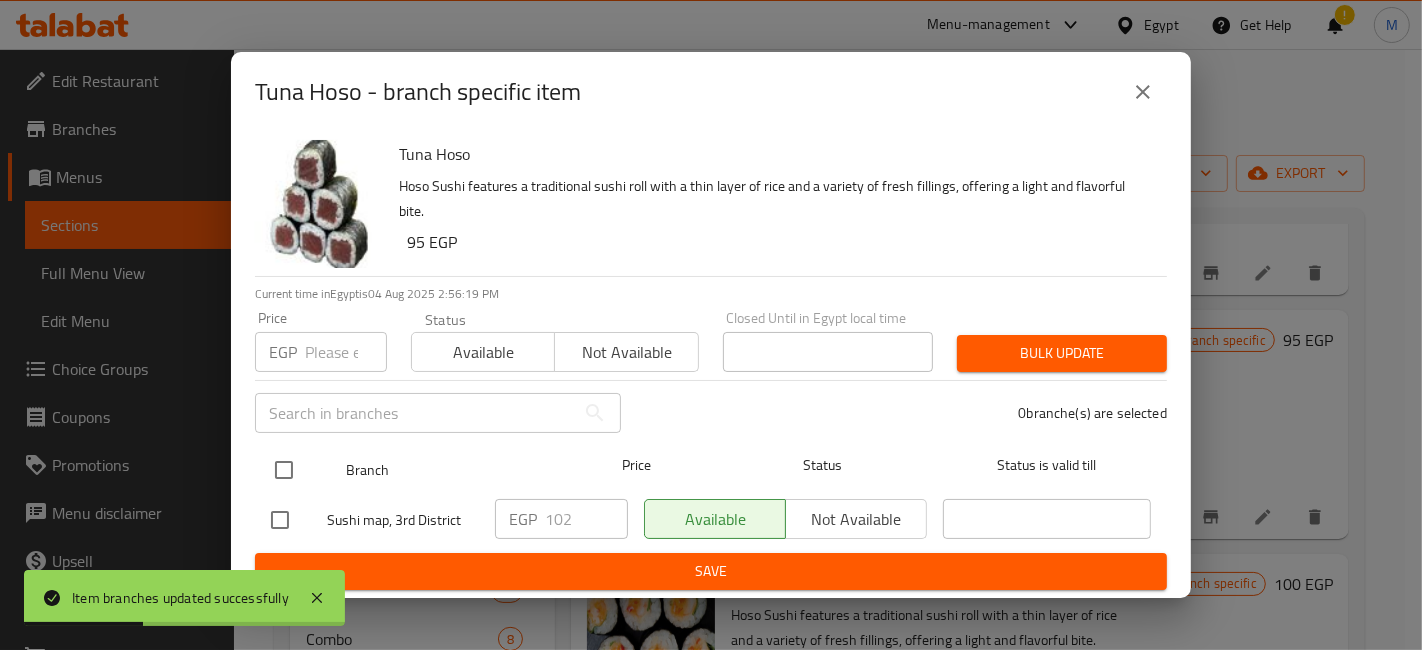 click at bounding box center [284, 470] 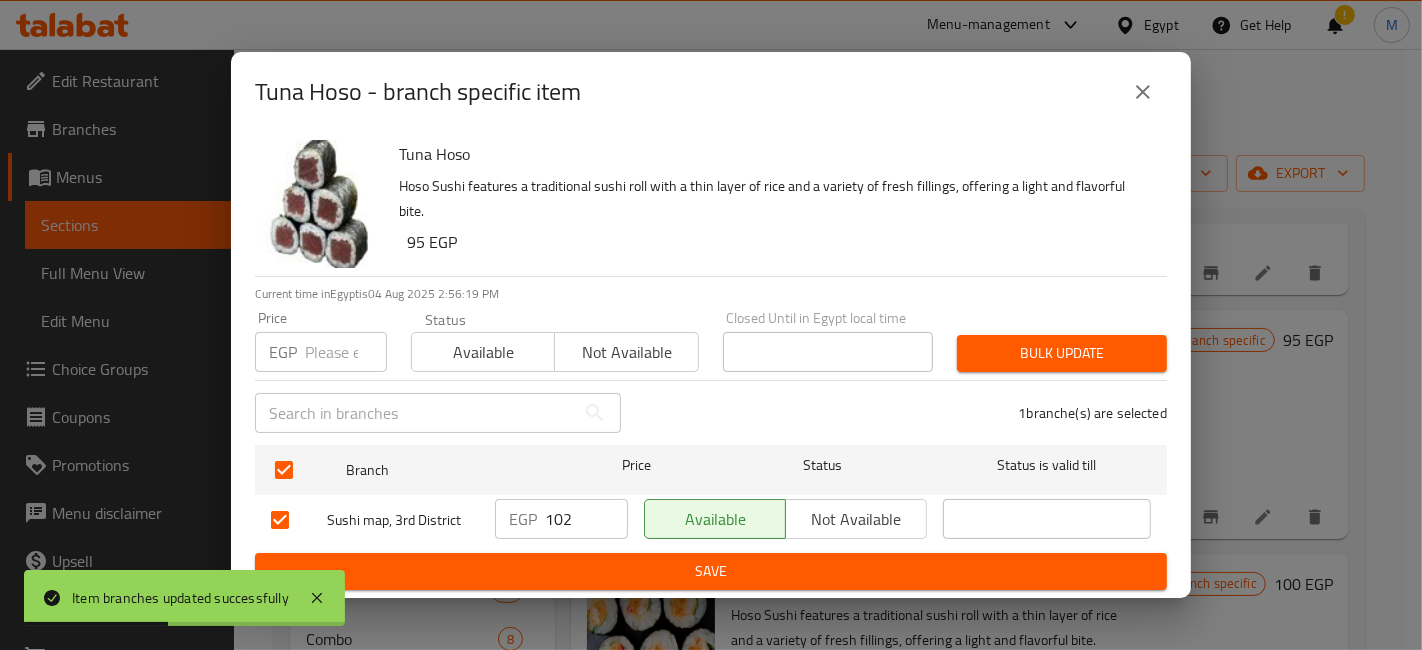 click on "102" at bounding box center (586, 519) 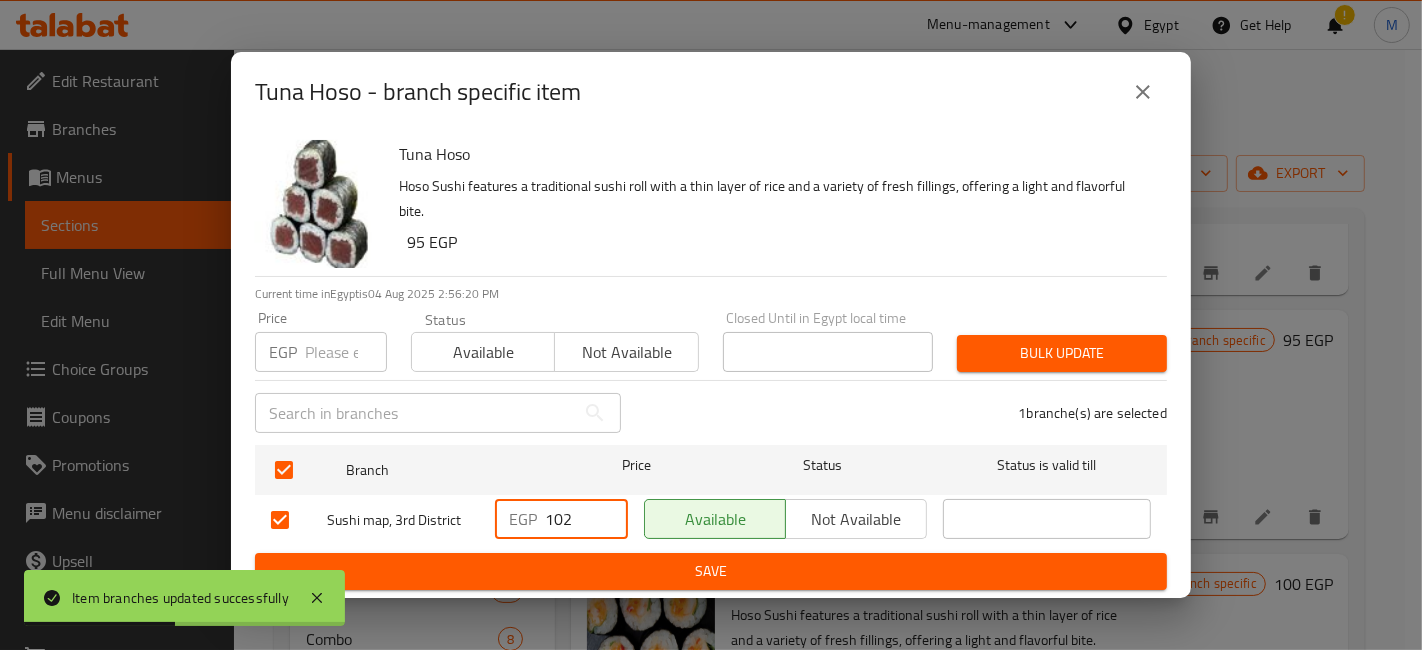 click on "102" at bounding box center [586, 519] 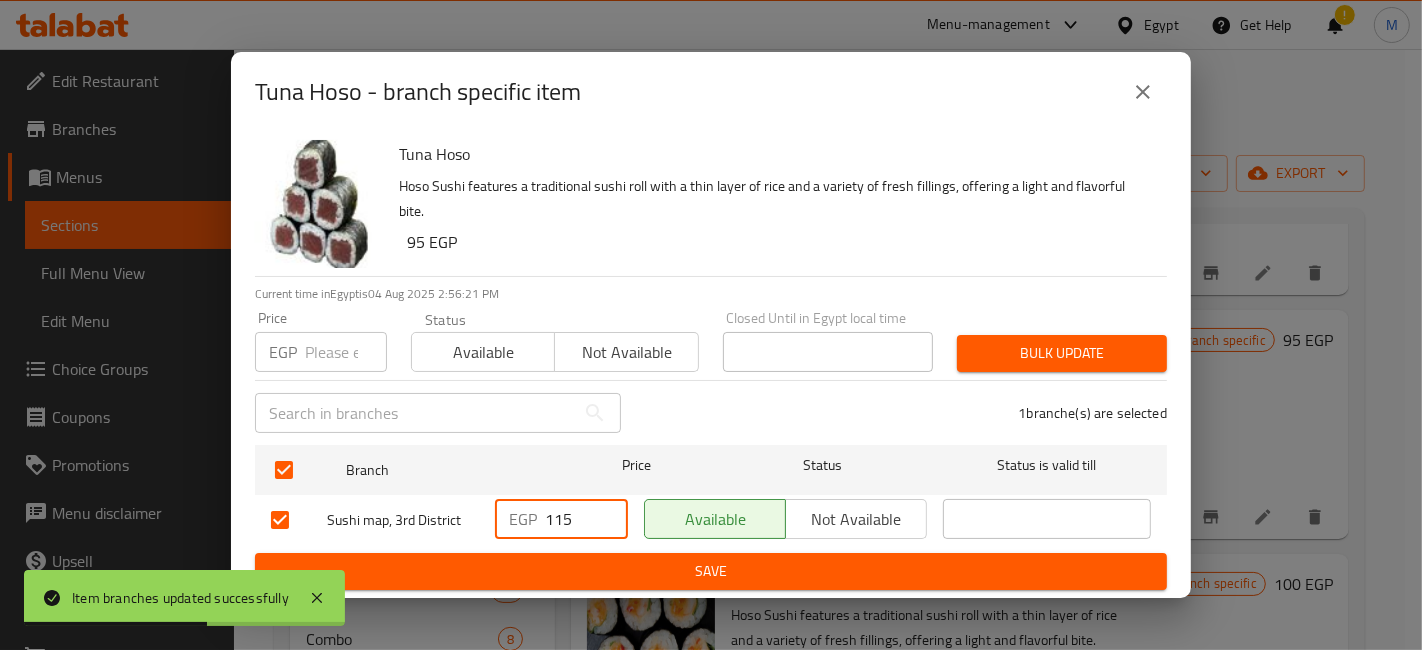 type on "115" 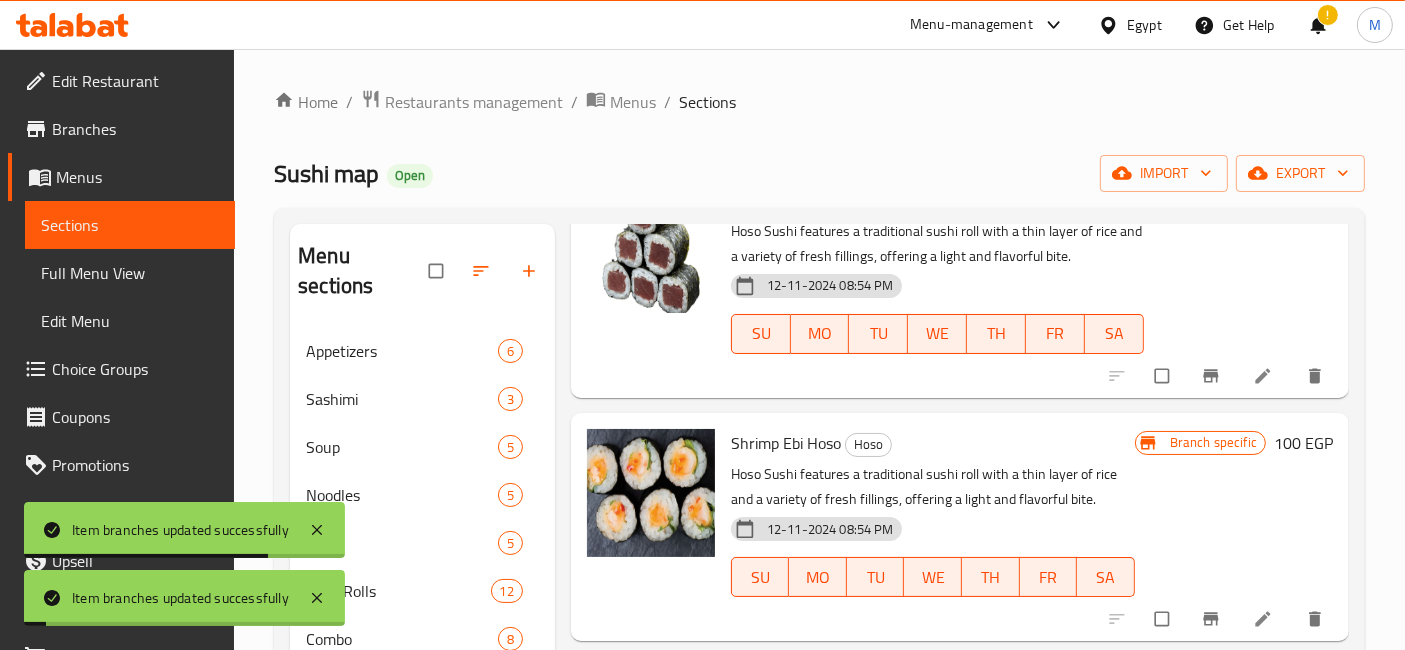 scroll, scrollTop: 444, scrollLeft: 0, axis: vertical 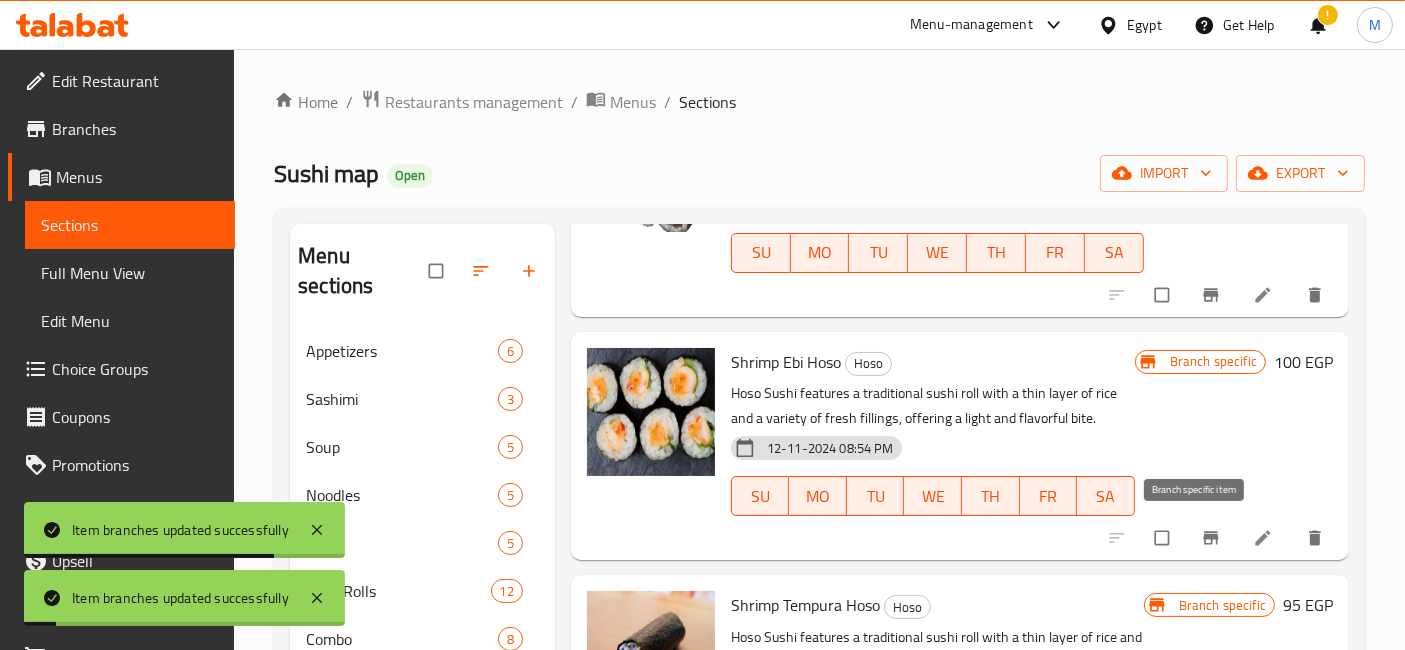 click at bounding box center (1213, 538) 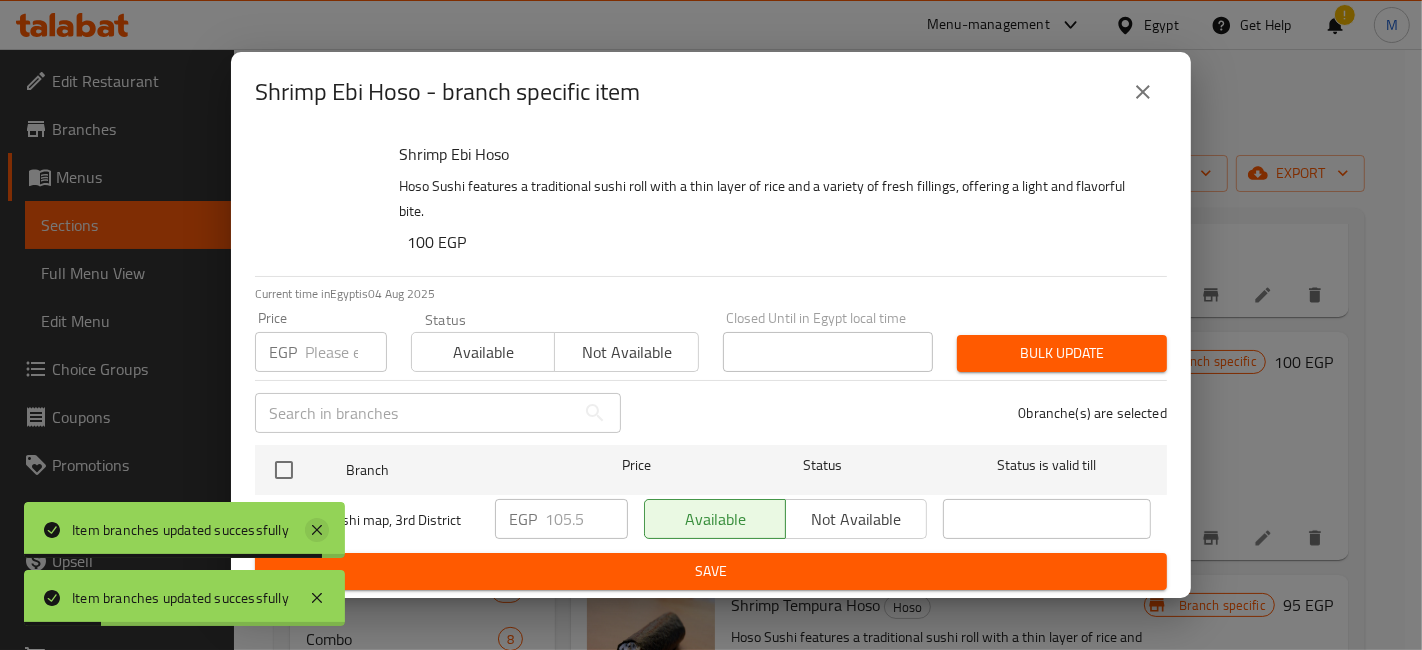 click 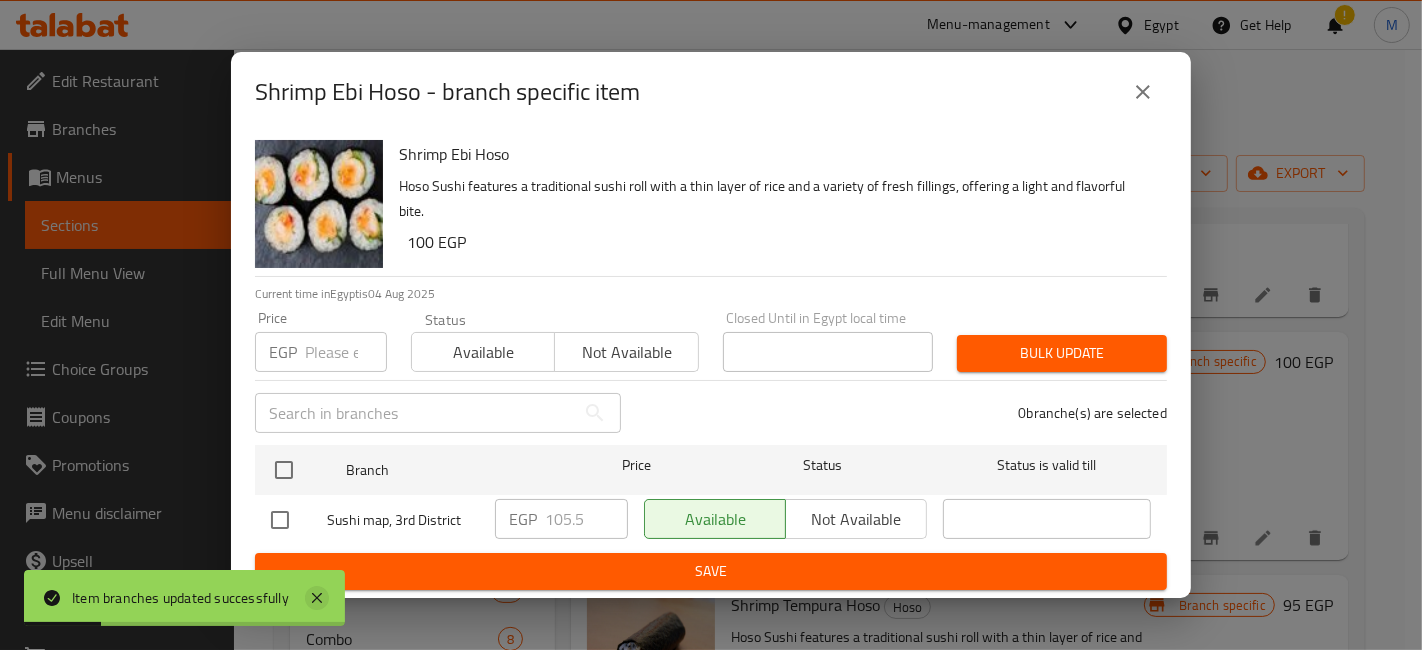 click 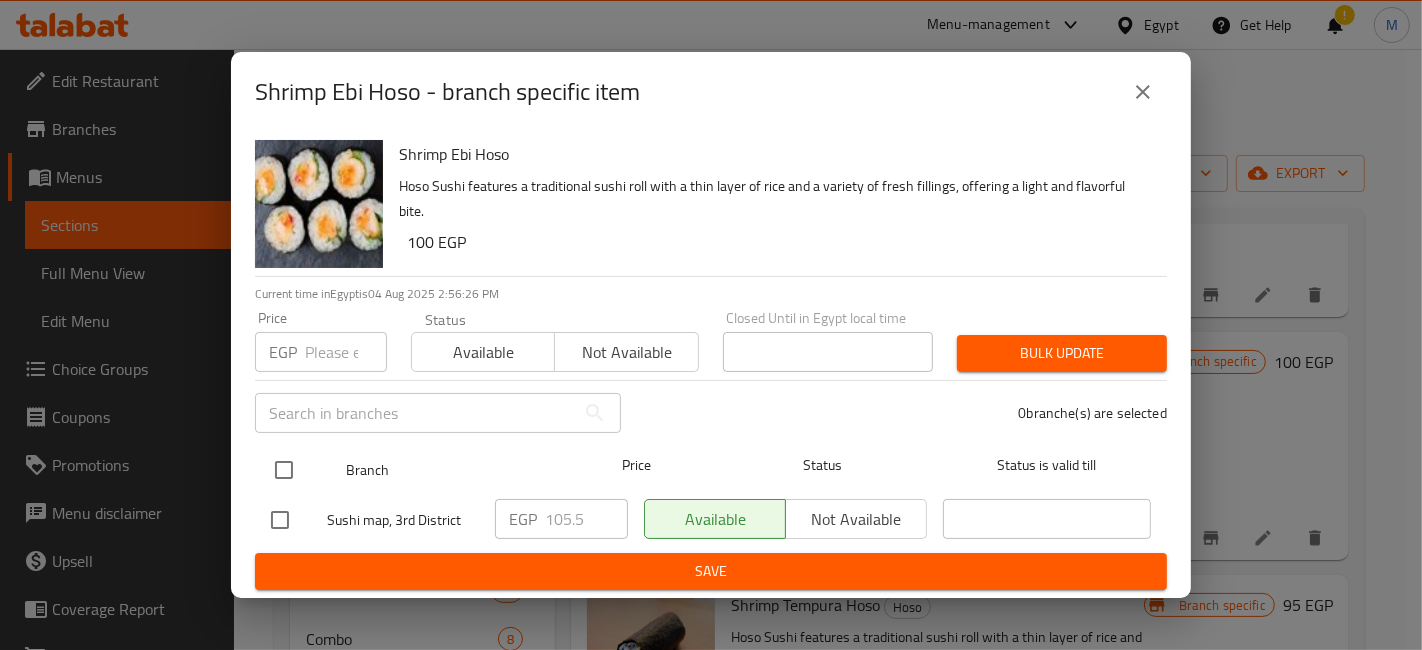 click at bounding box center (284, 470) 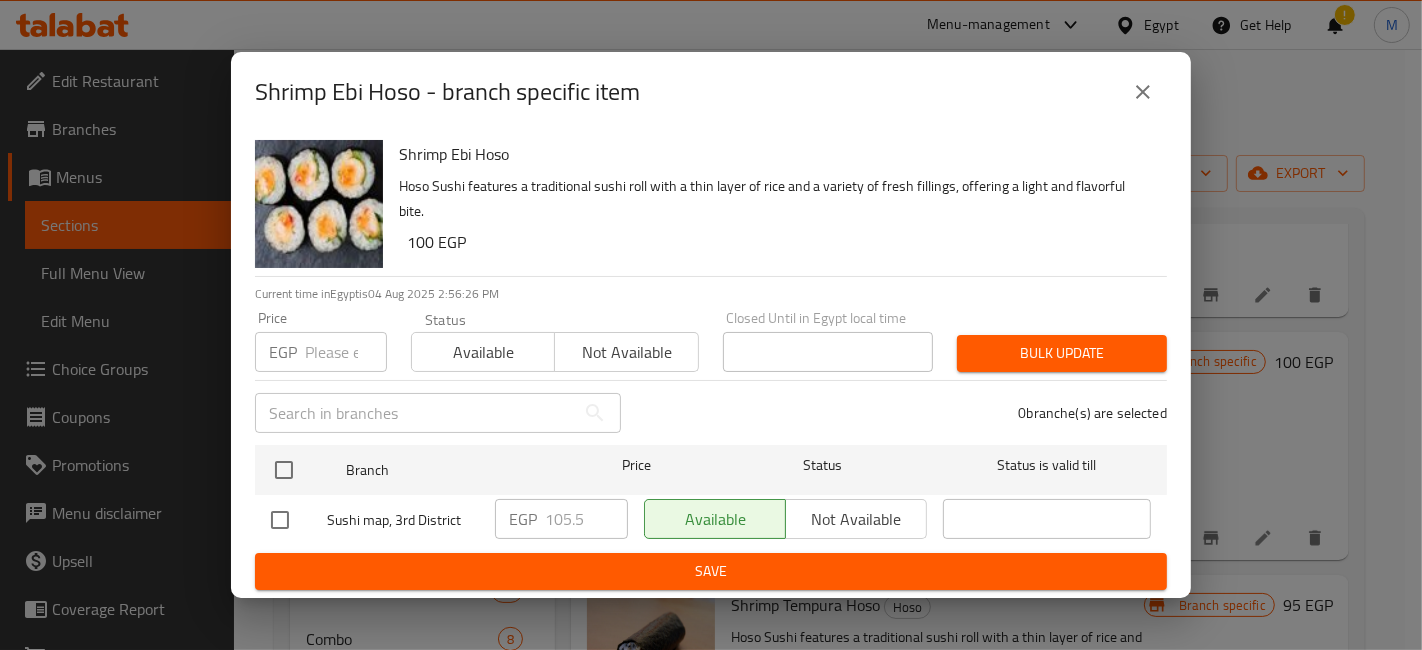 checkbox on "true" 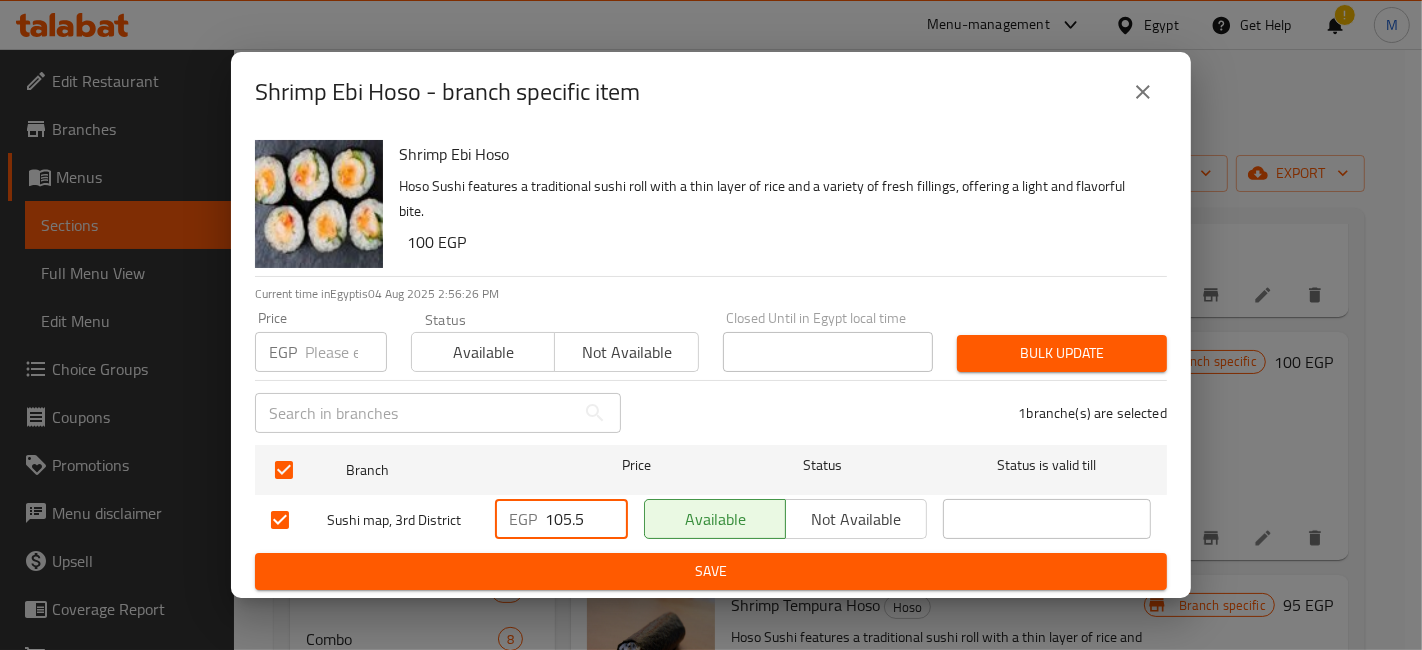click on "105.5" at bounding box center (586, 519) 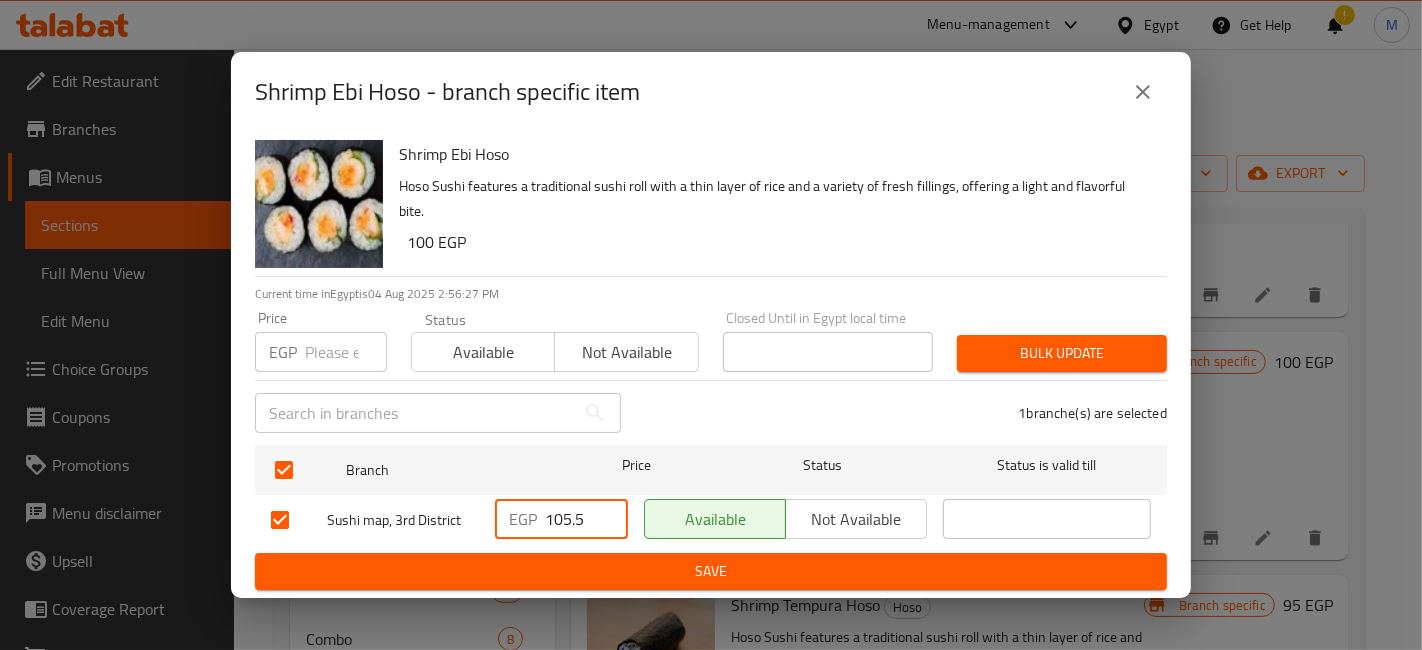 click on "105.5" at bounding box center [586, 519] 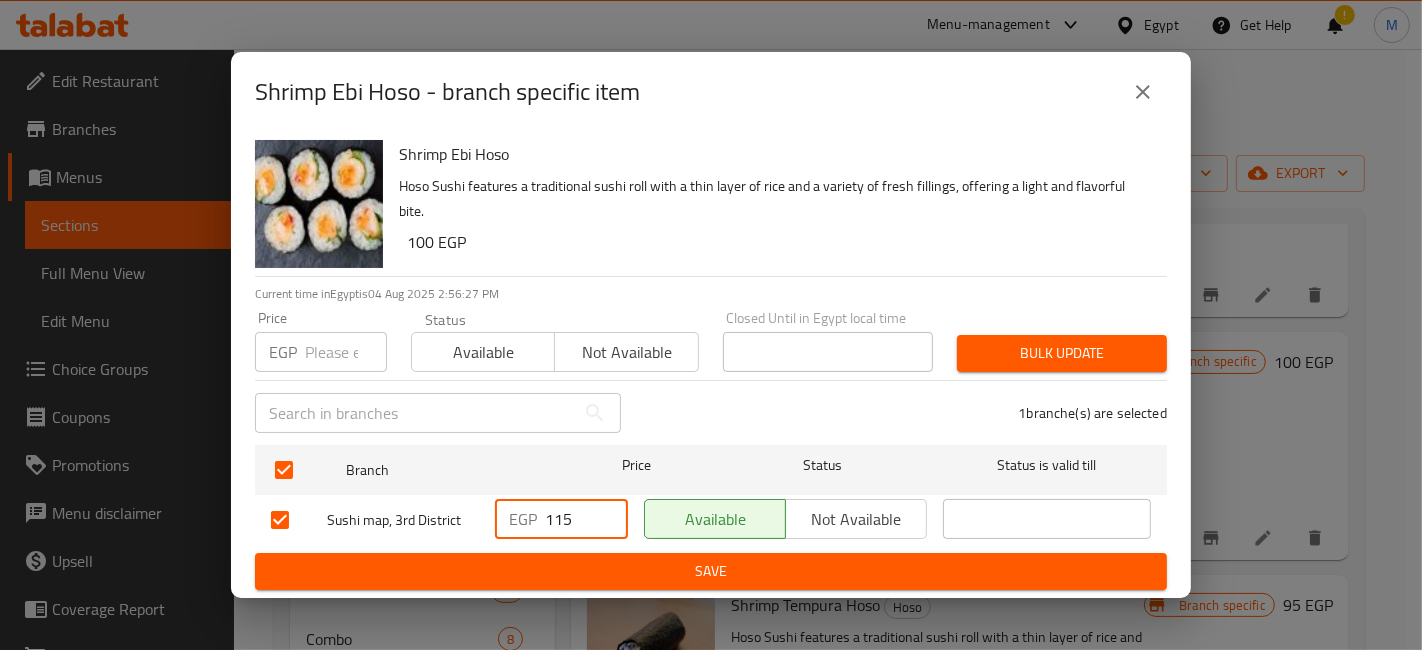 type on "115" 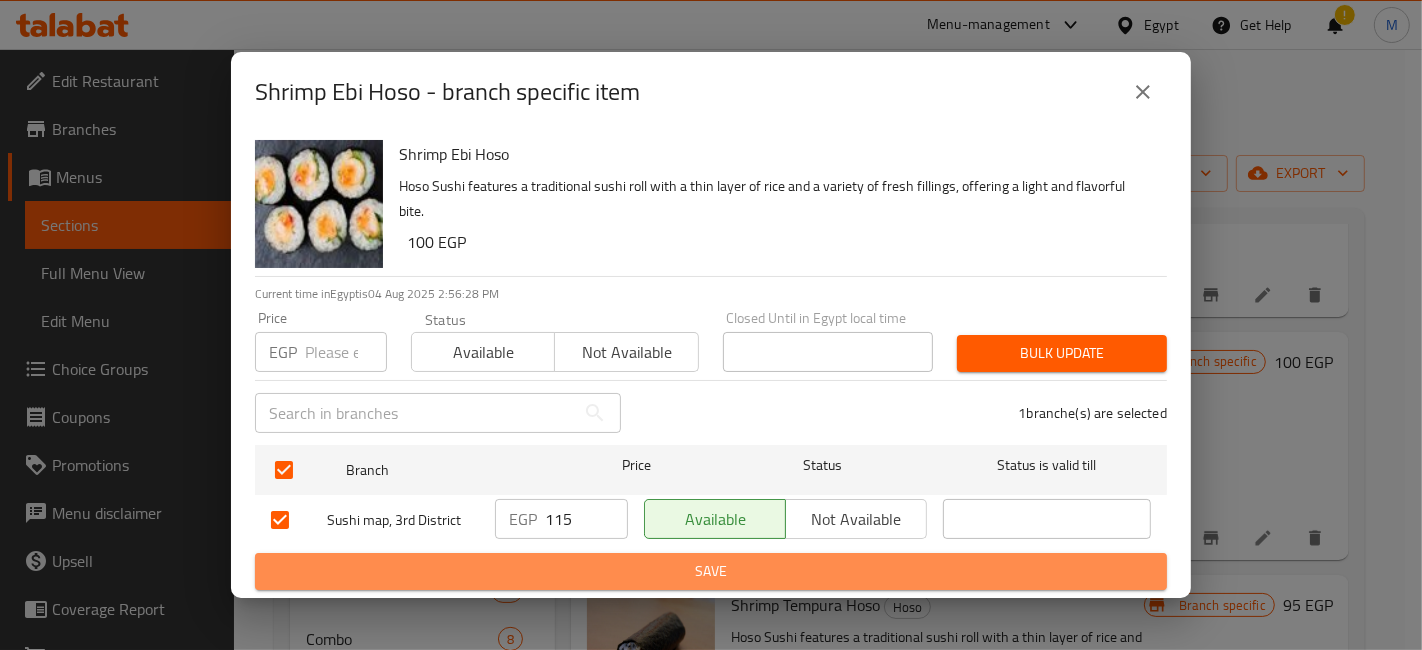 click on "Save" at bounding box center (711, 571) 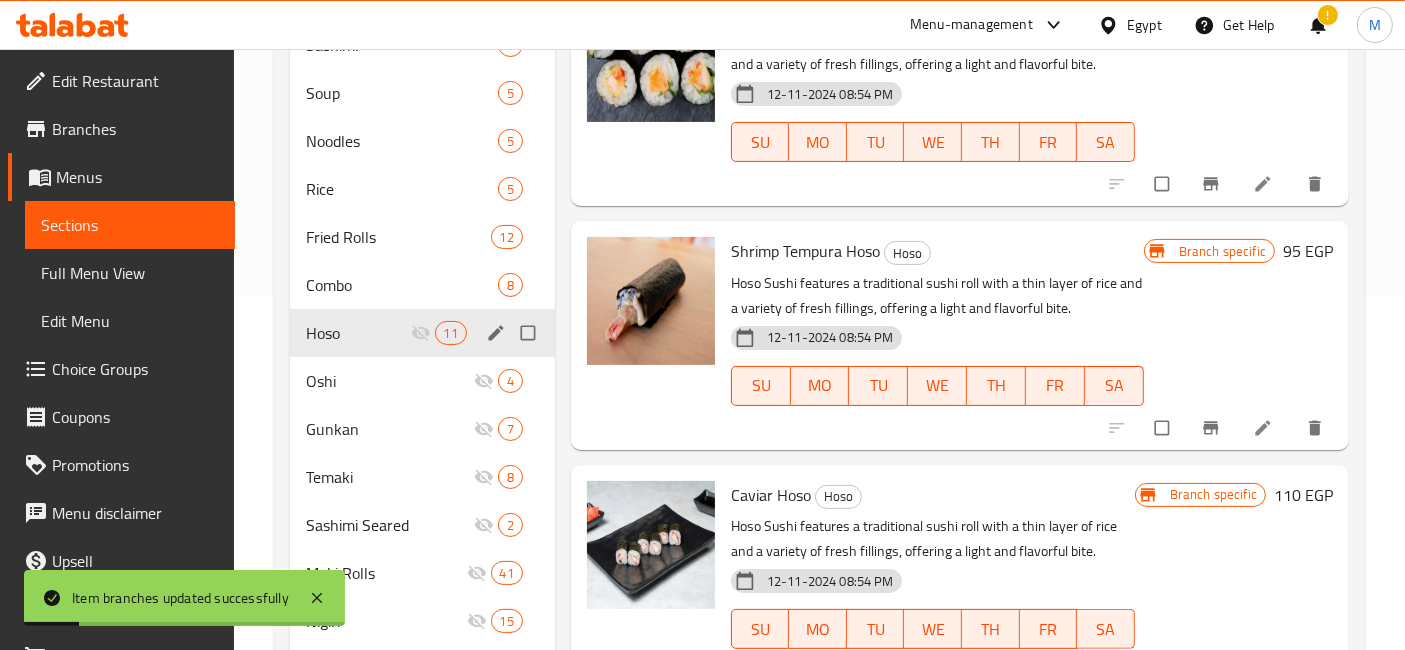 scroll, scrollTop: 409, scrollLeft: 0, axis: vertical 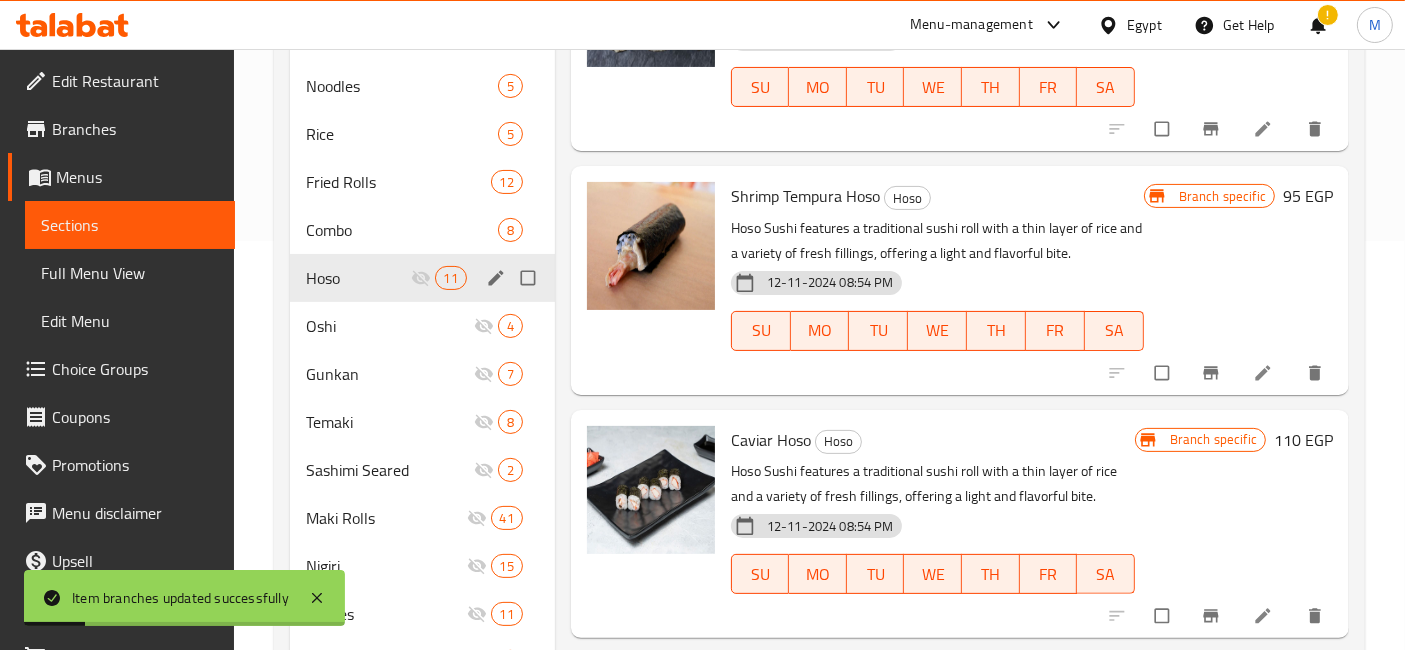 click 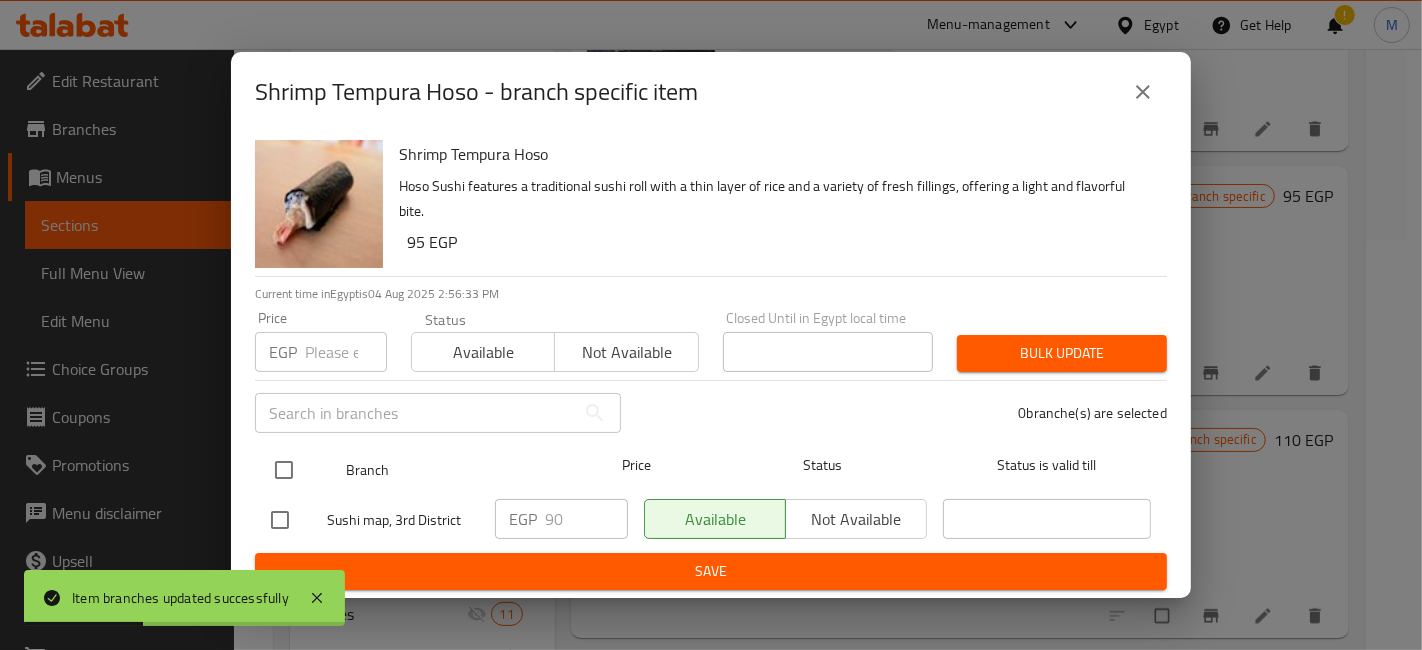 click at bounding box center (284, 470) 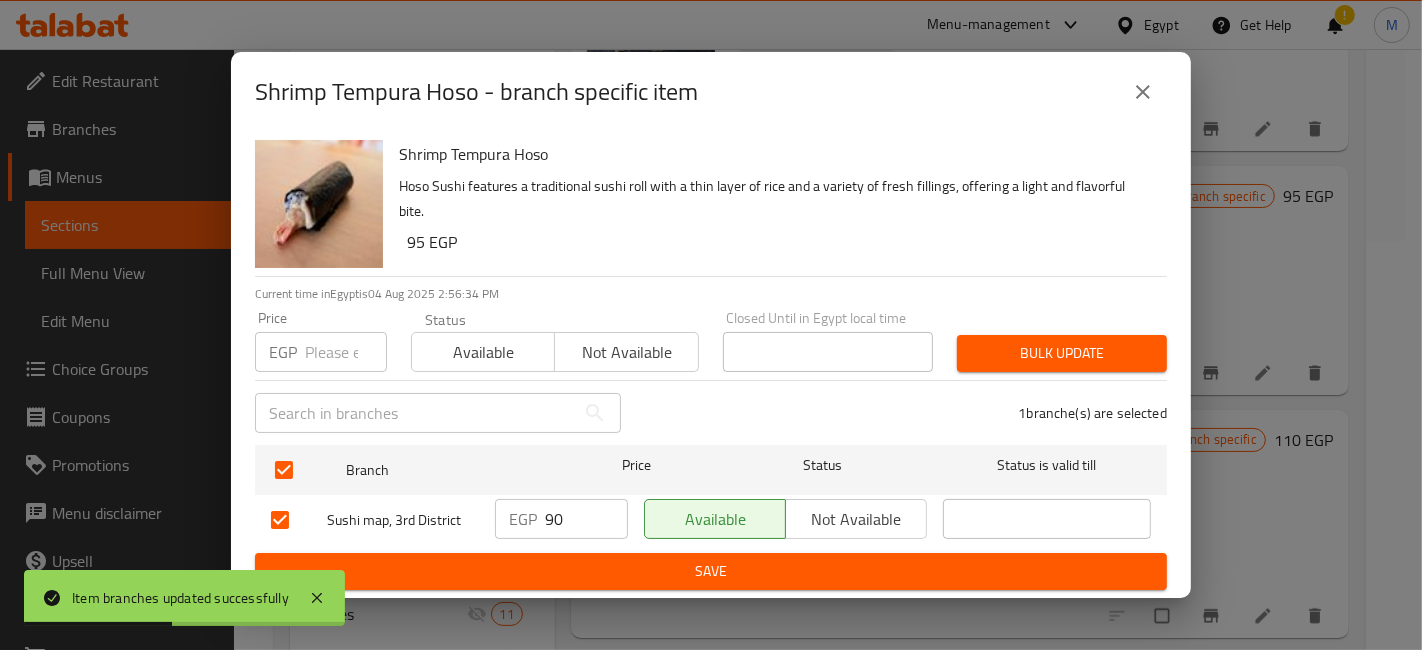 click on "90" at bounding box center [586, 519] 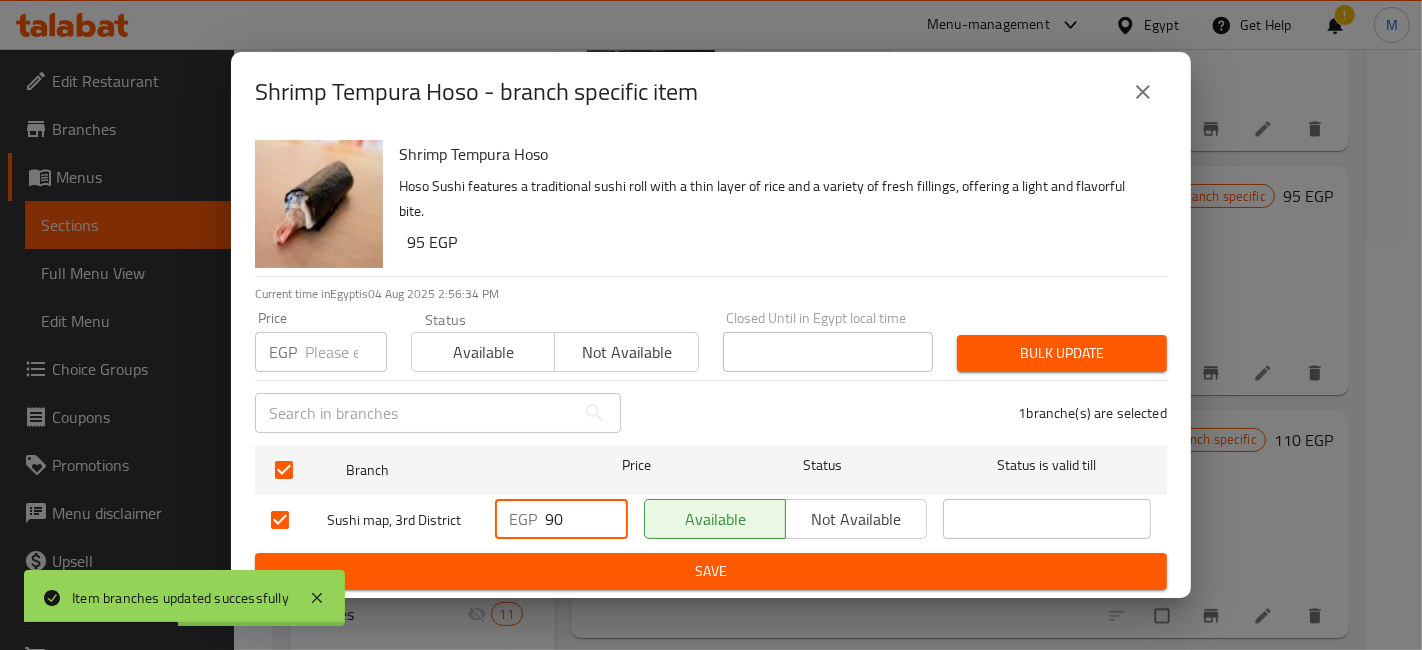 click on "90" at bounding box center [586, 519] 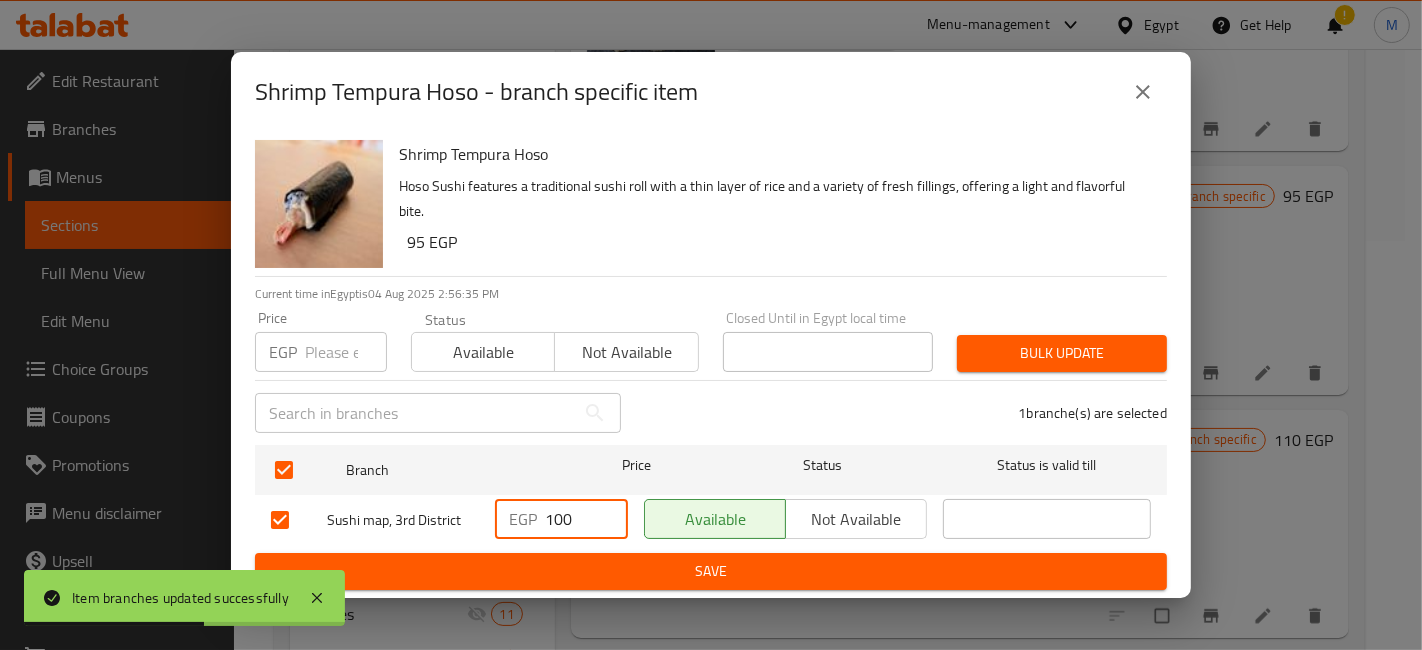 type on "100" 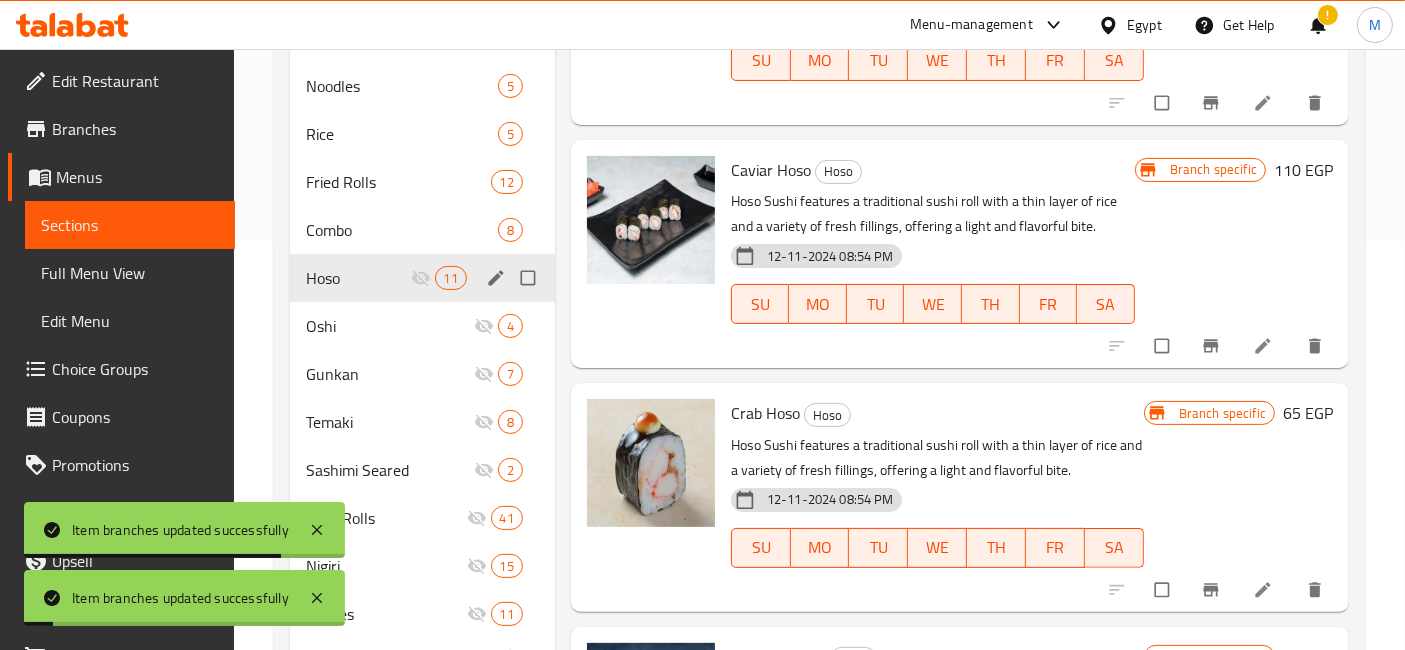 scroll, scrollTop: 892, scrollLeft: 0, axis: vertical 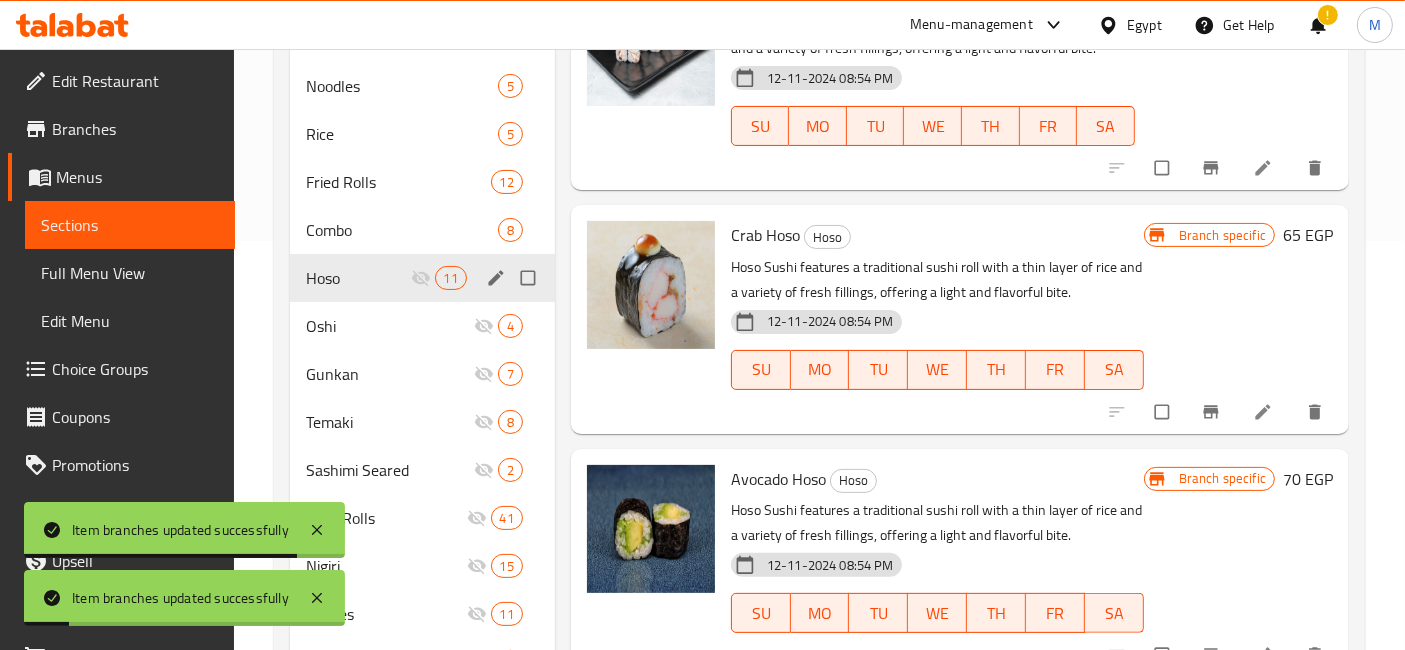 click at bounding box center (1213, 168) 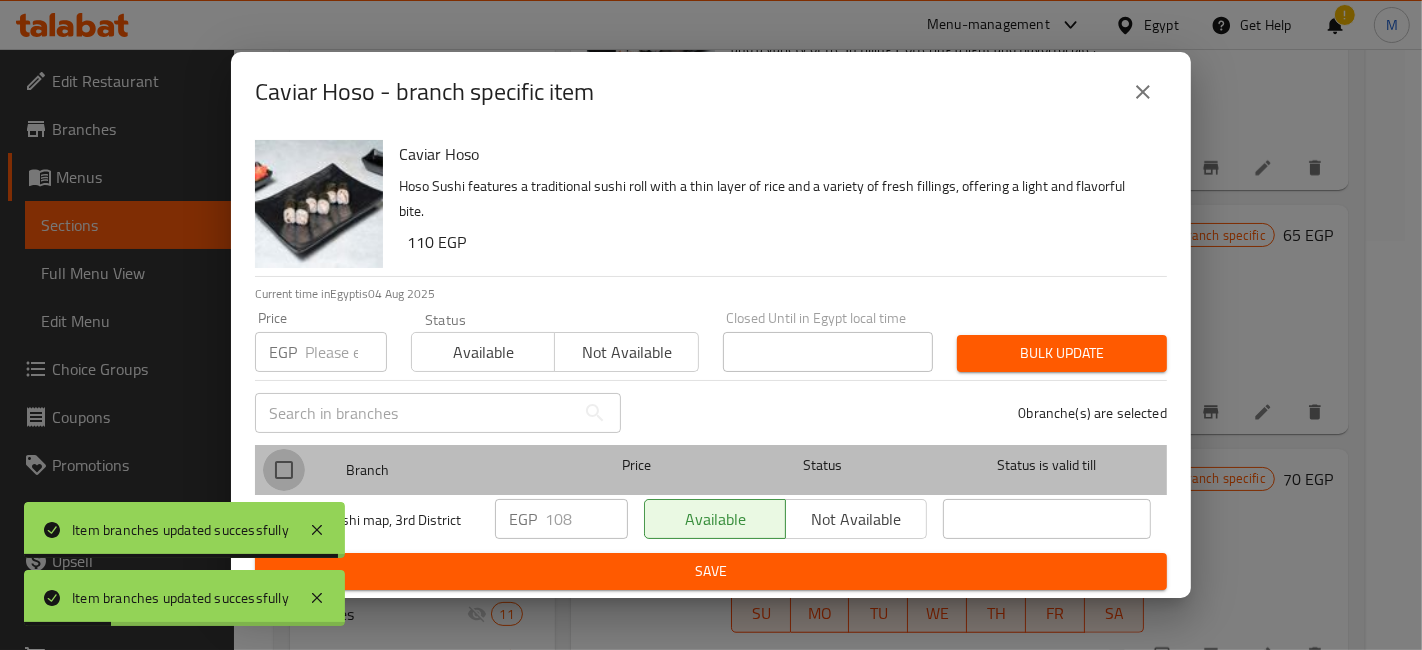 click at bounding box center (284, 470) 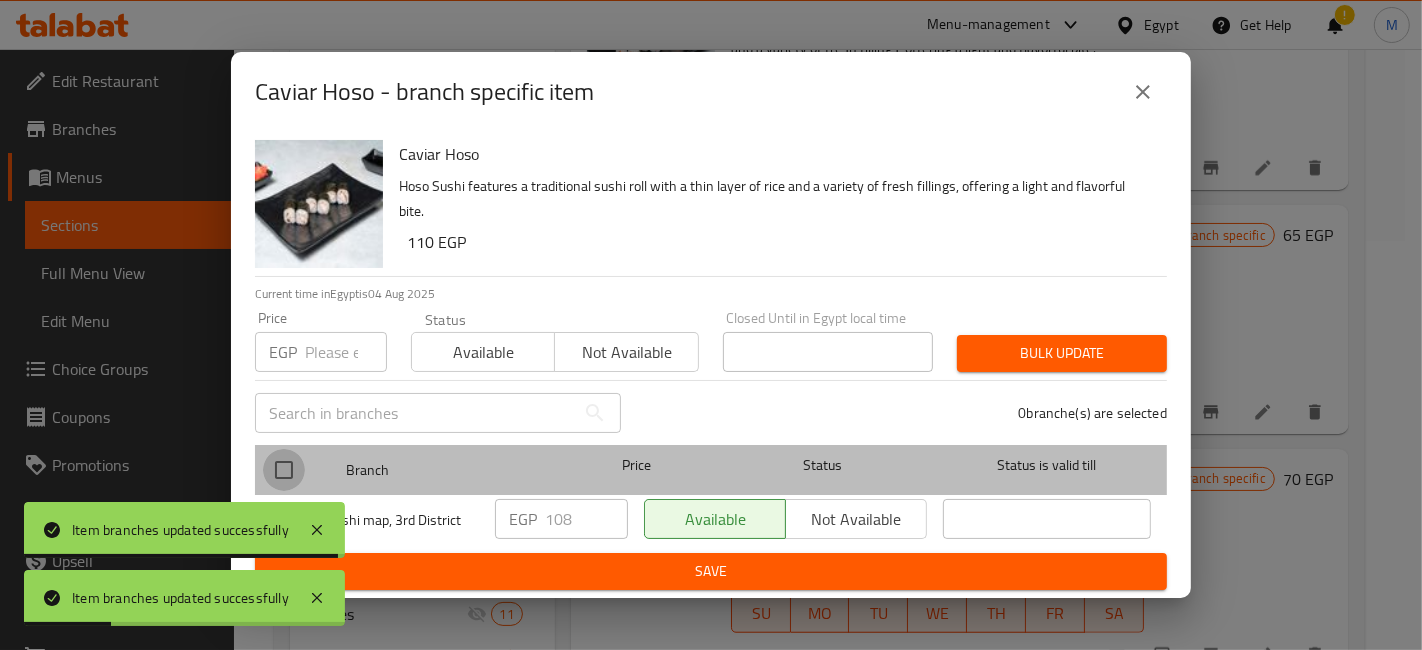 checkbox on "true" 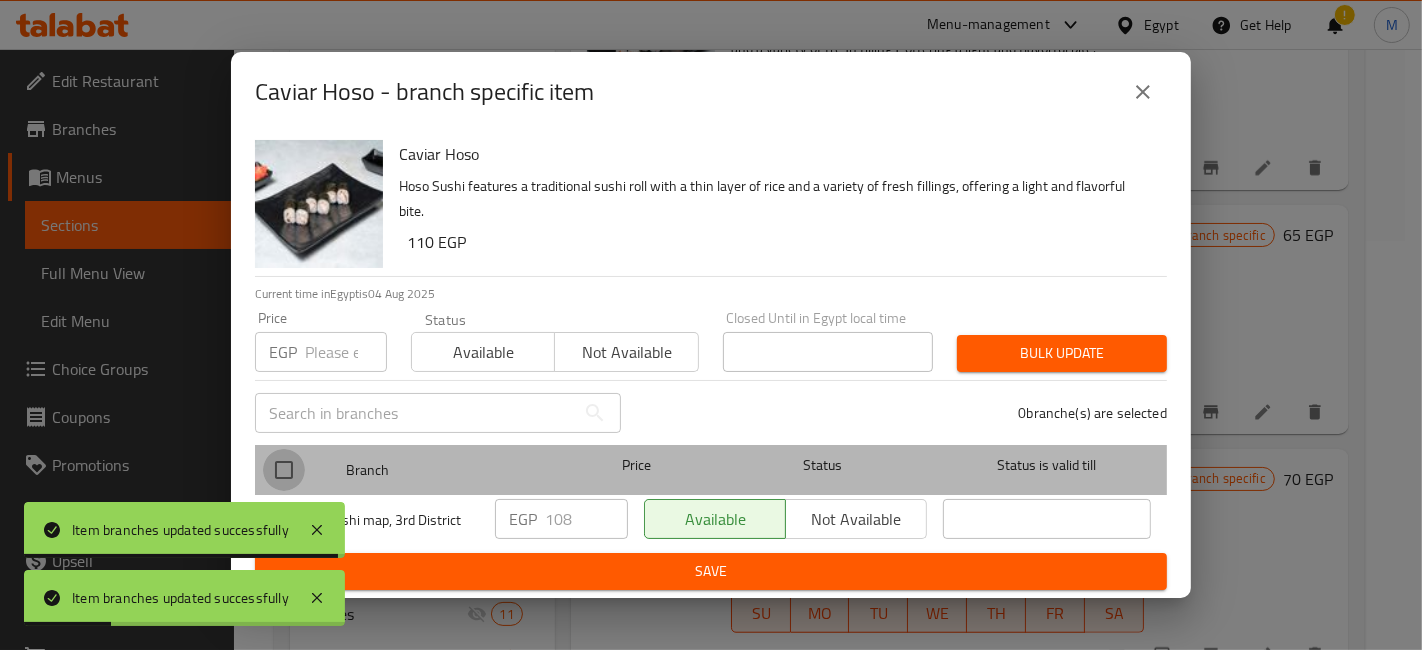 checkbox on "true" 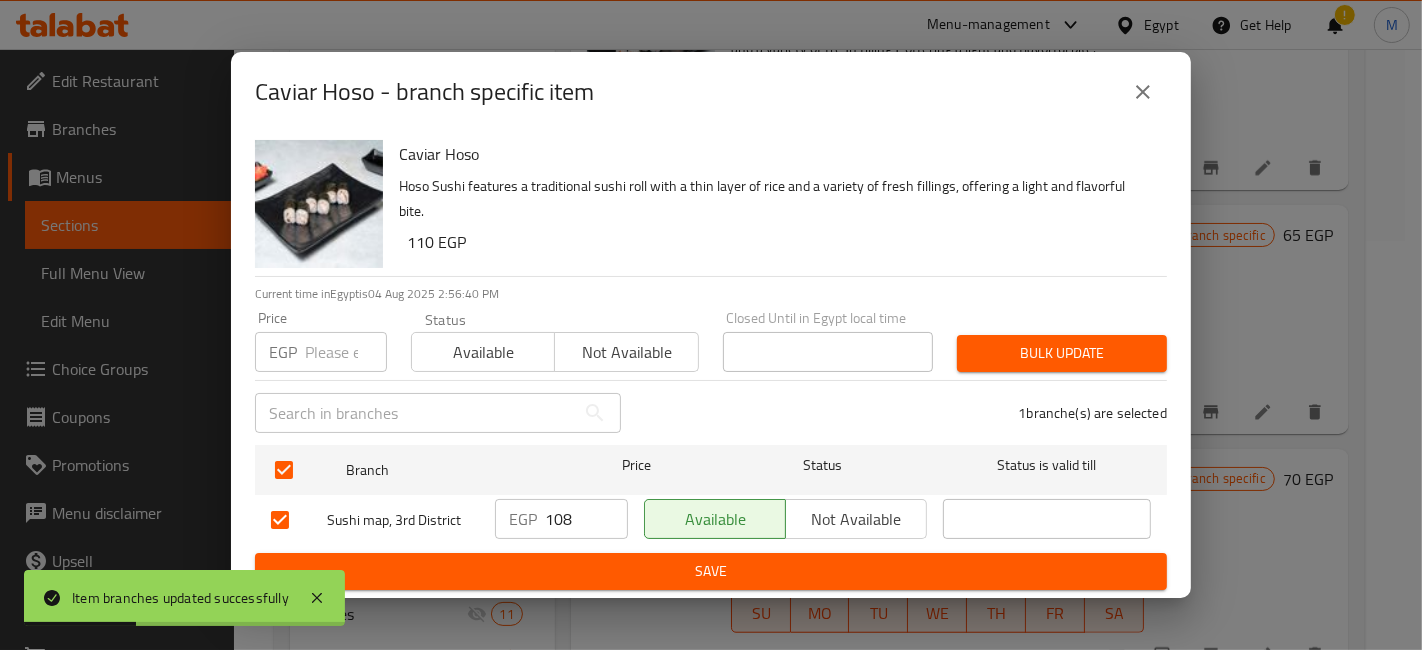 click on "108" at bounding box center (586, 519) 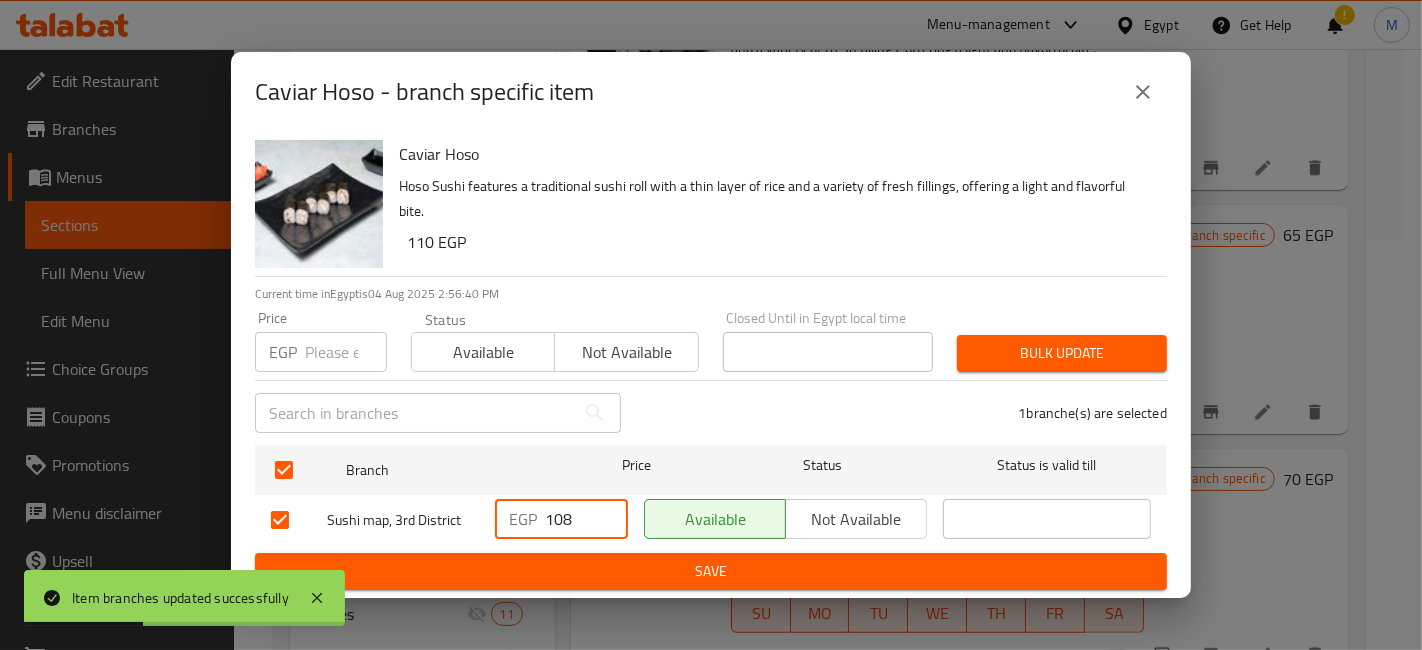 click on "108" at bounding box center (586, 519) 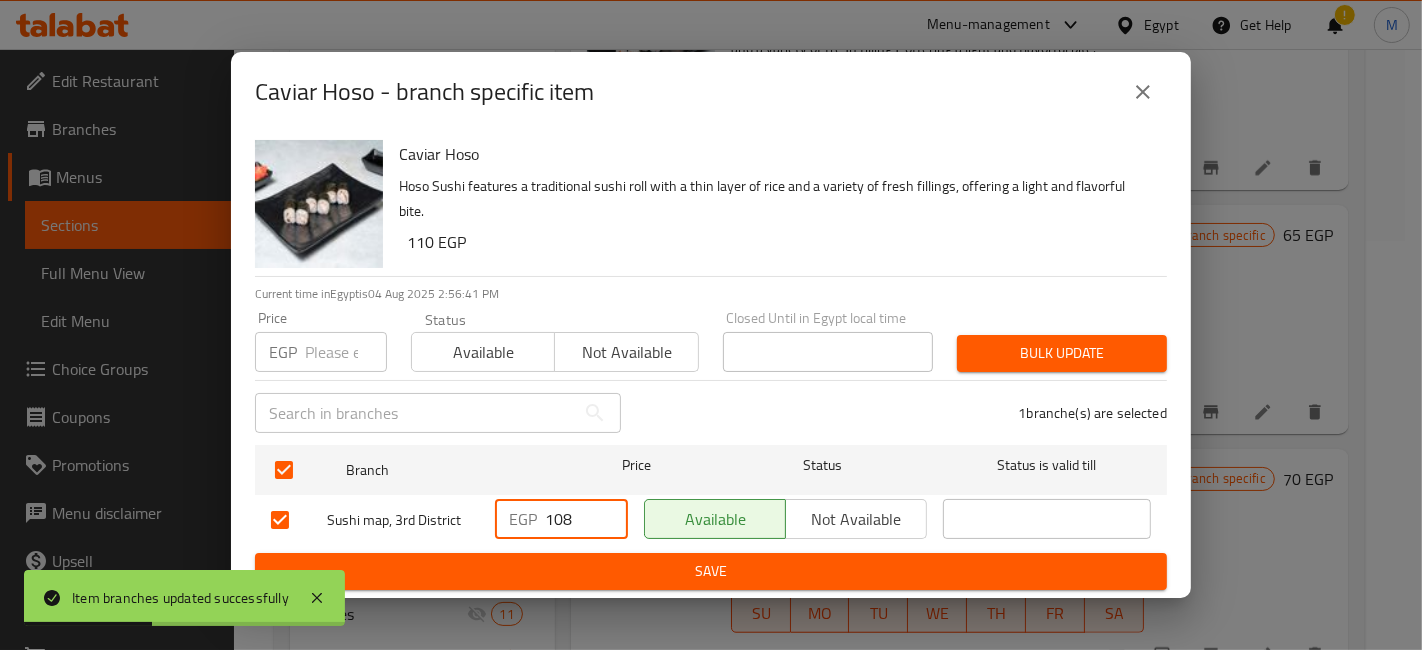 click on "108" at bounding box center (586, 519) 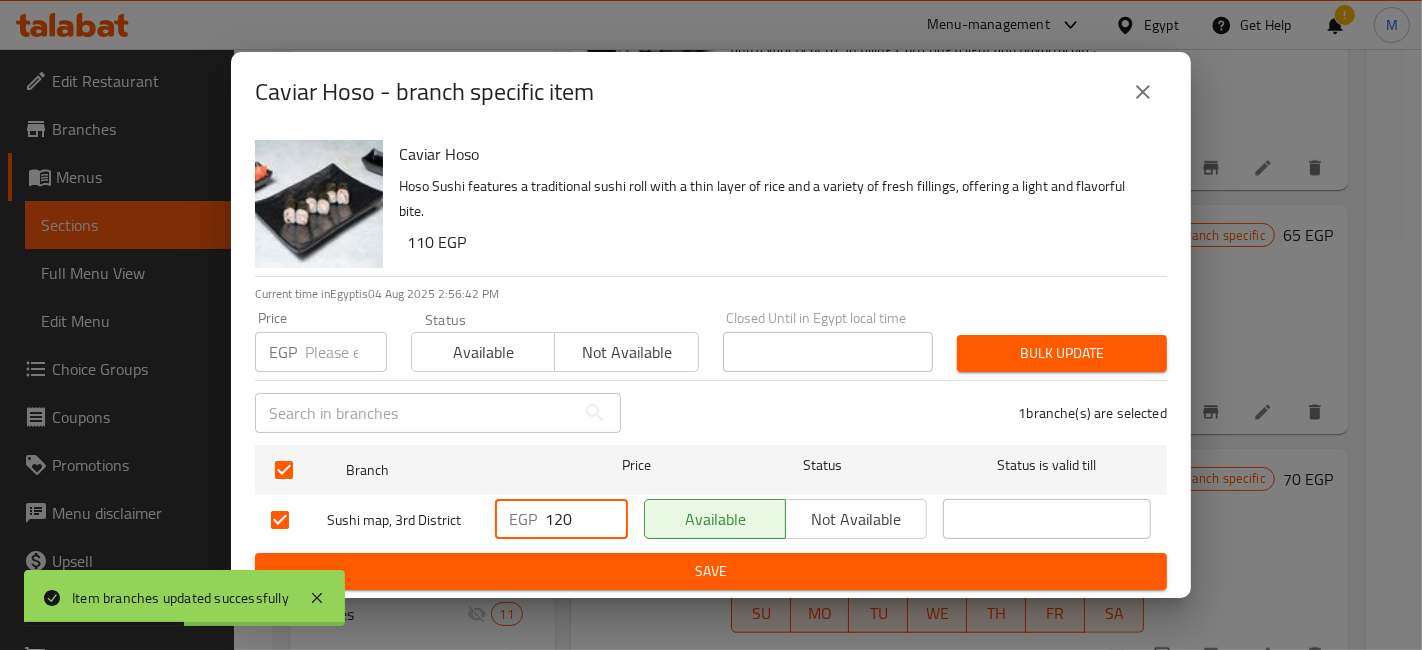 type on "120" 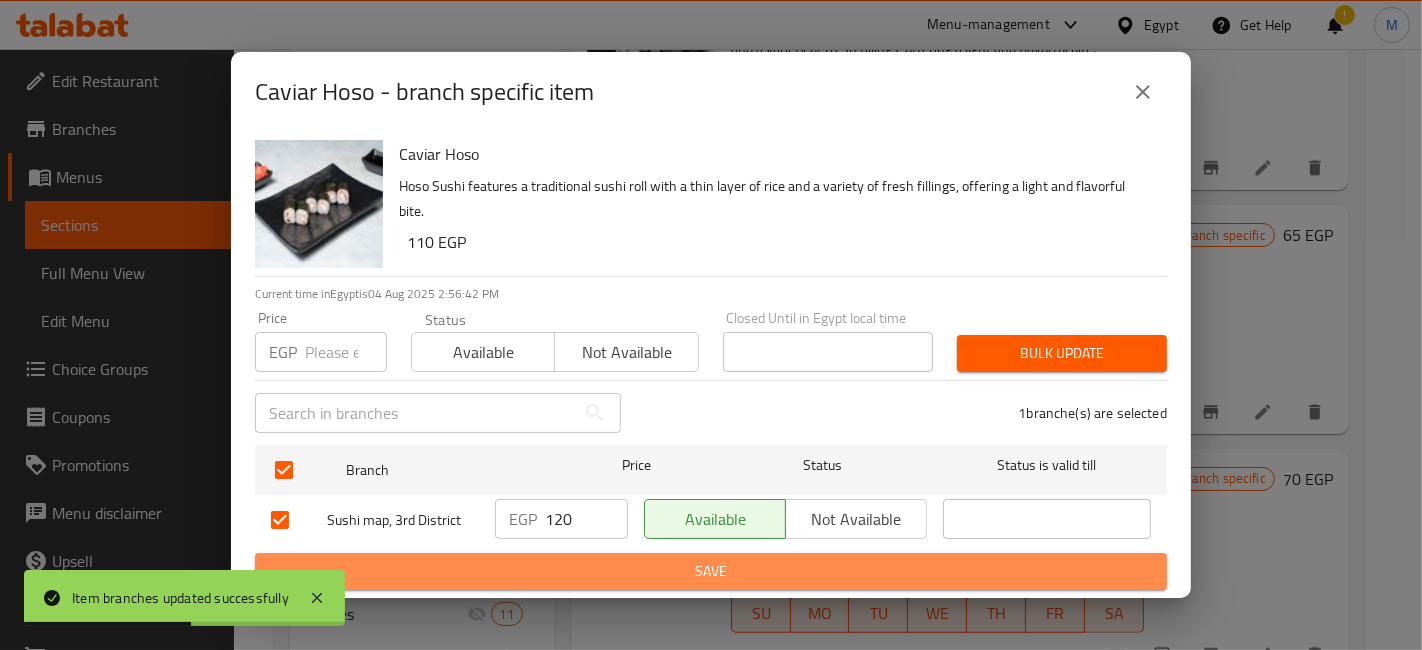 click on "Save" at bounding box center [711, 571] 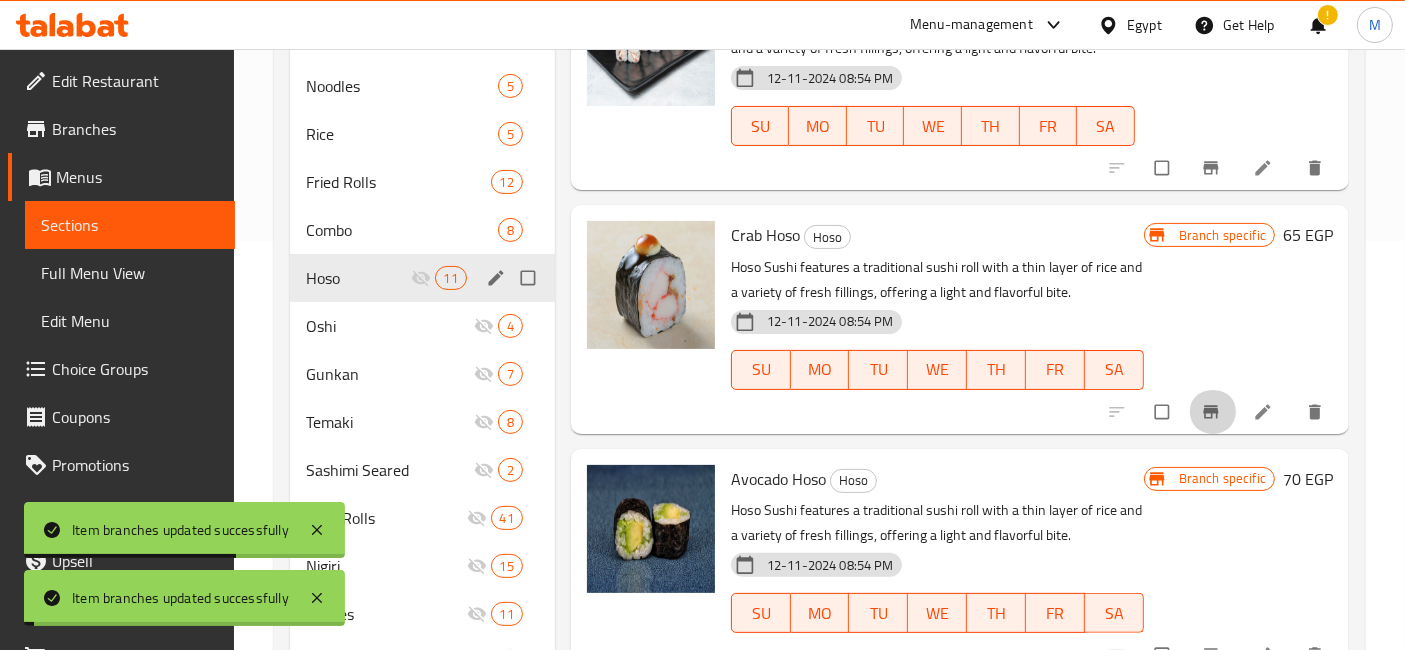 click 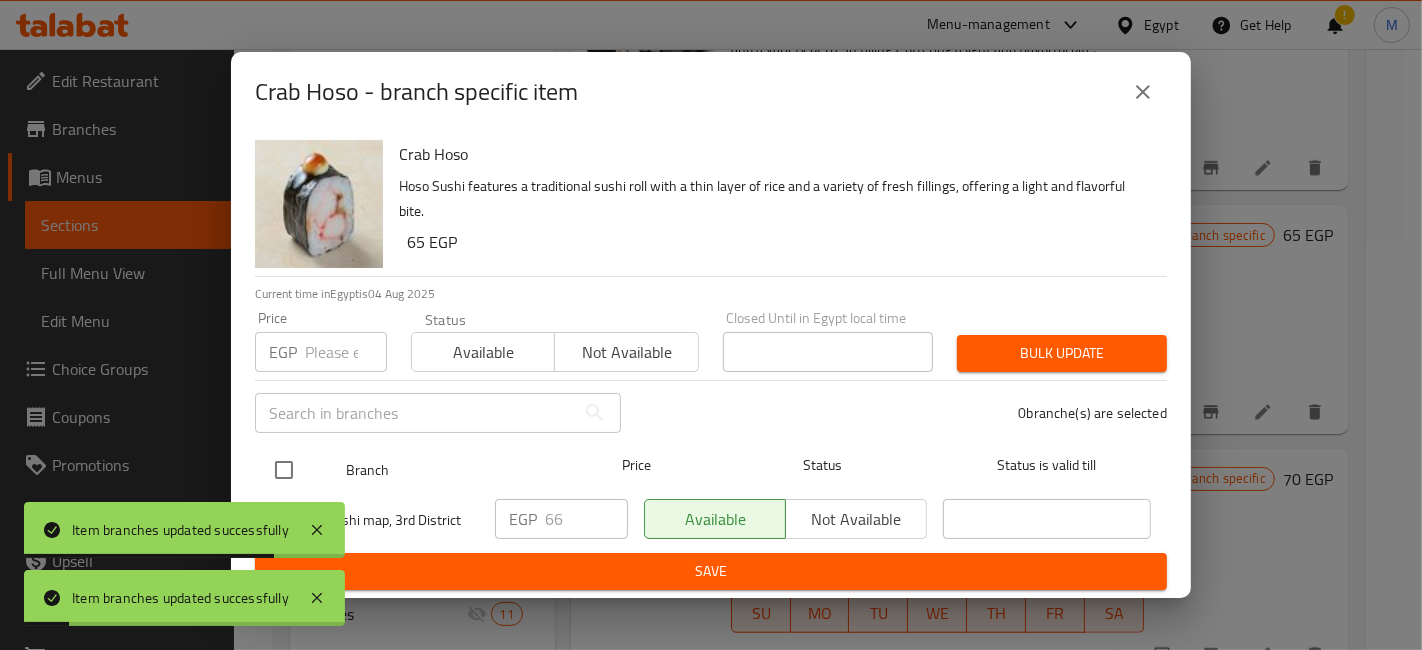 click at bounding box center [284, 470] 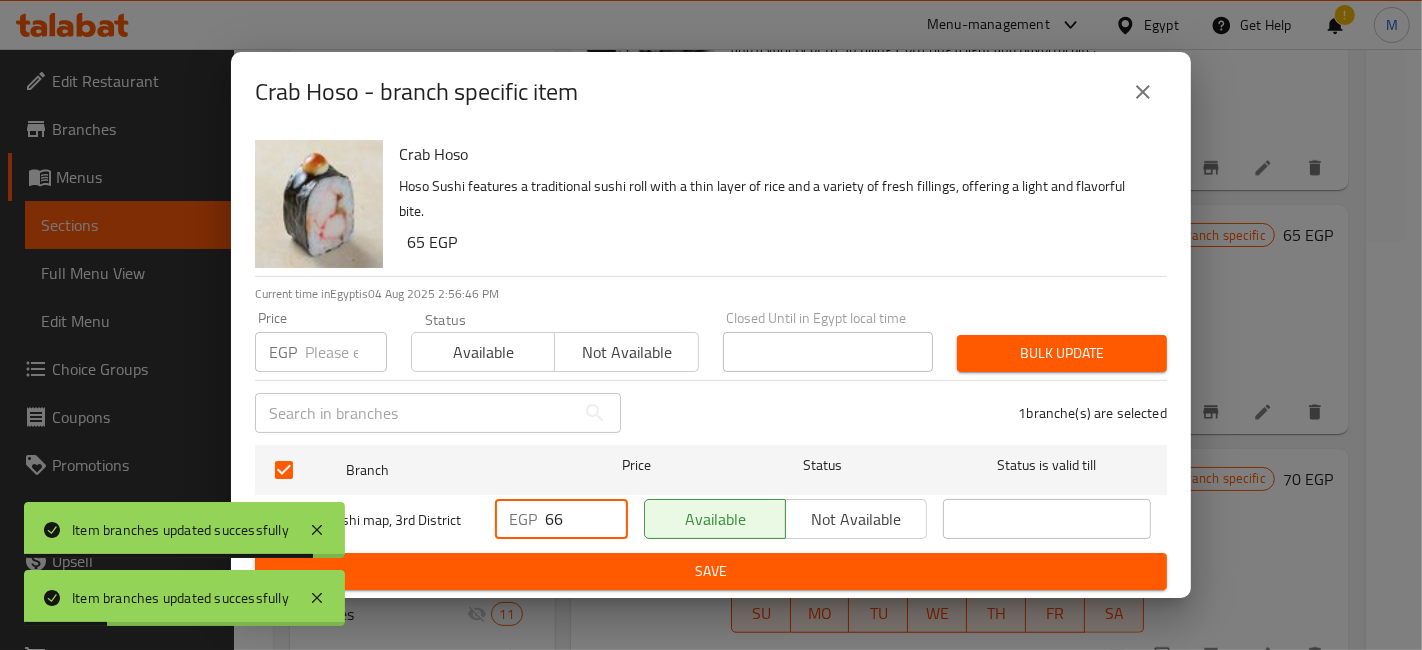 drag, startPoint x: 540, startPoint y: 515, endPoint x: 514, endPoint y: 515, distance: 26 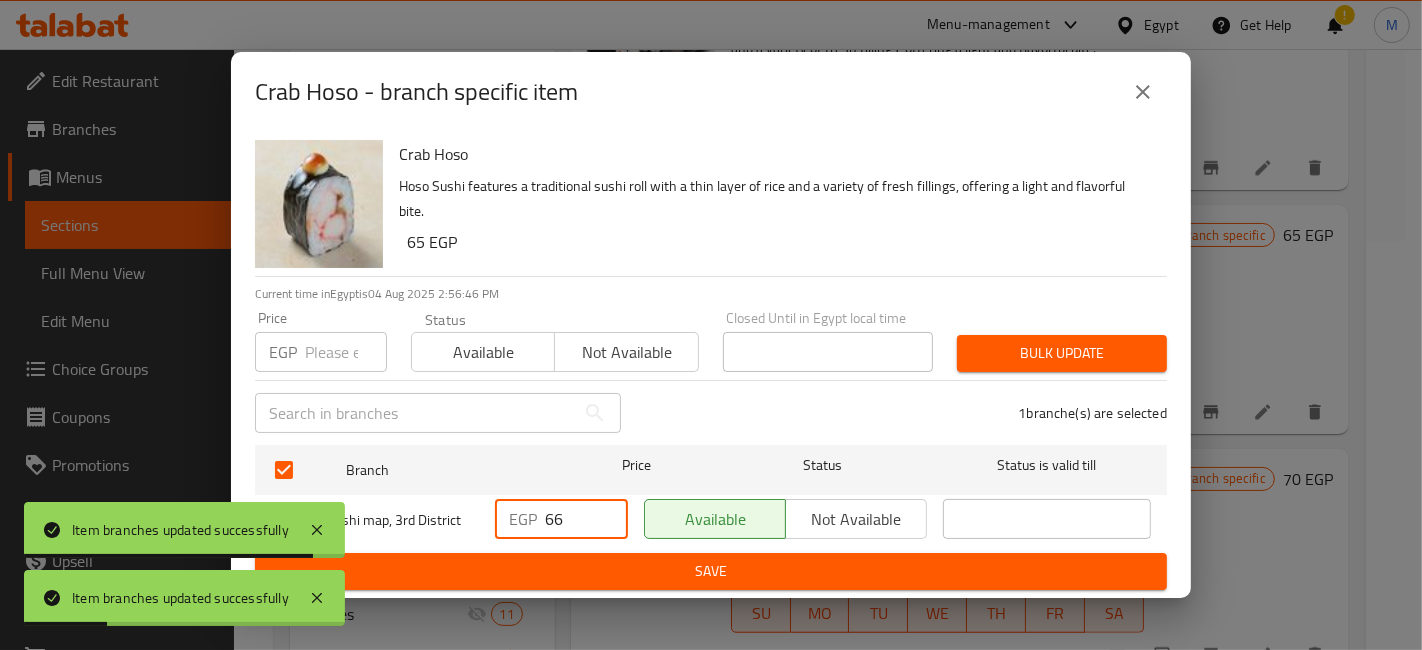 click on "EGP 66 ​" at bounding box center (561, 519) 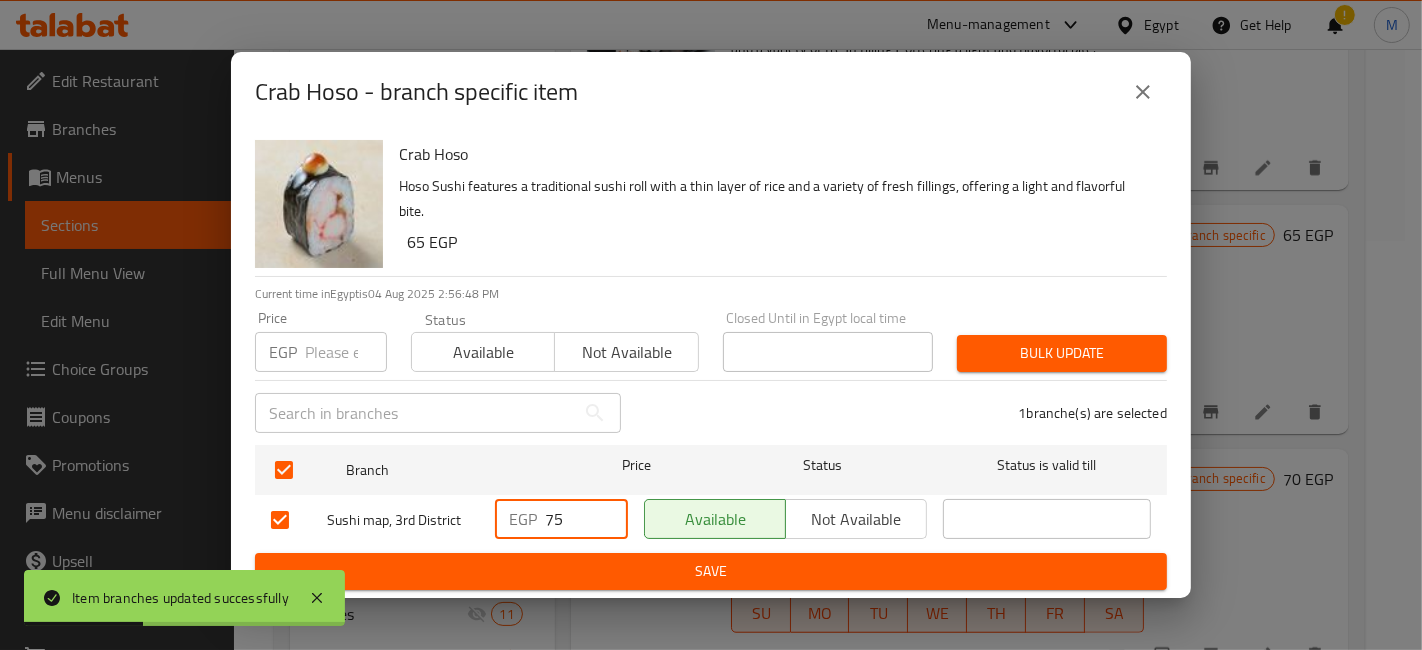 type on "75" 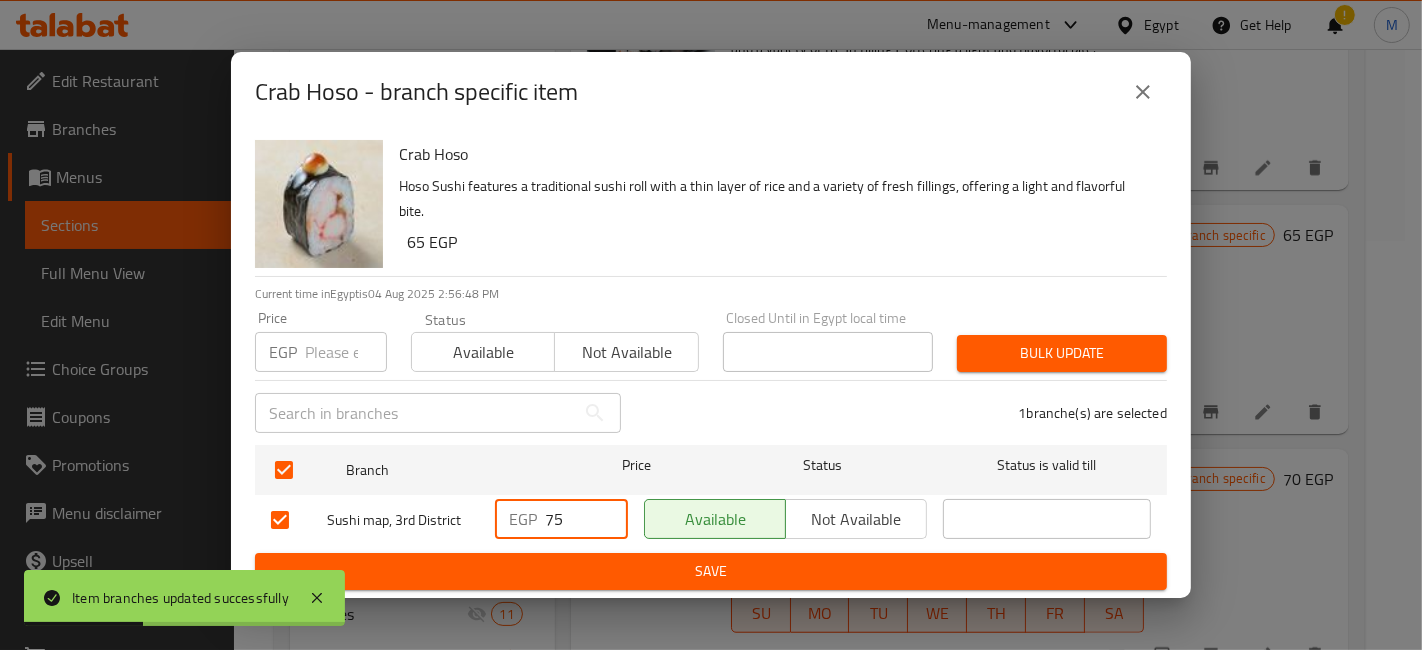 click on "Save" at bounding box center [711, 571] 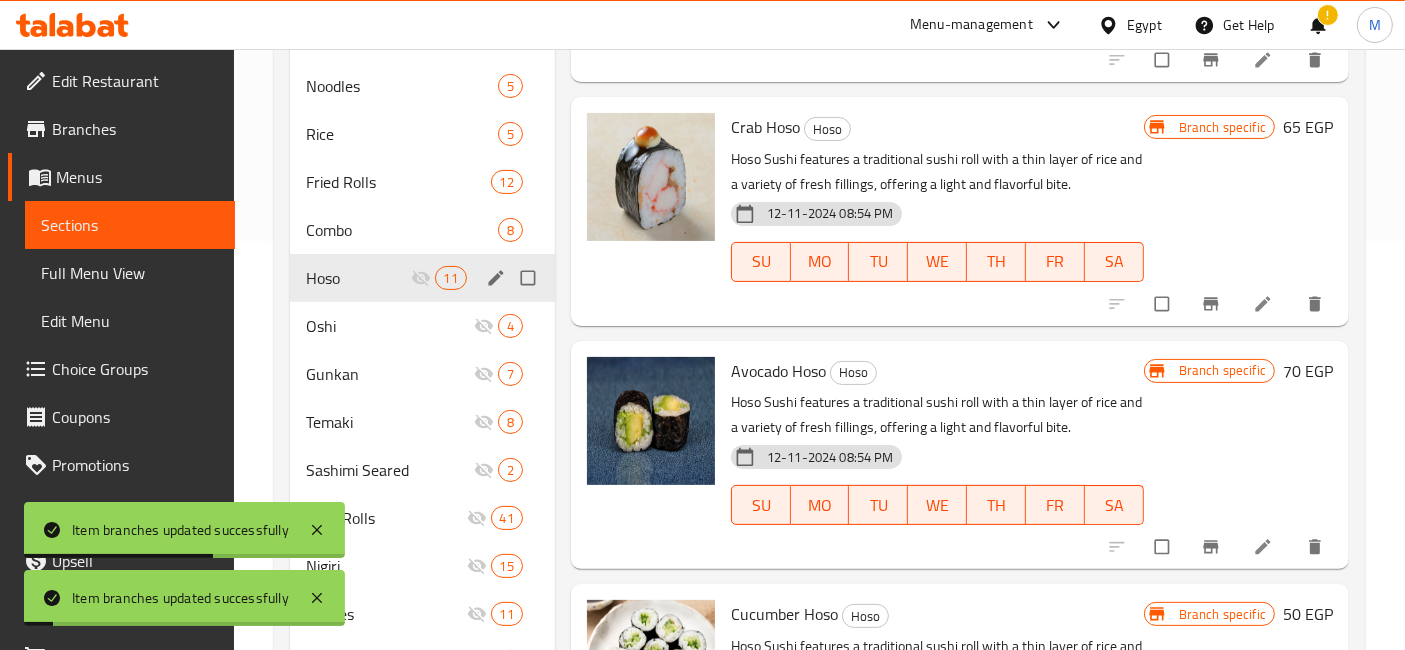 scroll, scrollTop: 1225, scrollLeft: 0, axis: vertical 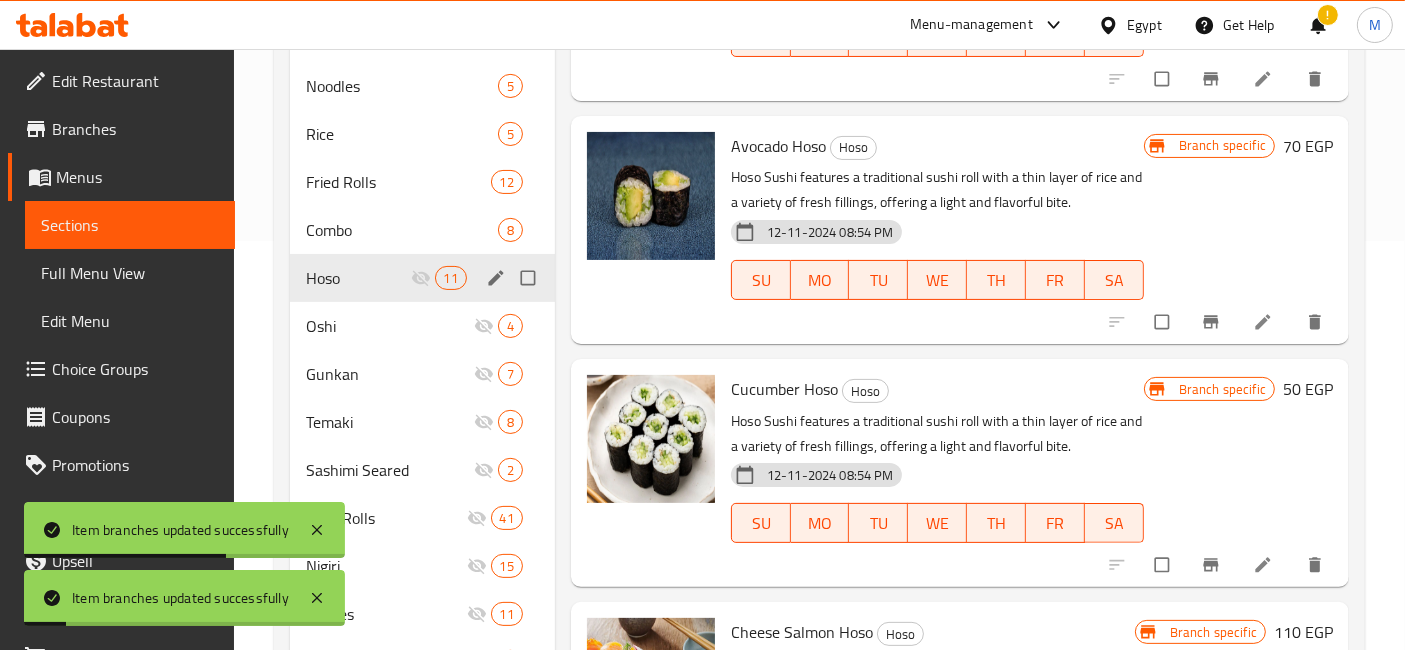 click at bounding box center (1213, 322) 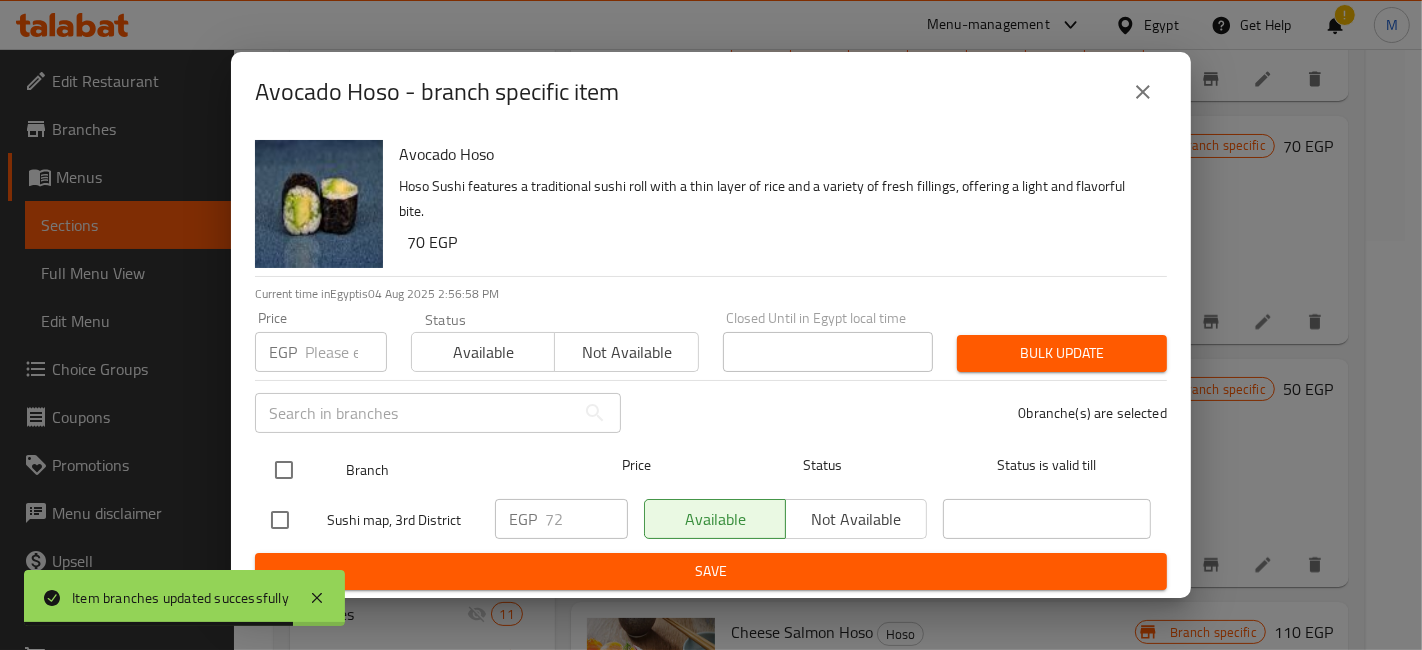 click at bounding box center [284, 470] 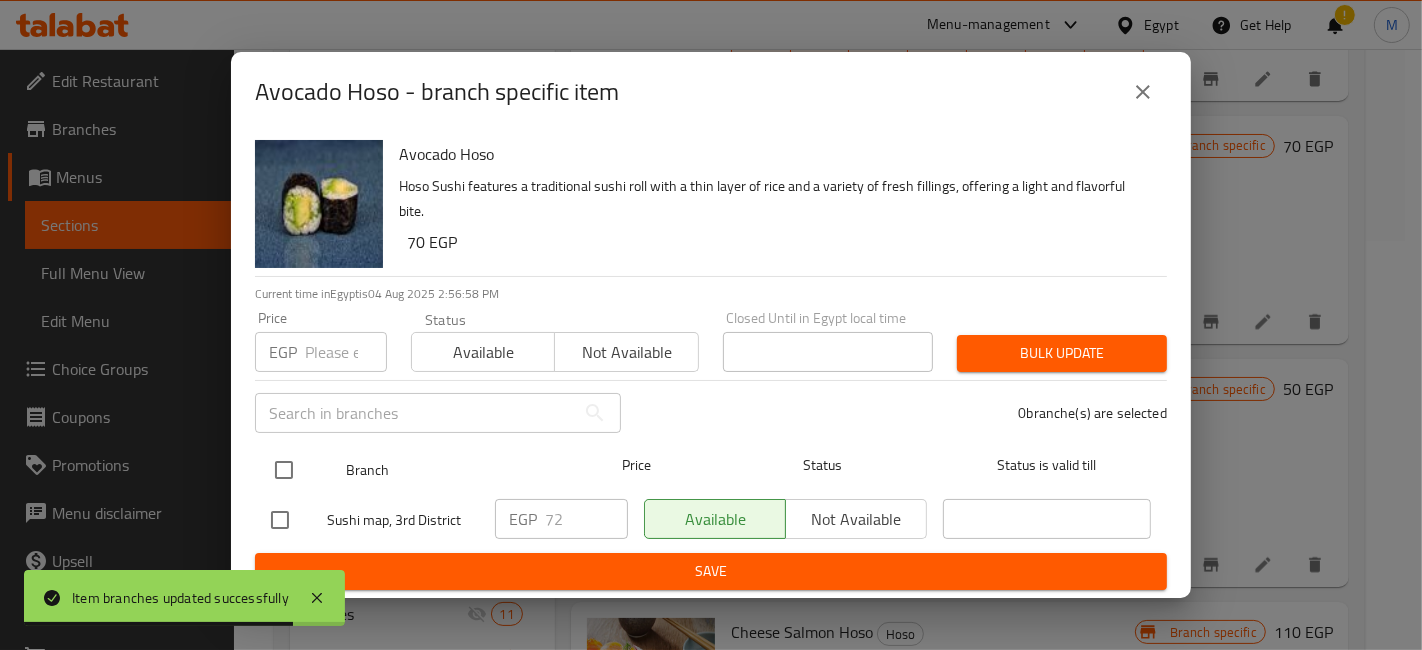checkbox on "true" 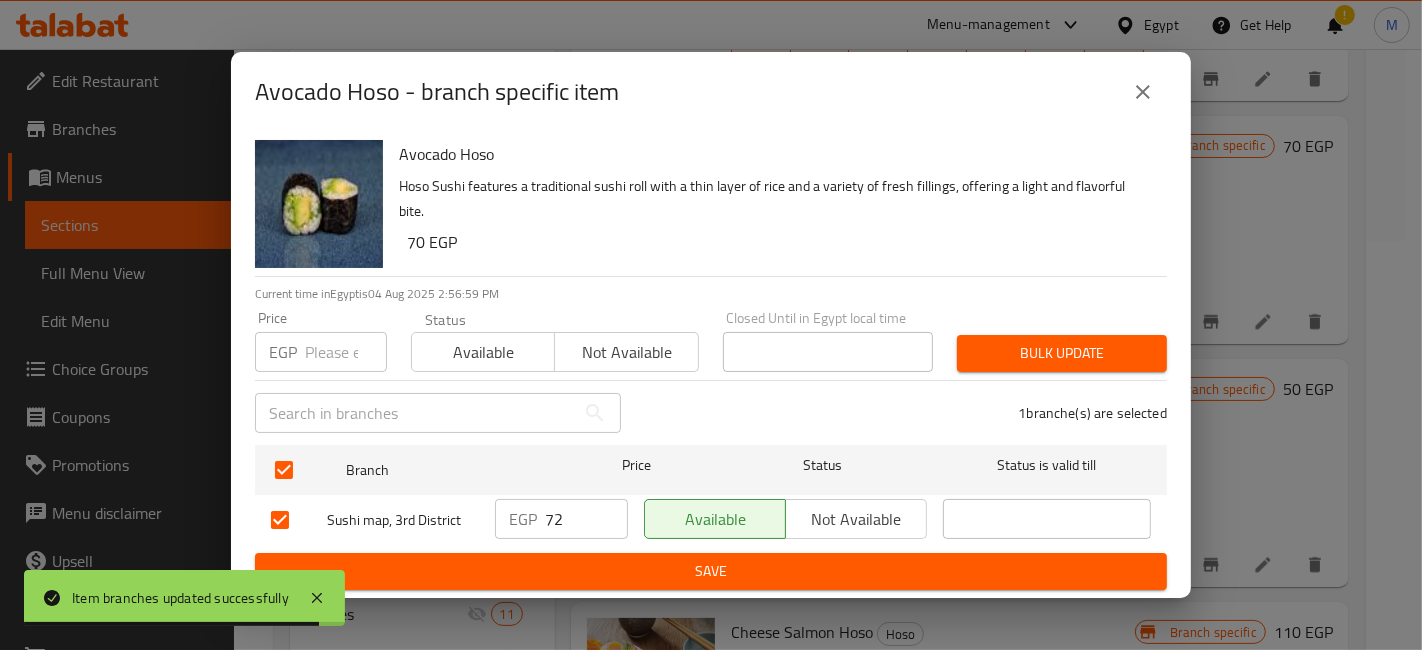 click on "72" at bounding box center [586, 519] 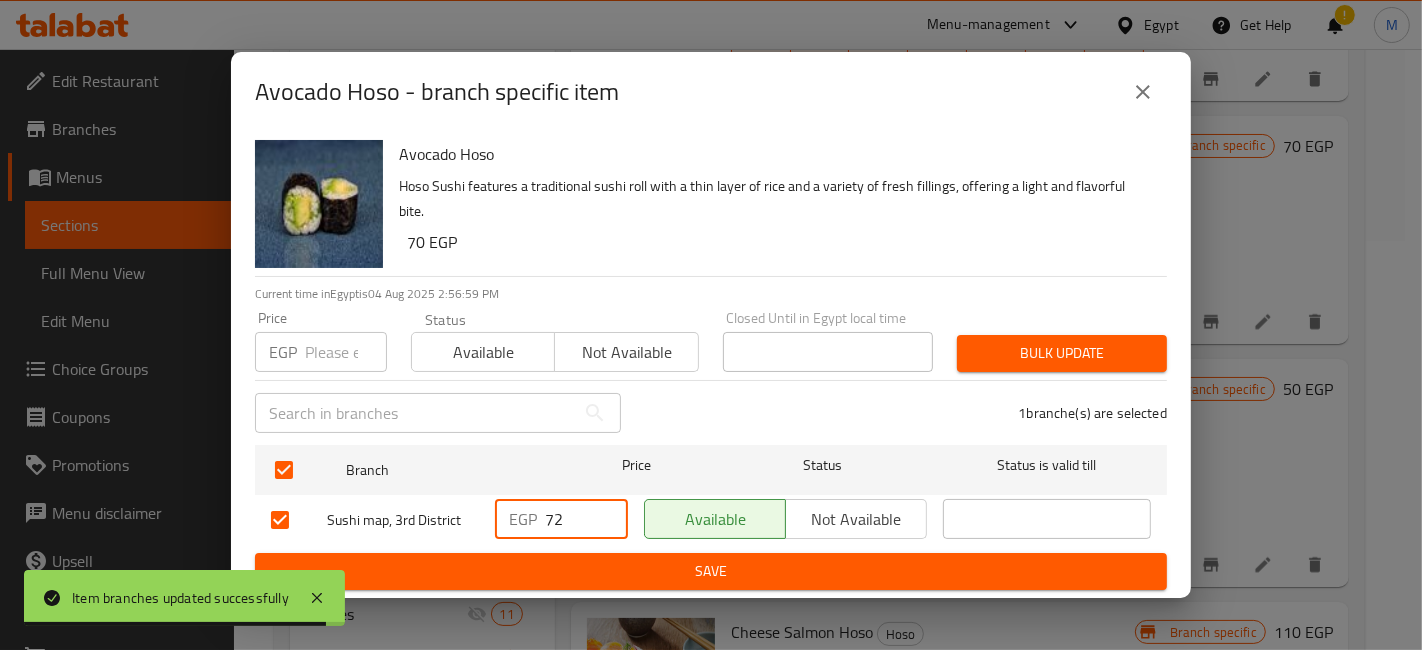 click on "72" at bounding box center [586, 519] 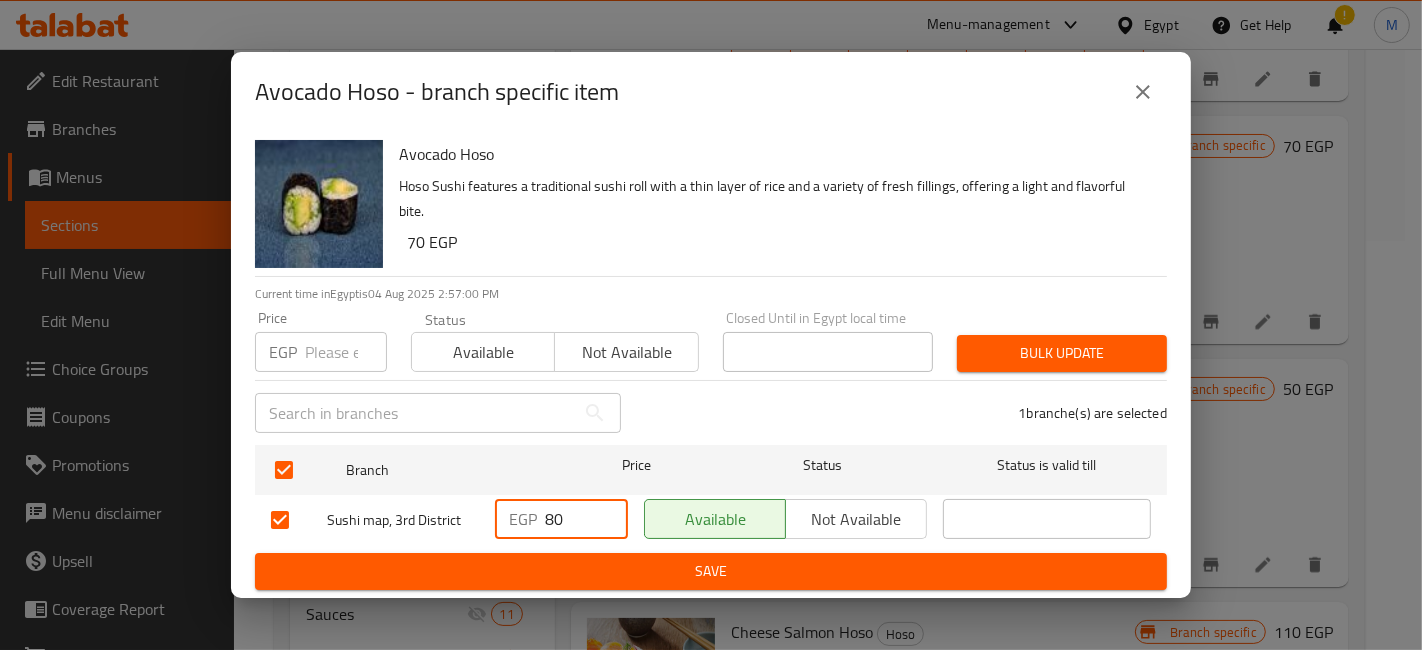 type on "80" 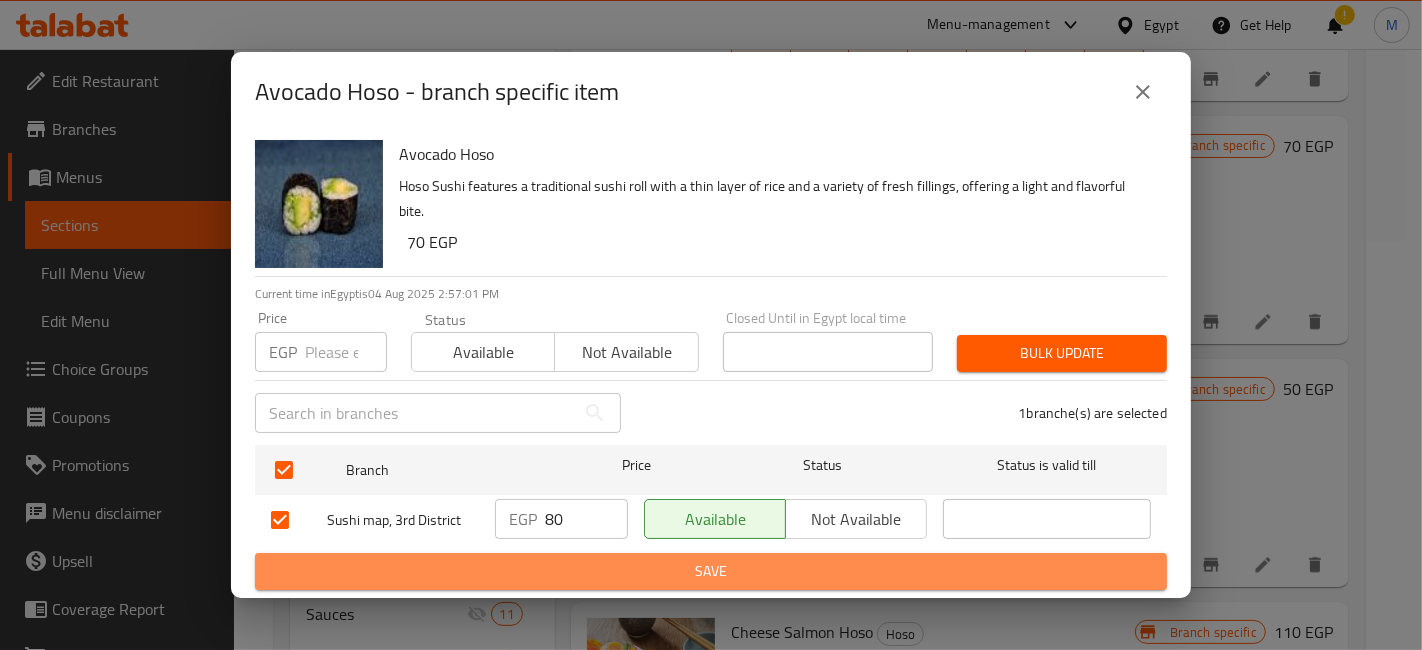 click on "Save" at bounding box center (711, 571) 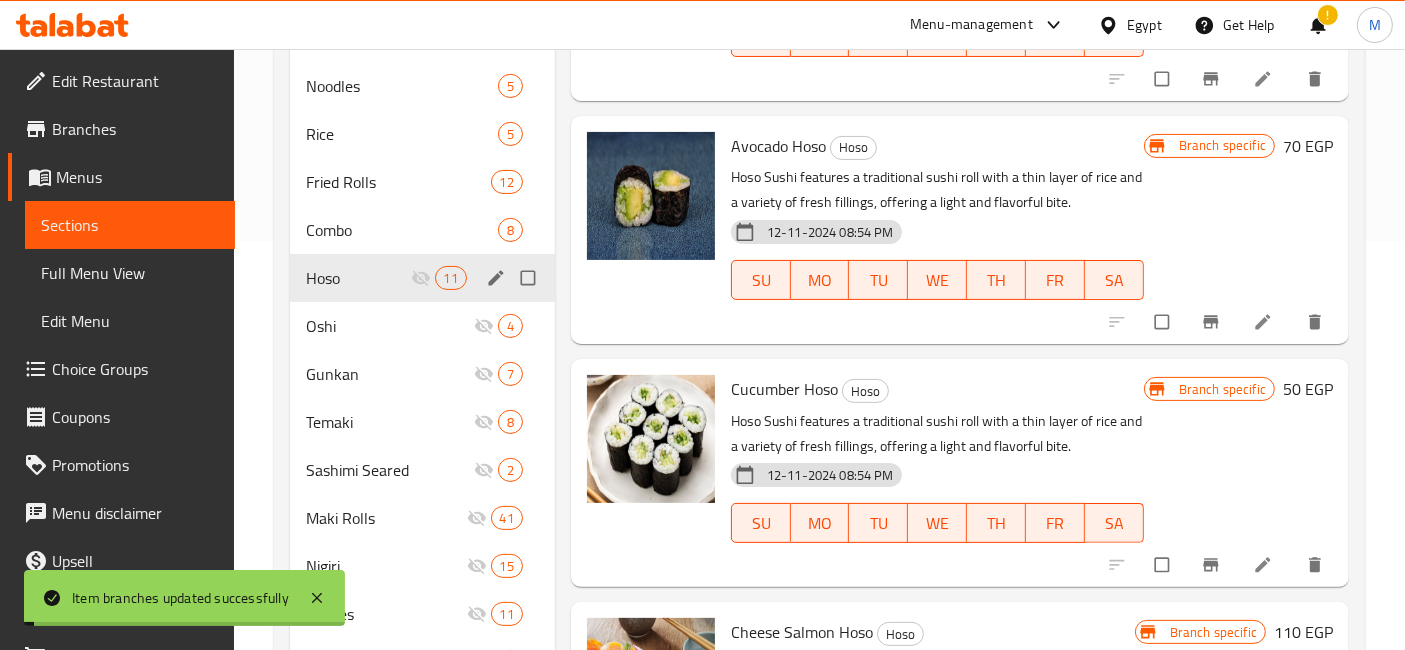 click 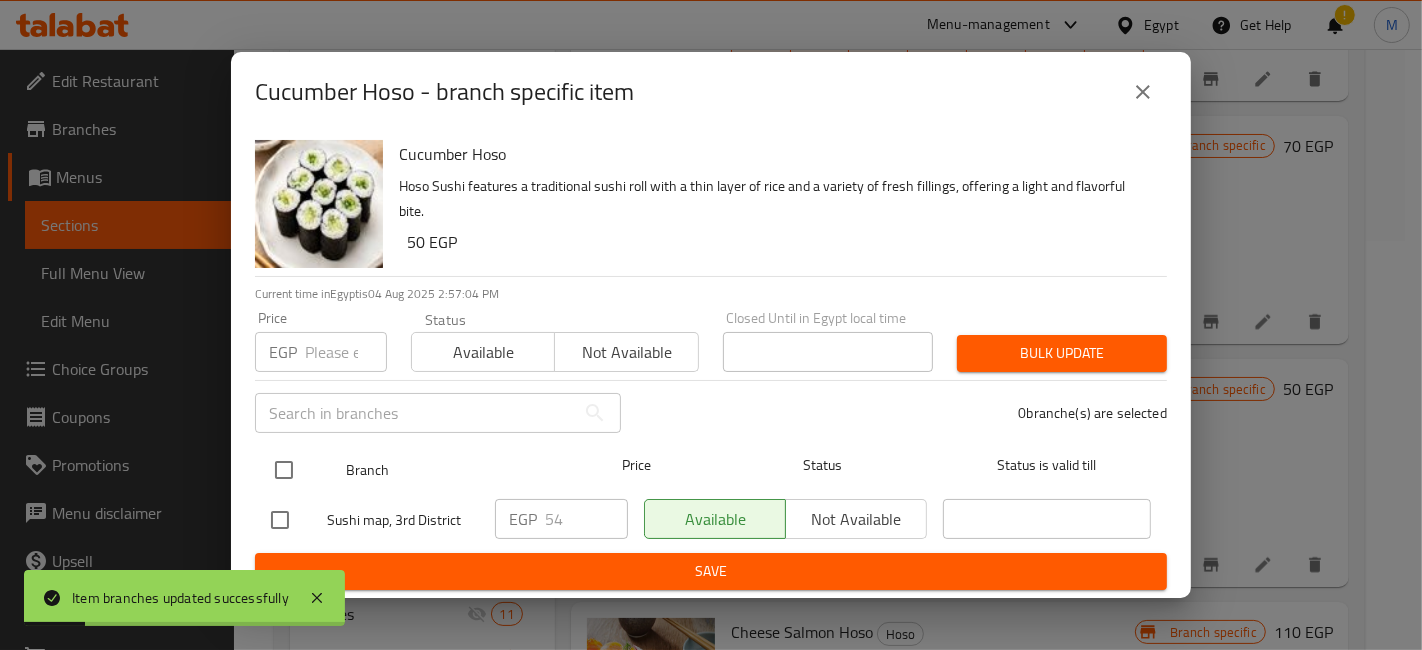 click at bounding box center [284, 470] 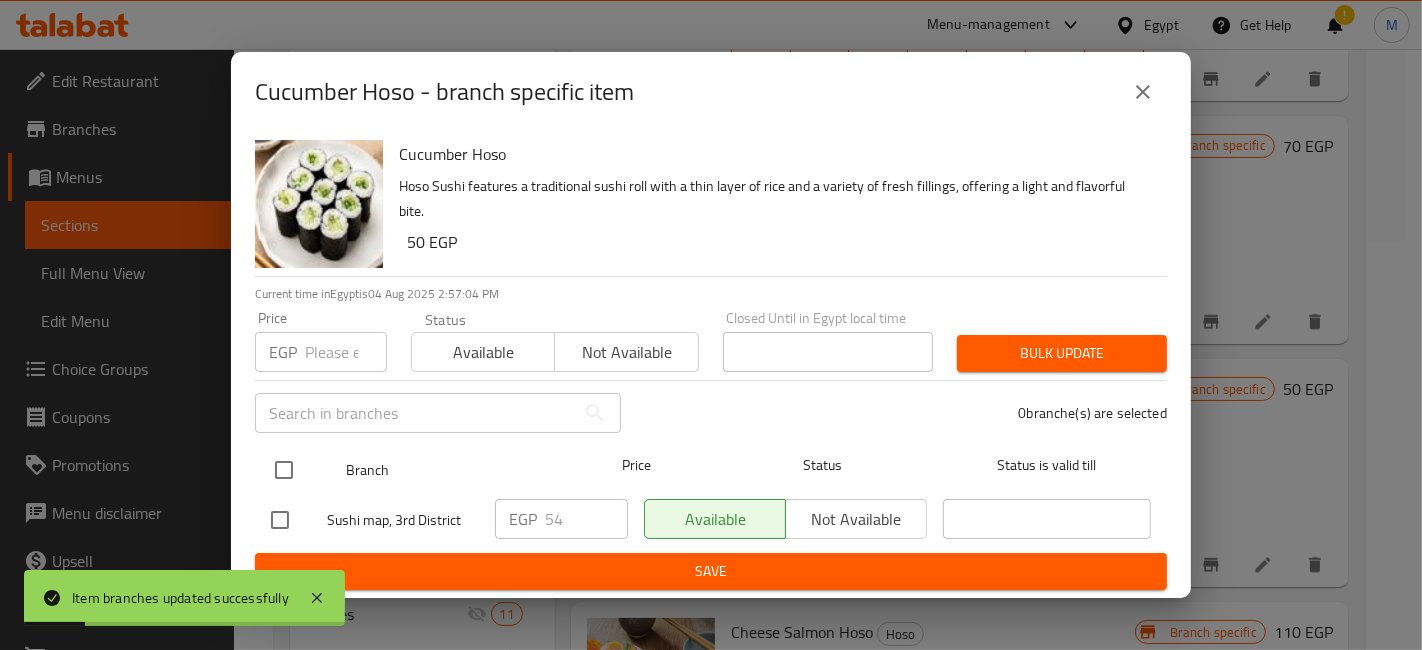 checkbox on "true" 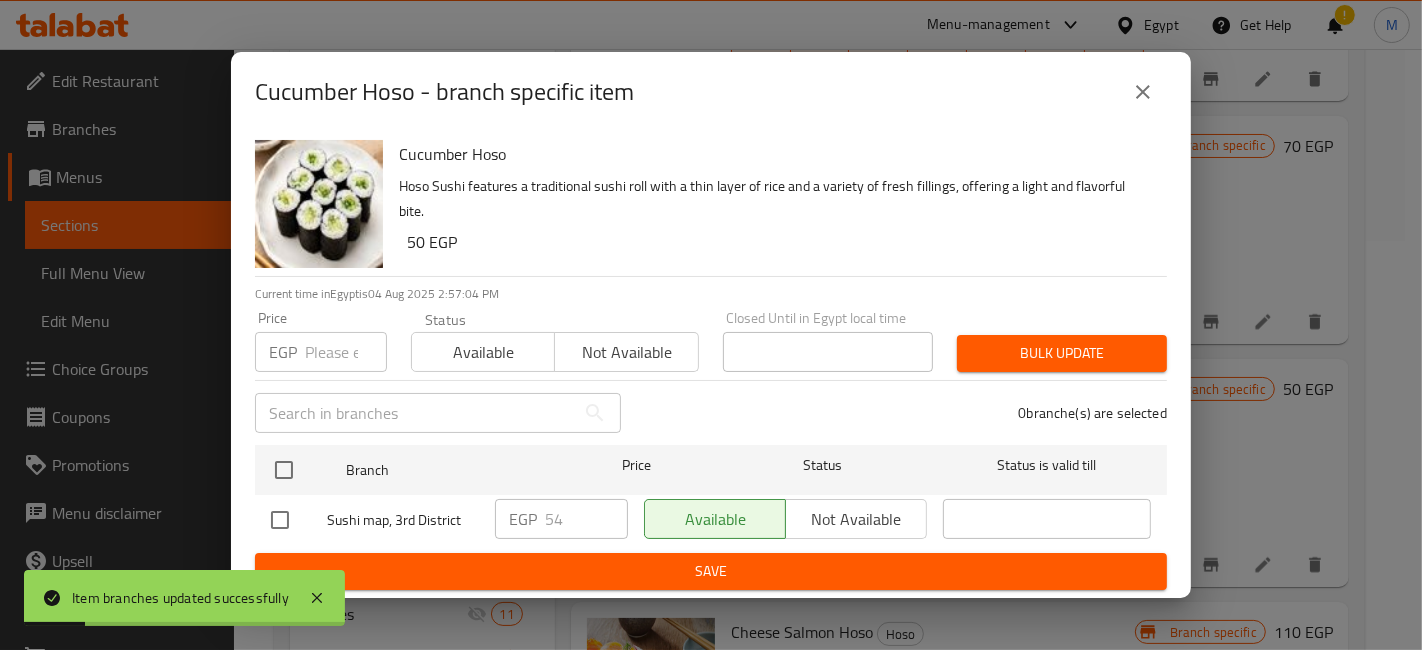 checkbox on "true" 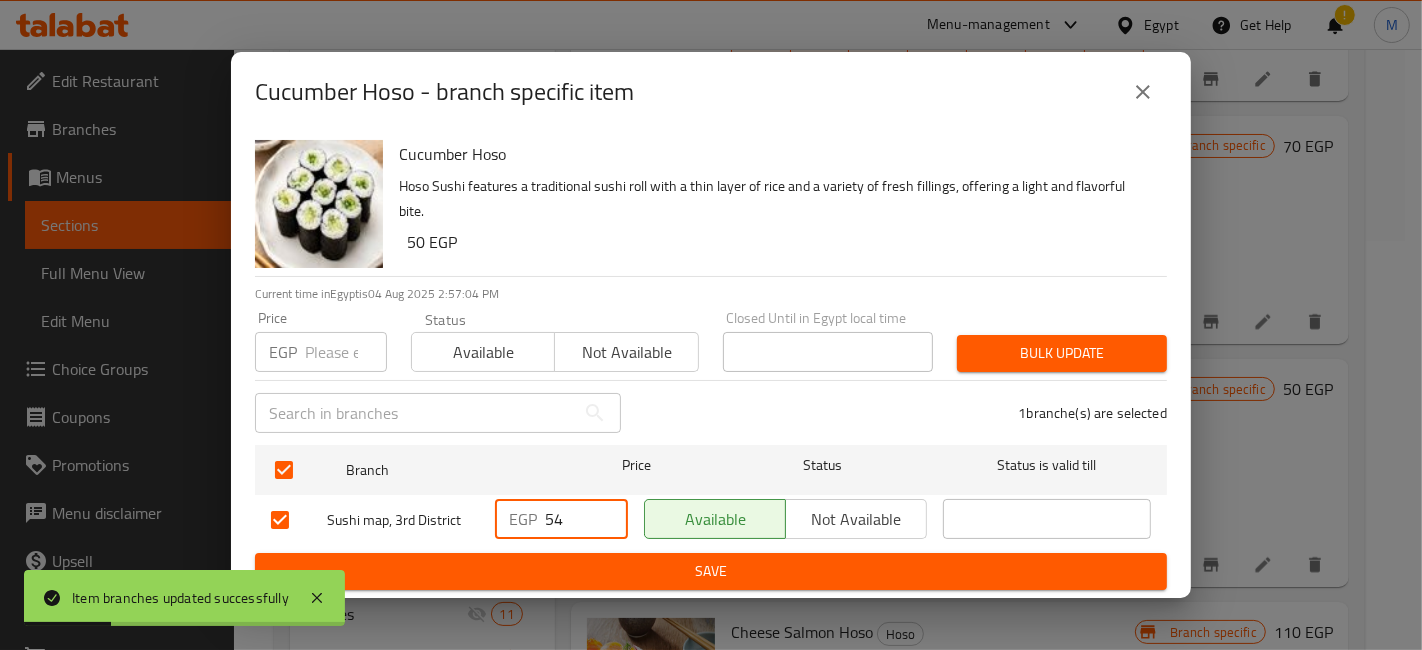 click on "54" at bounding box center [586, 519] 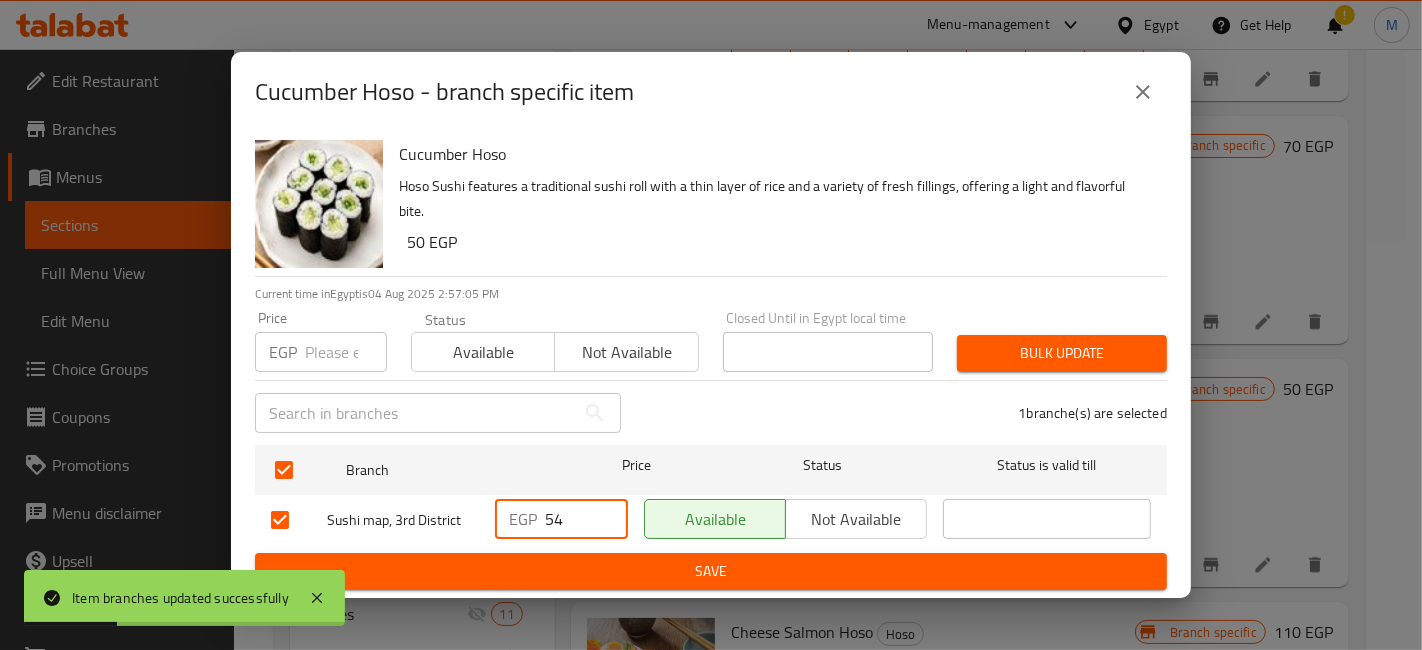 click on "54" at bounding box center [586, 519] 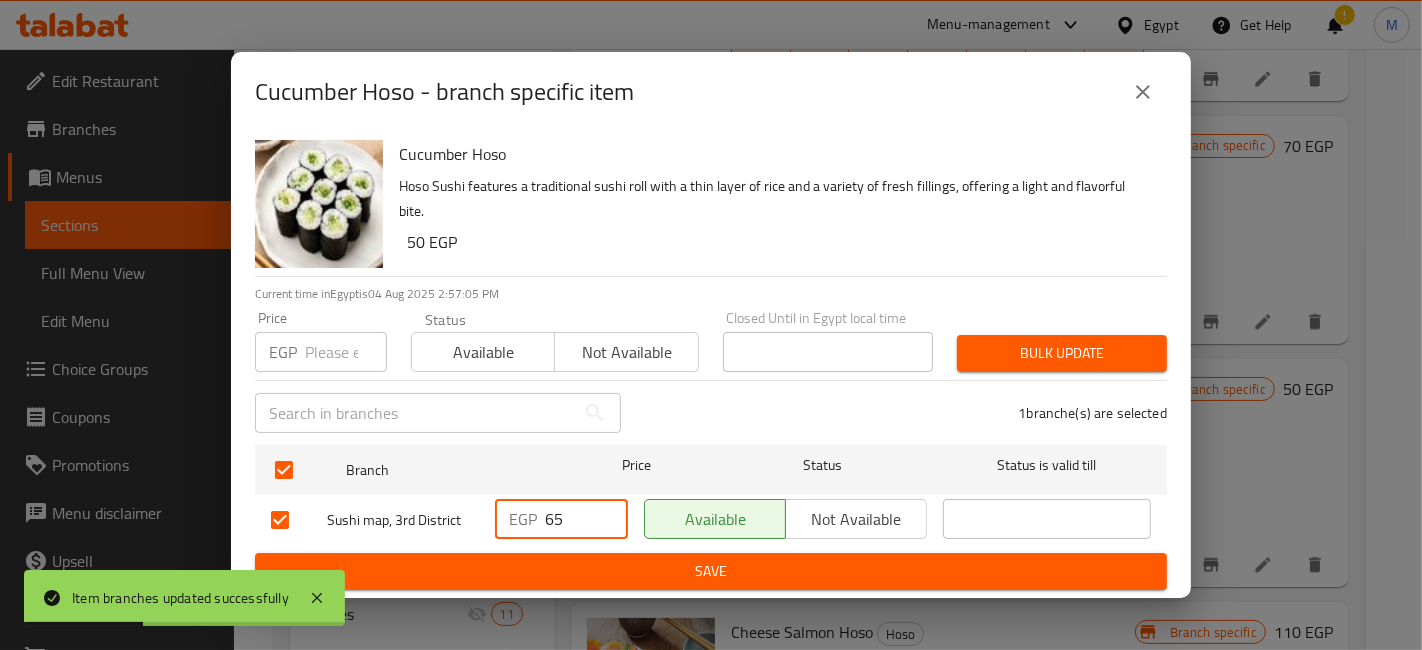 type on "65" 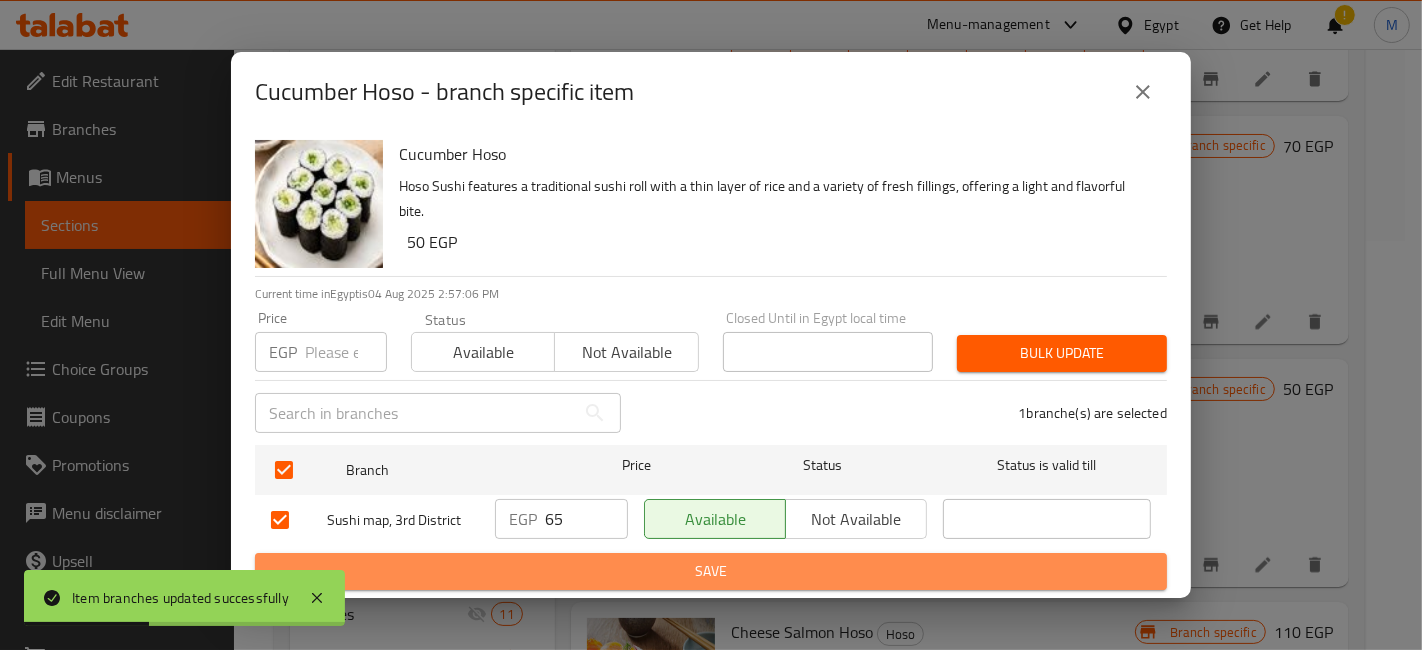 click on "Save" at bounding box center [711, 571] 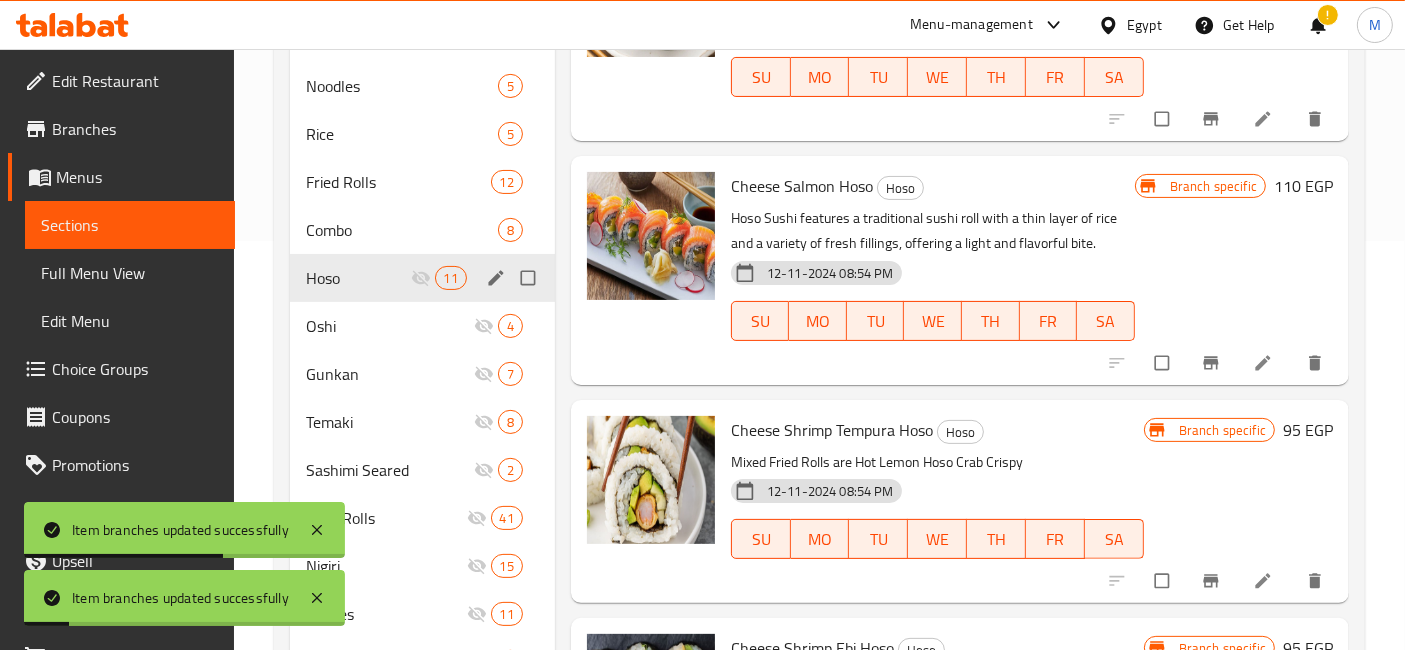 scroll, scrollTop: 1729, scrollLeft: 0, axis: vertical 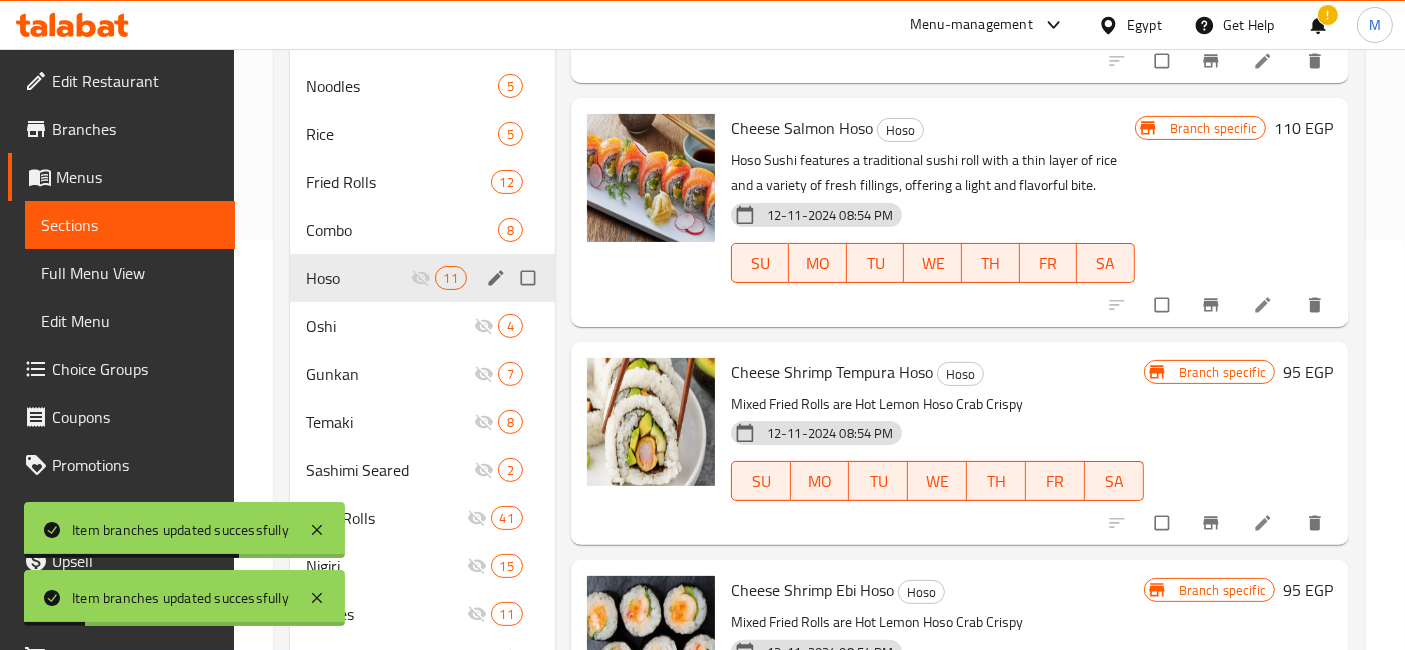 click 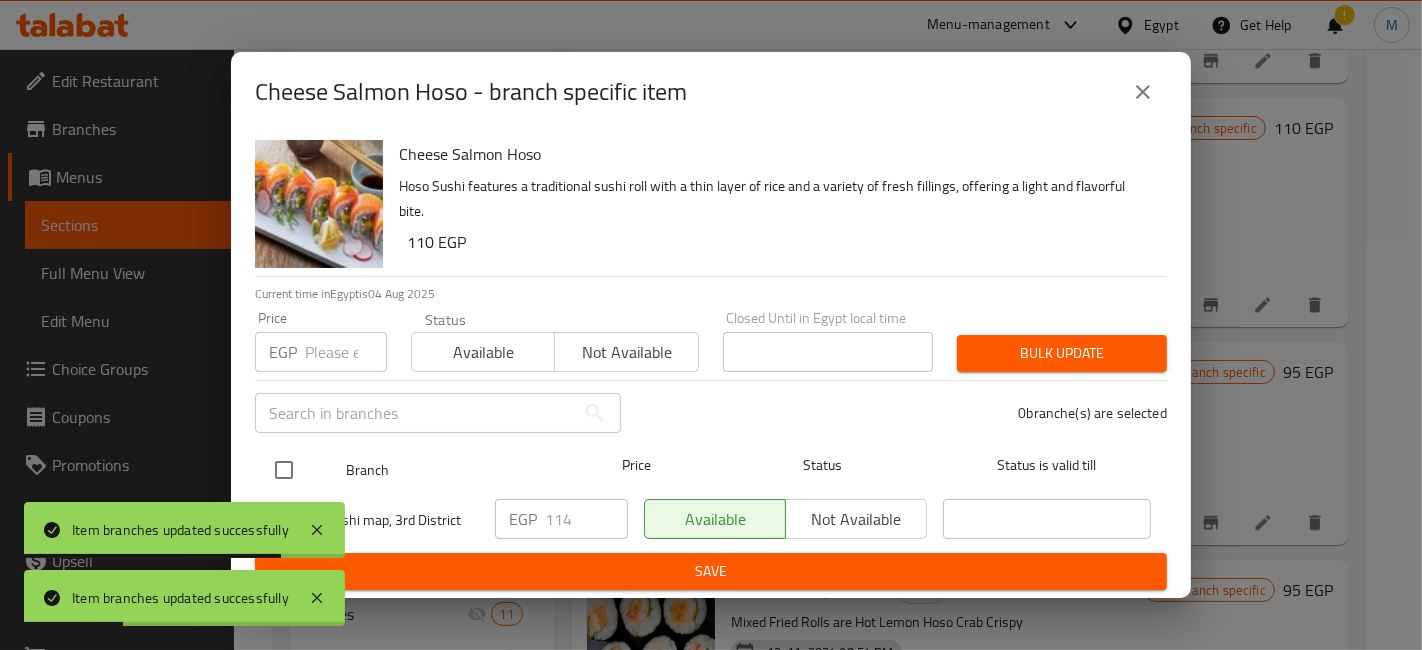 click at bounding box center [284, 470] 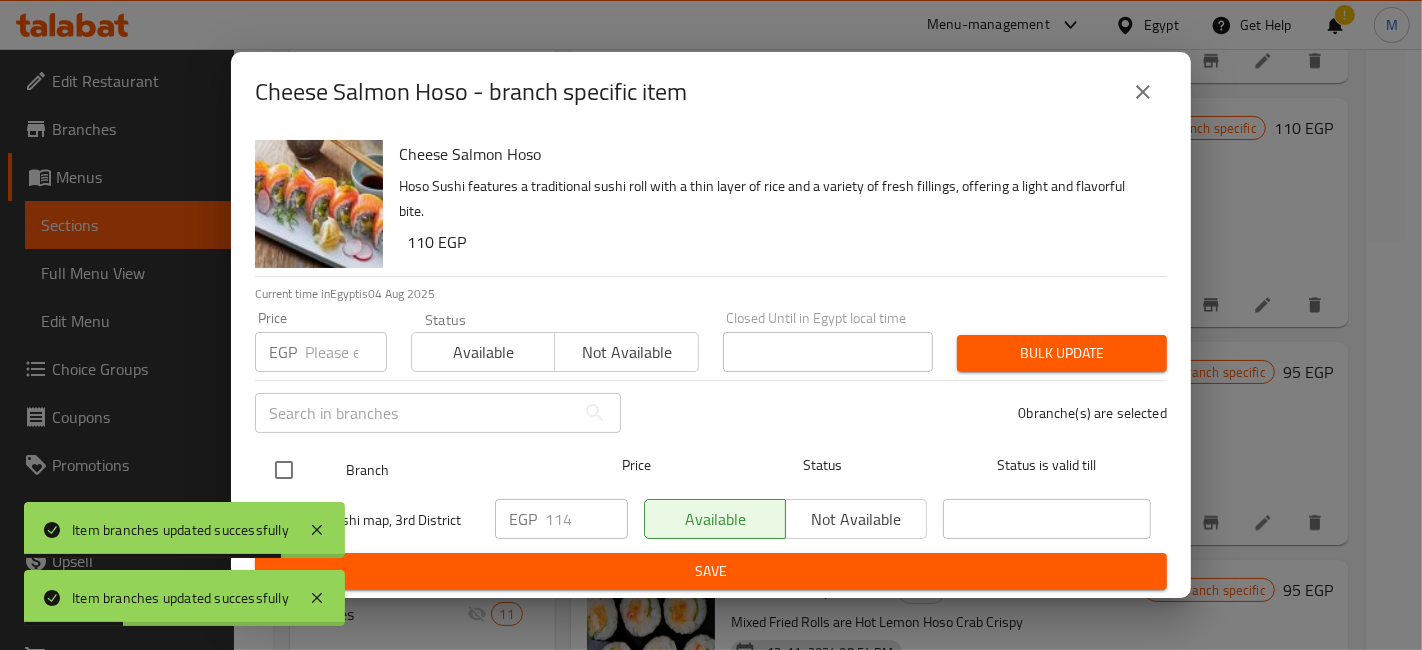 checkbox on "true" 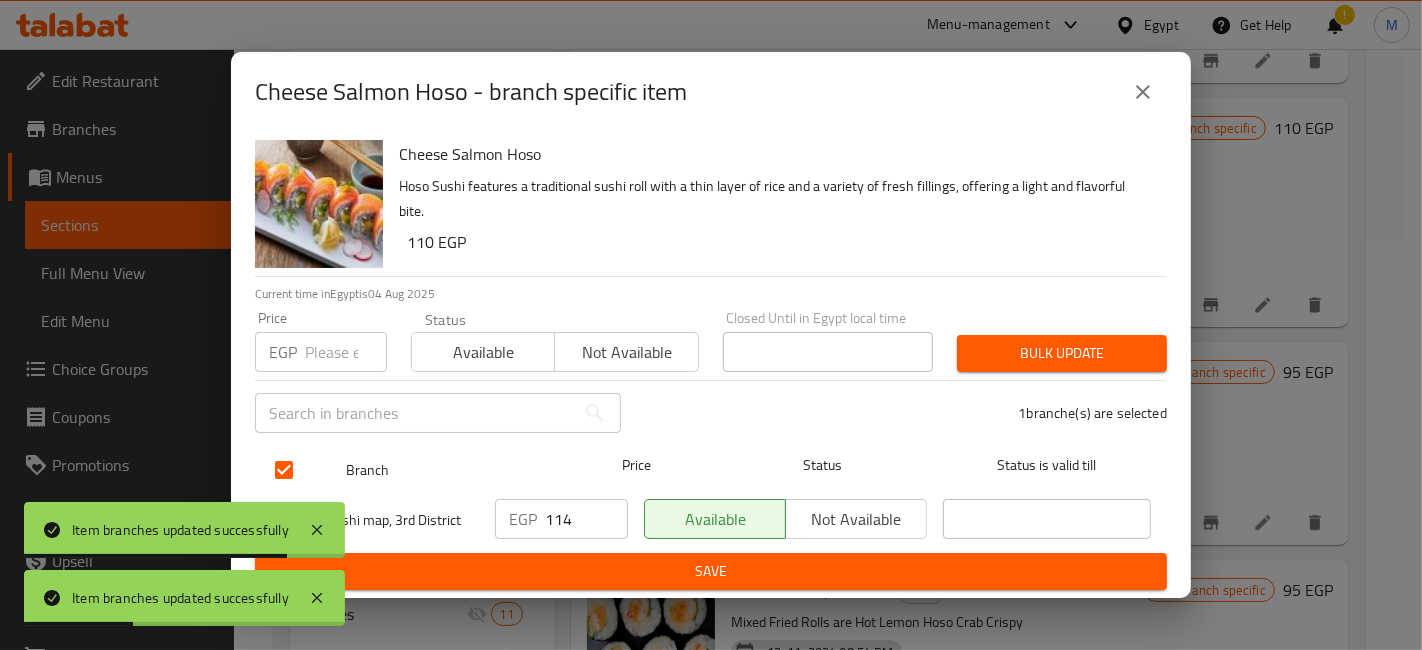 checkbox on "true" 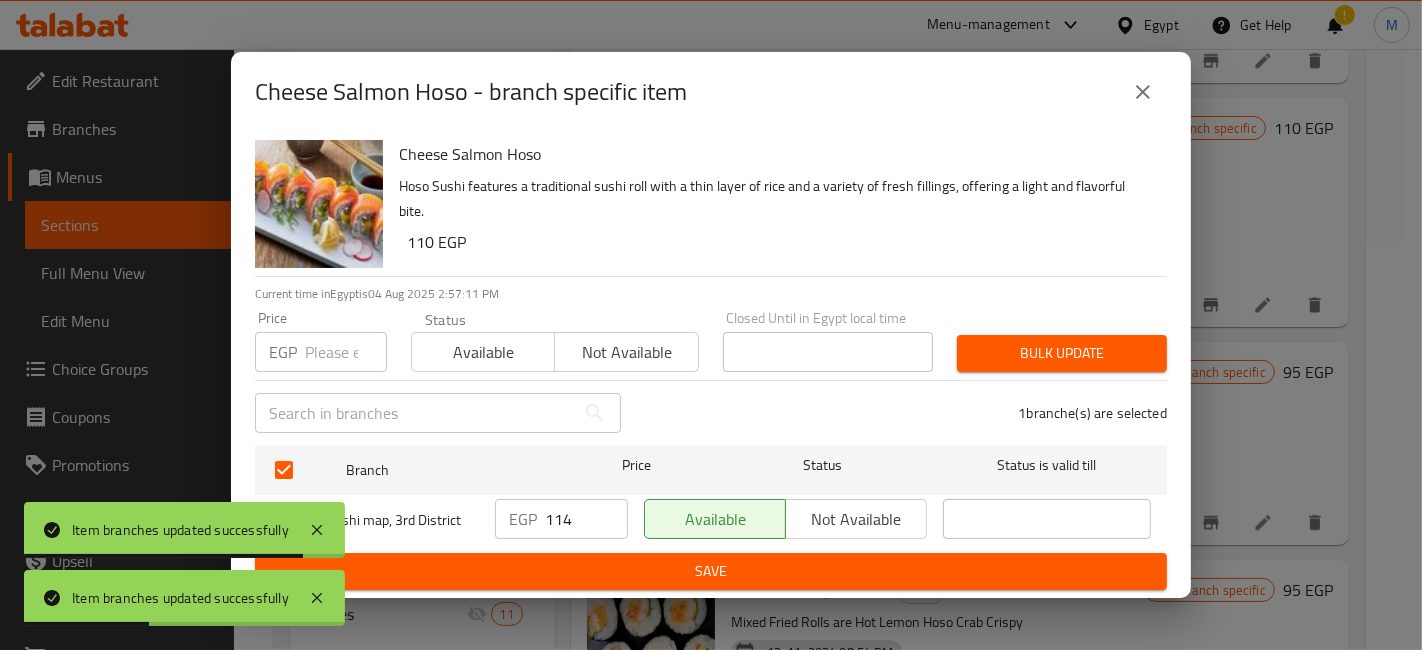 click on "114" at bounding box center (586, 519) 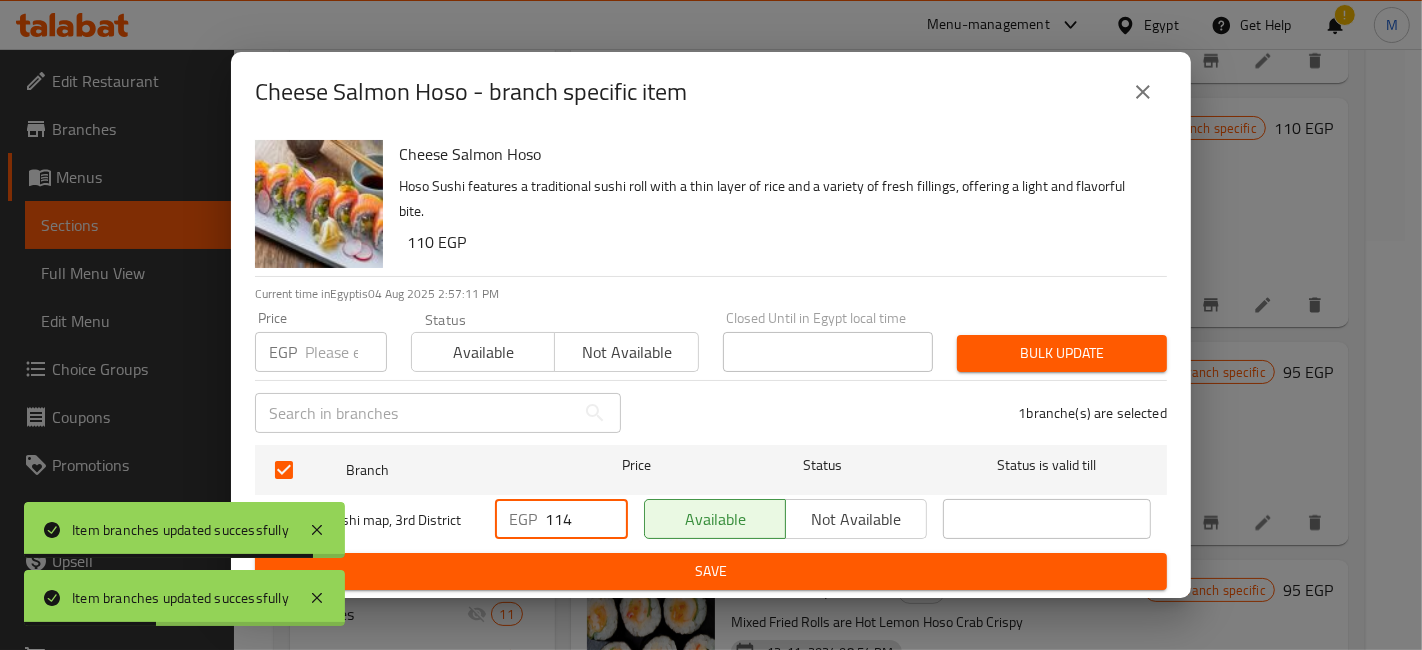 click on "114" at bounding box center (586, 519) 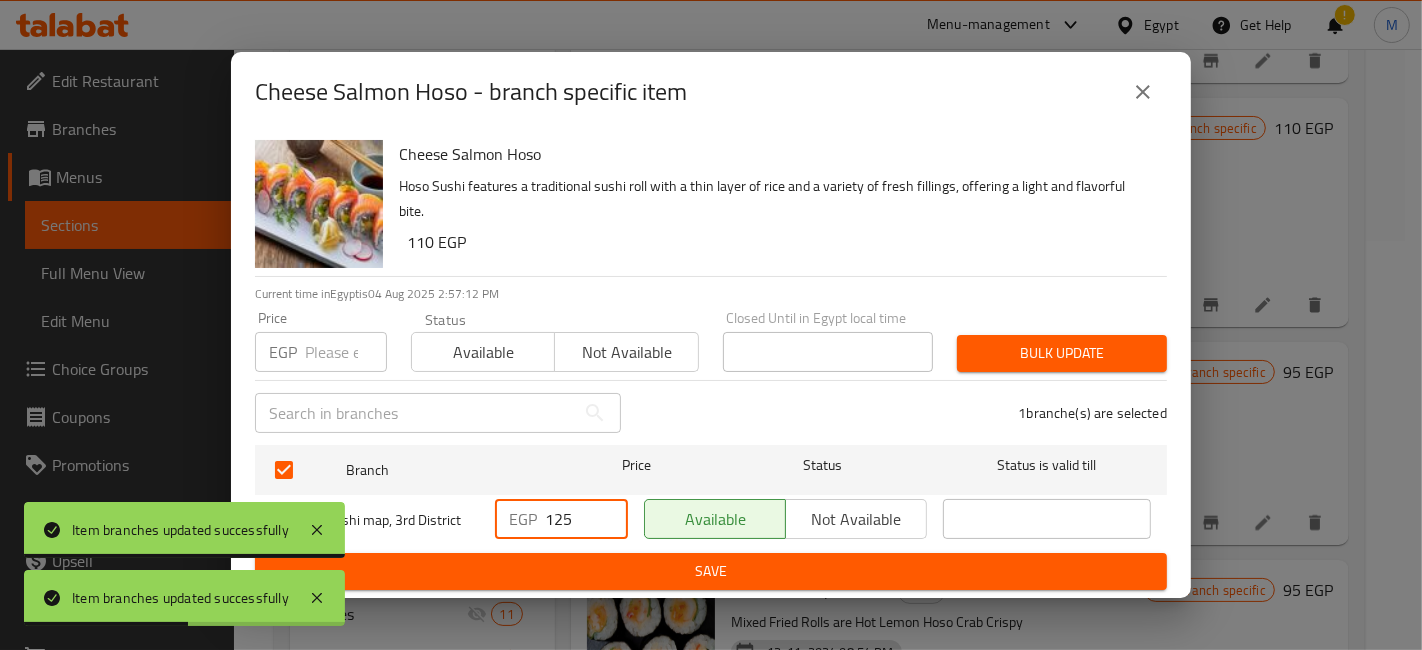type on "125" 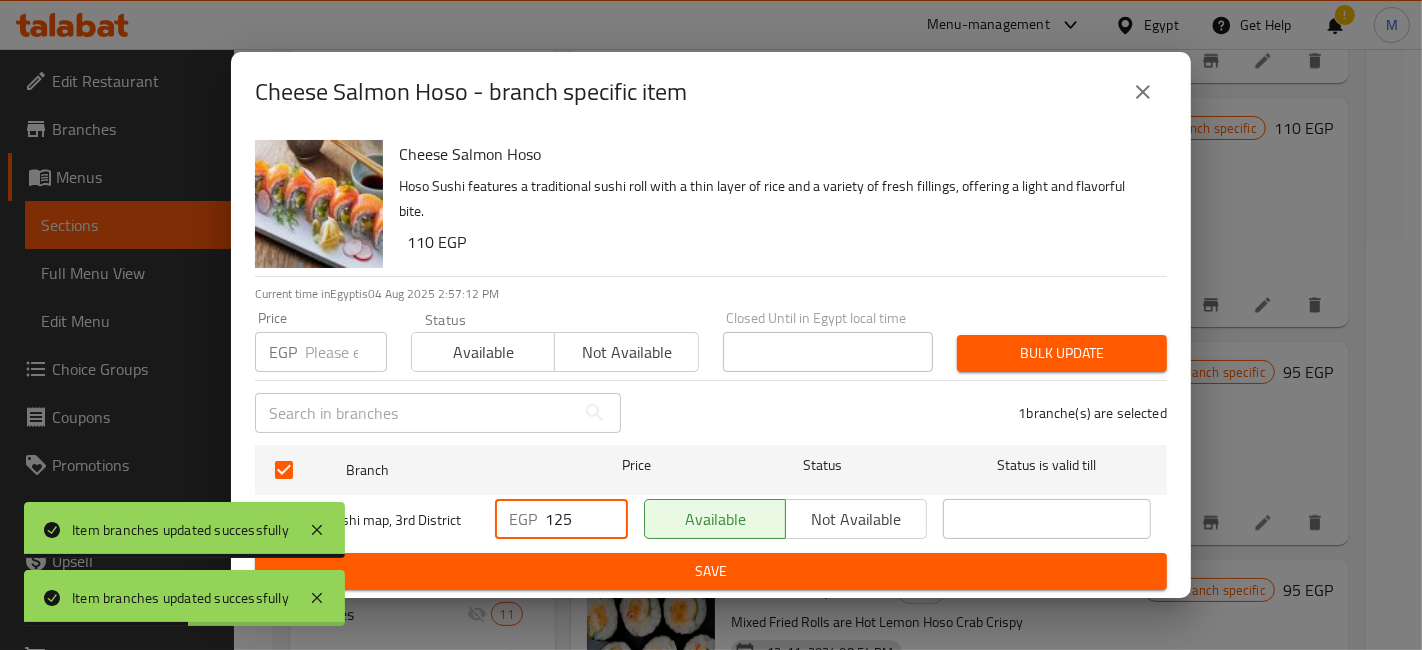 click on "EGP 125 ​" at bounding box center [561, 520] 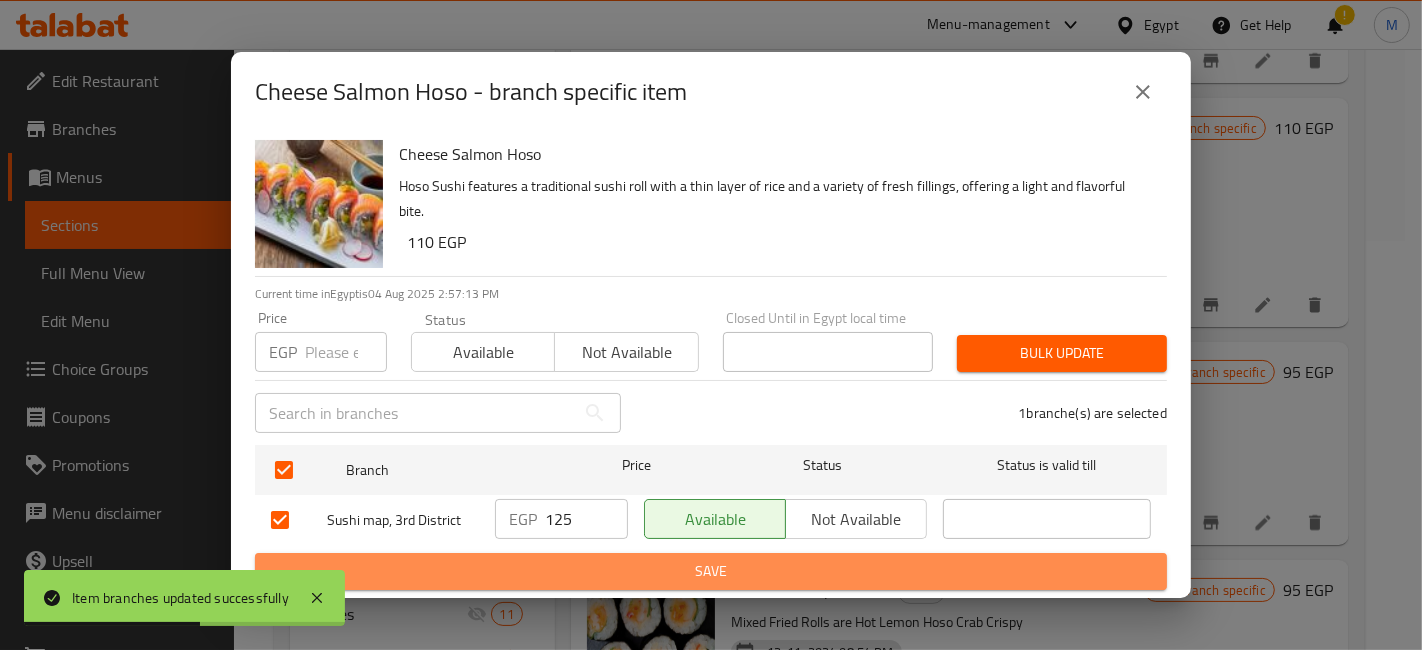 drag, startPoint x: 588, startPoint y: 564, endPoint x: 614, endPoint y: 567, distance: 26.172504 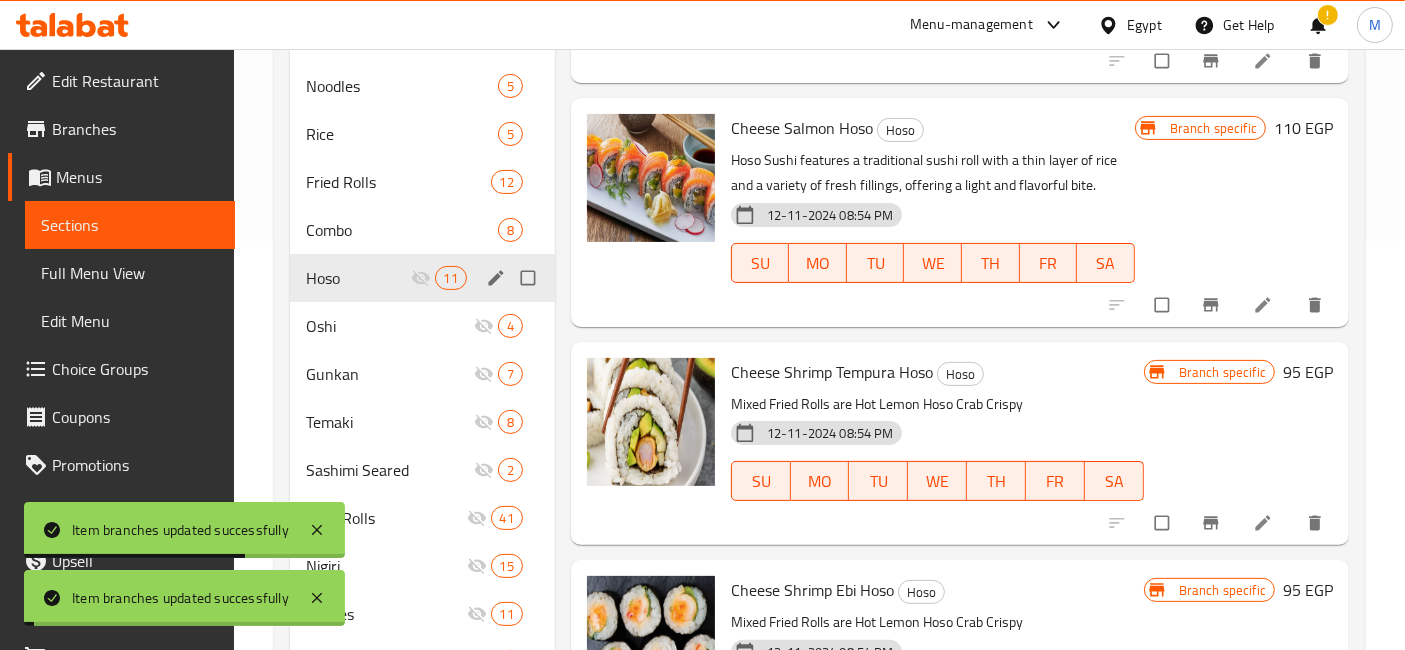 click 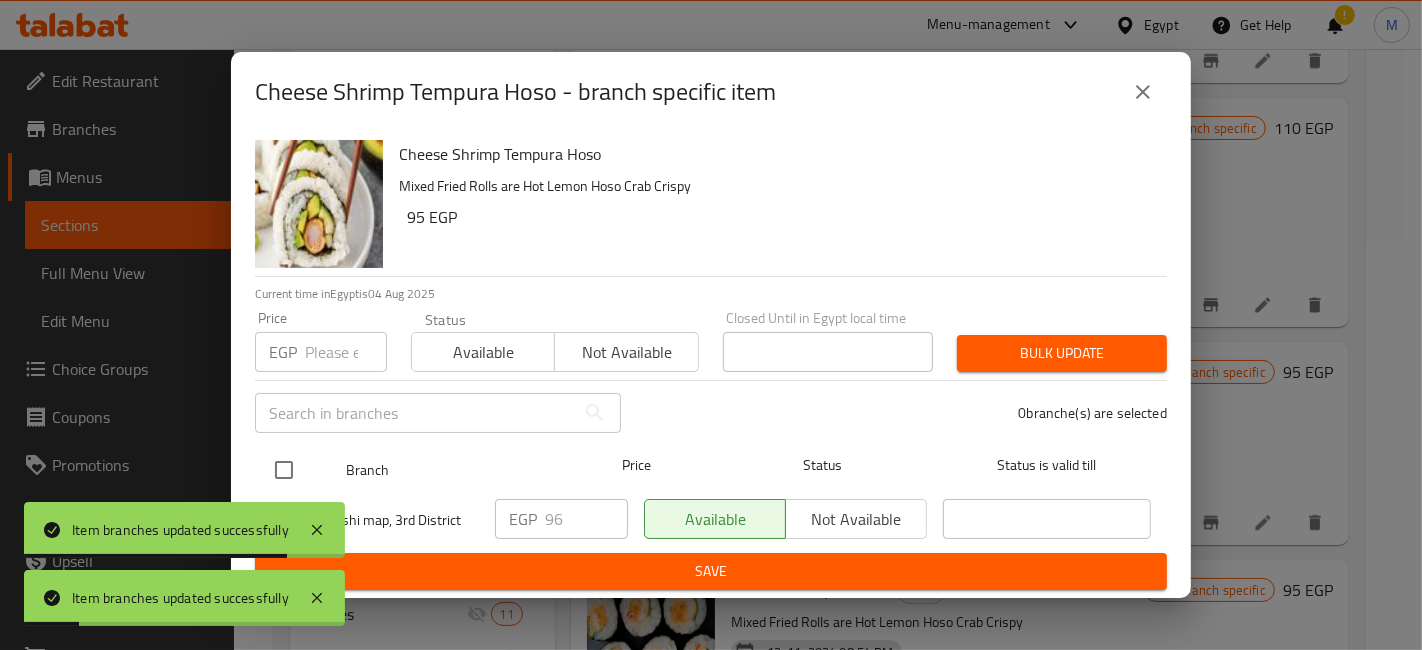 click at bounding box center (284, 470) 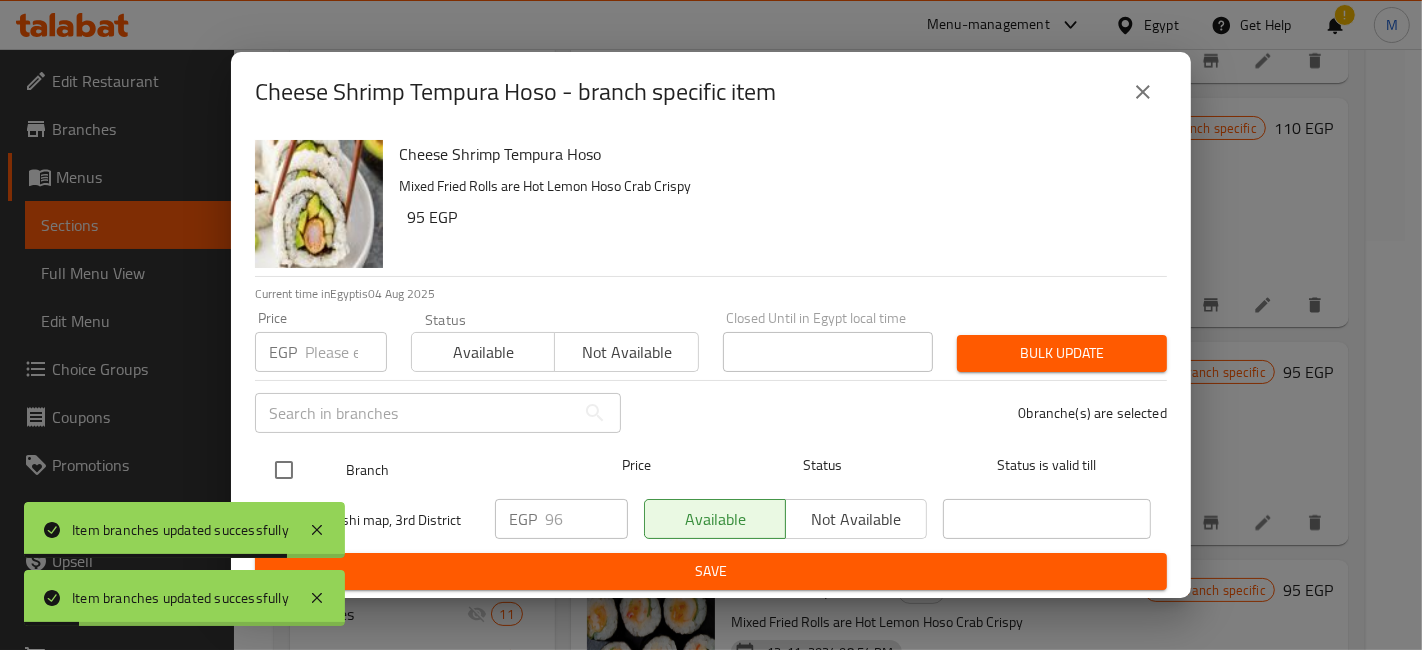 checkbox on "true" 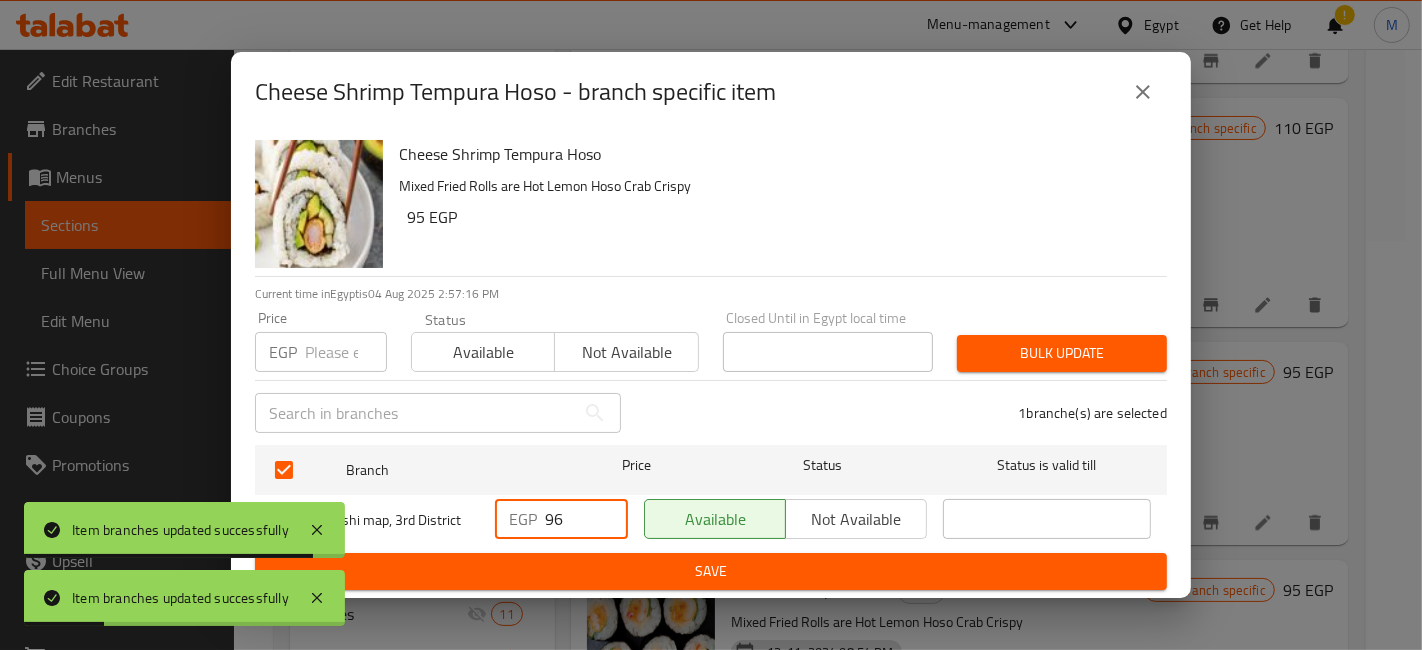drag, startPoint x: 565, startPoint y: 536, endPoint x: 501, endPoint y: 518, distance: 66.48308 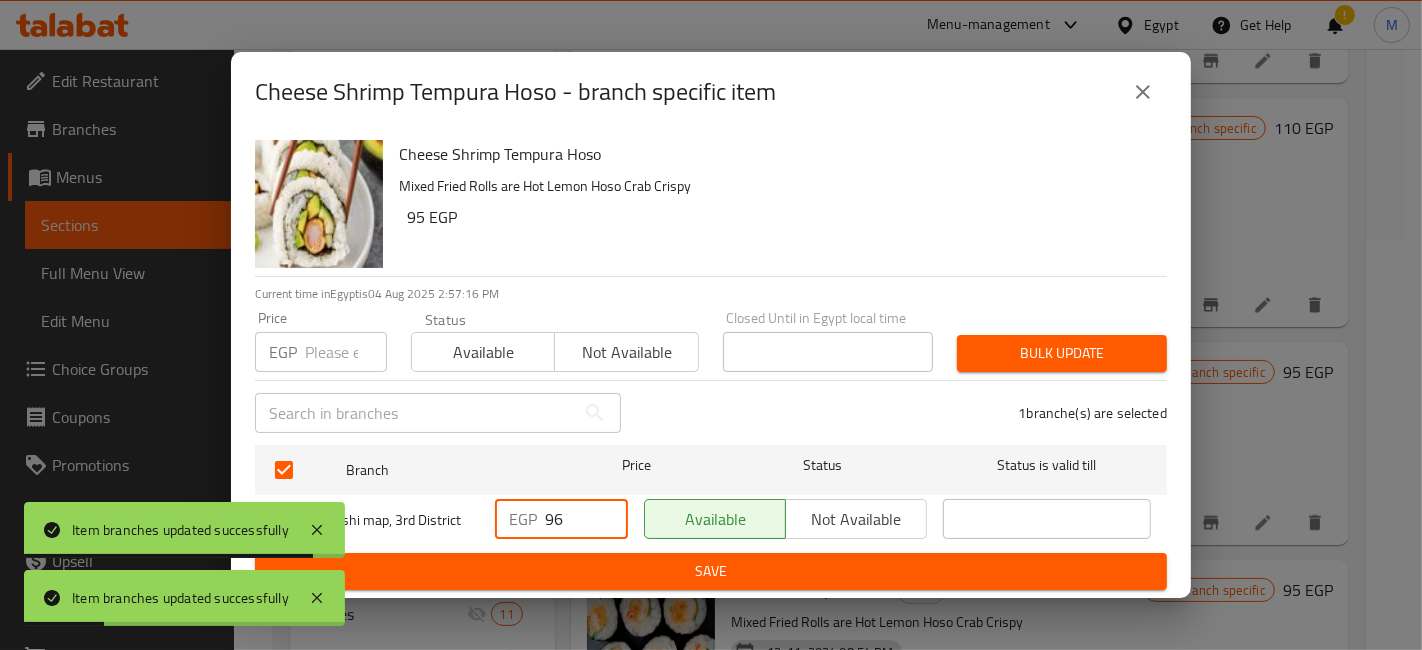 click on "EGP 96 ​" at bounding box center (561, 519) 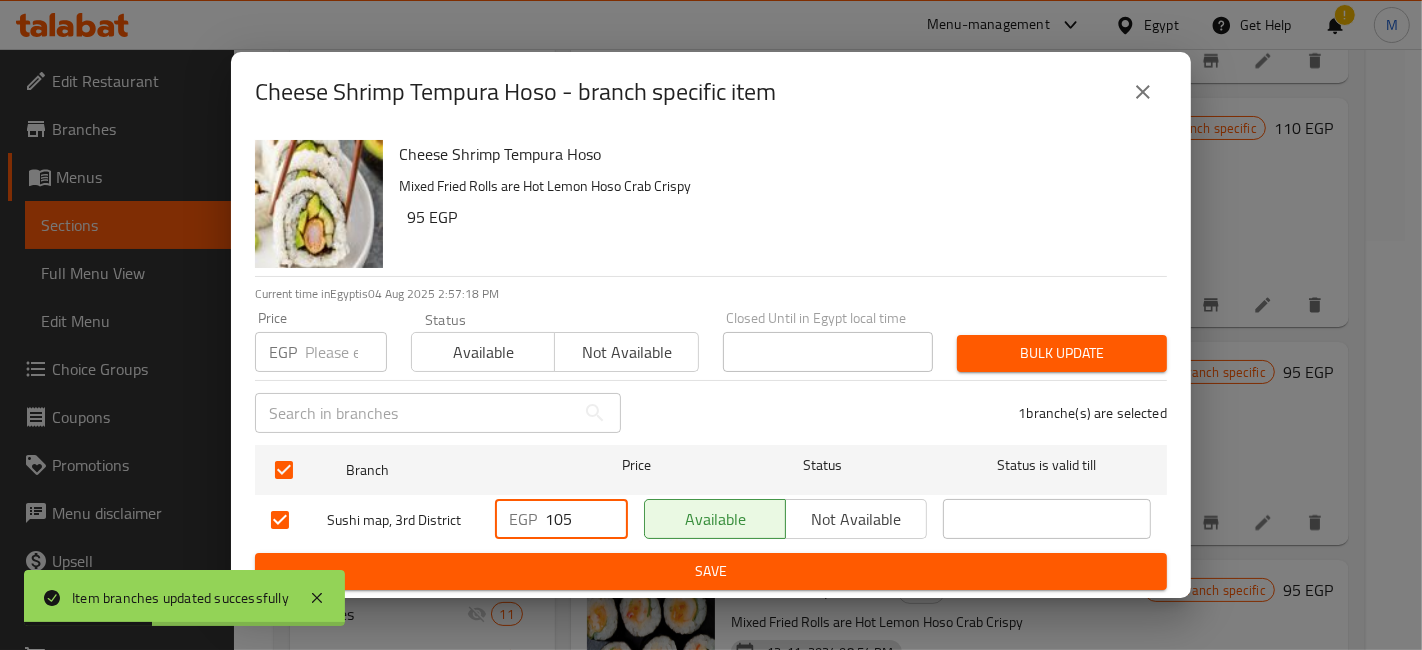 type on "105" 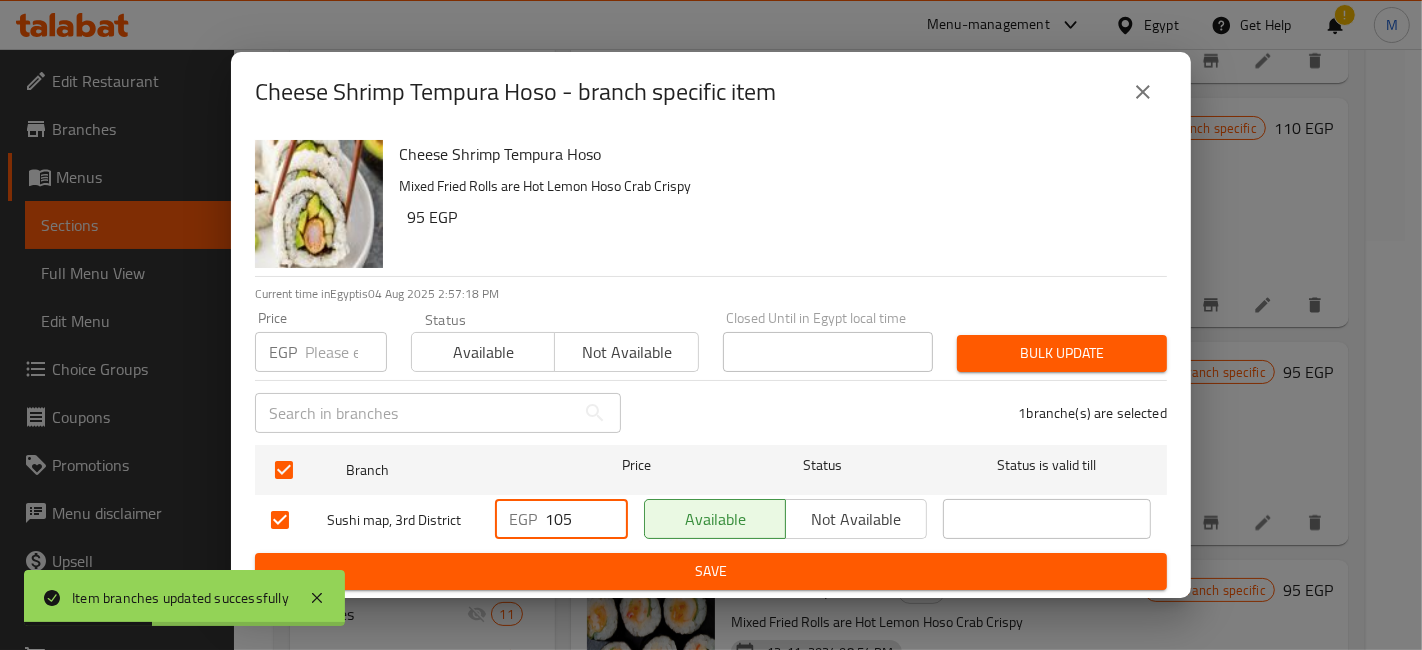 click on "Cheese Shrimp Tempura Hoso Mixed Fried Rolls are Hot Lemon Hoso Crab Crispy
95   EGP Current time in  Egypt  is  04 Aug 2025   2:57:18 PM Price EGP Price Status Available Not available Closed Until in Egypt local time Closed Until in Egypt local time Bulk update ​ 1  branche(s) are selected Branch Price Status Status is valid till Sushi map, 3rd District EGP 105 ​ Available Not available ​ Save" at bounding box center (711, 365) 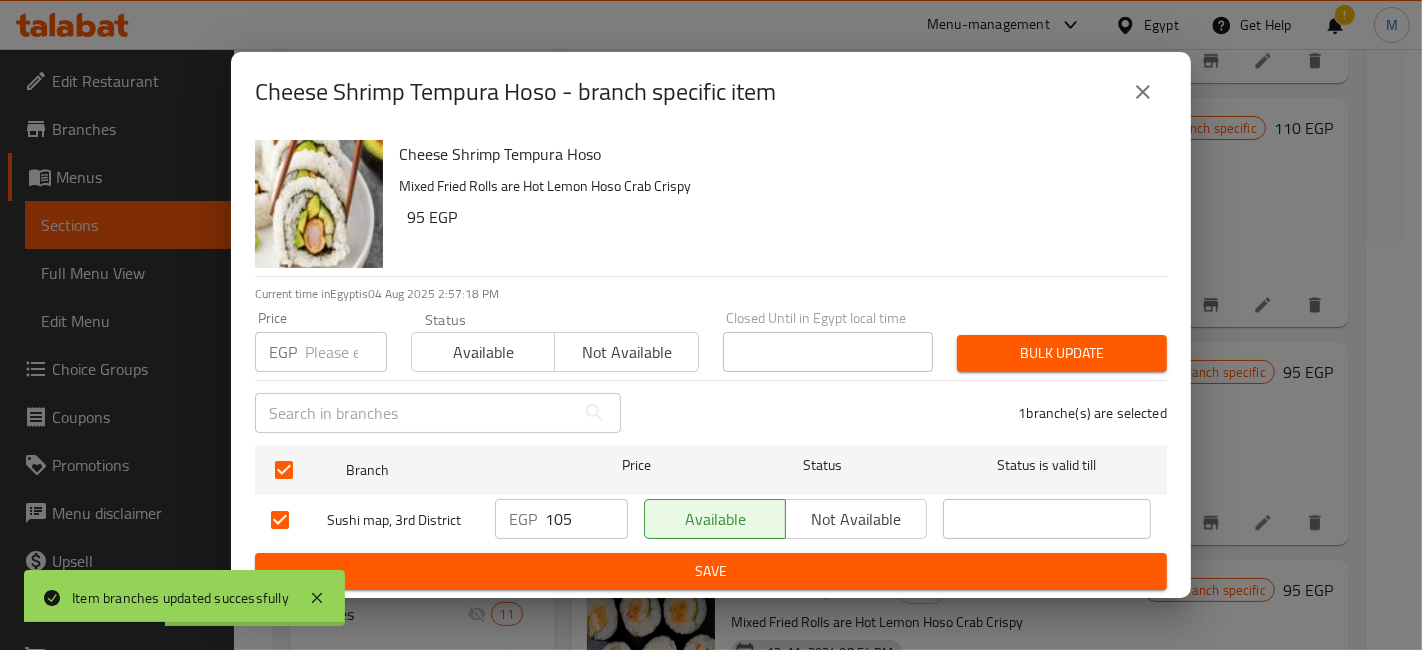 click on "Save" at bounding box center [711, 571] 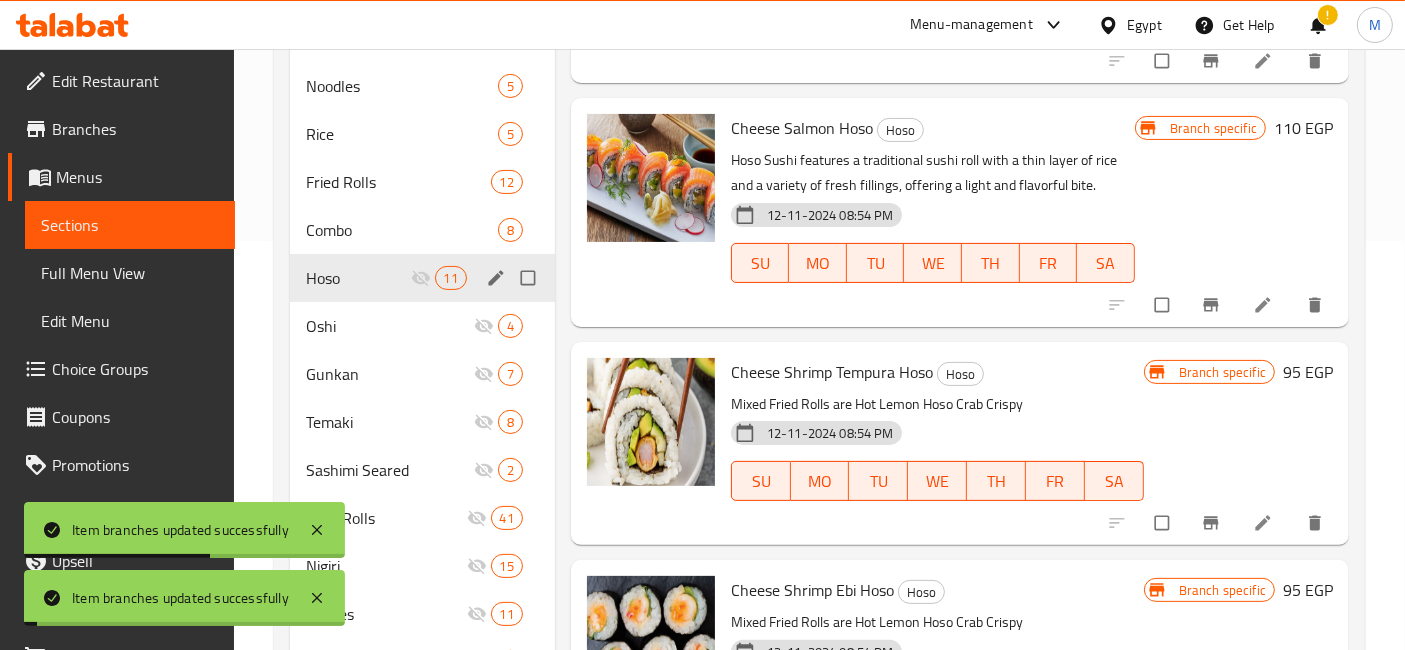 scroll, scrollTop: 525, scrollLeft: 0, axis: vertical 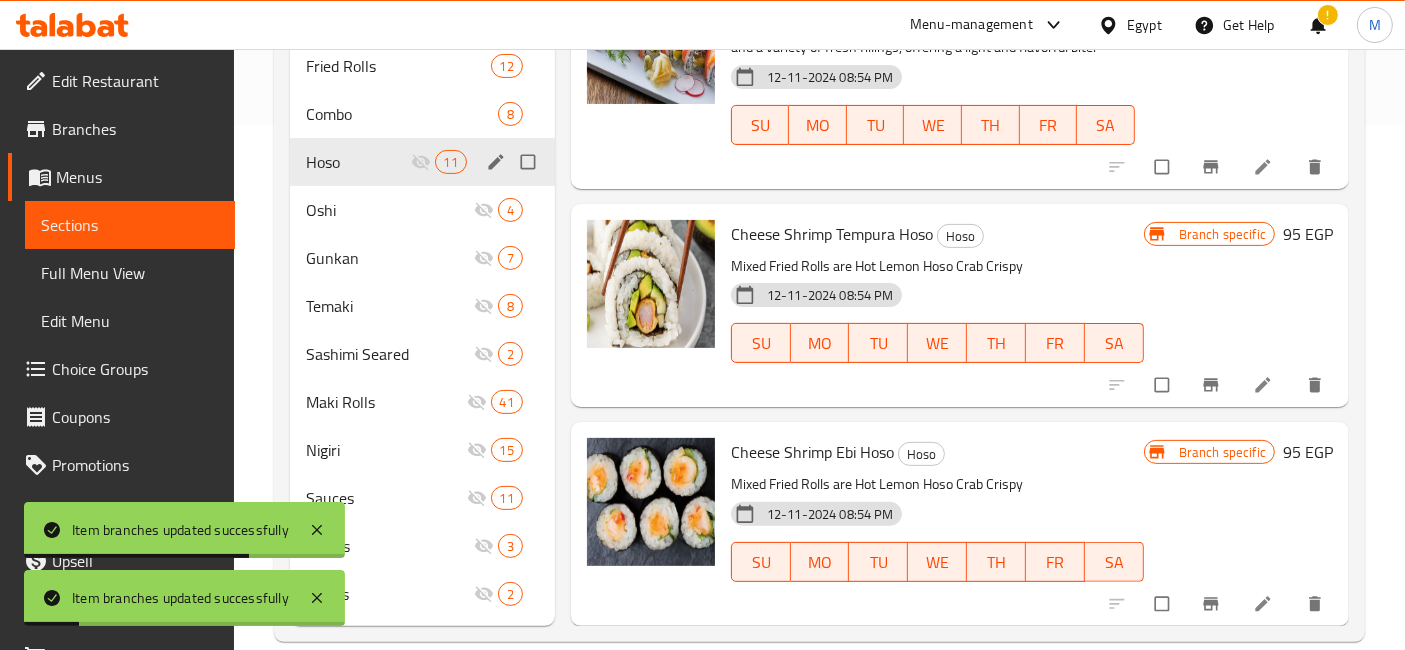 click at bounding box center (1265, 604) 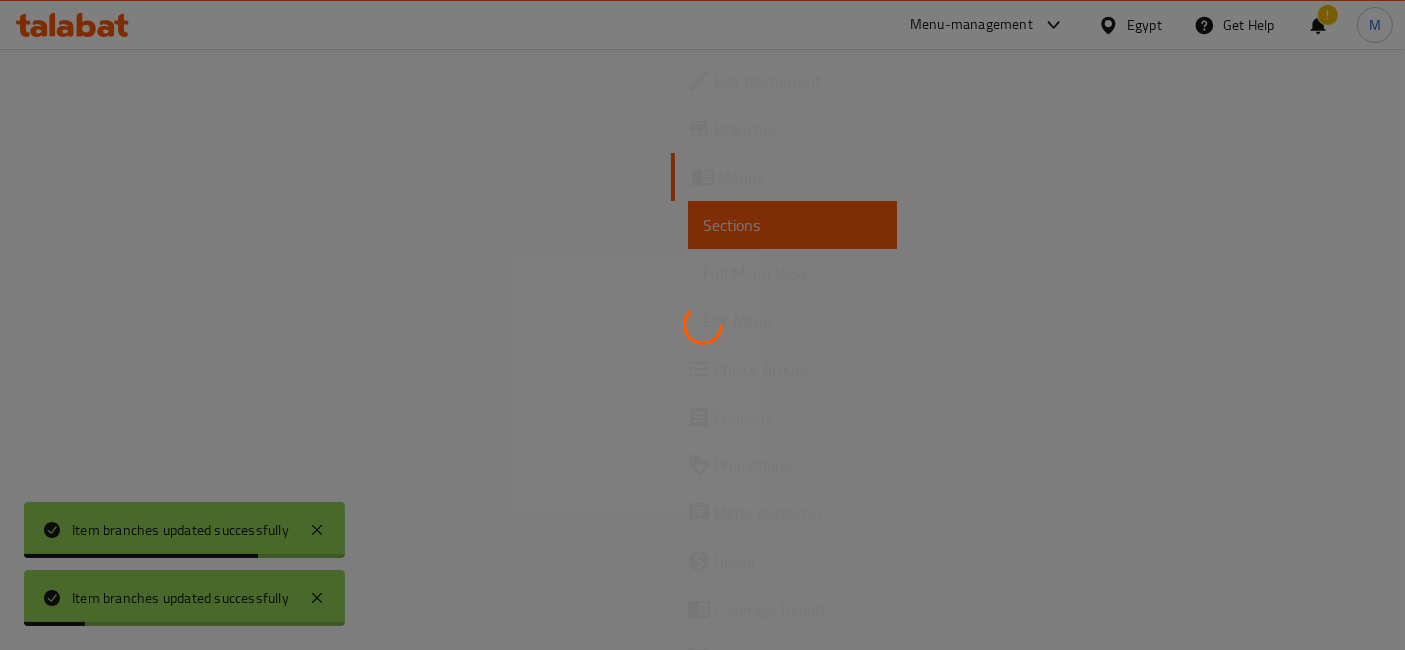 scroll, scrollTop: 0, scrollLeft: 0, axis: both 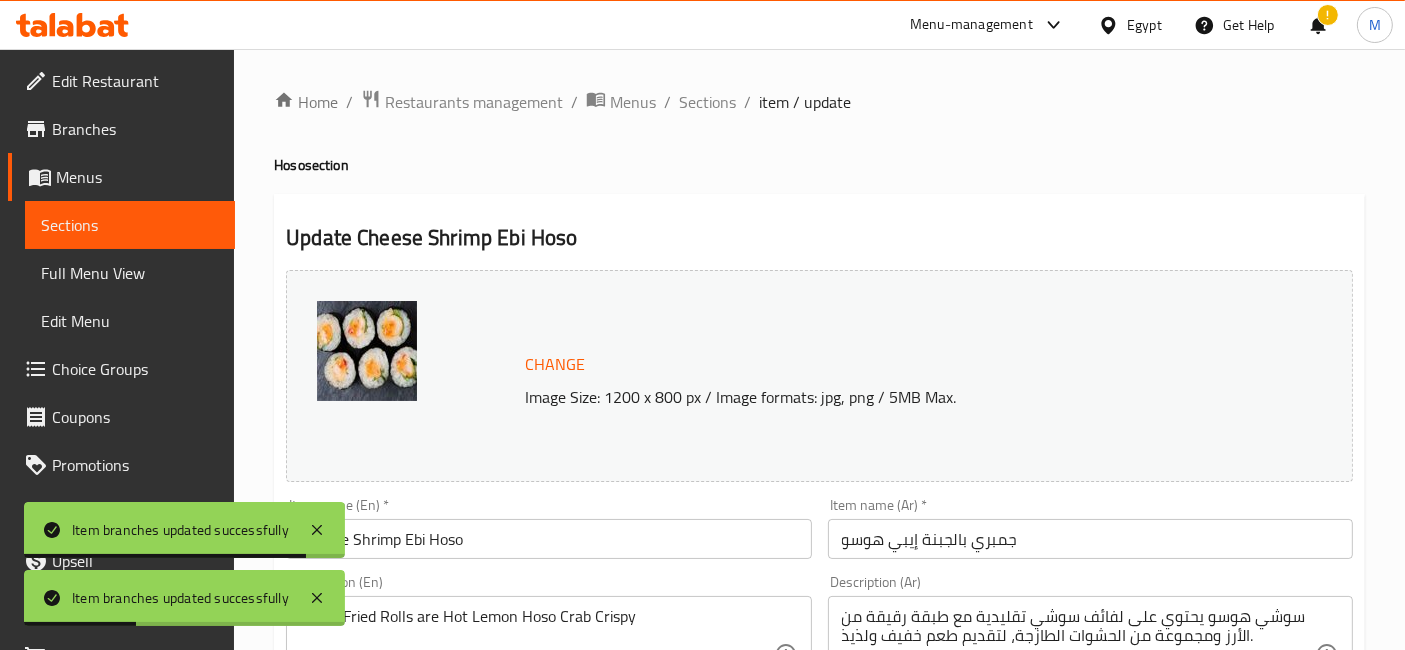 click on "Sections" at bounding box center [707, 102] 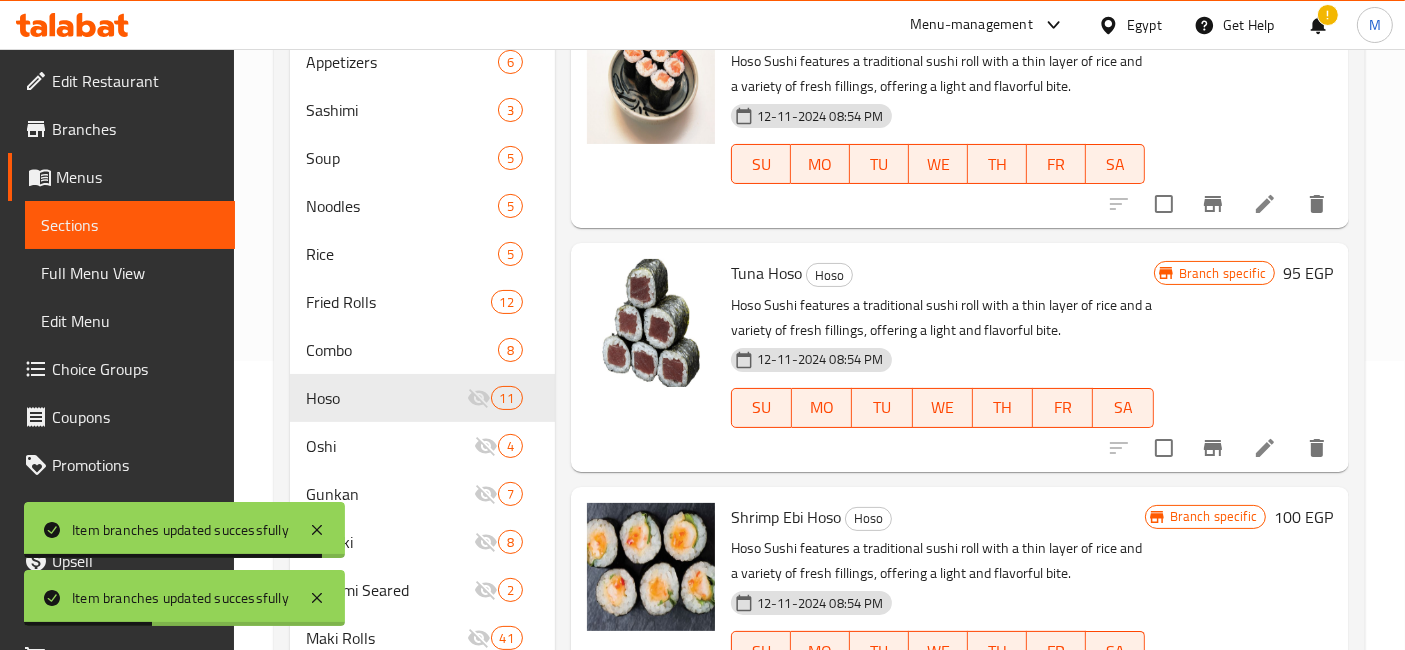 scroll, scrollTop: 525, scrollLeft: 0, axis: vertical 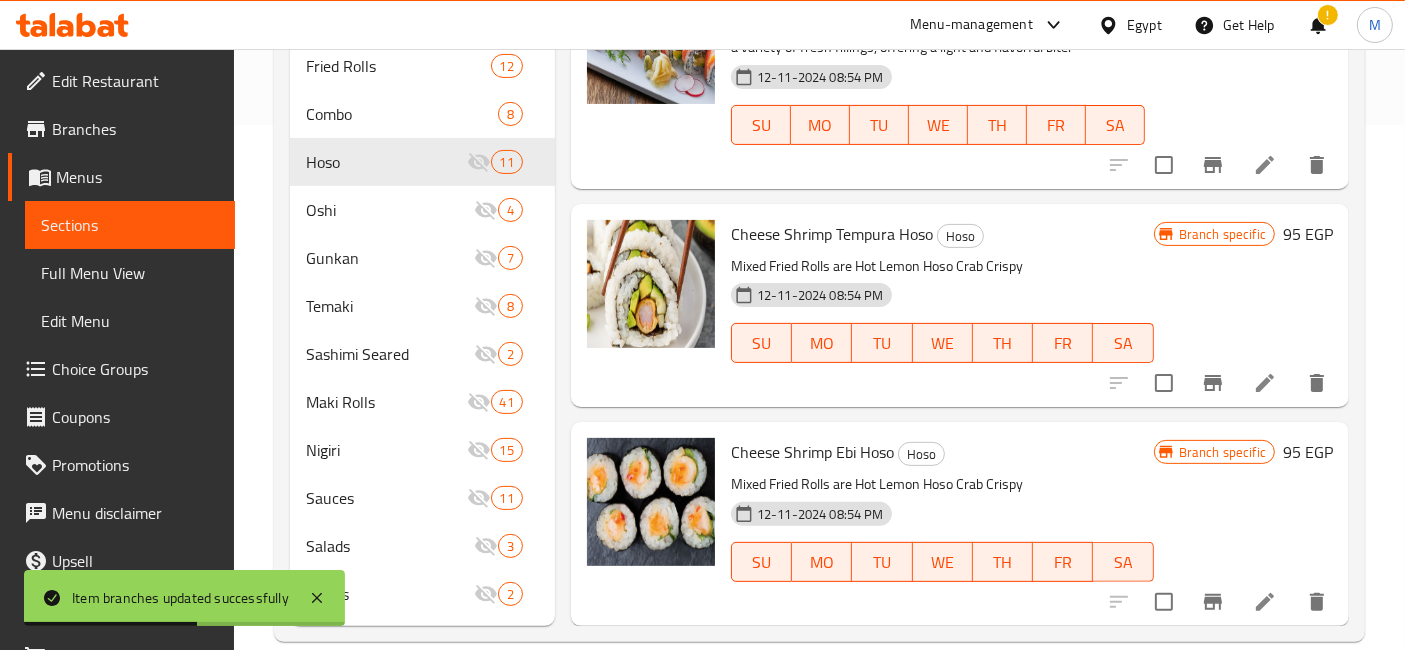 click at bounding box center [1213, 602] 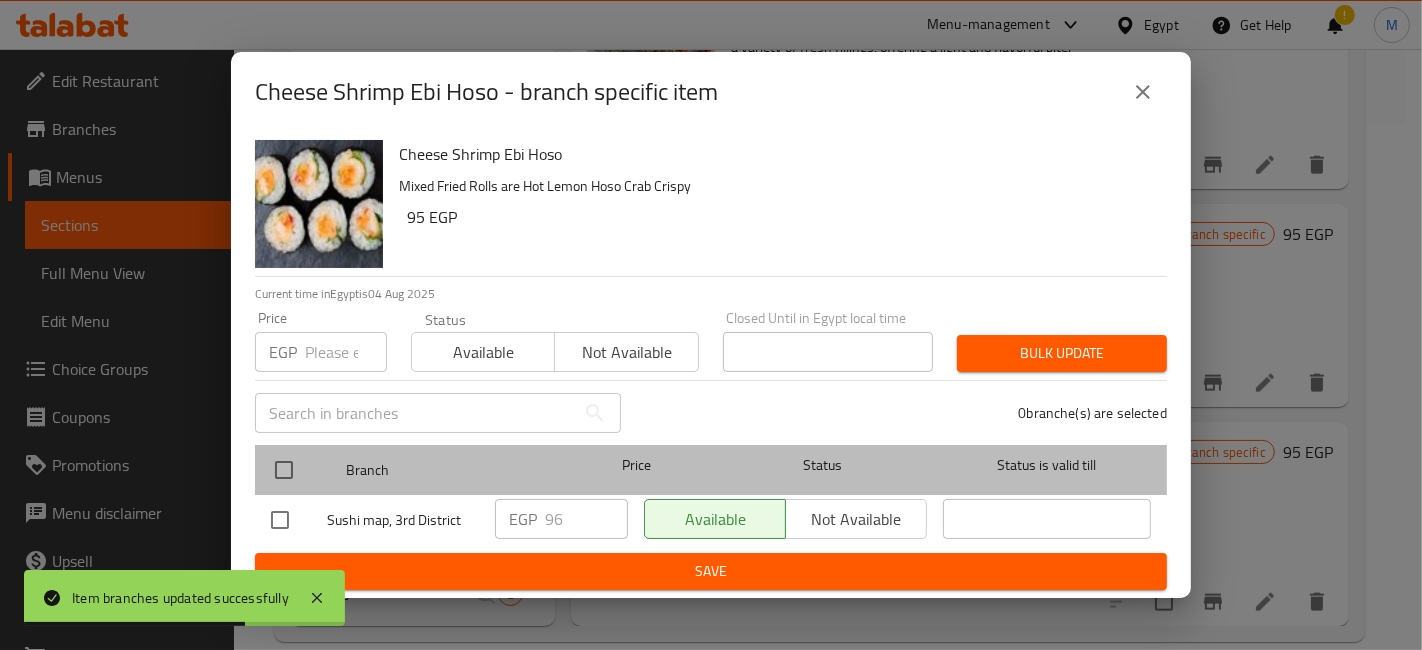 click on "Branch Price Status Status is valid till" at bounding box center [711, 470] 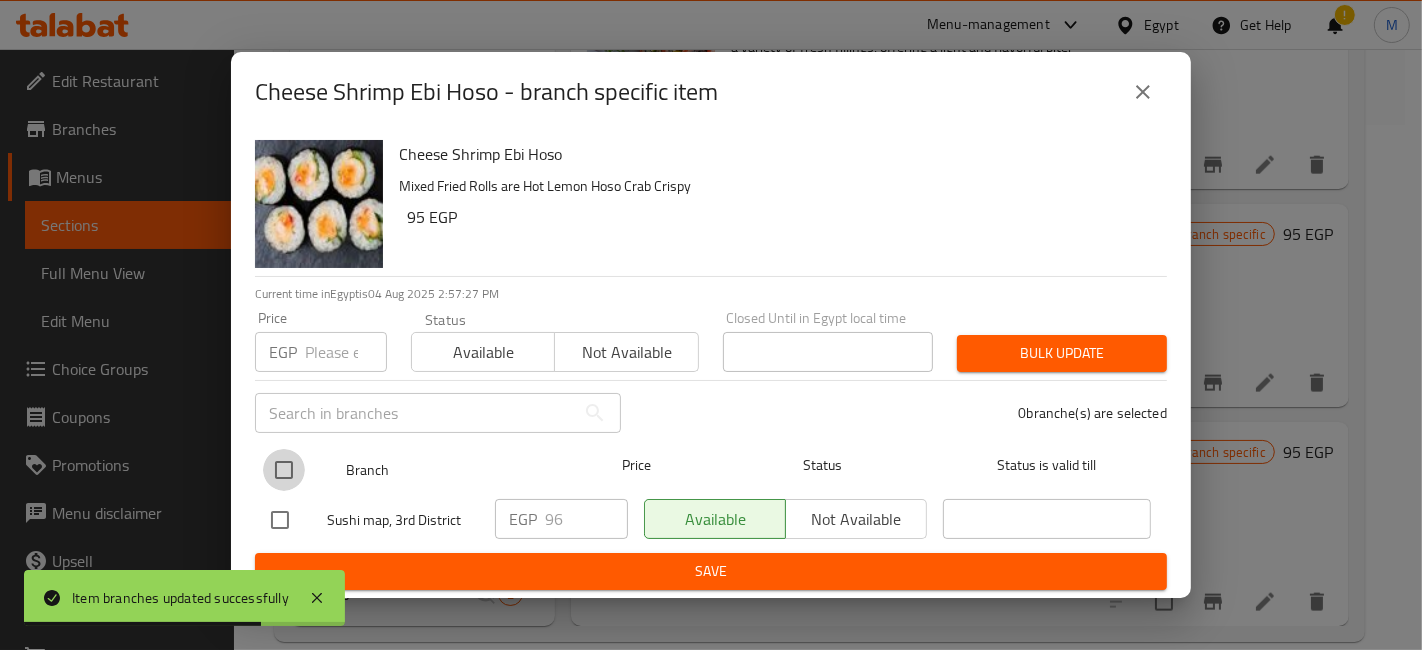 click at bounding box center [284, 470] 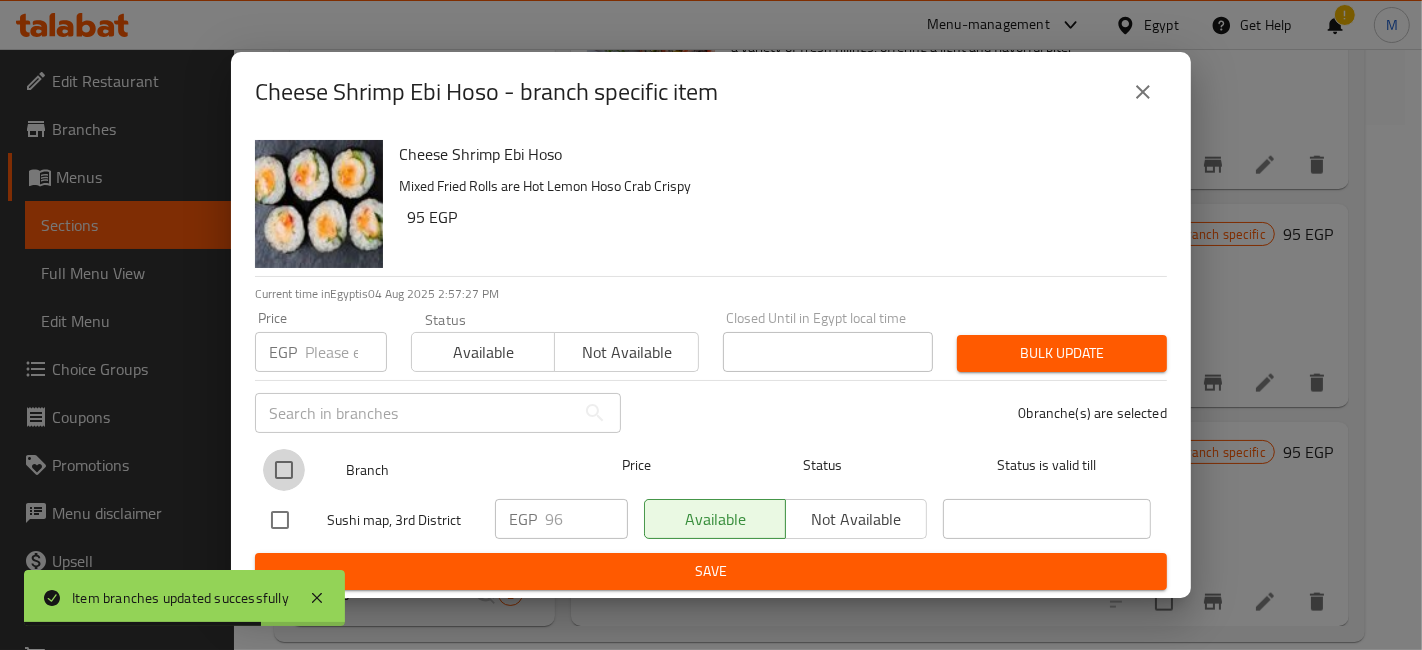 checkbox on "true" 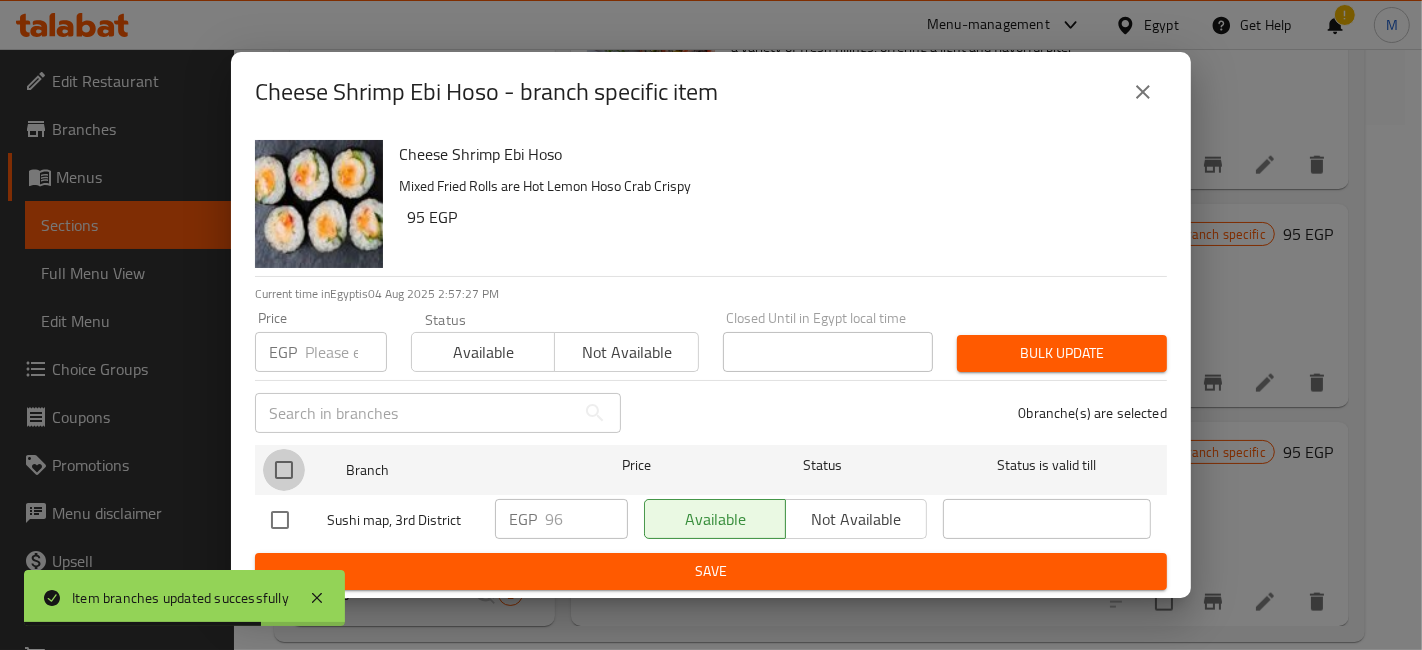checkbox on "true" 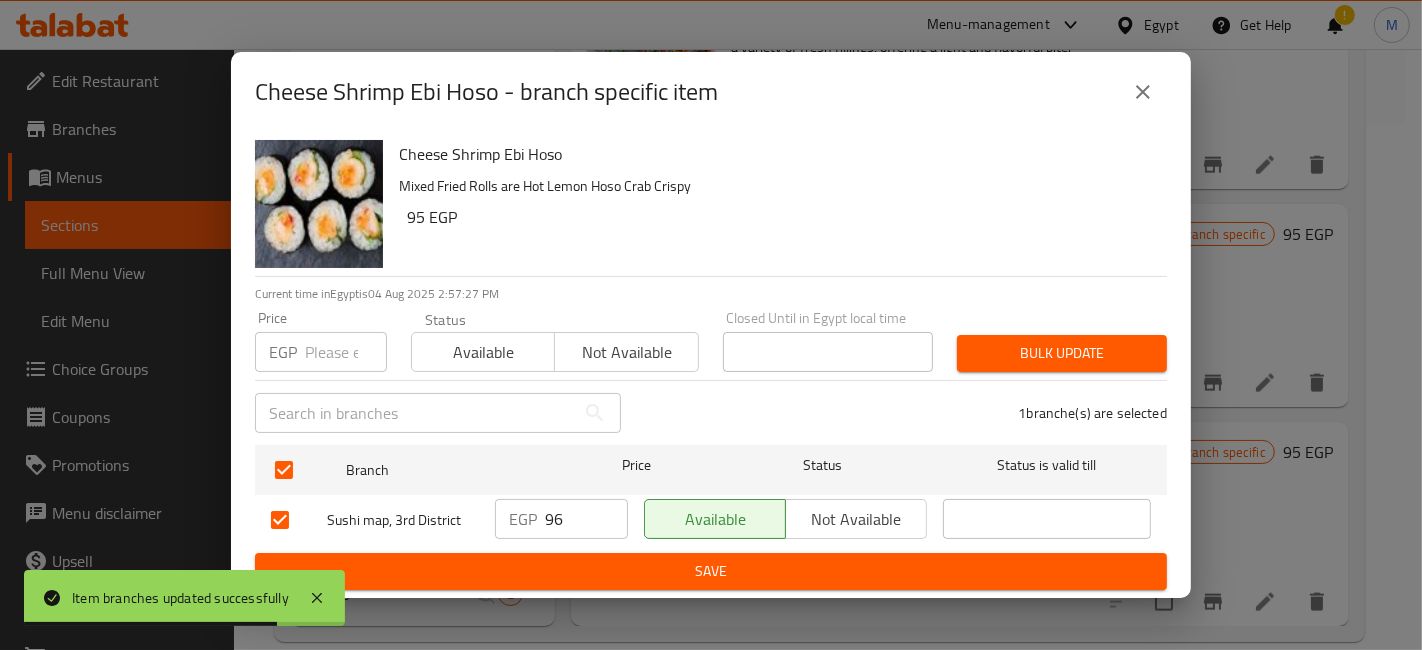 click on "EGP 96 ​" at bounding box center (561, 519) 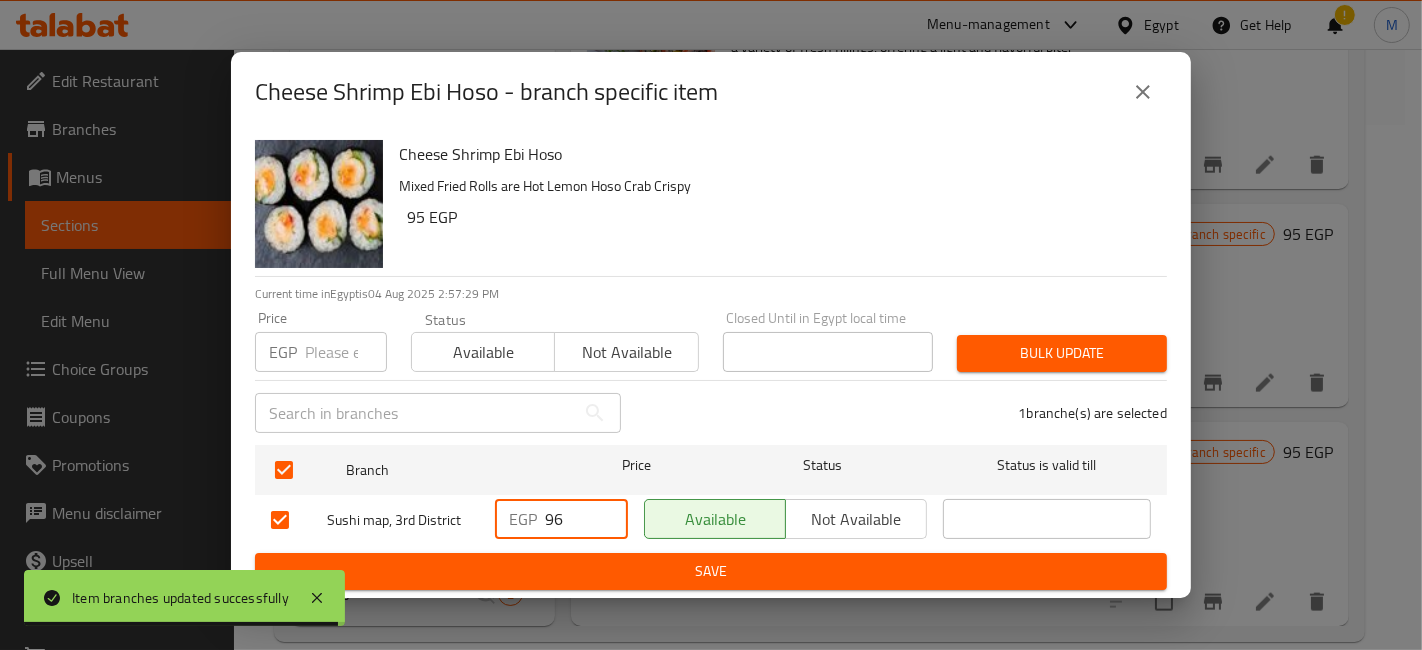 click on "96" at bounding box center (586, 519) 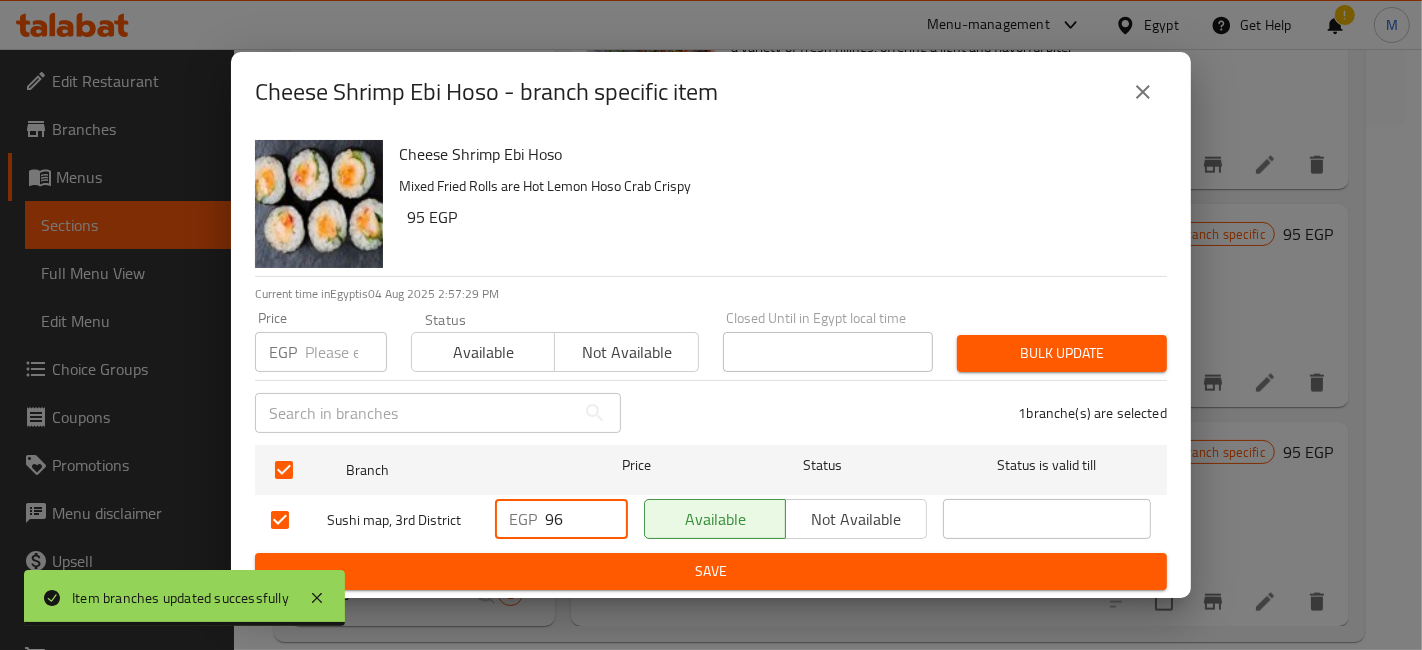click on "96" at bounding box center [586, 519] 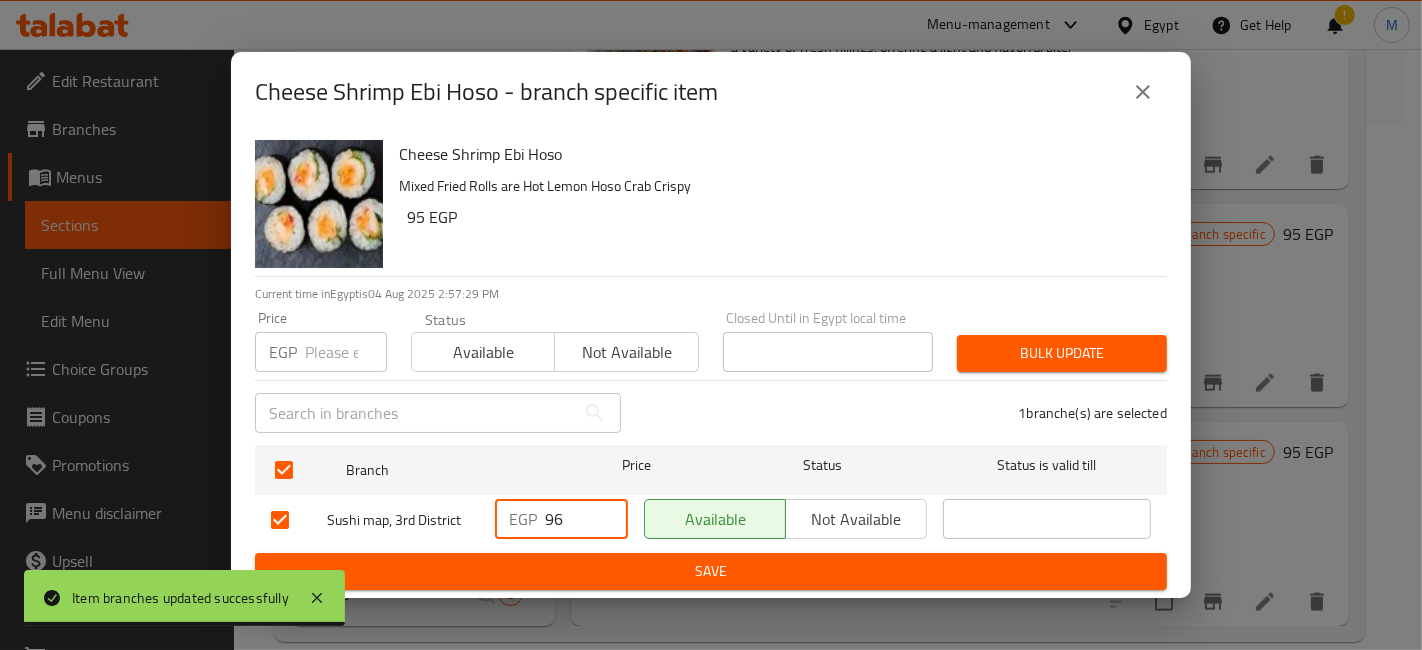 click on "96" at bounding box center [586, 519] 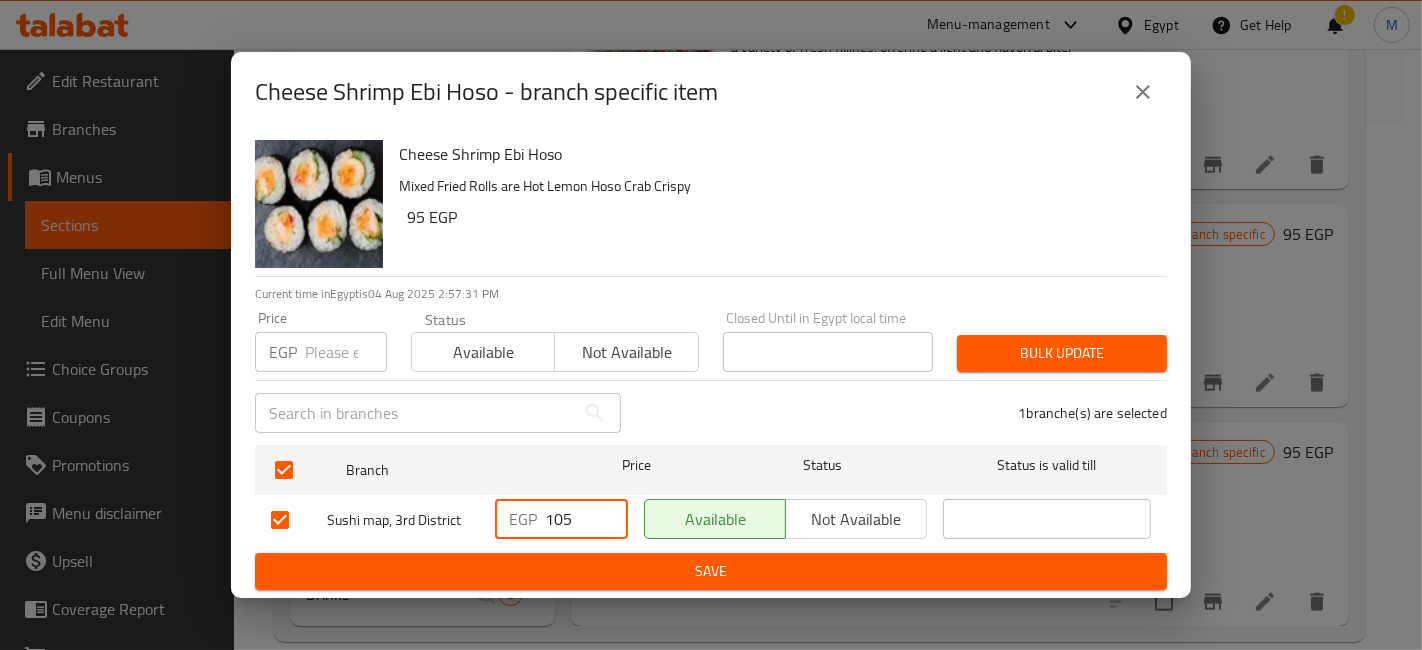 type on "105" 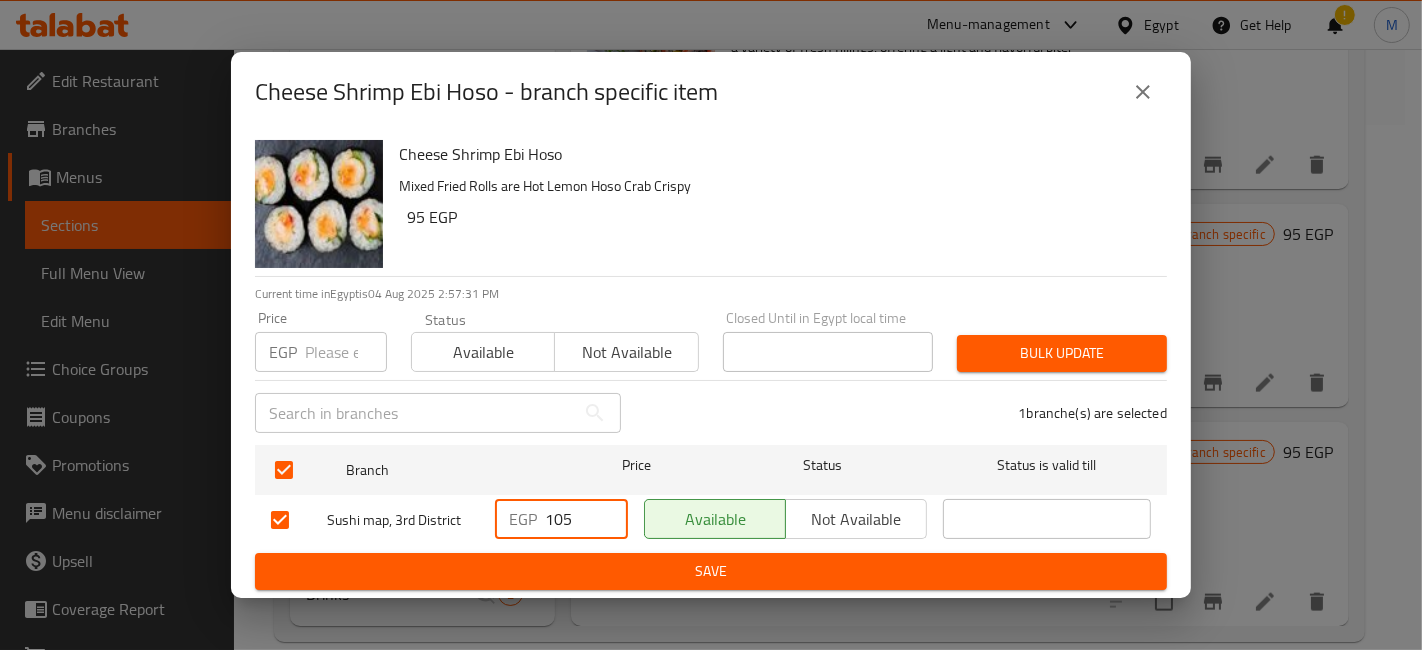 click on "EGP 105 ​" at bounding box center (561, 520) 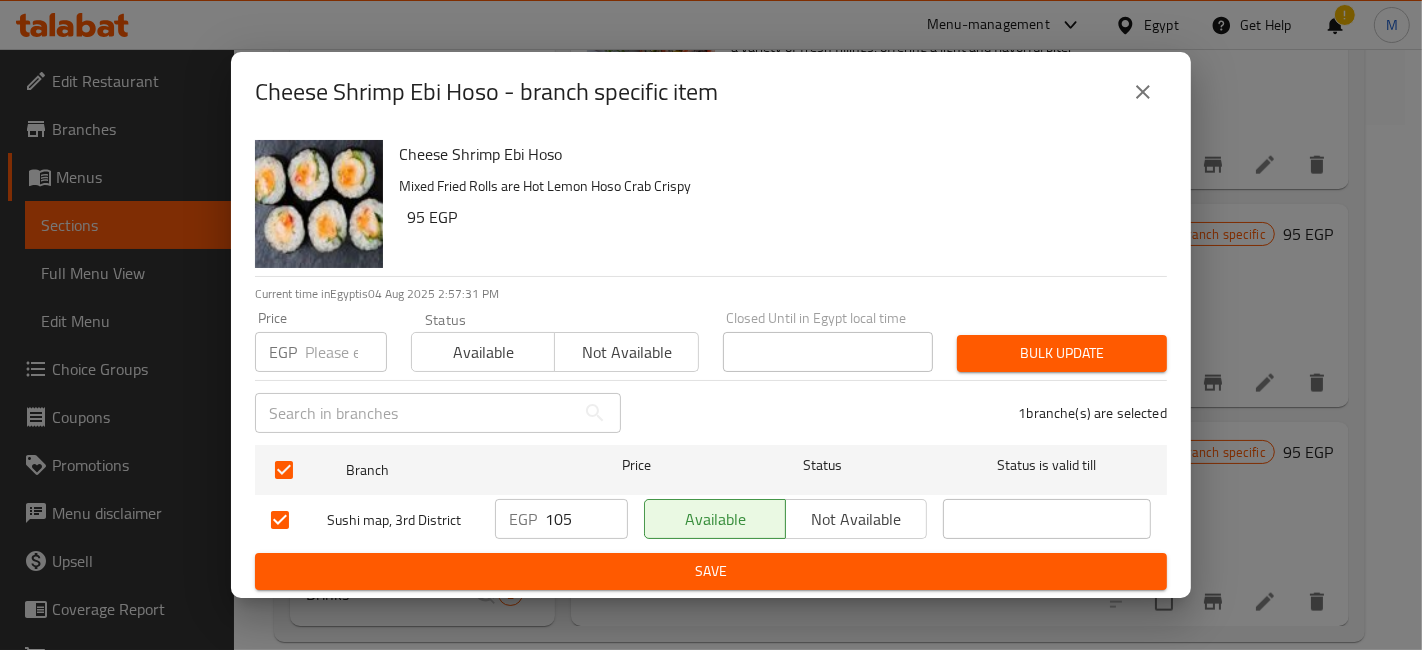 click on "Branch Price Status Status is valid till Sushi map, 3rd District EGP 105 ​ Available Not available ​" at bounding box center [711, 495] 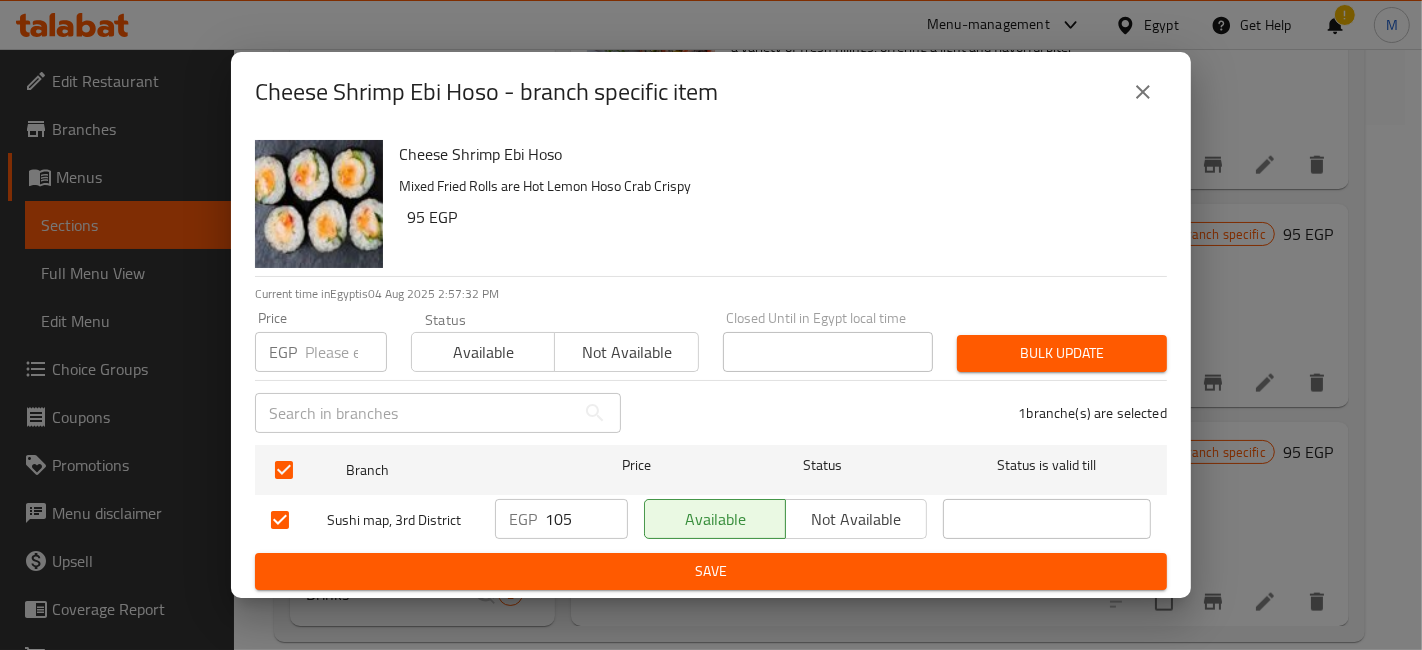 click on "Save" at bounding box center (711, 571) 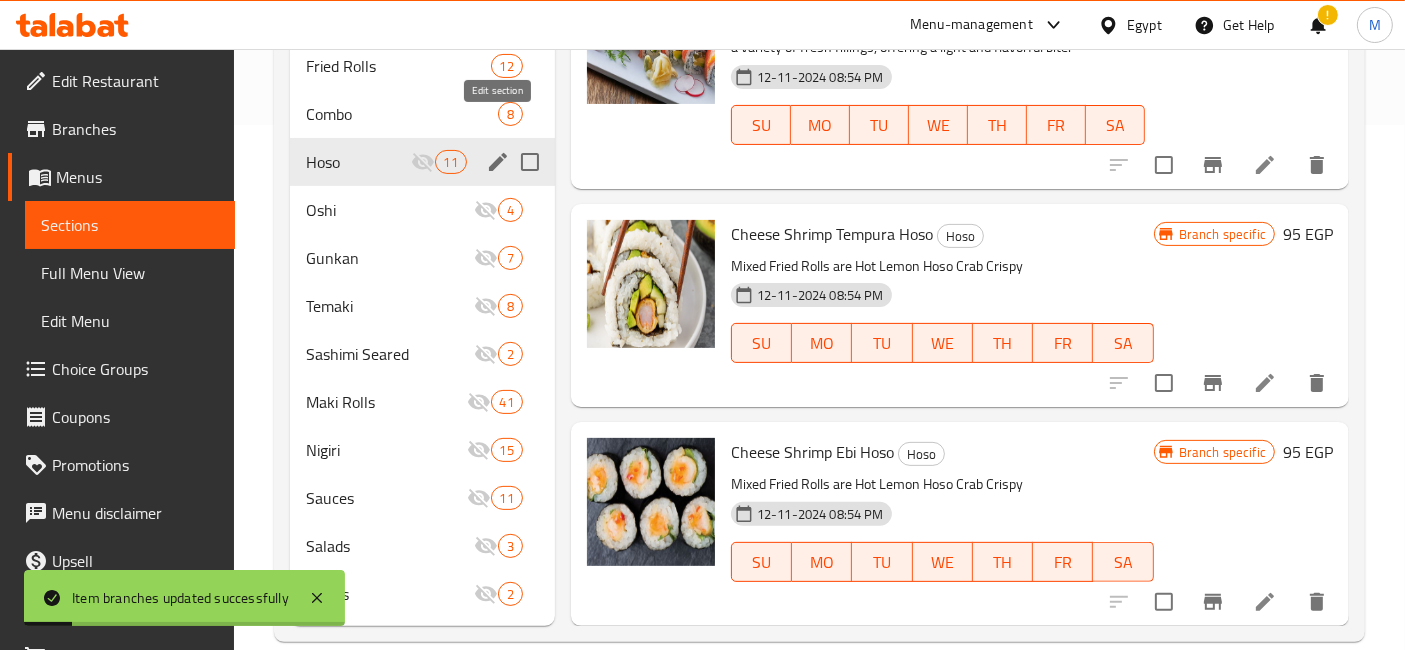 click 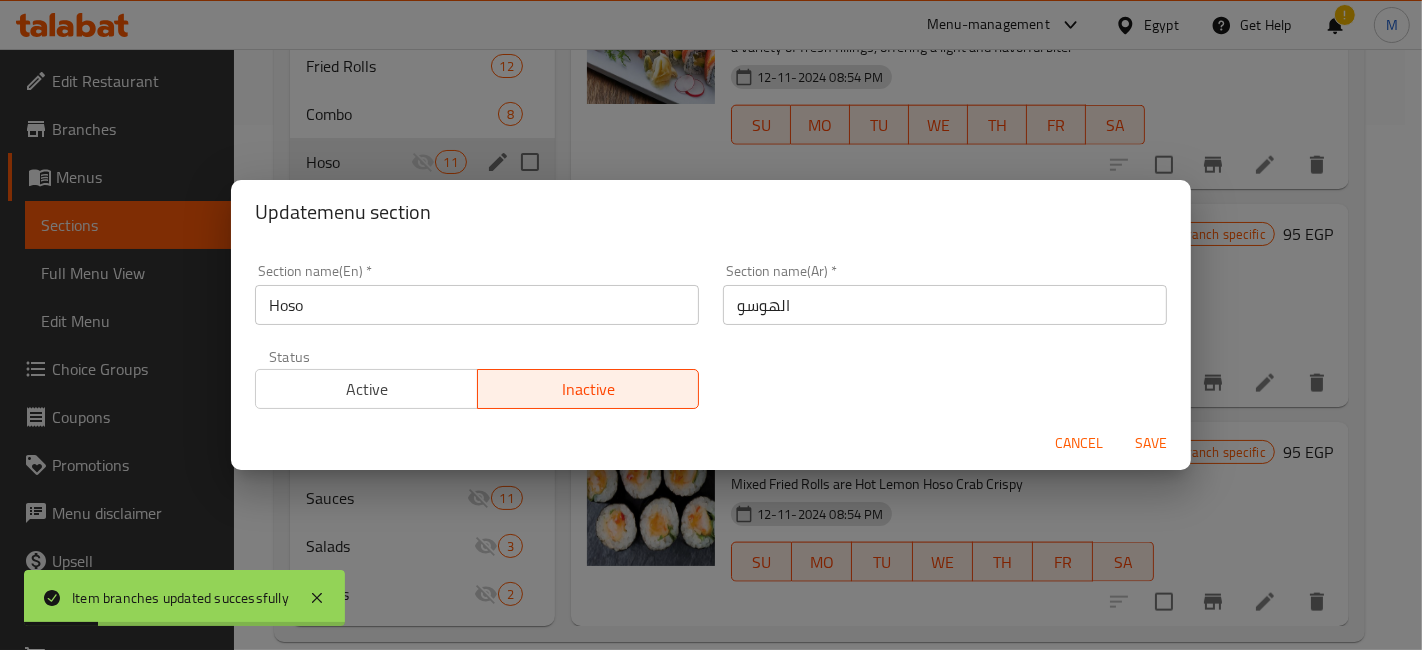 click on "Active" at bounding box center (367, 389) 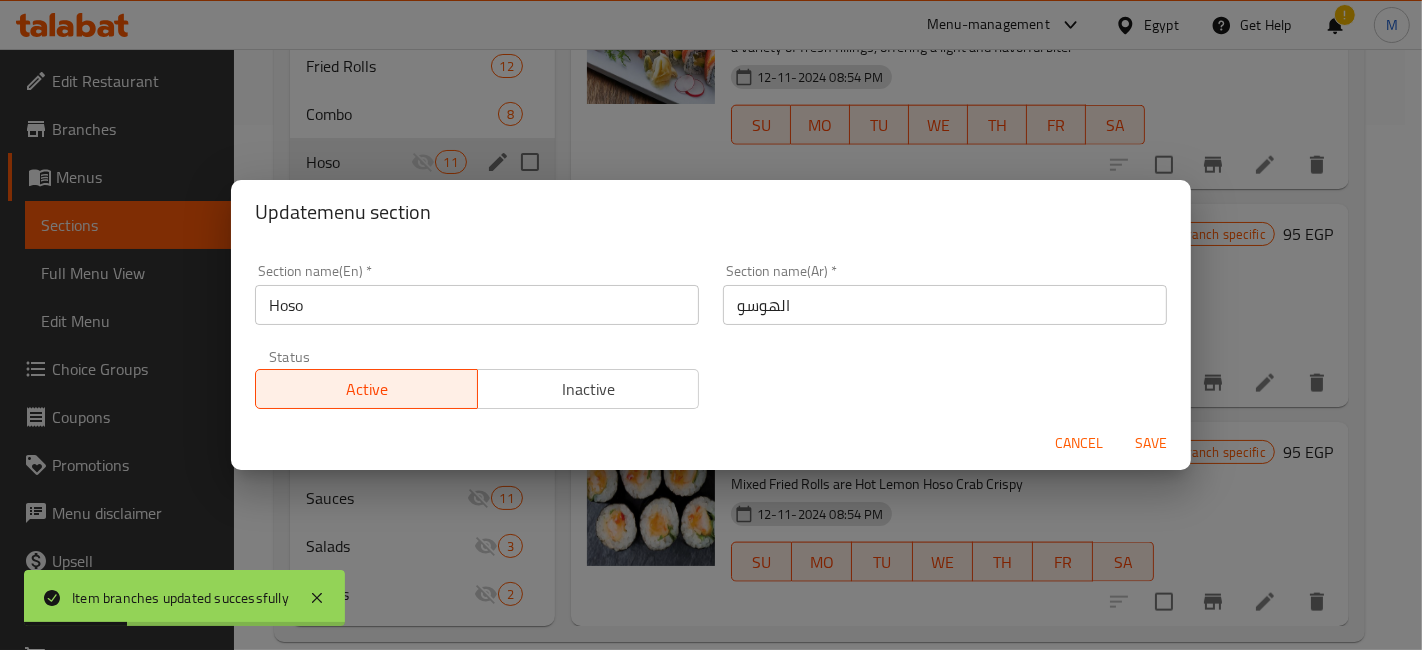 click on "Save" at bounding box center [1151, 443] 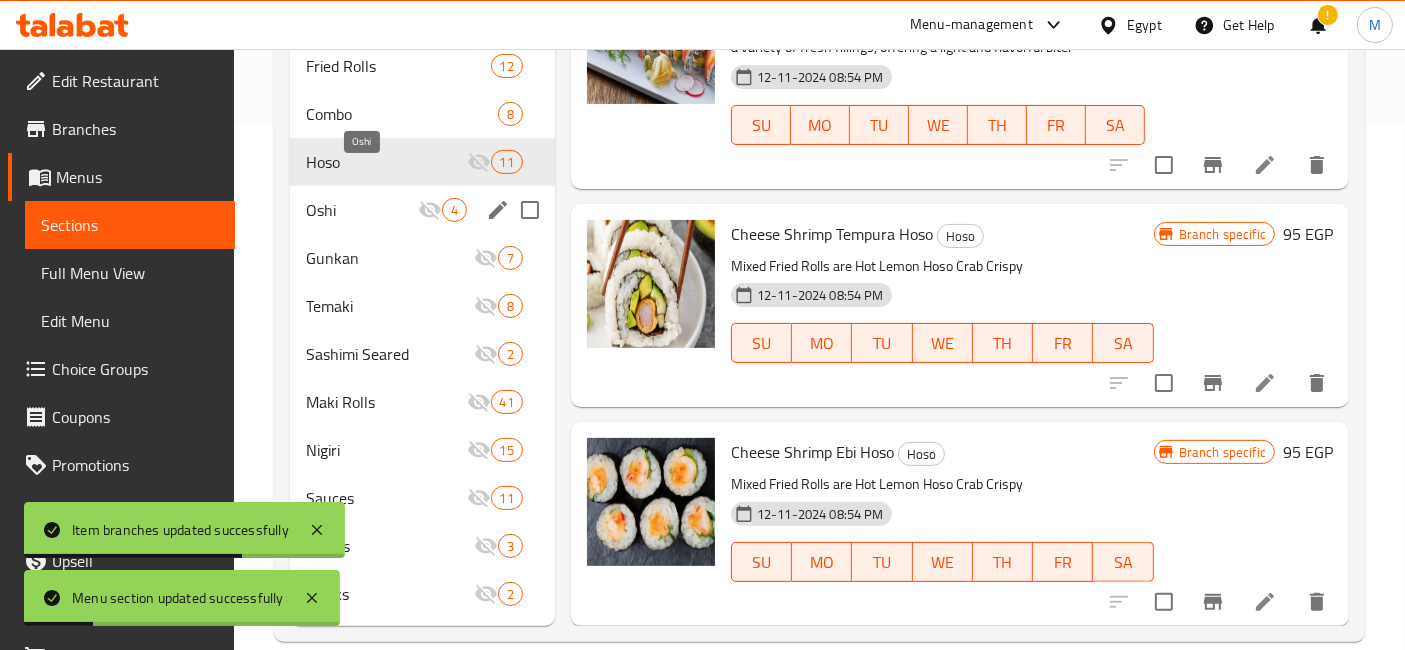 click on "Oshi" at bounding box center (362, 210) 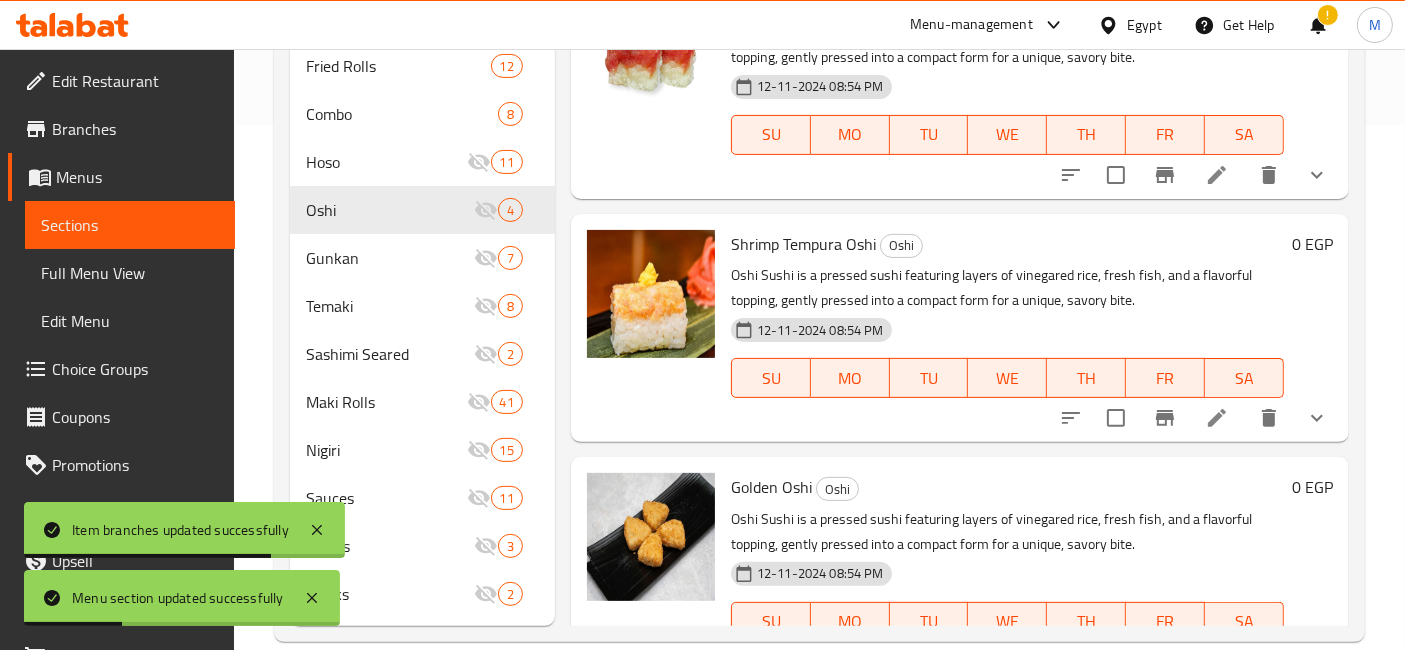 scroll, scrollTop: 0, scrollLeft: 0, axis: both 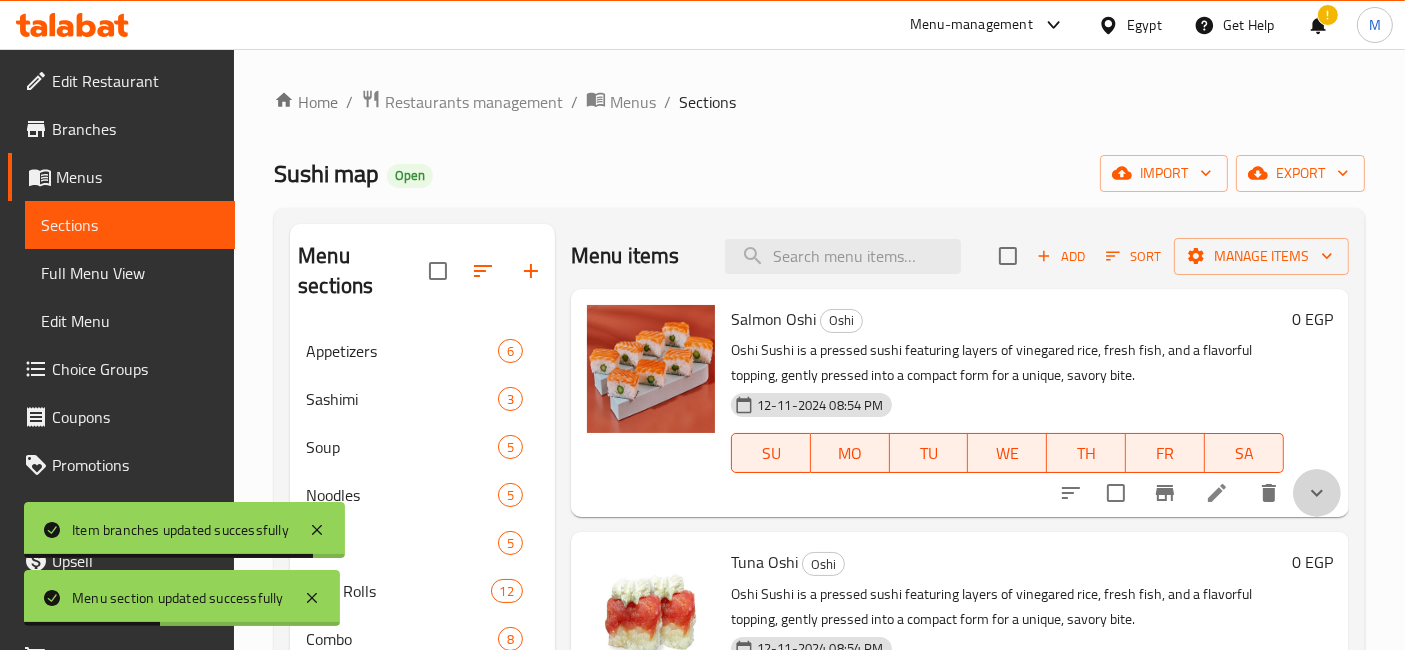 click at bounding box center [1317, 493] 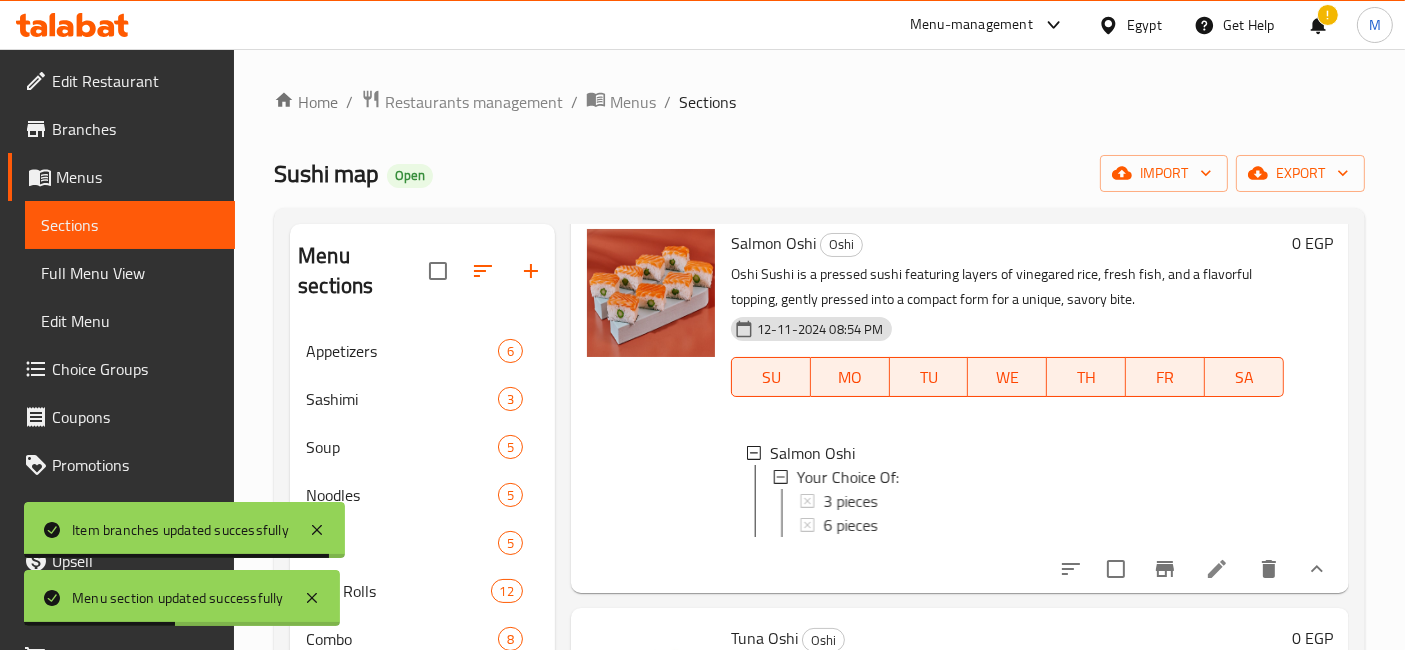 scroll, scrollTop: 111, scrollLeft: 0, axis: vertical 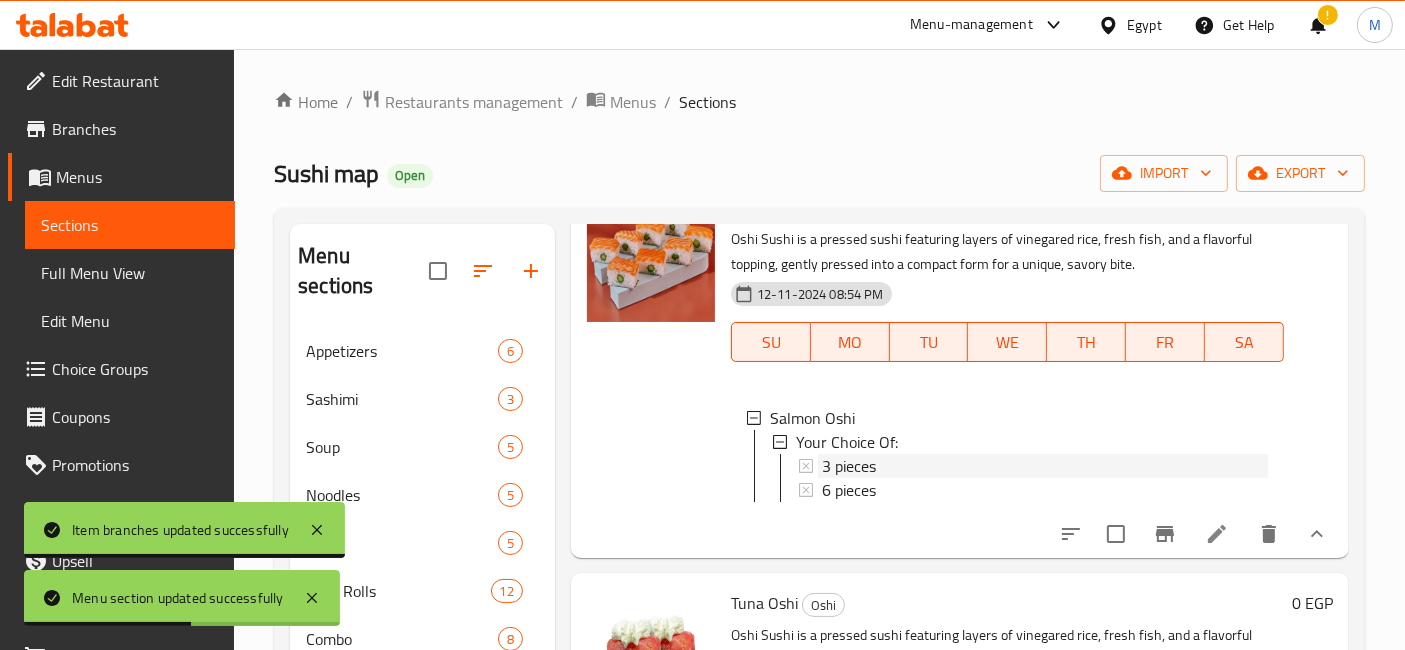 click on "3 pieces" at bounding box center (849, 466) 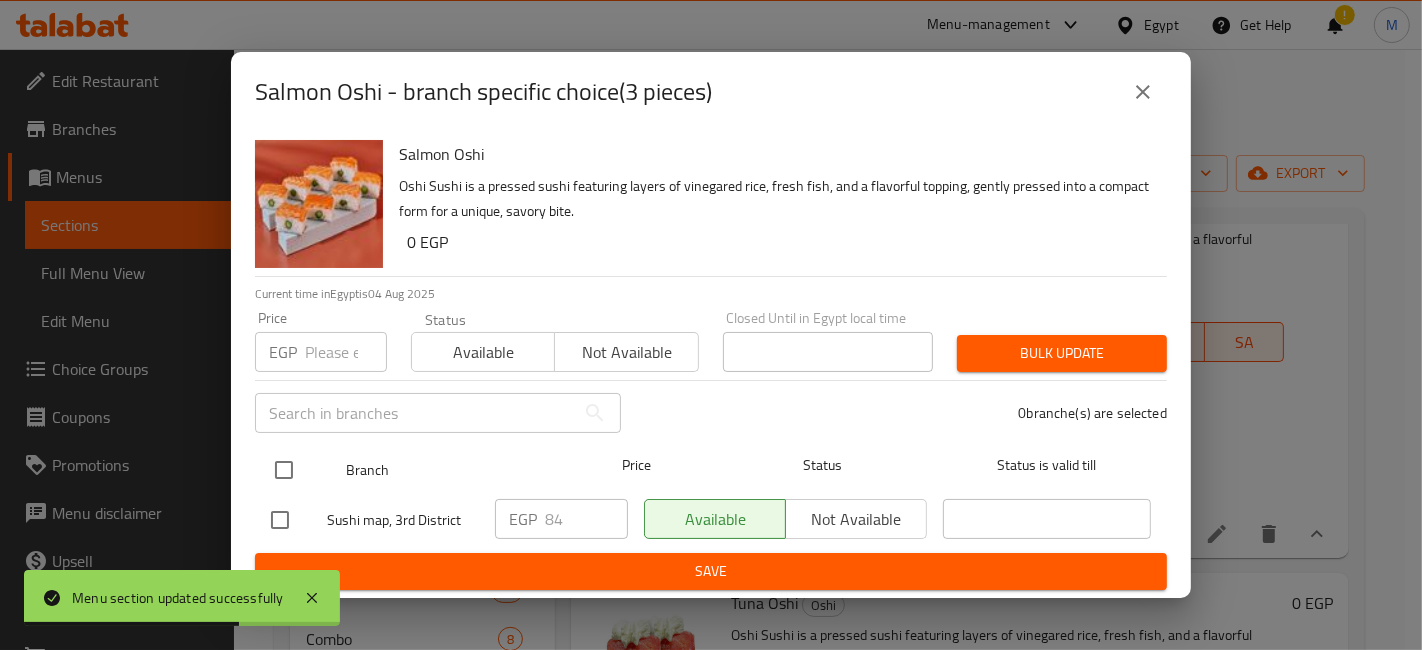 click at bounding box center (284, 470) 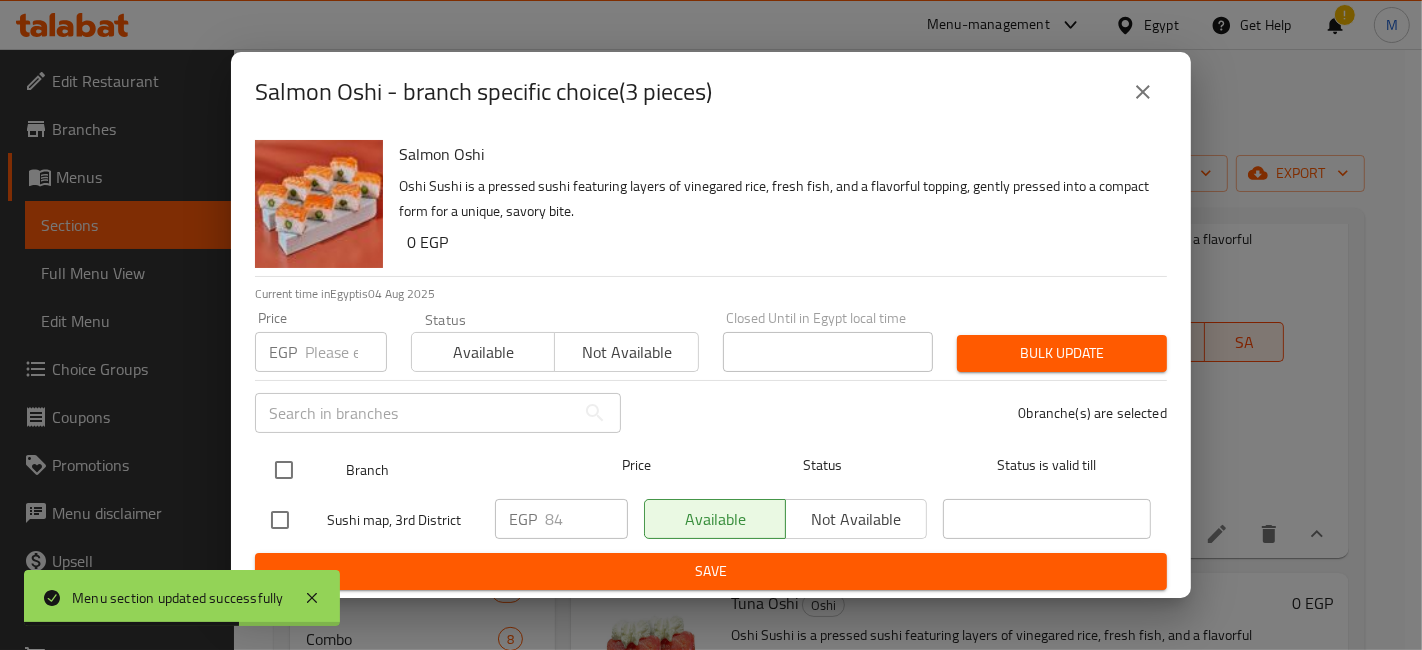 checkbox on "true" 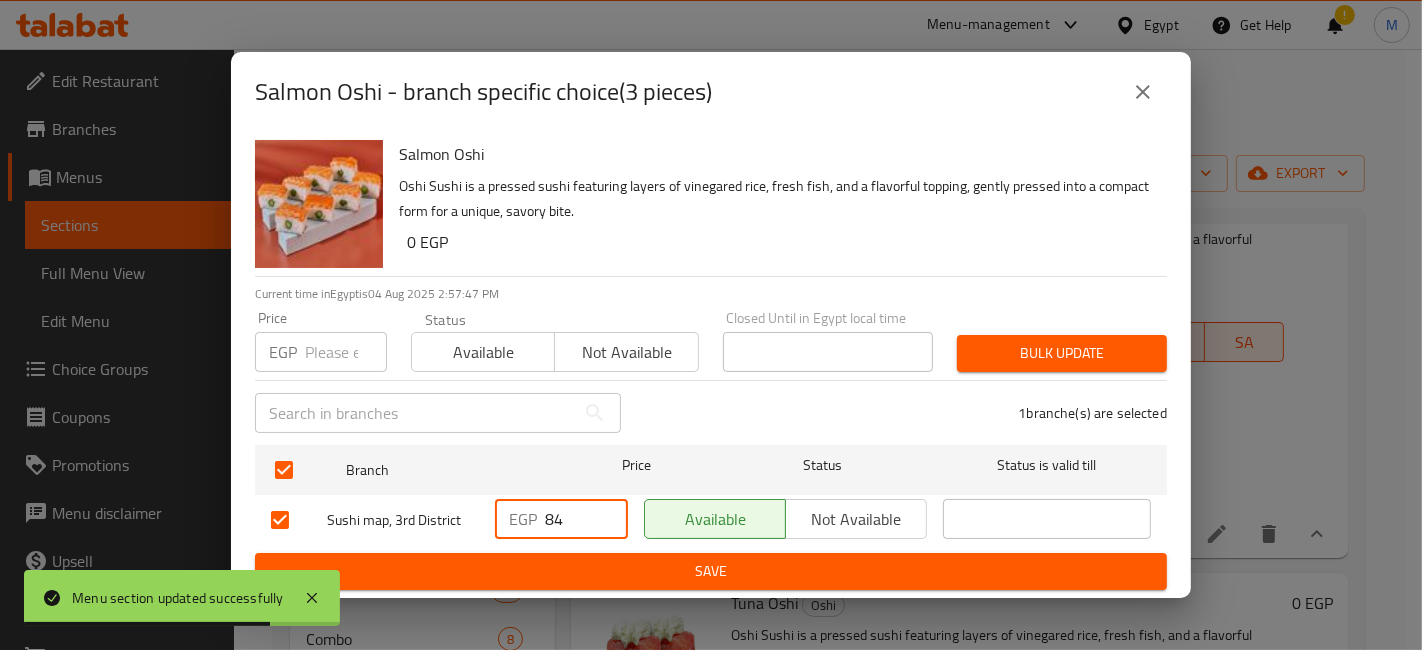 click on "84" at bounding box center [586, 519] 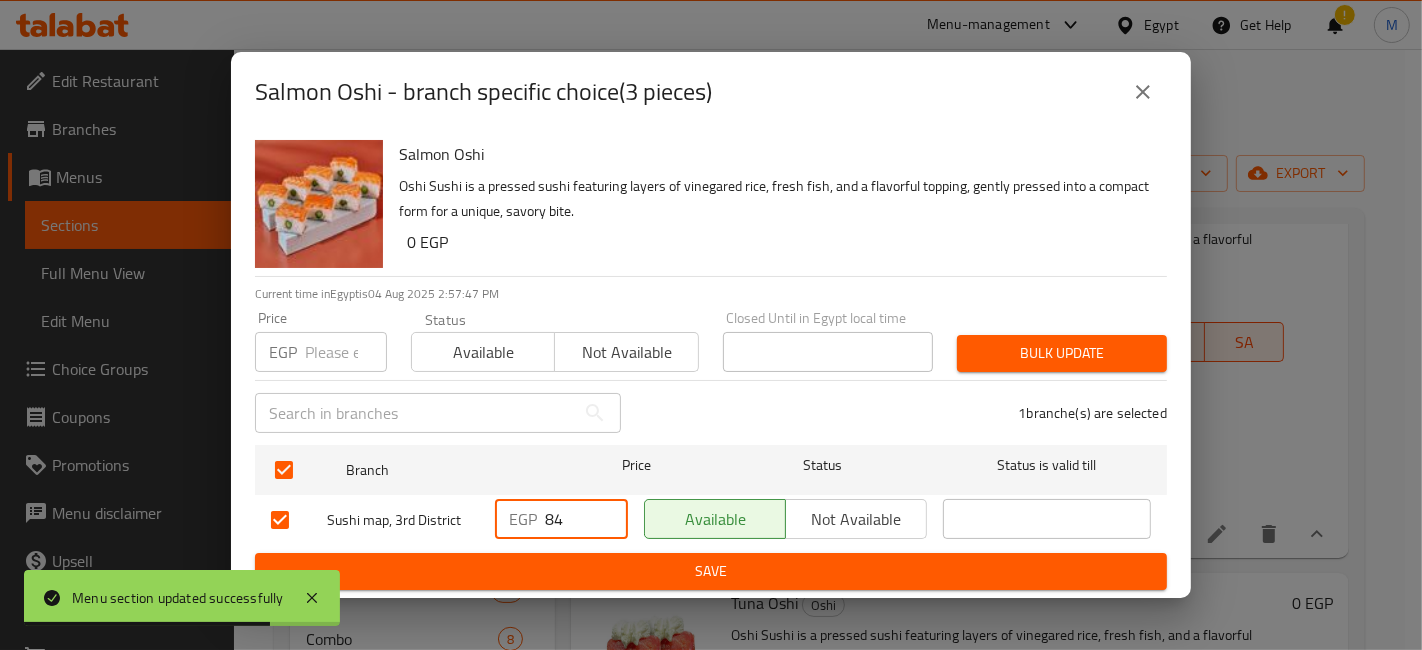 click on "84" at bounding box center (586, 519) 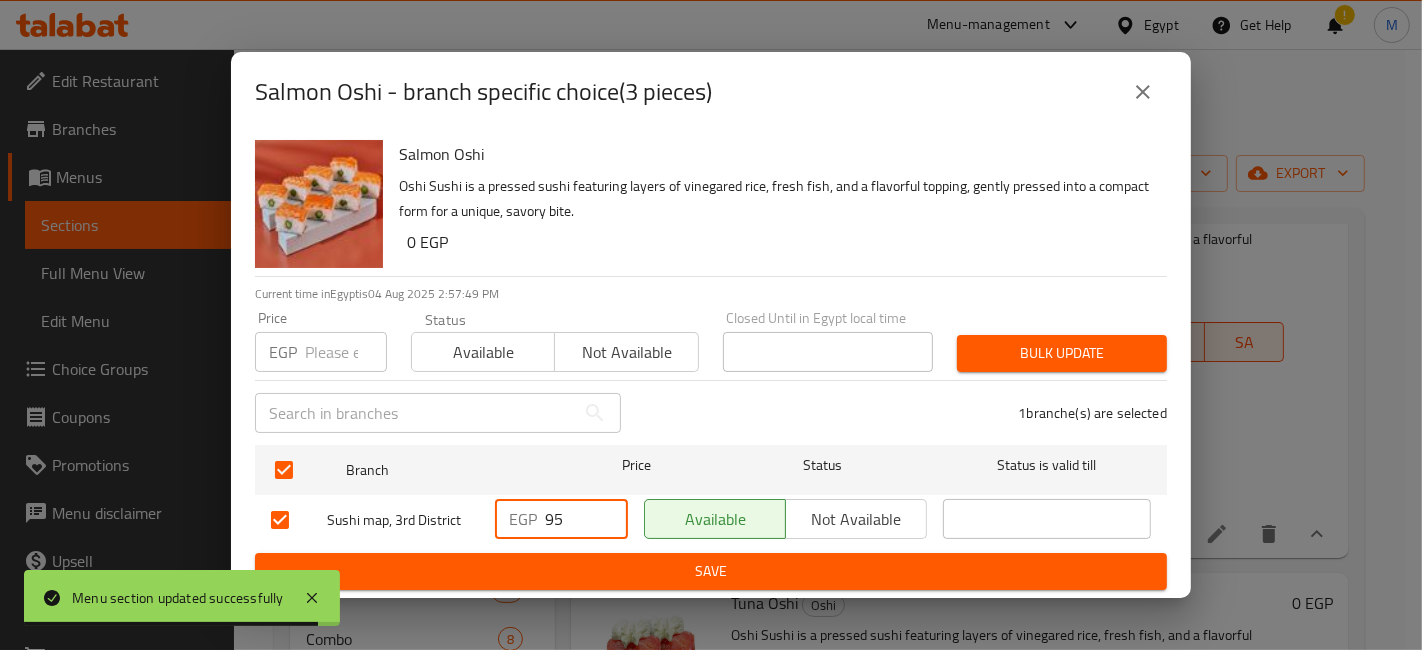 type on "95" 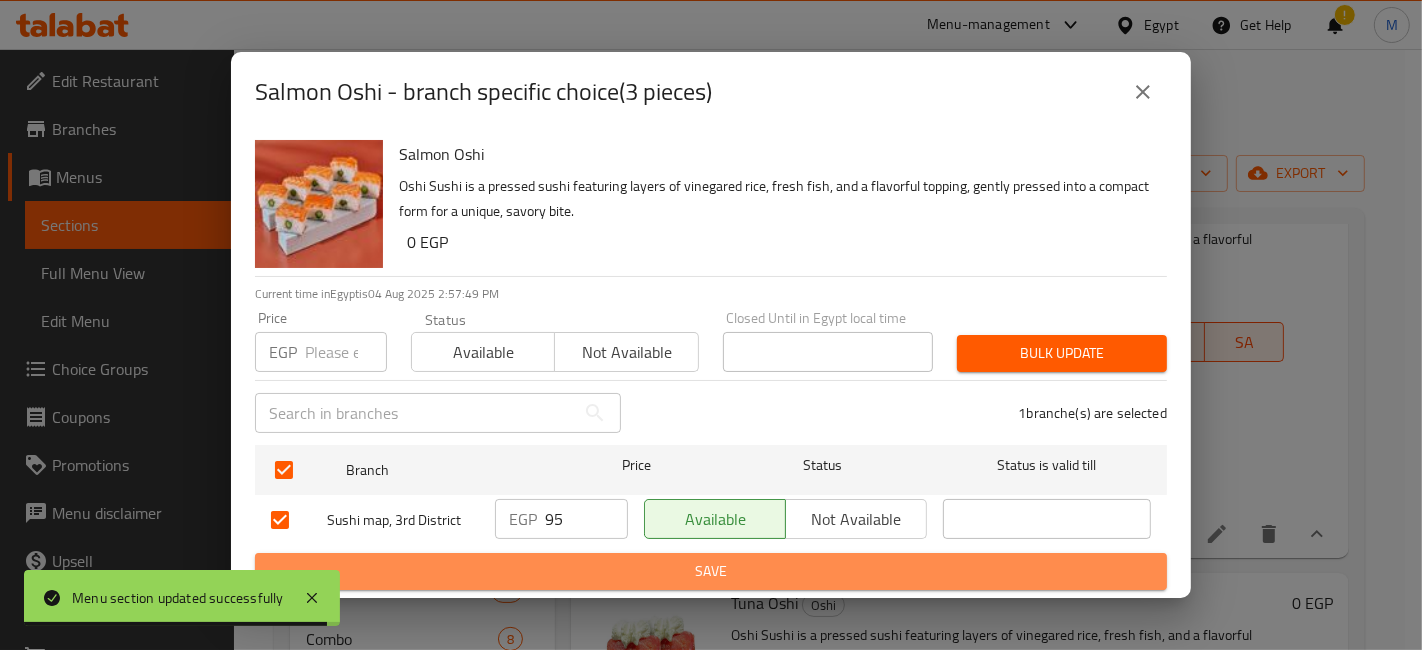 click on "Save" at bounding box center [711, 571] 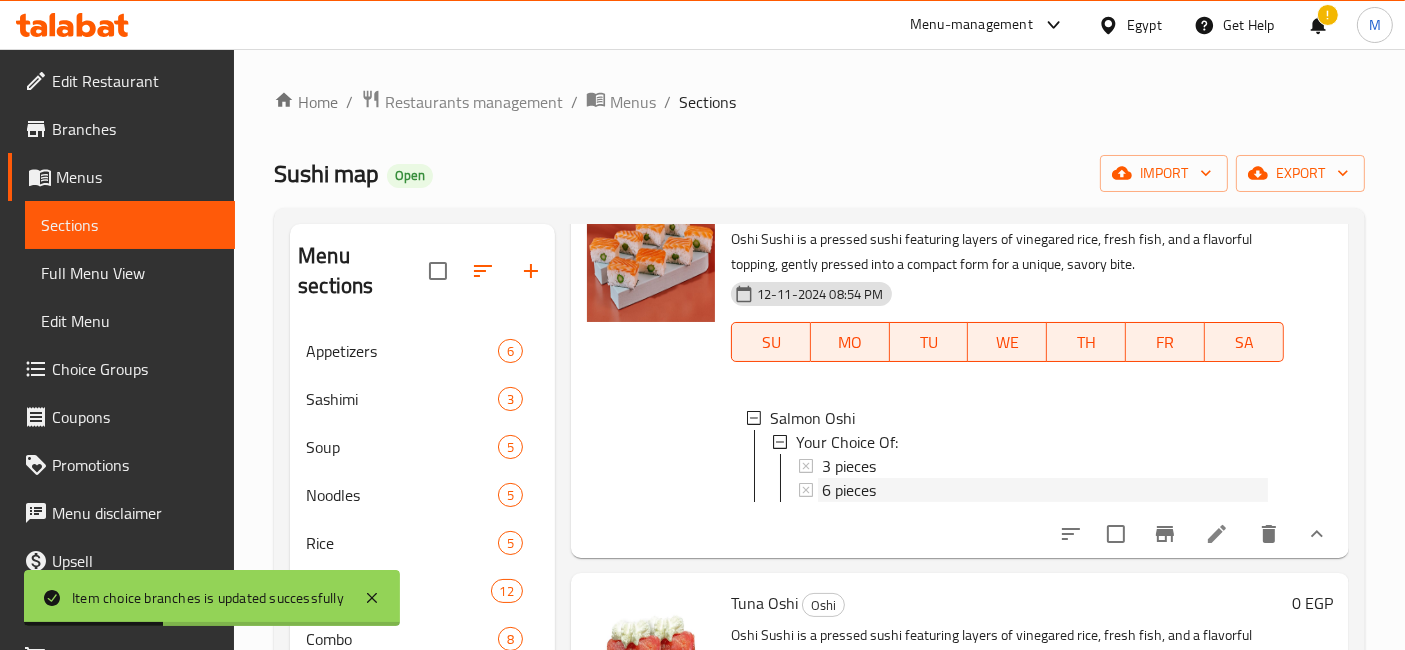 click on "6 pieces" at bounding box center [849, 490] 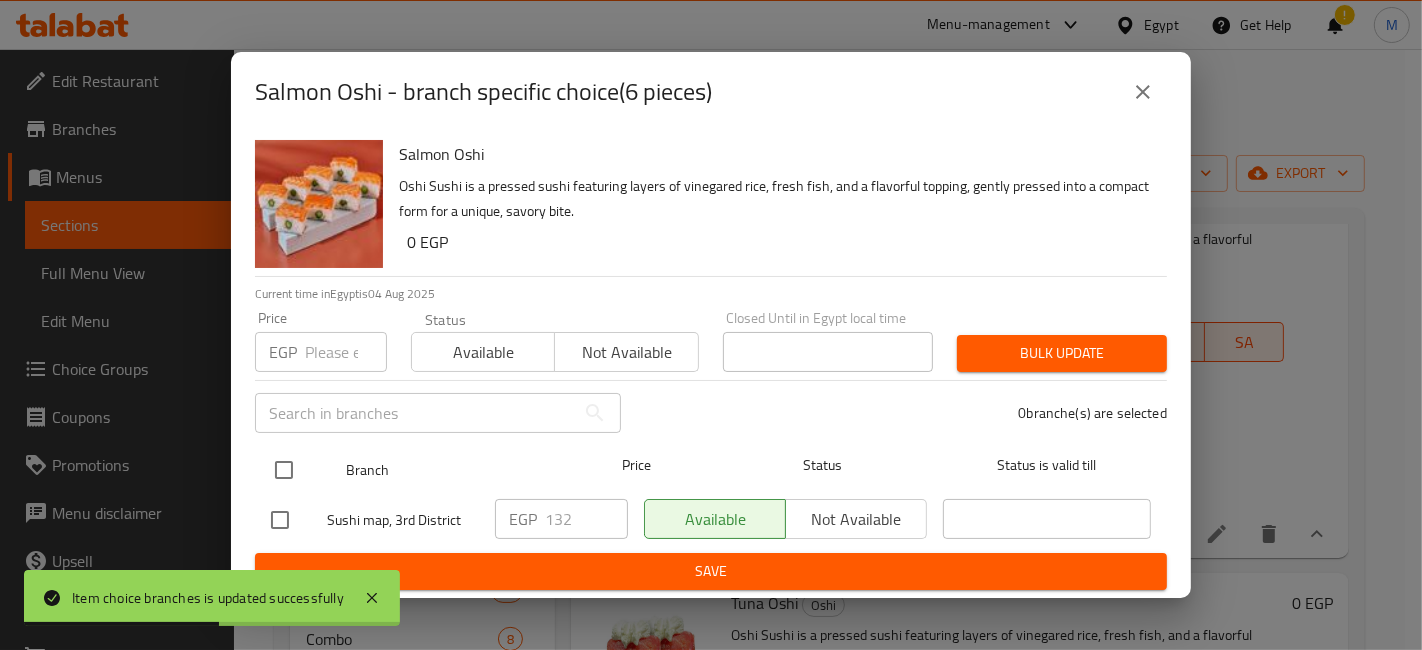 click at bounding box center (284, 470) 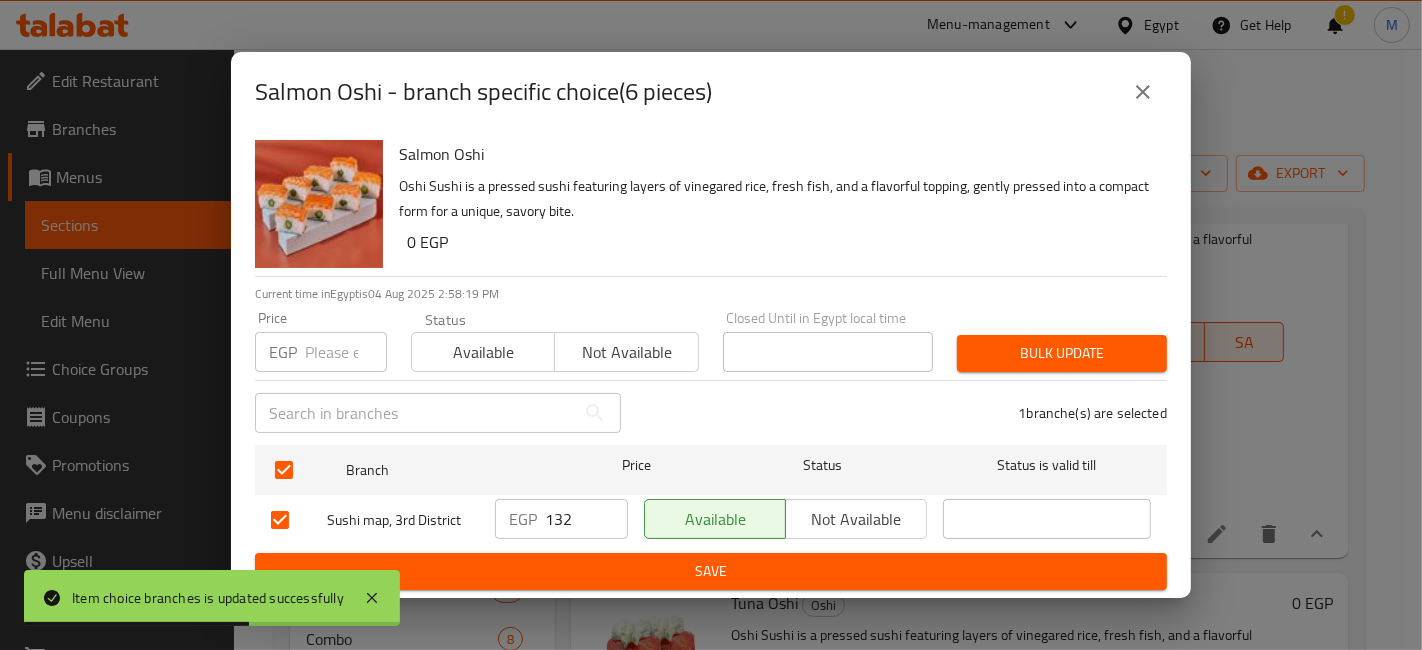 click on "132" at bounding box center (586, 519) 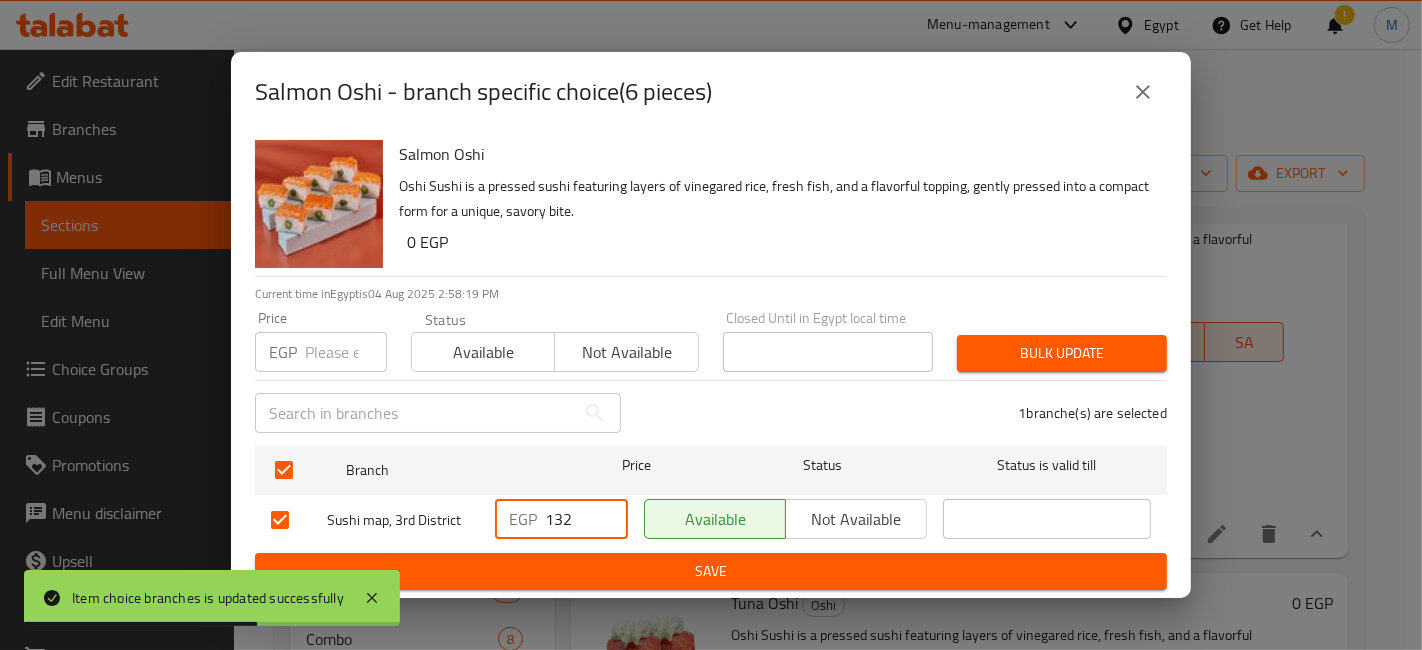click on "132" at bounding box center (586, 519) 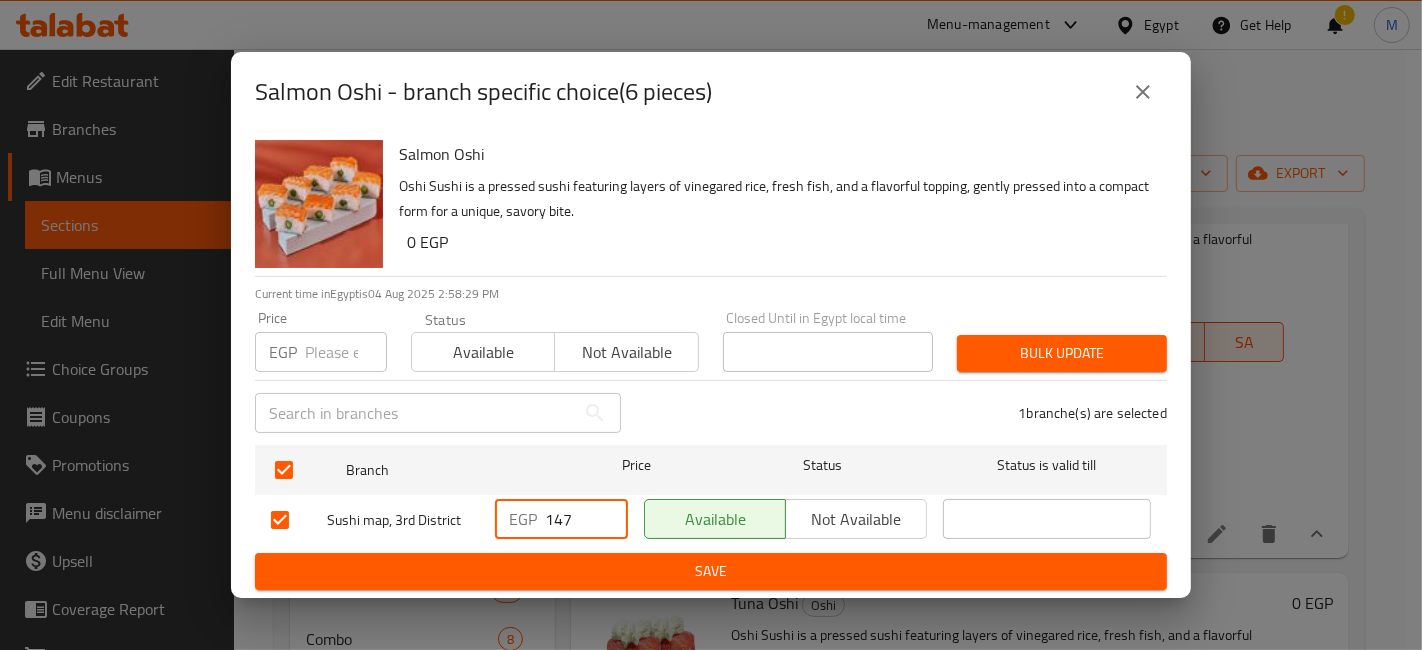 type on "147" 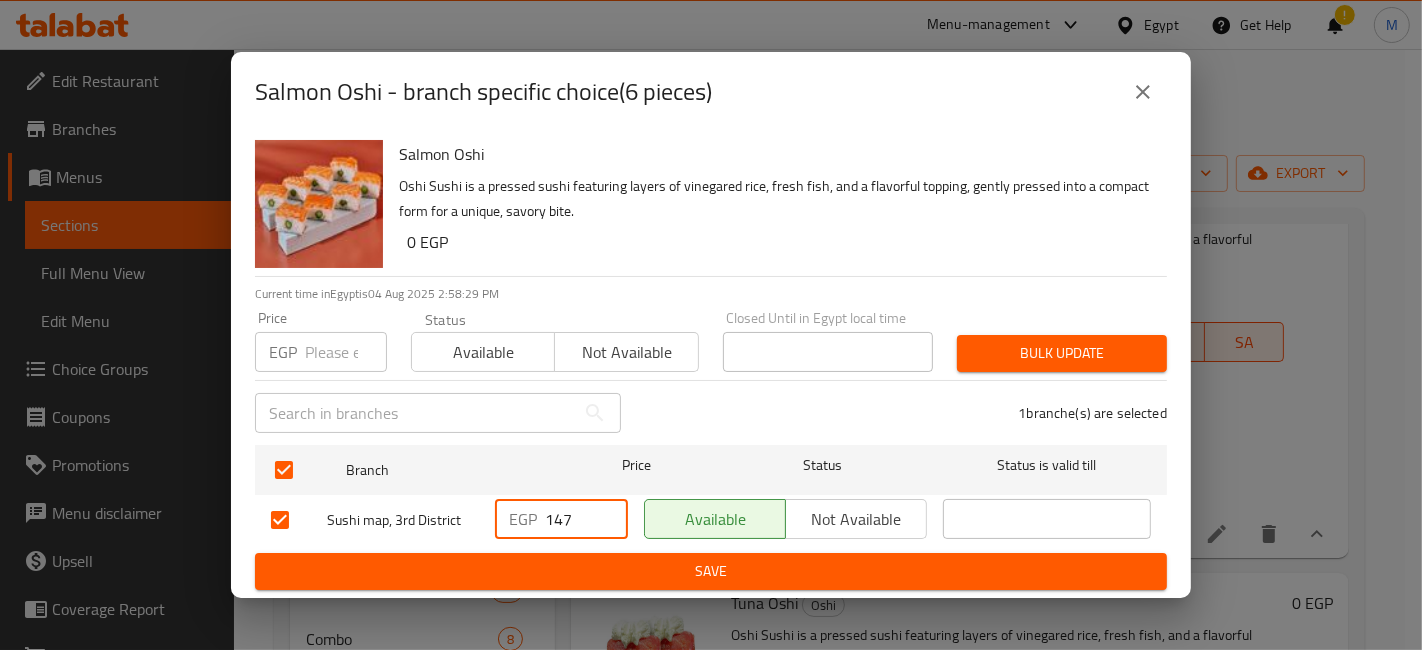 click on "Save" at bounding box center (711, 571) 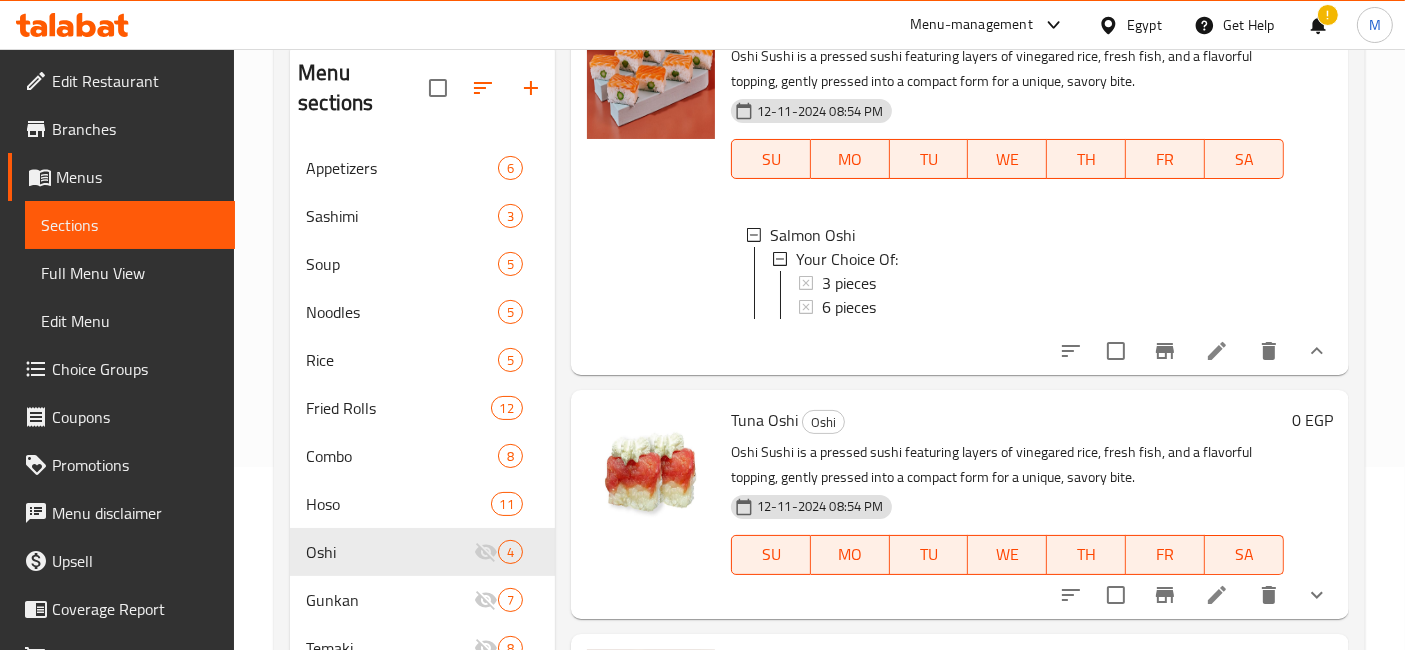 scroll, scrollTop: 232, scrollLeft: 0, axis: vertical 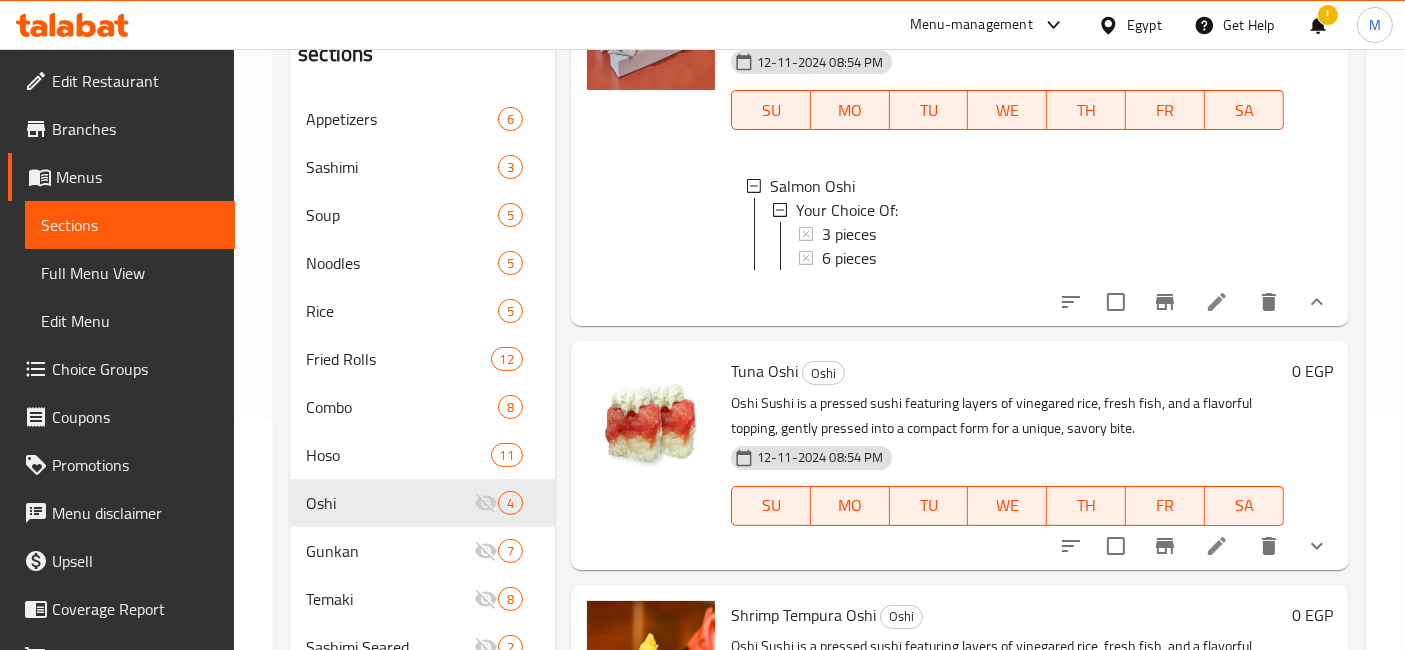 click on "6 pieces" at bounding box center (1045, 258) 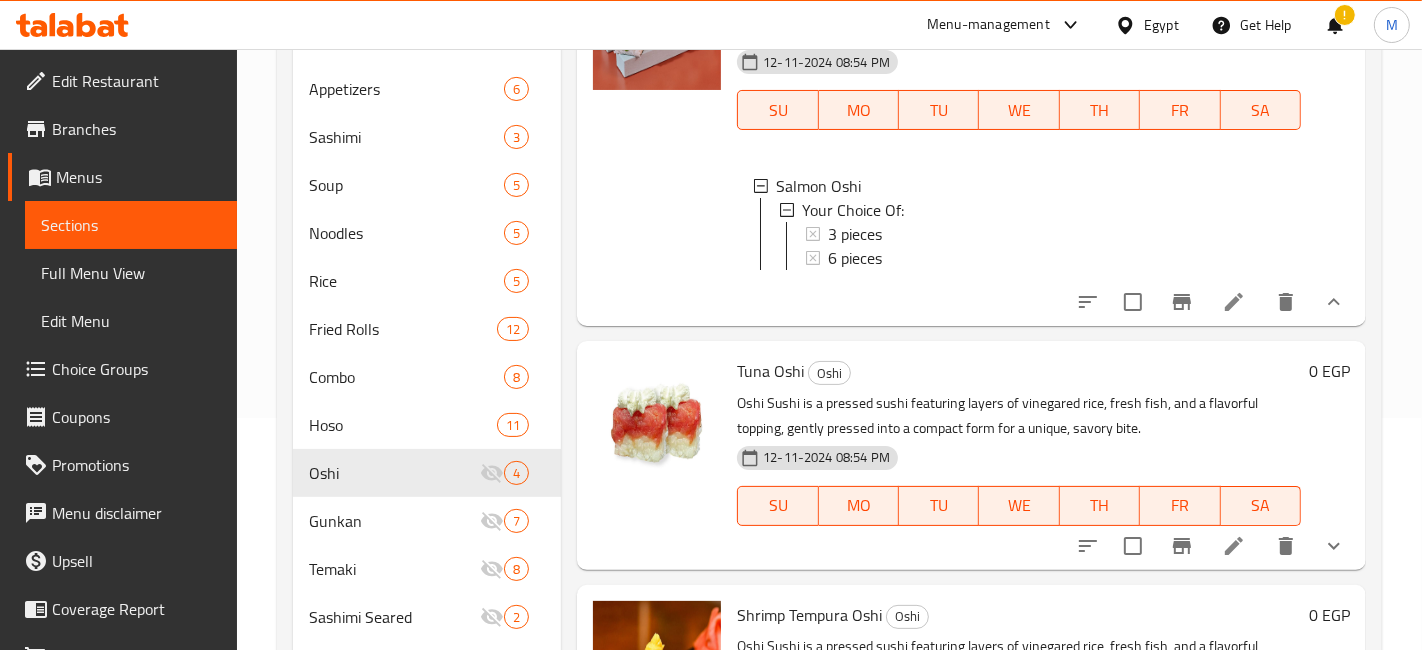 type 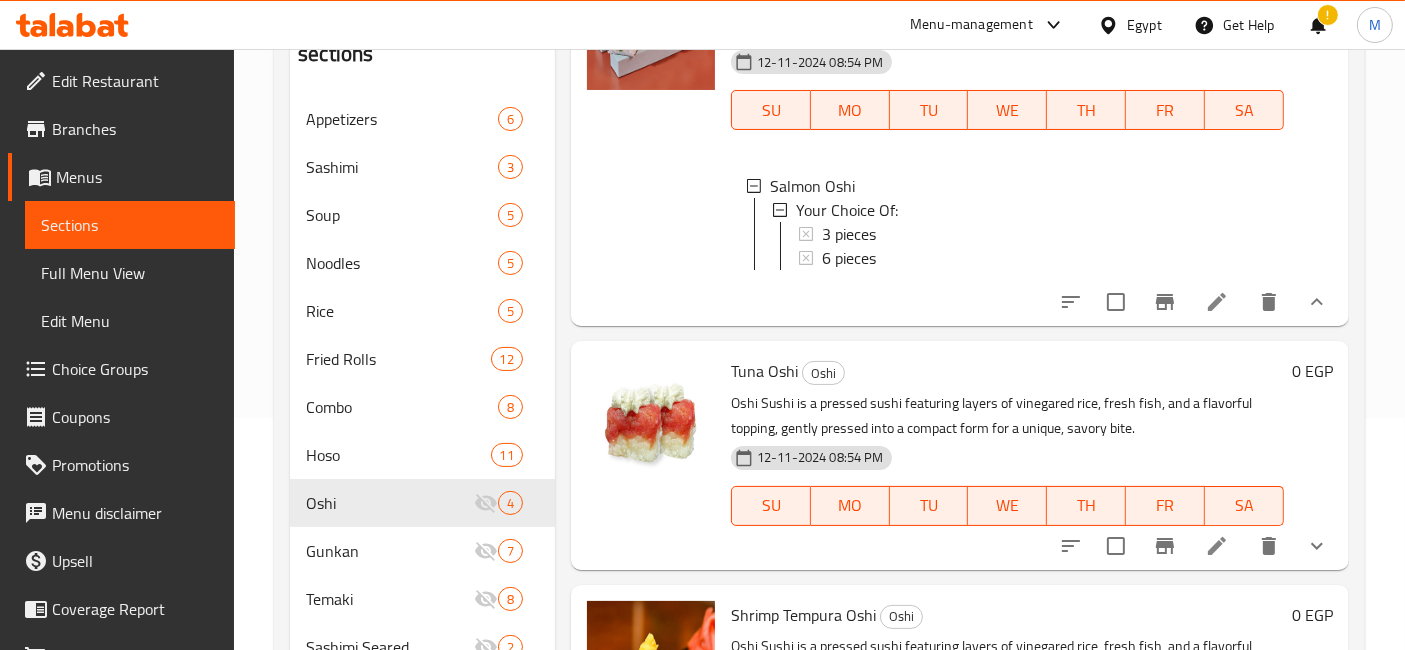 click 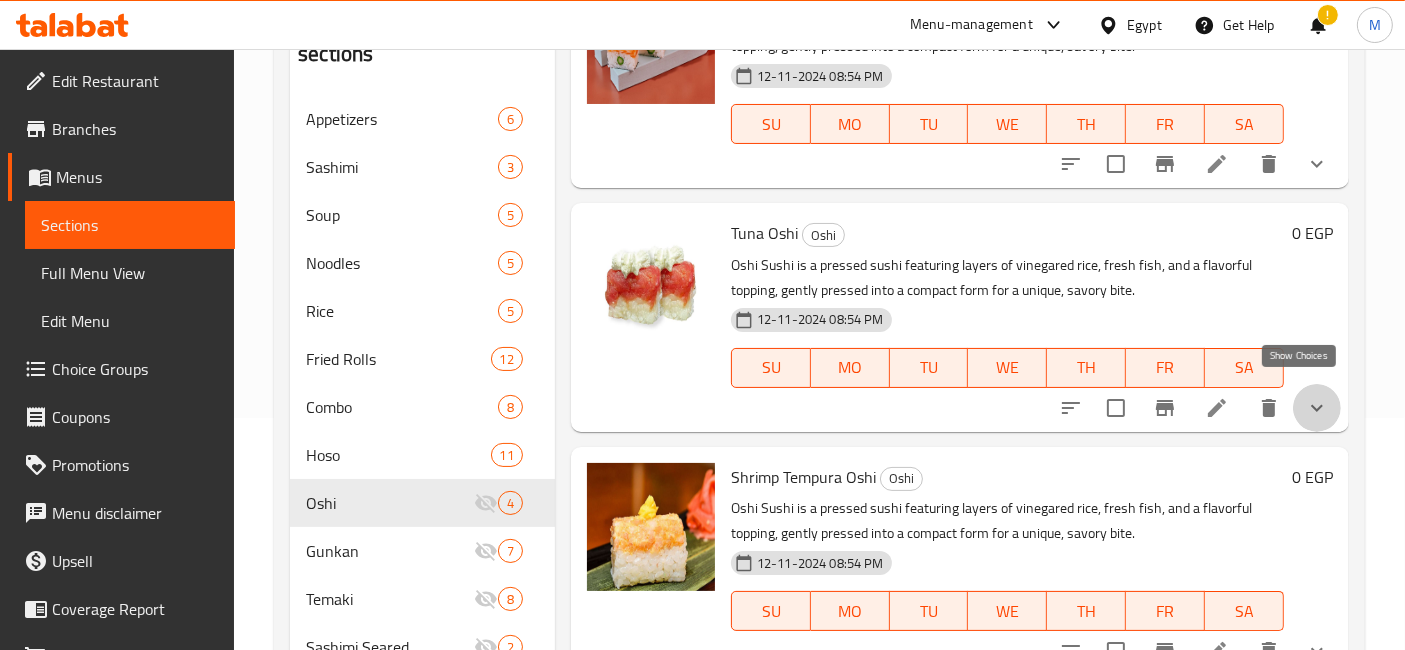 click 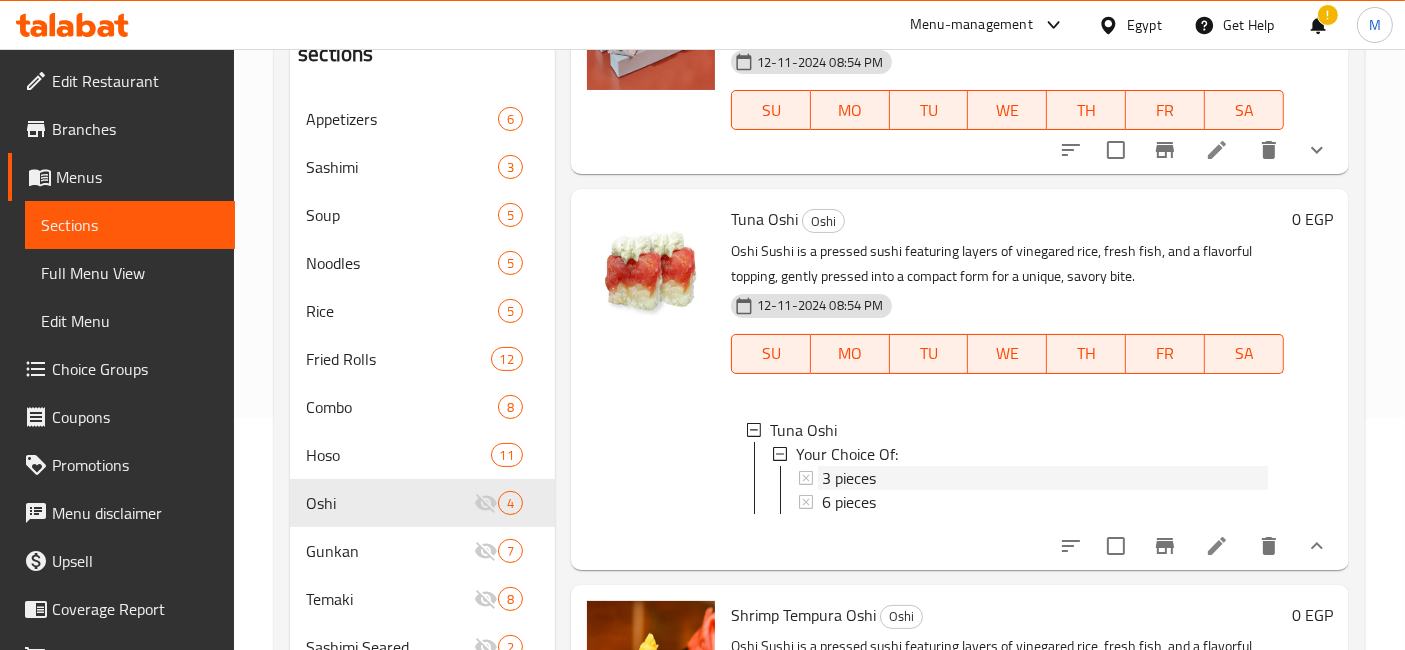 click on "3 pieces" at bounding box center [1045, 478] 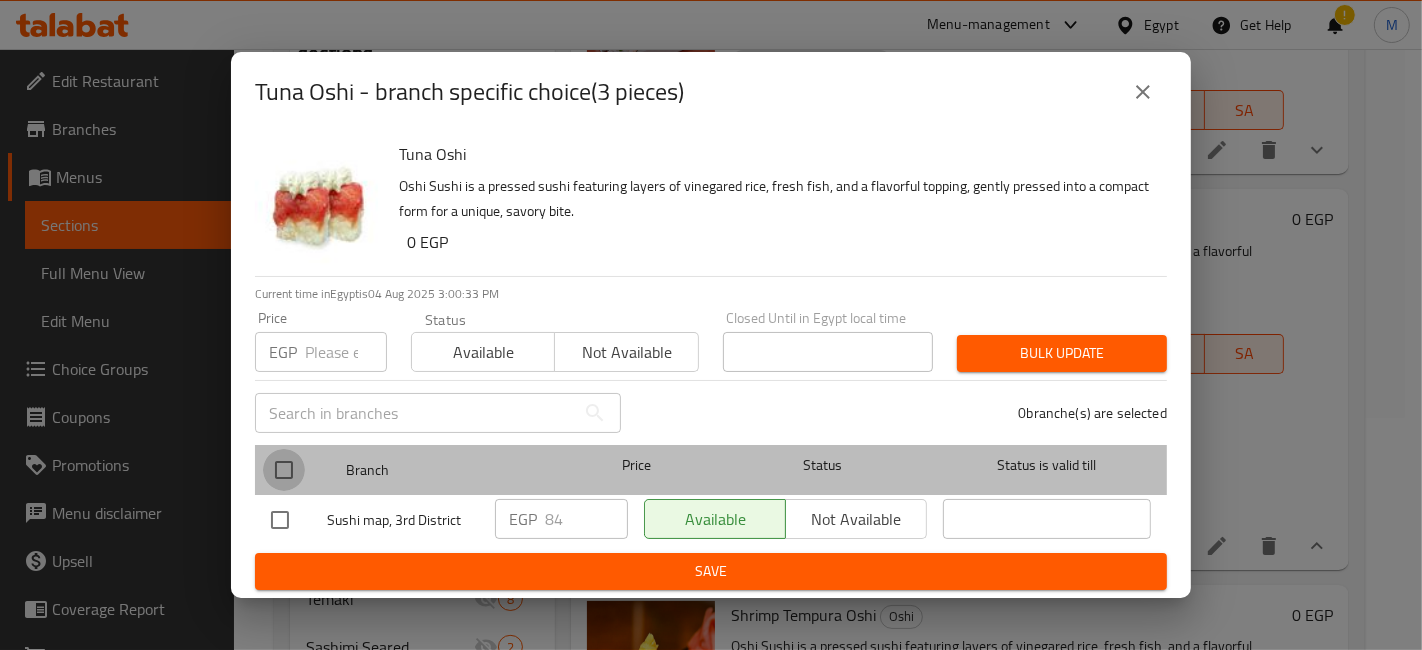 click at bounding box center (284, 470) 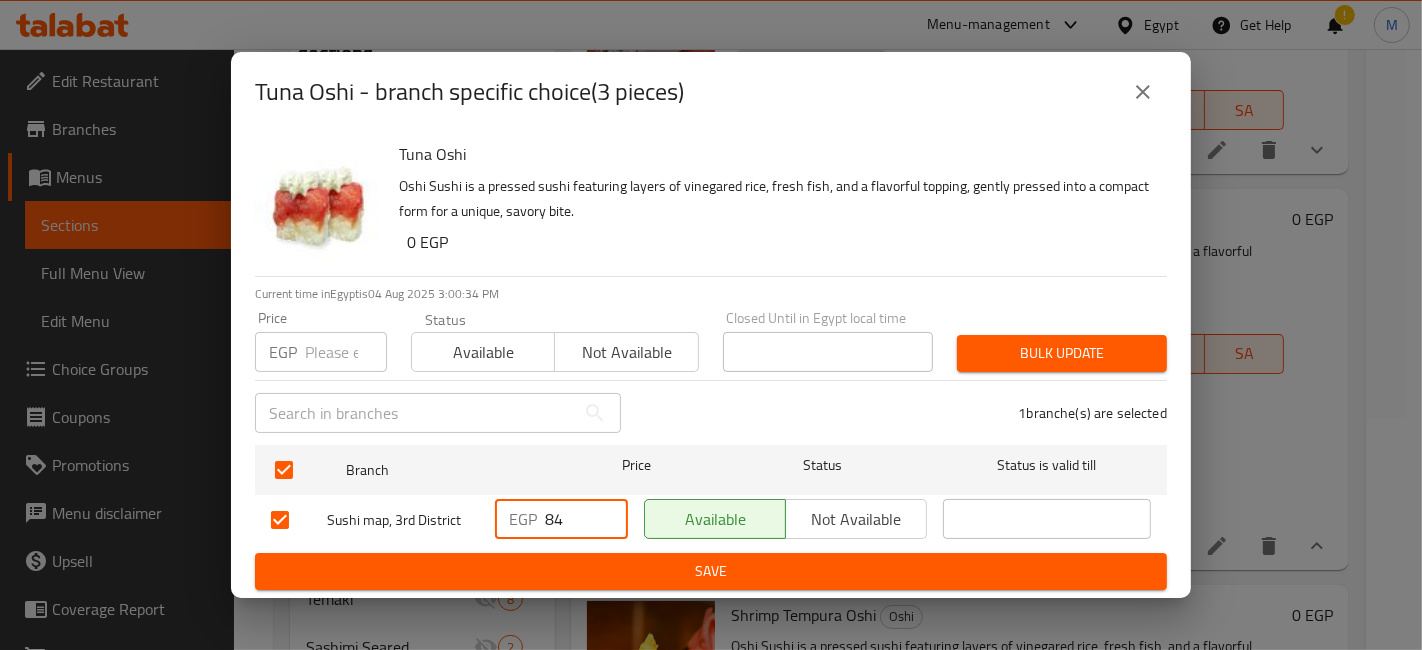 click on "84" at bounding box center [586, 519] 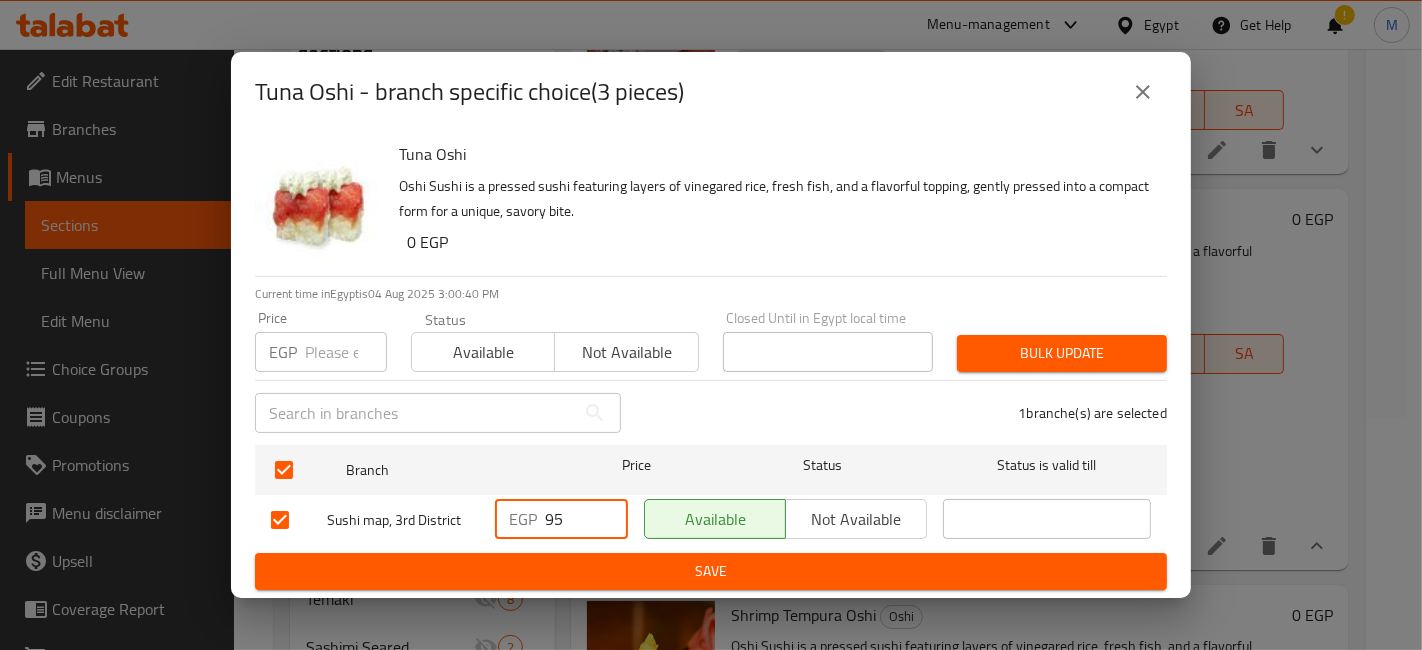 type on "95" 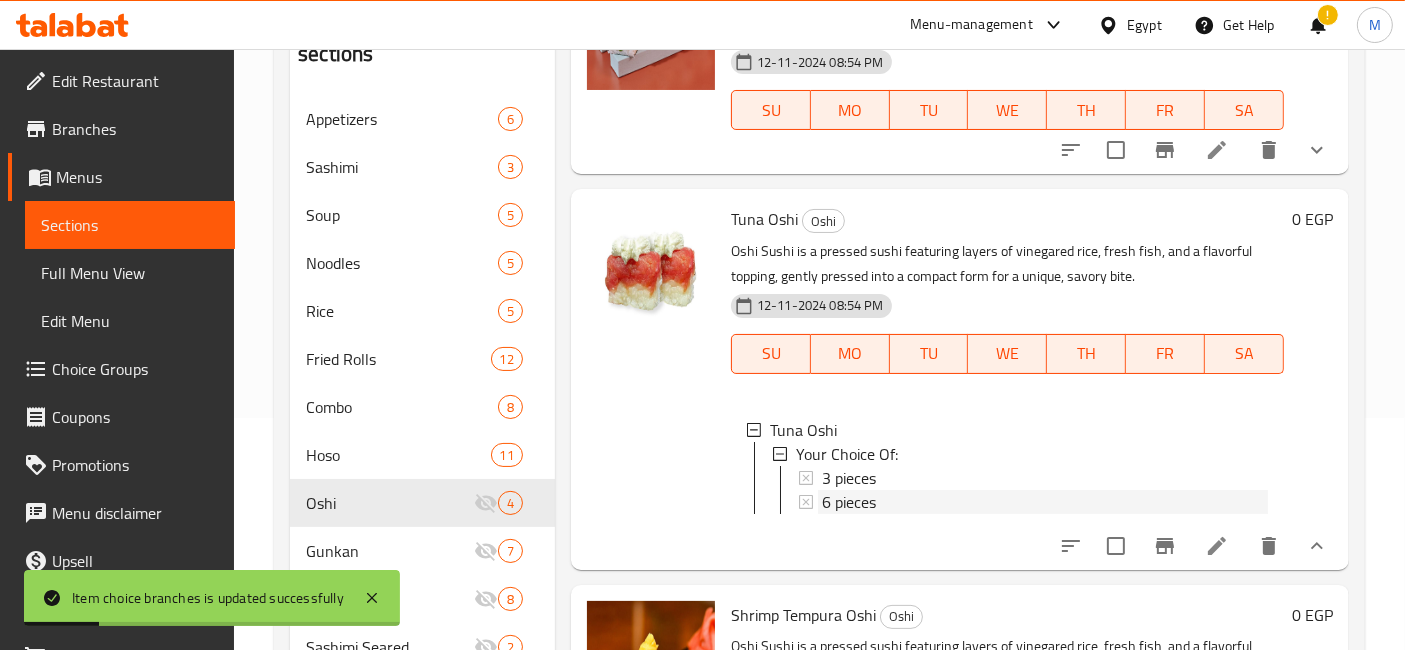 click on "6 pieces" at bounding box center (849, 502) 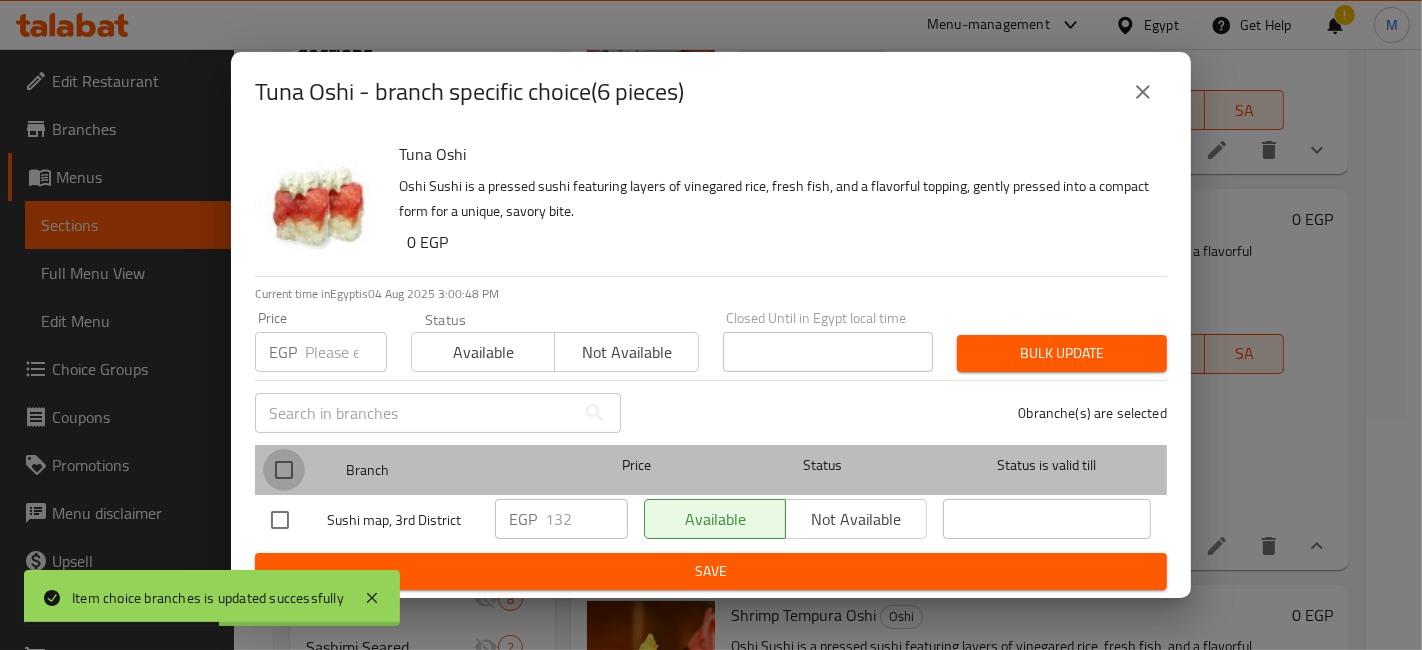 click at bounding box center [284, 470] 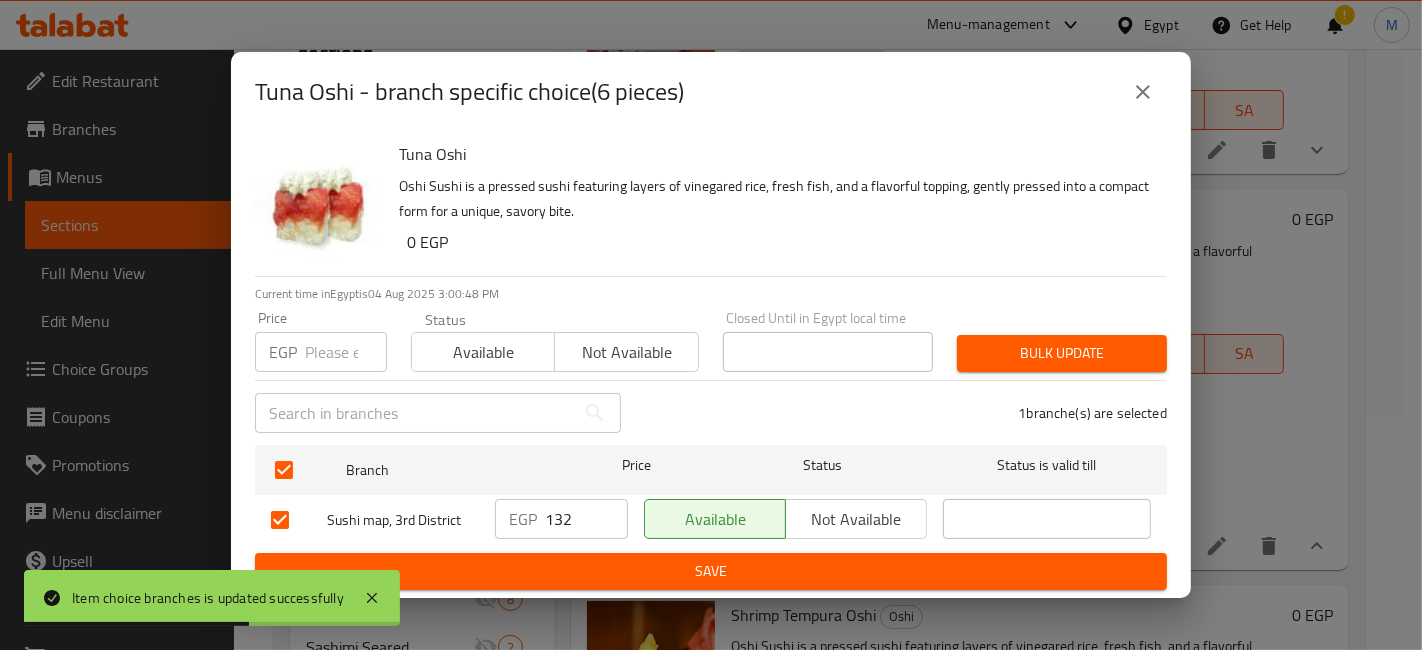 click on "132" at bounding box center (586, 519) 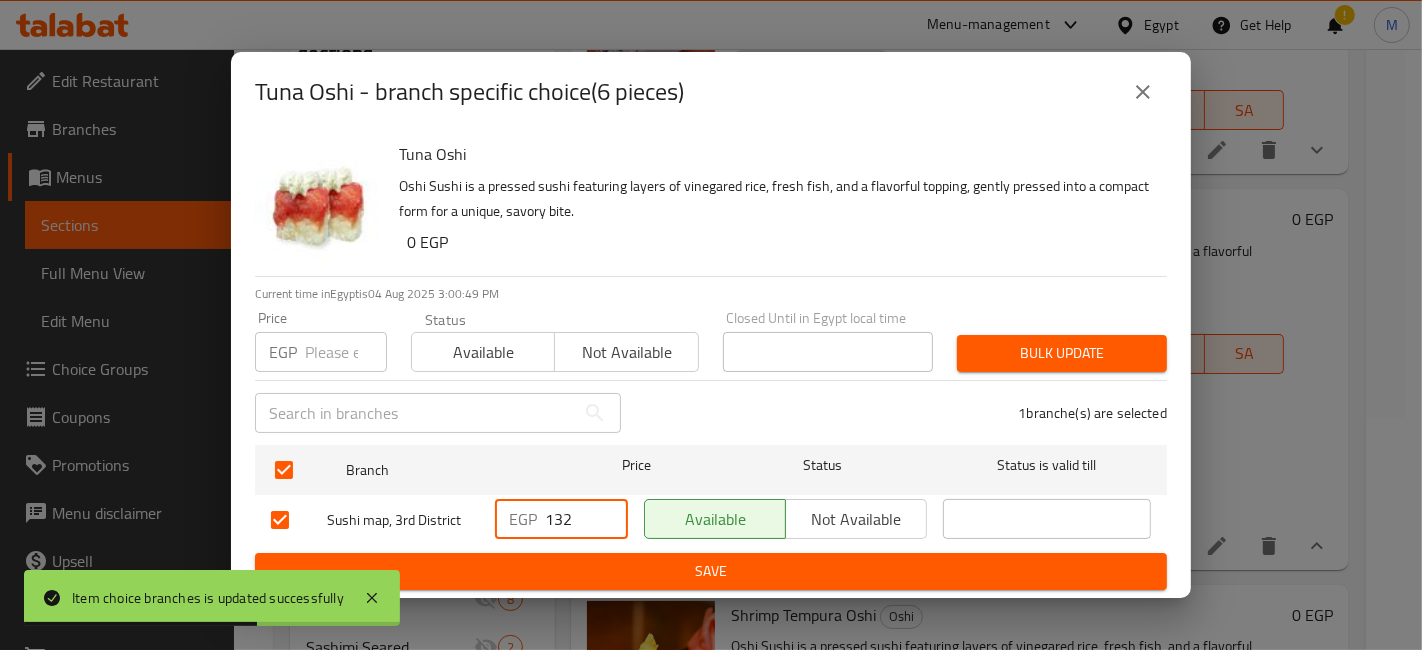 click on "132" at bounding box center (586, 519) 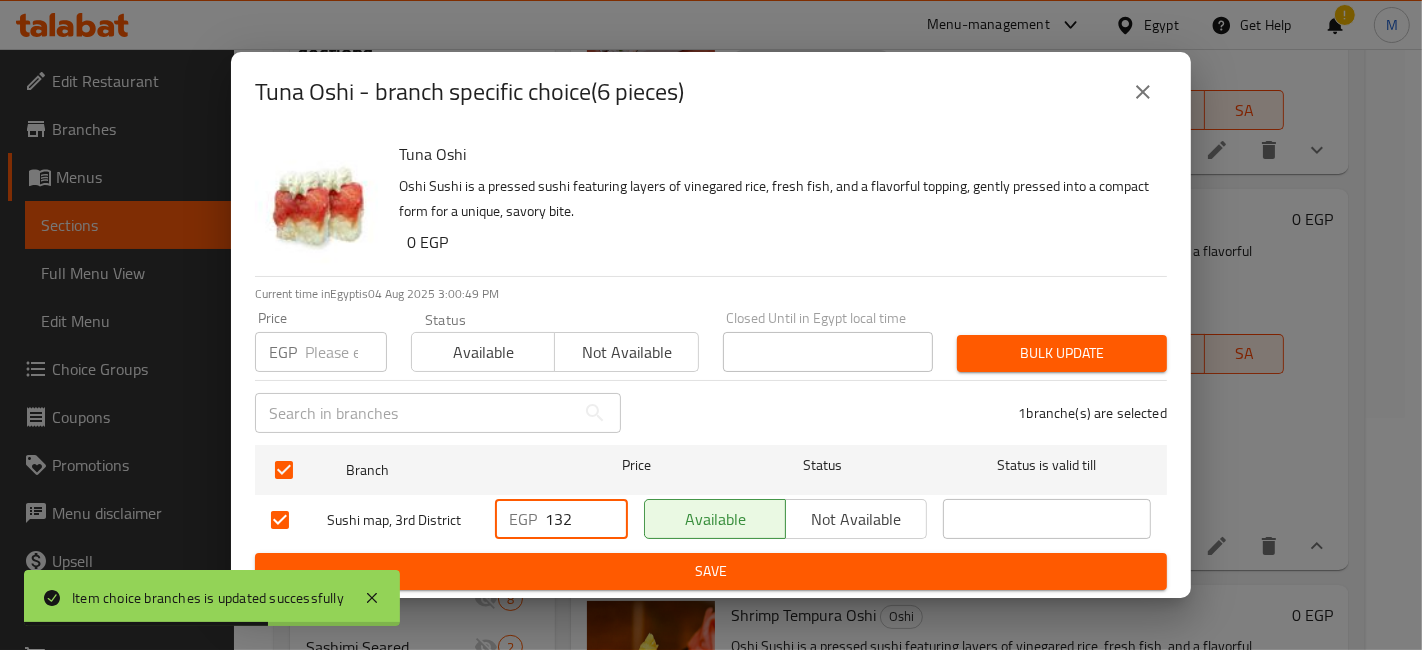 click on "132" at bounding box center [586, 519] 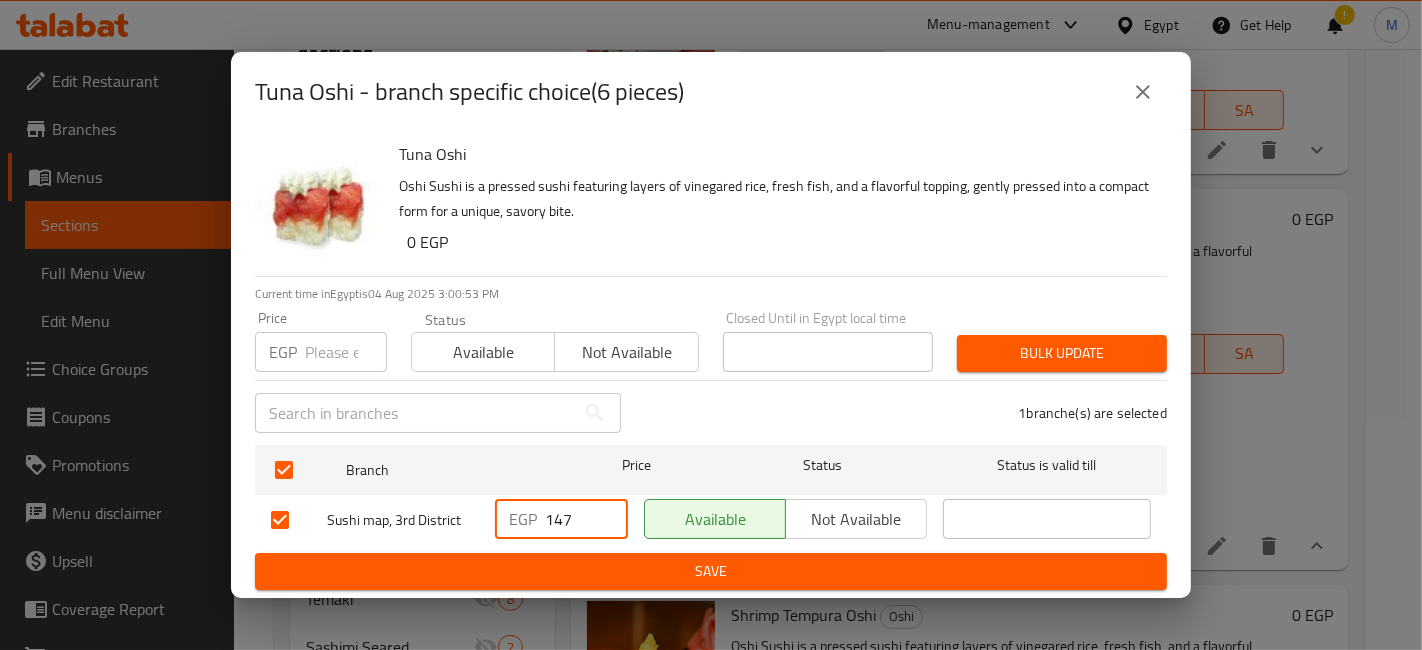 type on "147" 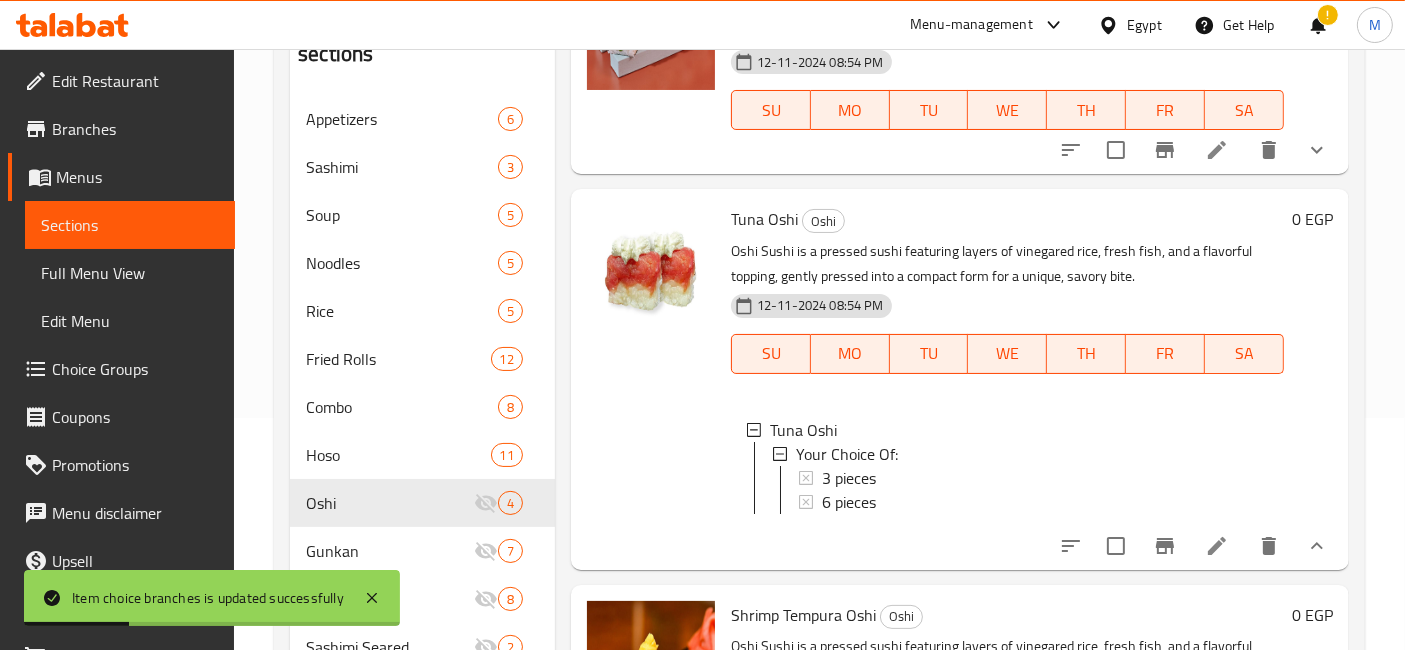 click 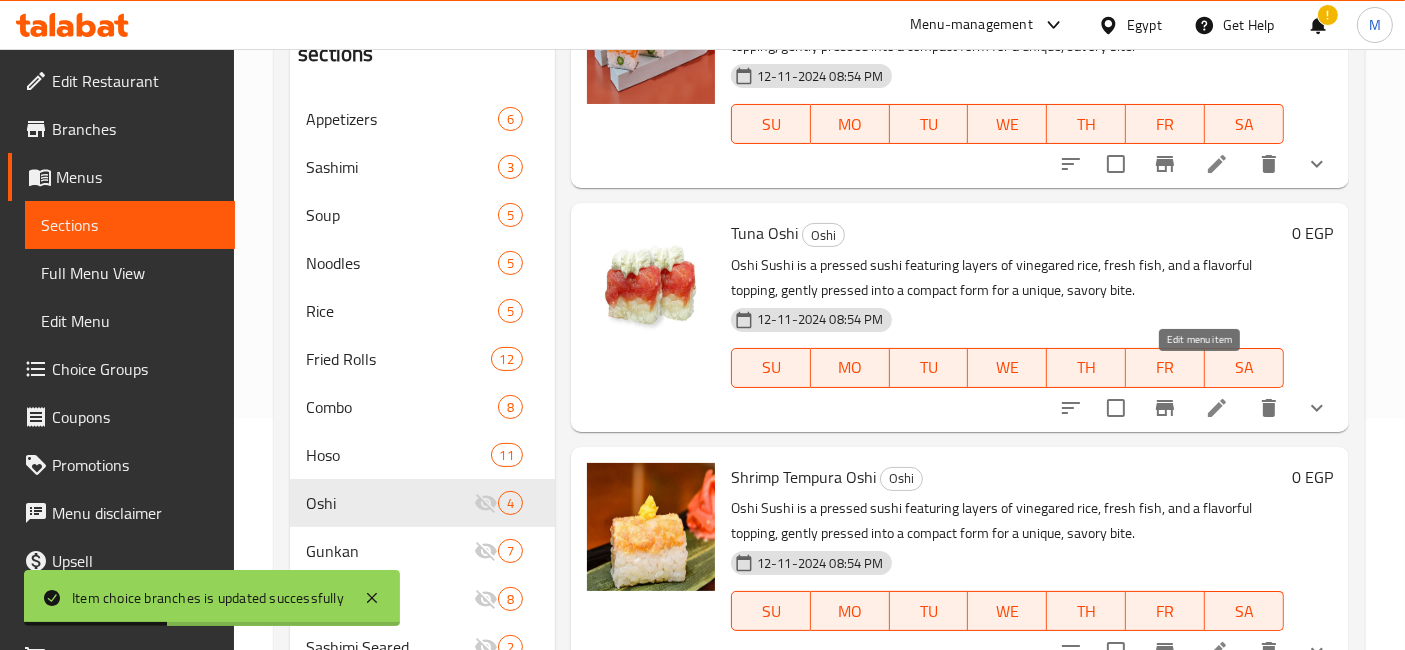 scroll, scrollTop: 127, scrollLeft: 0, axis: vertical 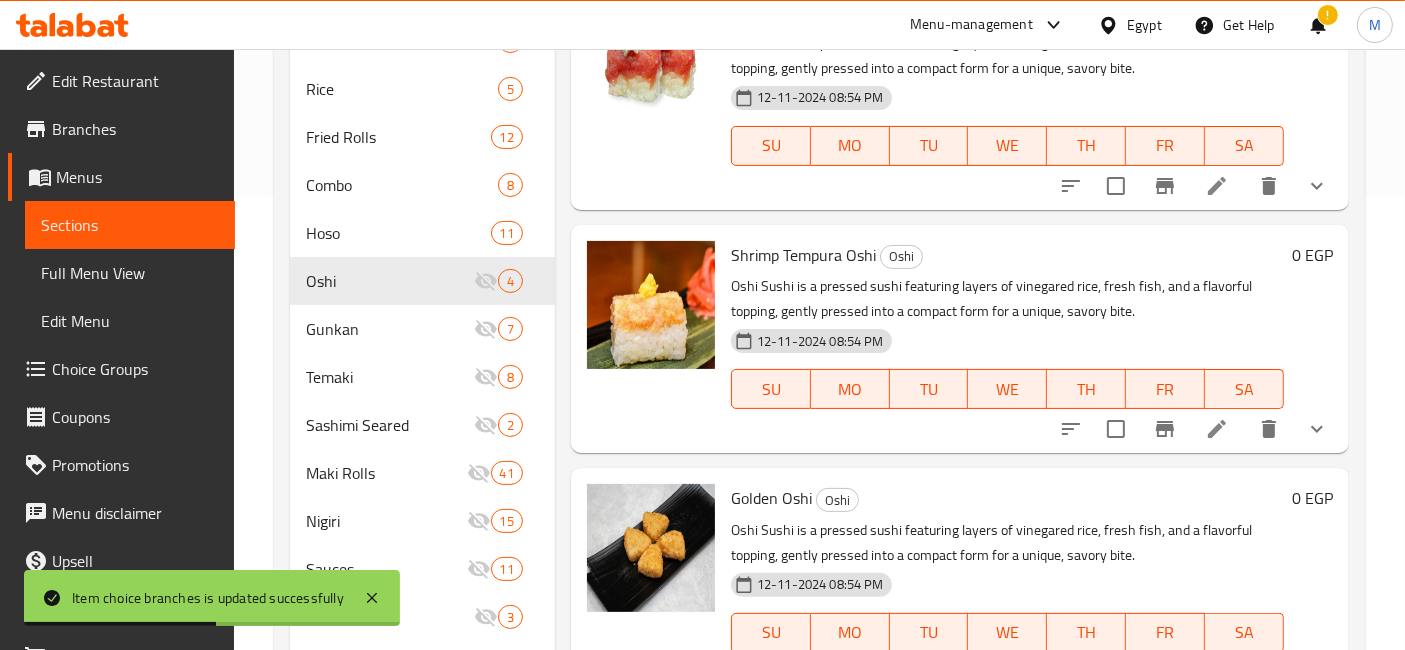 click 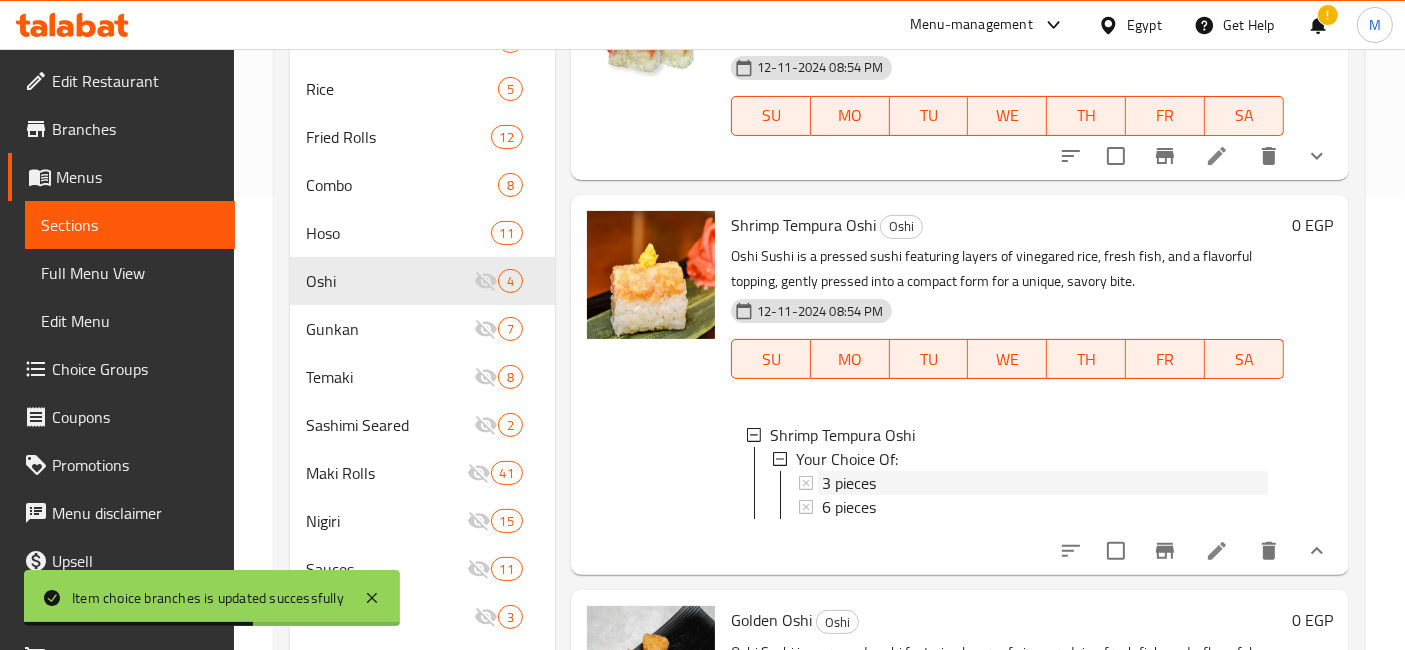 click on "3 pieces" at bounding box center [1045, 483] 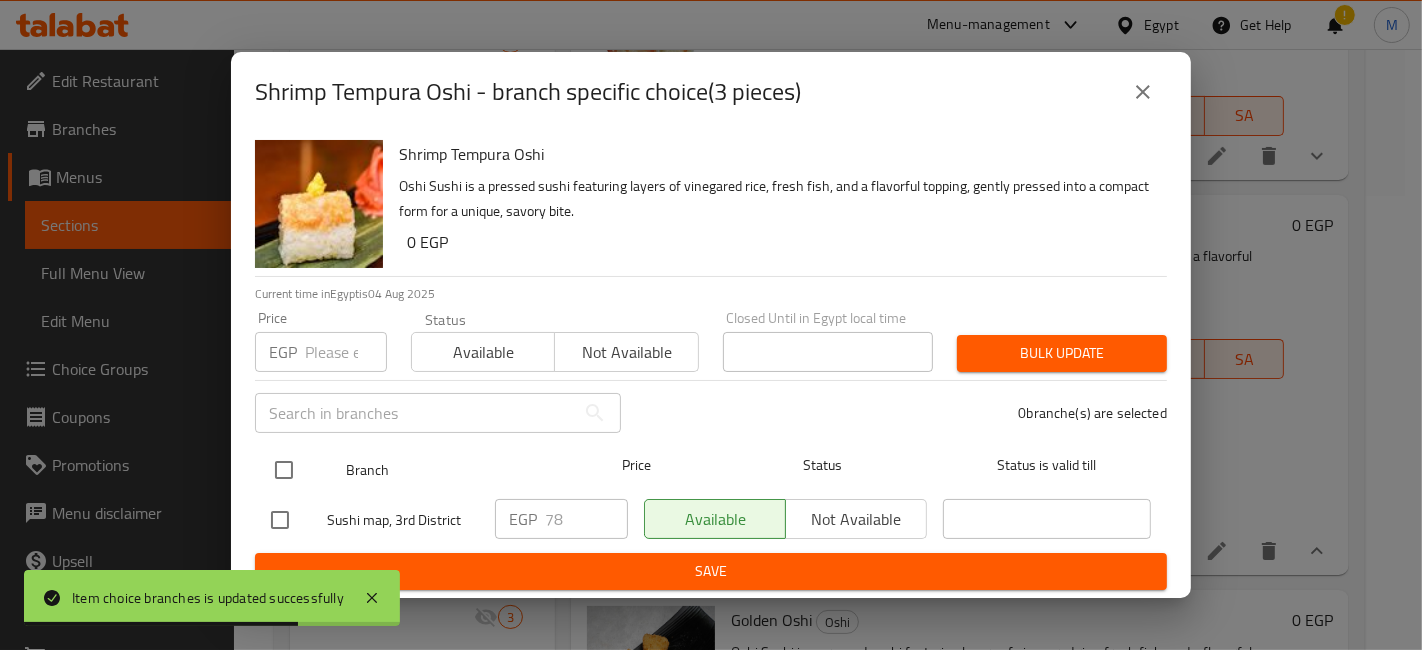 click at bounding box center [284, 470] 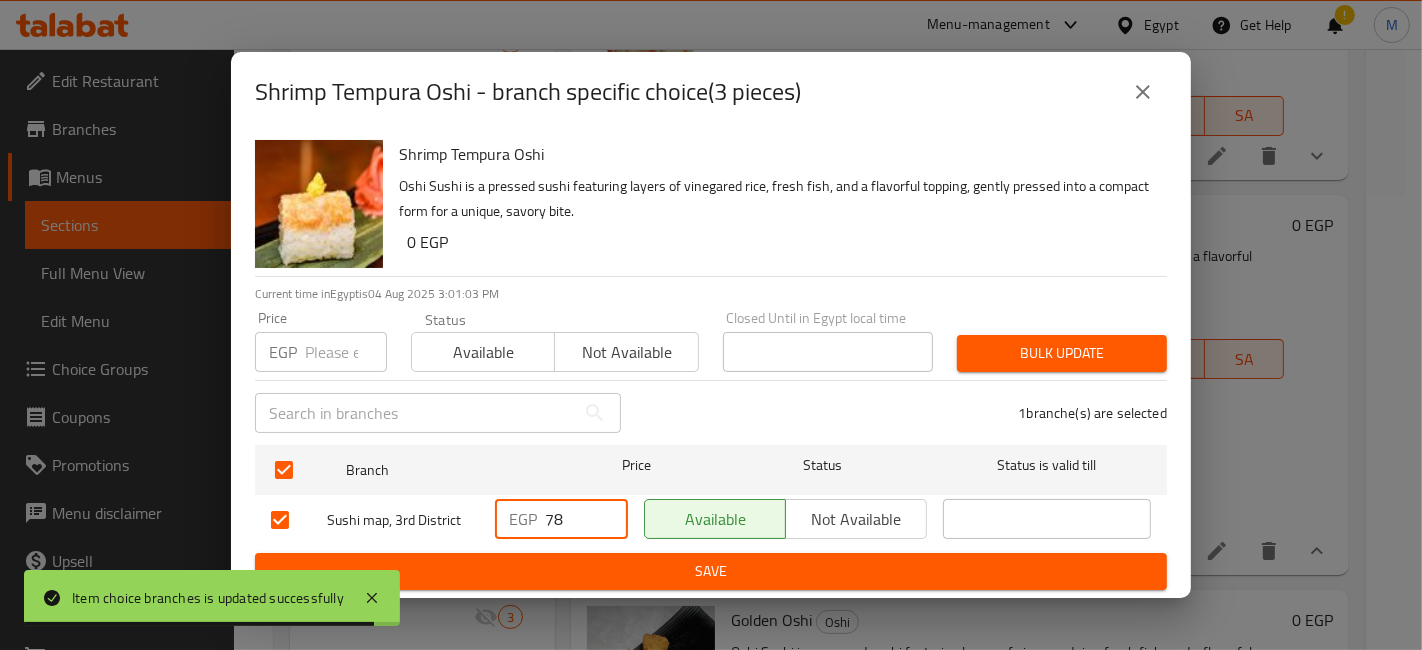click on "78" at bounding box center [586, 519] 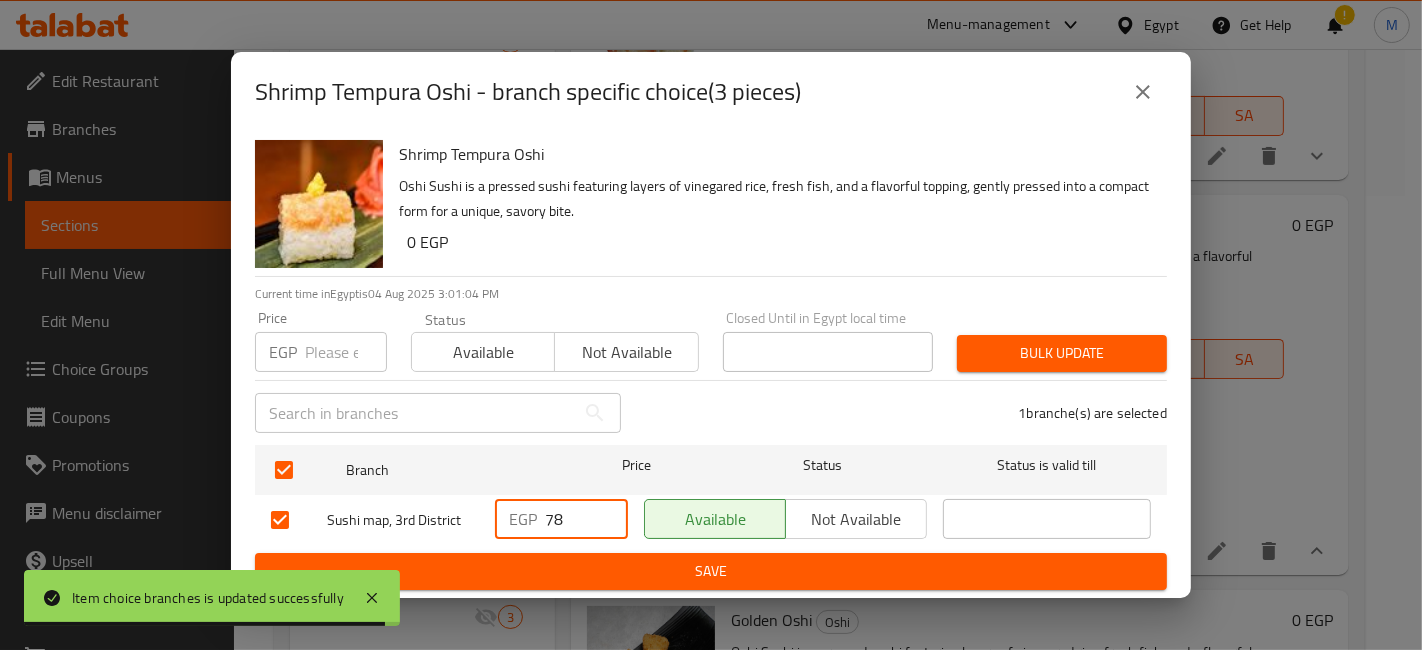 click on "78" at bounding box center [586, 519] 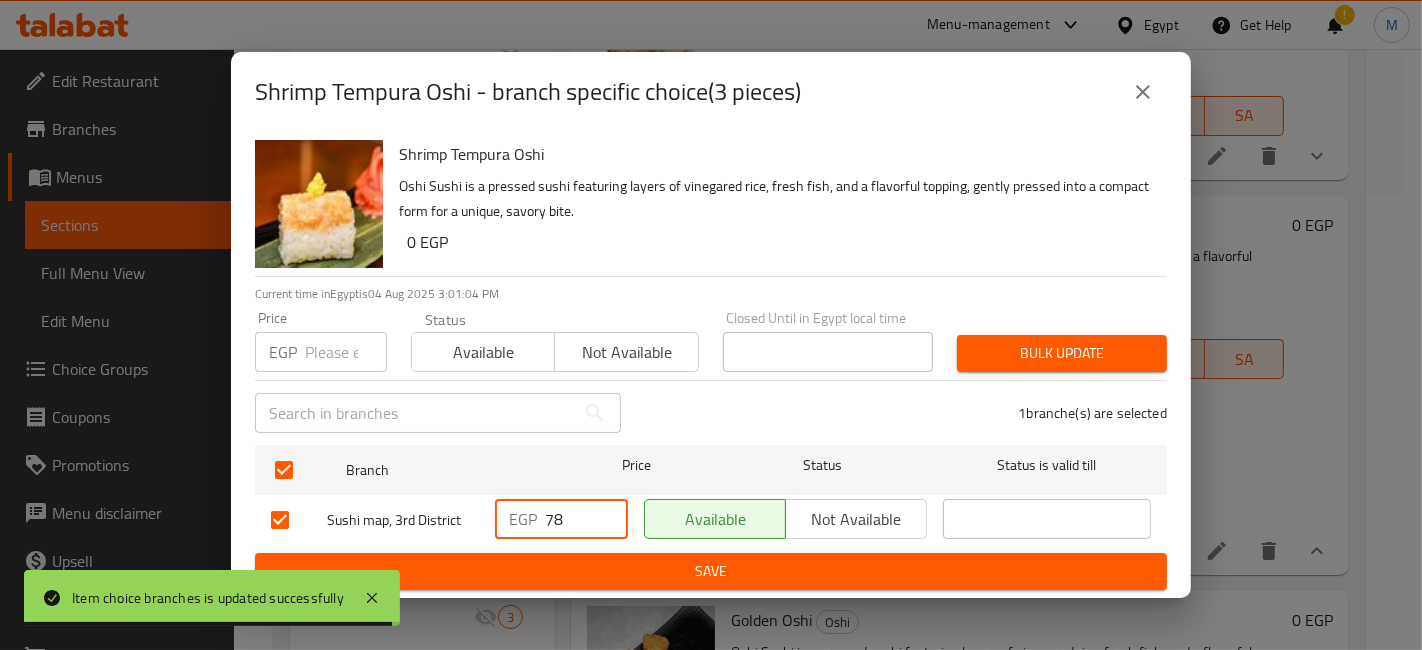 click on "78" at bounding box center [586, 519] 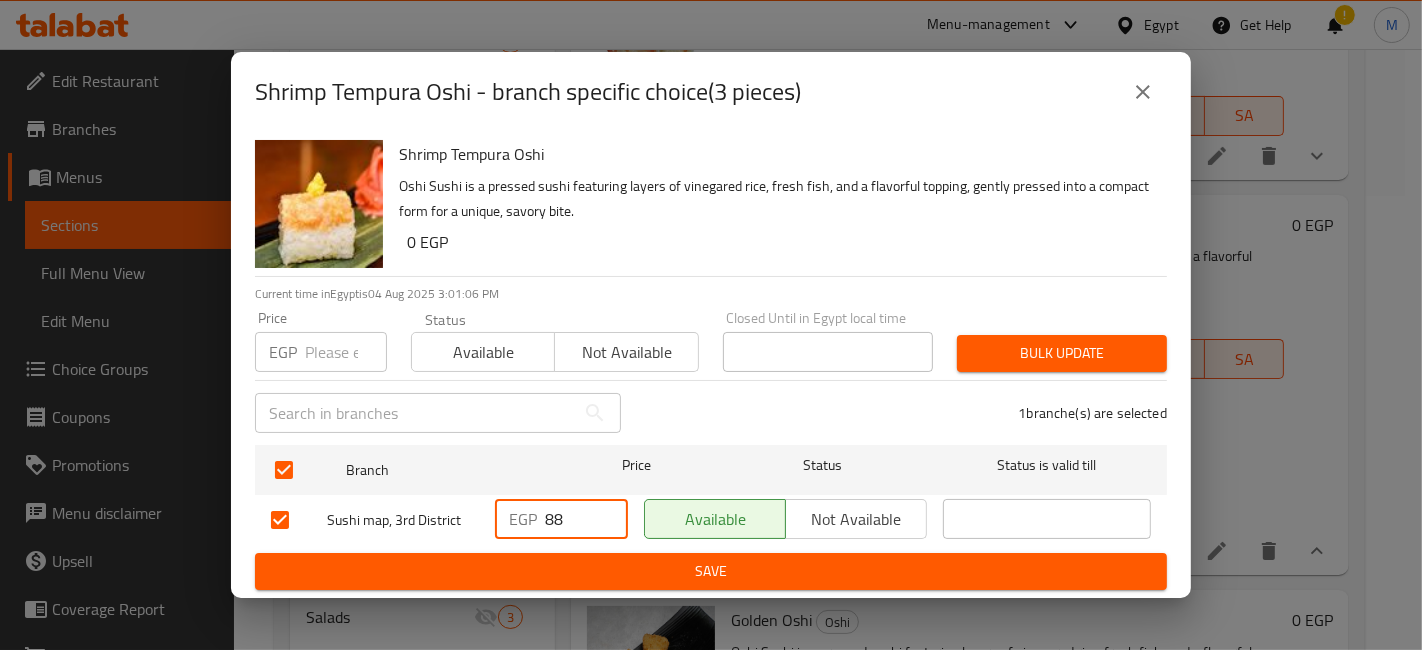 type on "88" 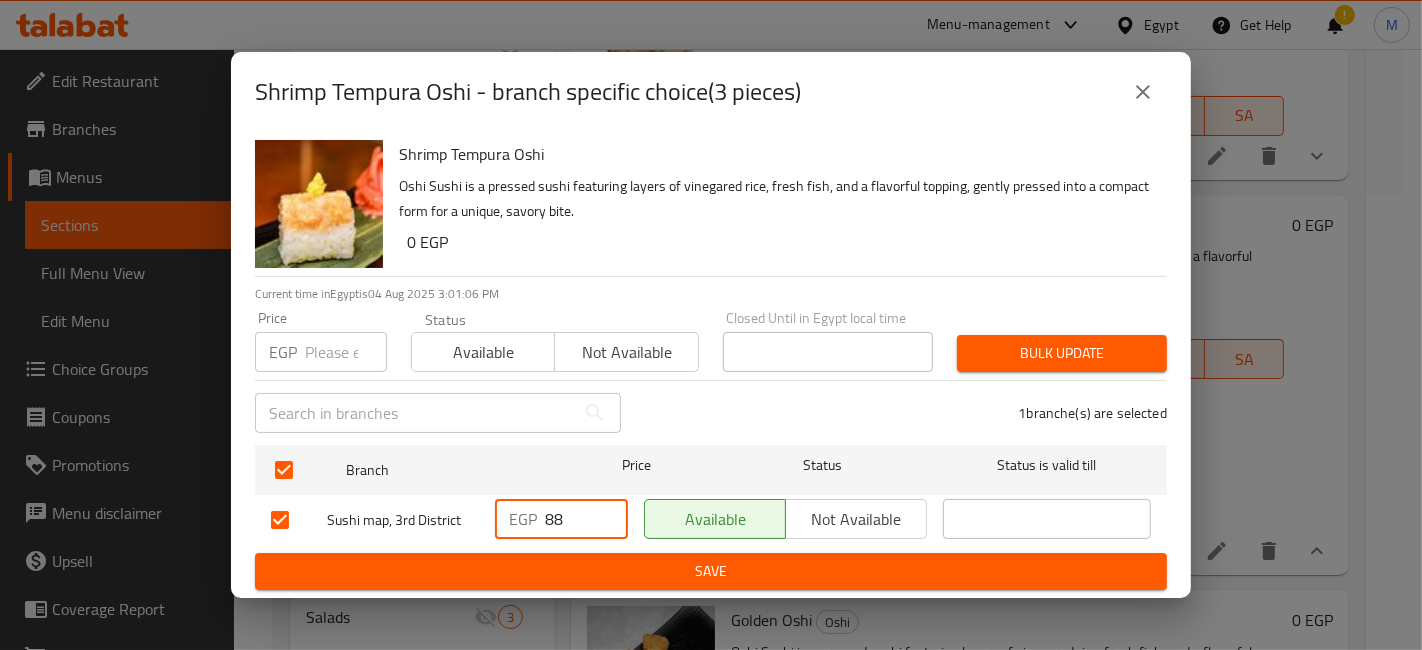 click on "EGP 88 ​" at bounding box center (561, 520) 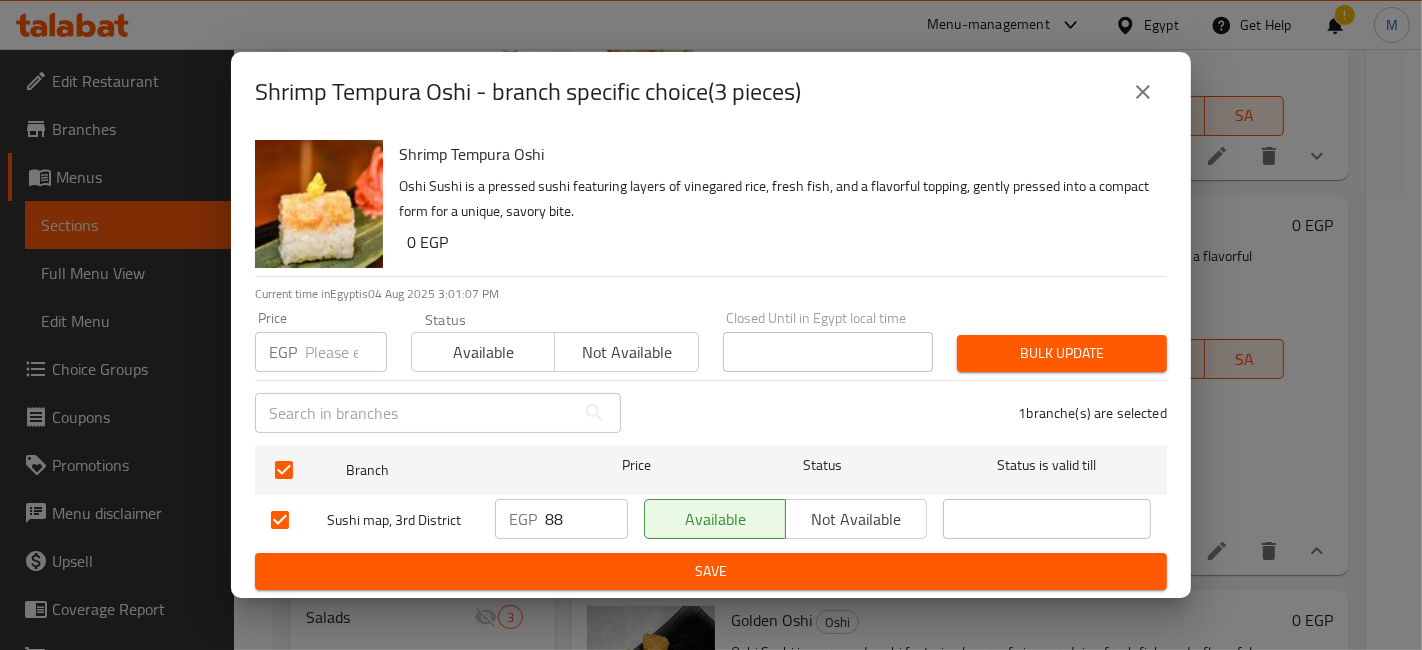 click on "Save" at bounding box center [711, 571] 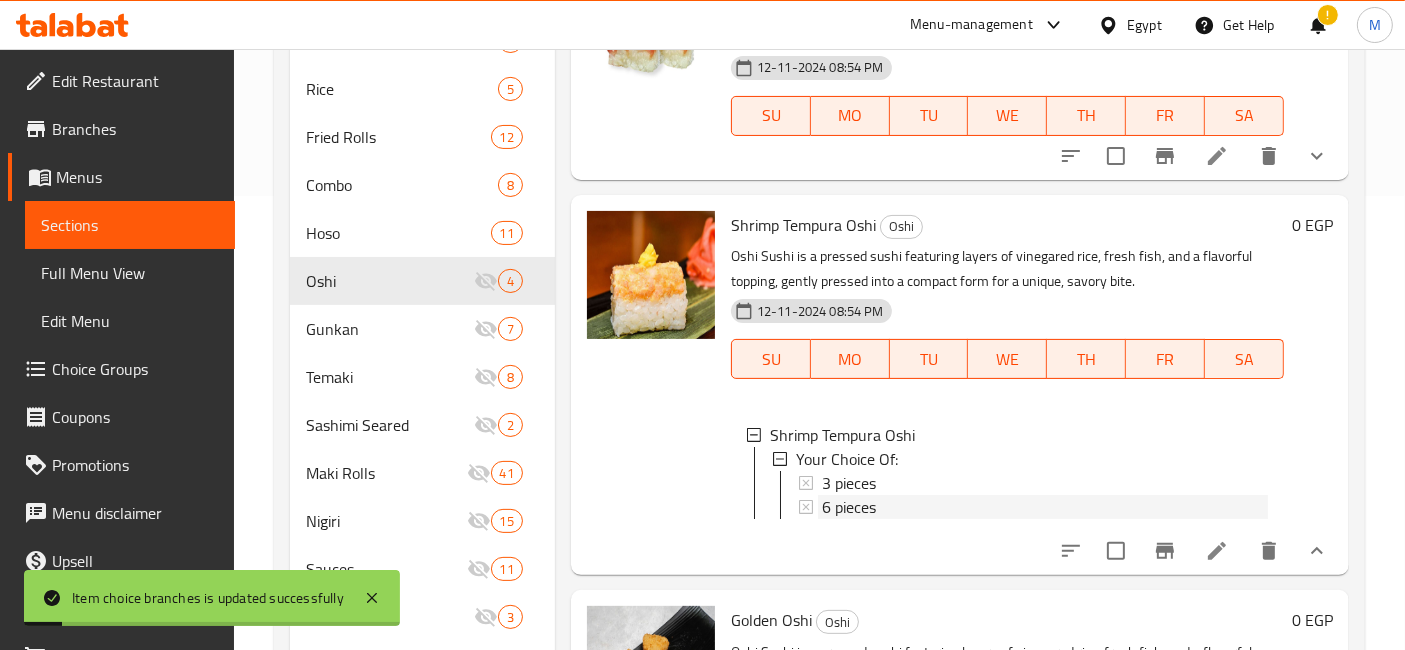 click on "6 pieces" at bounding box center [1045, 507] 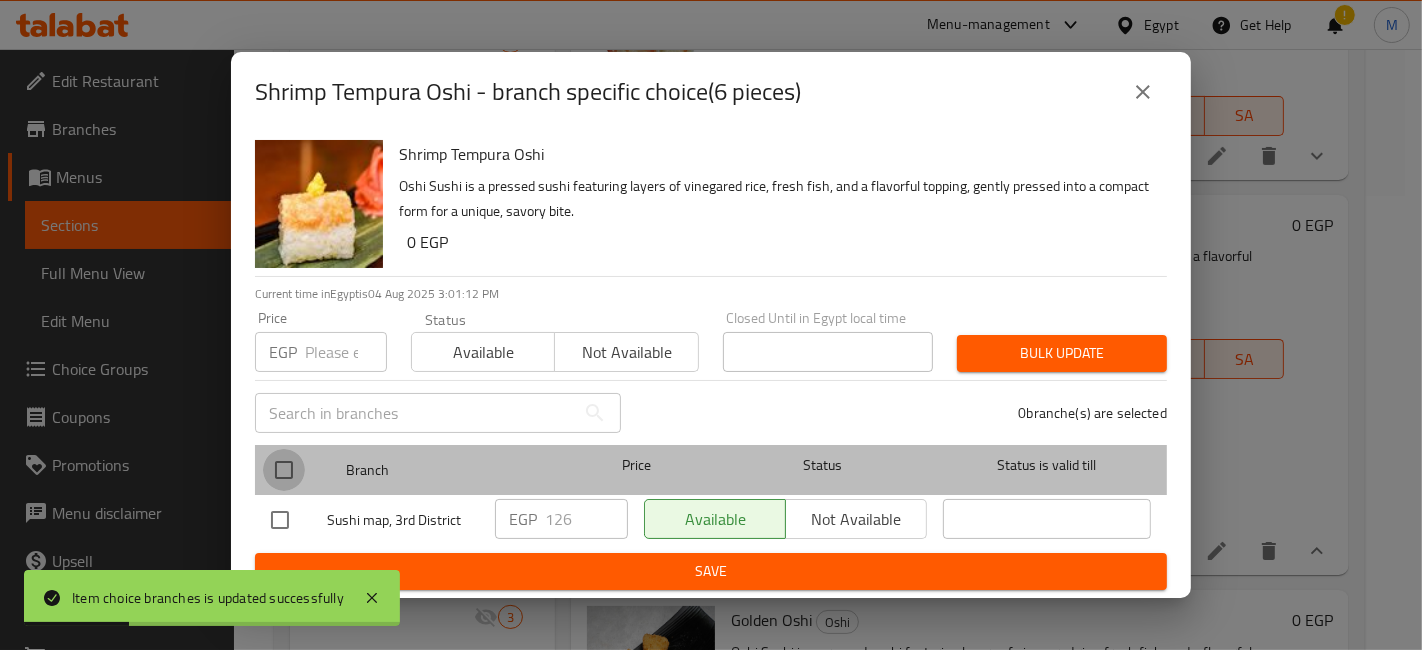 click at bounding box center [284, 470] 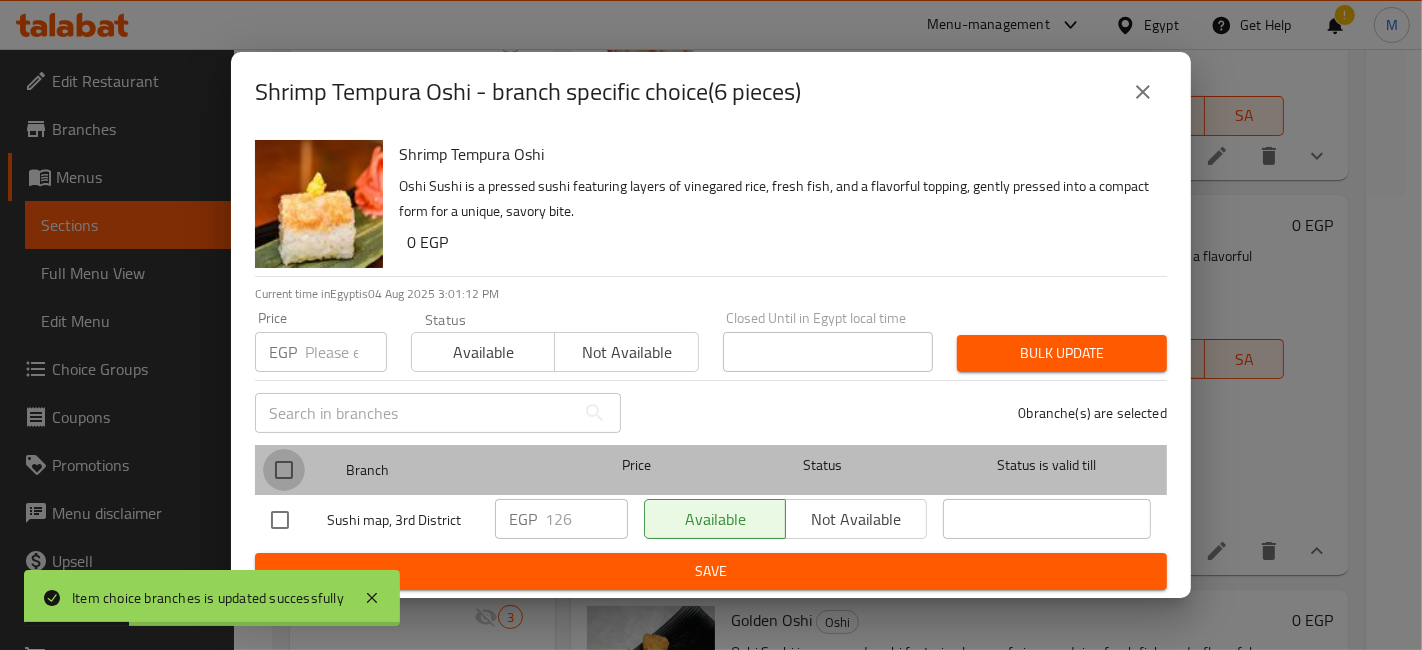 checkbox on "true" 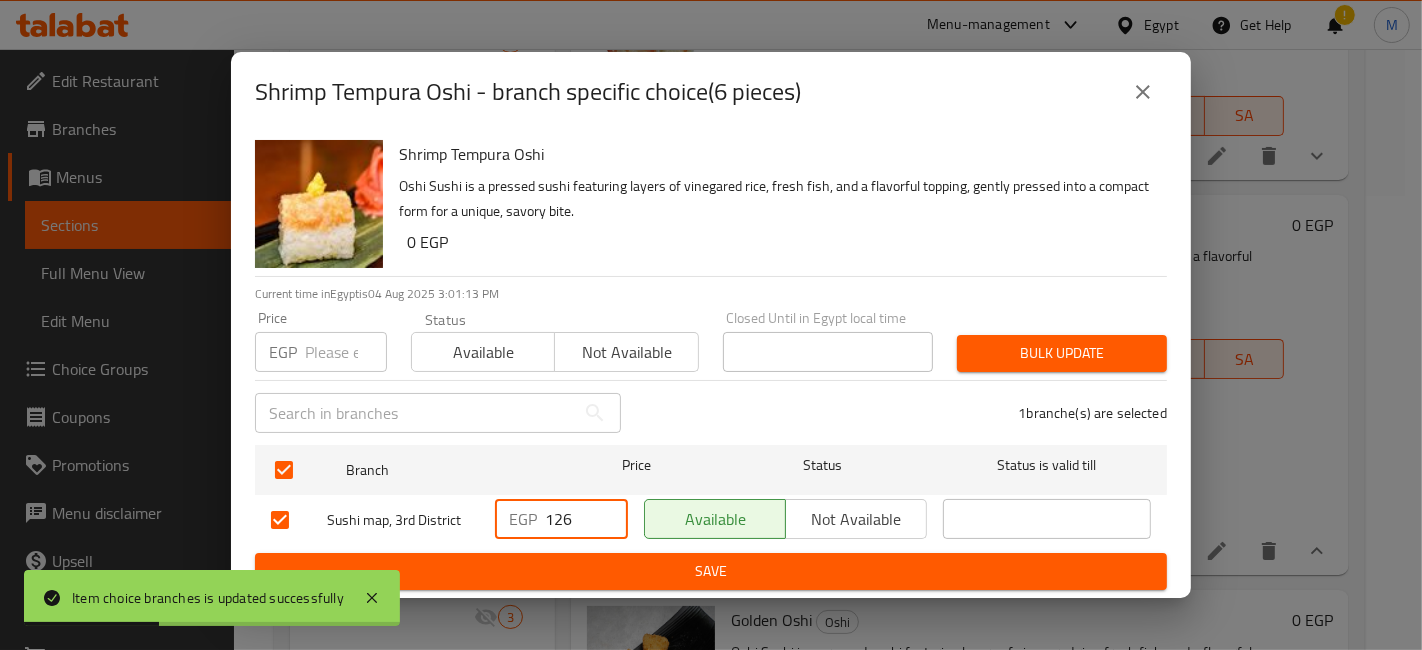 click on "126" at bounding box center (586, 519) 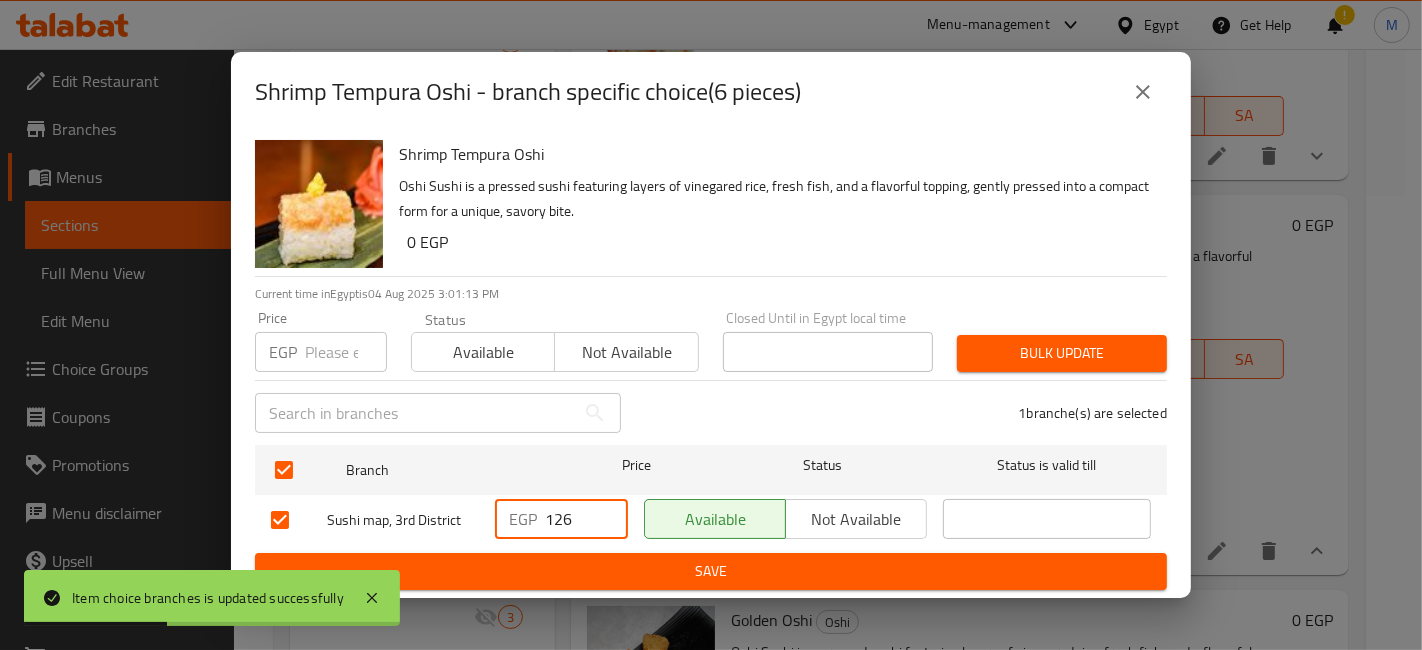 click on "126" at bounding box center [586, 519] 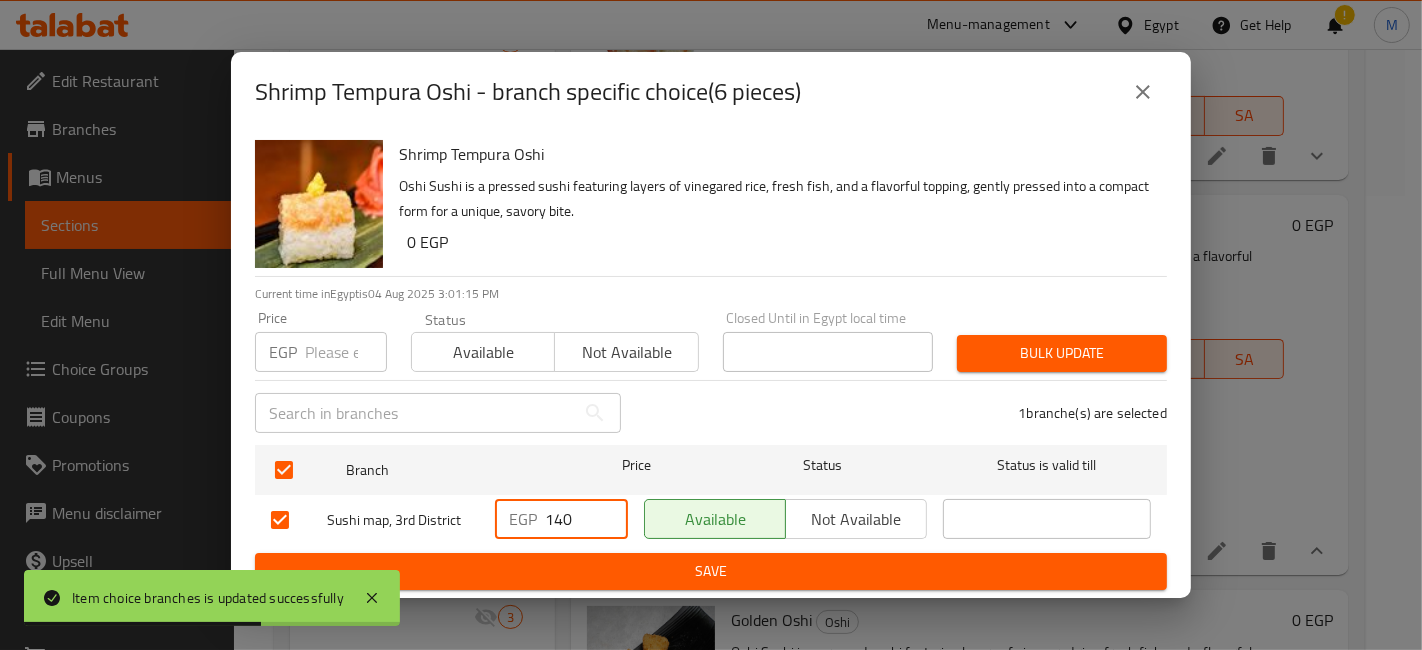 type on "140" 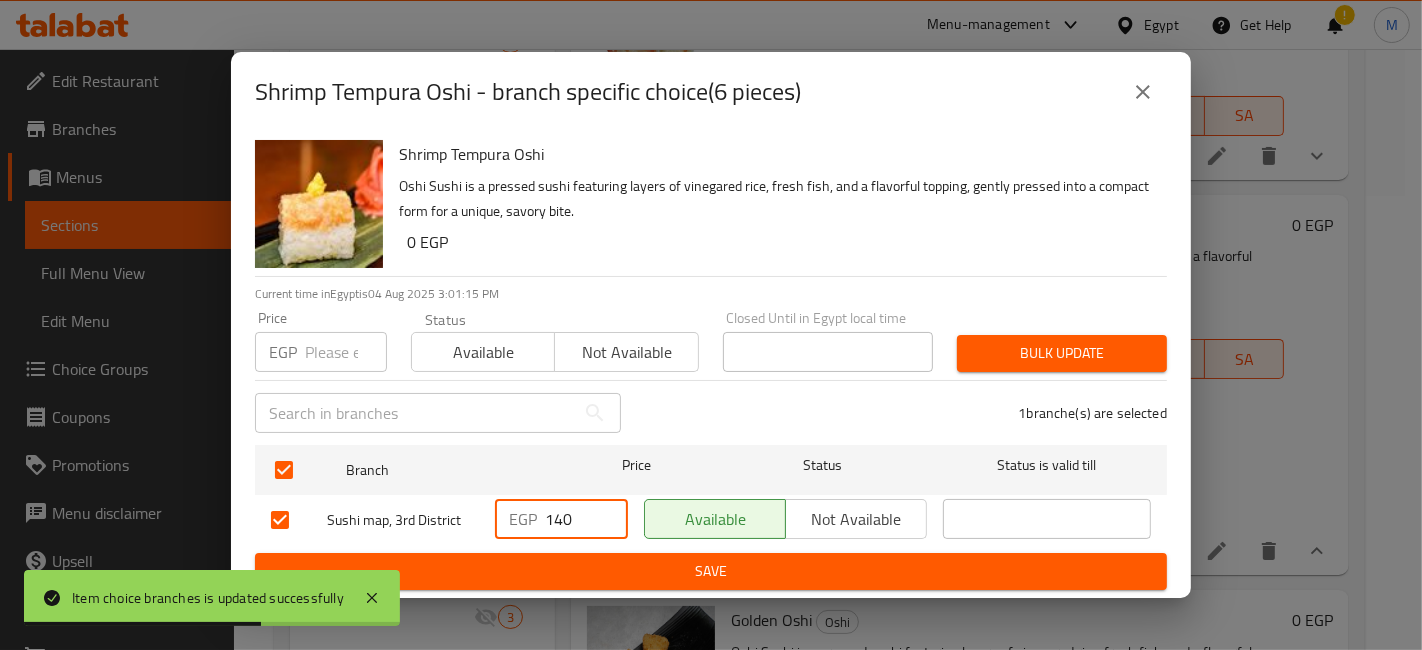 click on "Shrimp Tempura Oshi Oshi Sushi is a pressed sushi featuring layers of vinegared rice, fresh fish, and a flavorful topping, gently pressed into a compact form for a unique, savory bite.
0   EGP Current time in  Egypt  is  04 Aug 2025   3:01:15 PM Price EGP Price Status Available Not available Closed Until in Egypt local time Closed Until in Egypt local time Bulk update ​ 1  branche(s) are selected Branch Price Status Status is valid till Sushi map, 3rd District EGP 140 ​ Available Not available ​ Save" at bounding box center (711, 365) 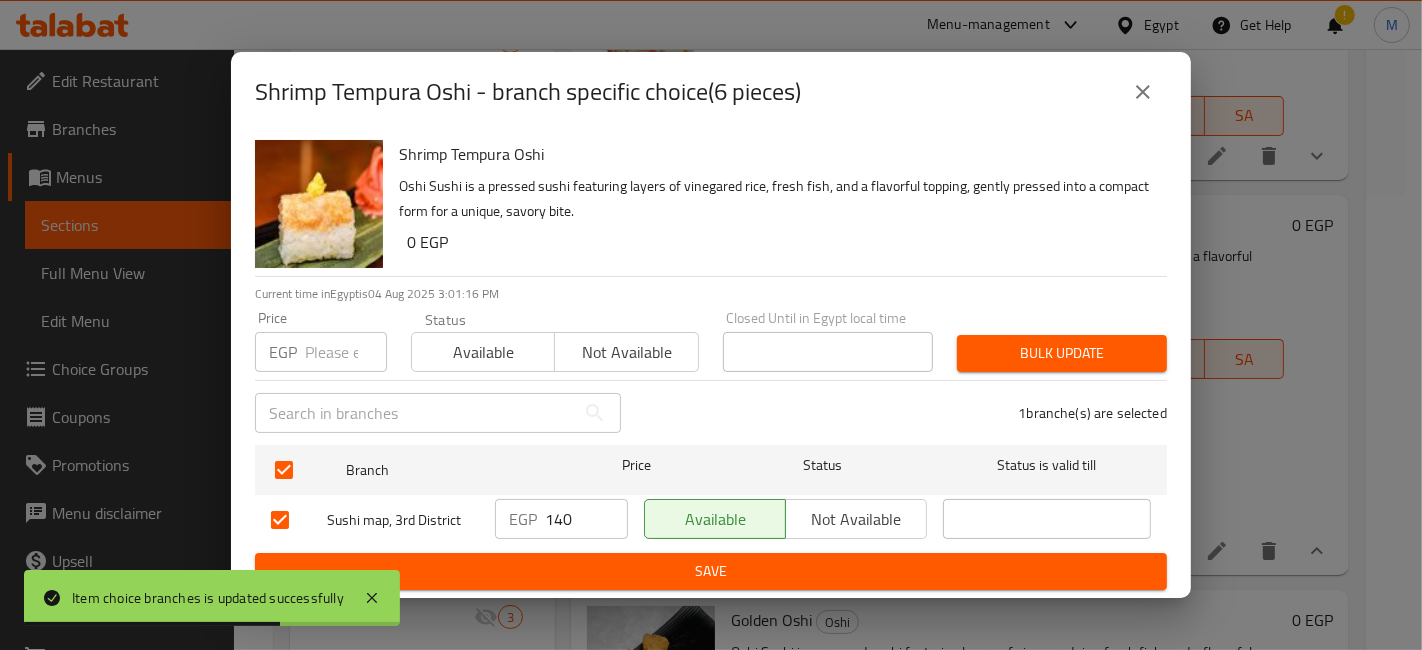 click on "Save" at bounding box center [711, 571] 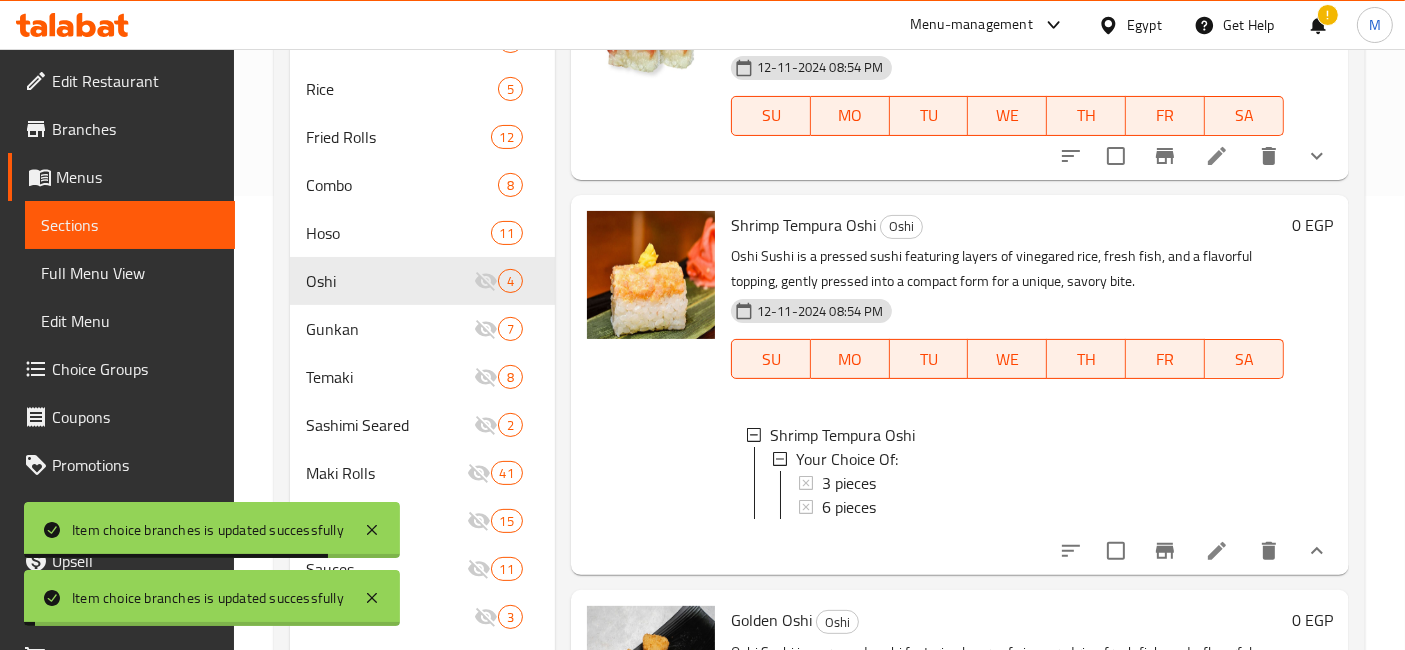 click at bounding box center [1317, 551] 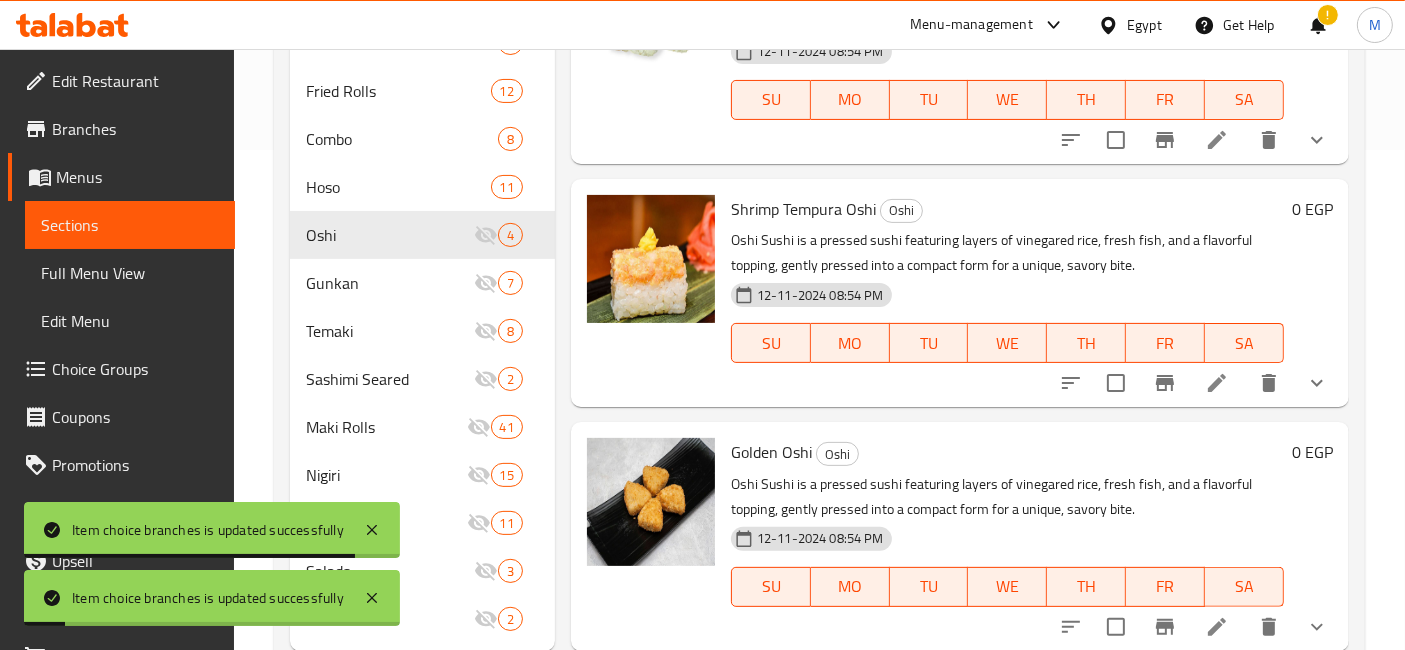 scroll, scrollTop: 525, scrollLeft: 0, axis: vertical 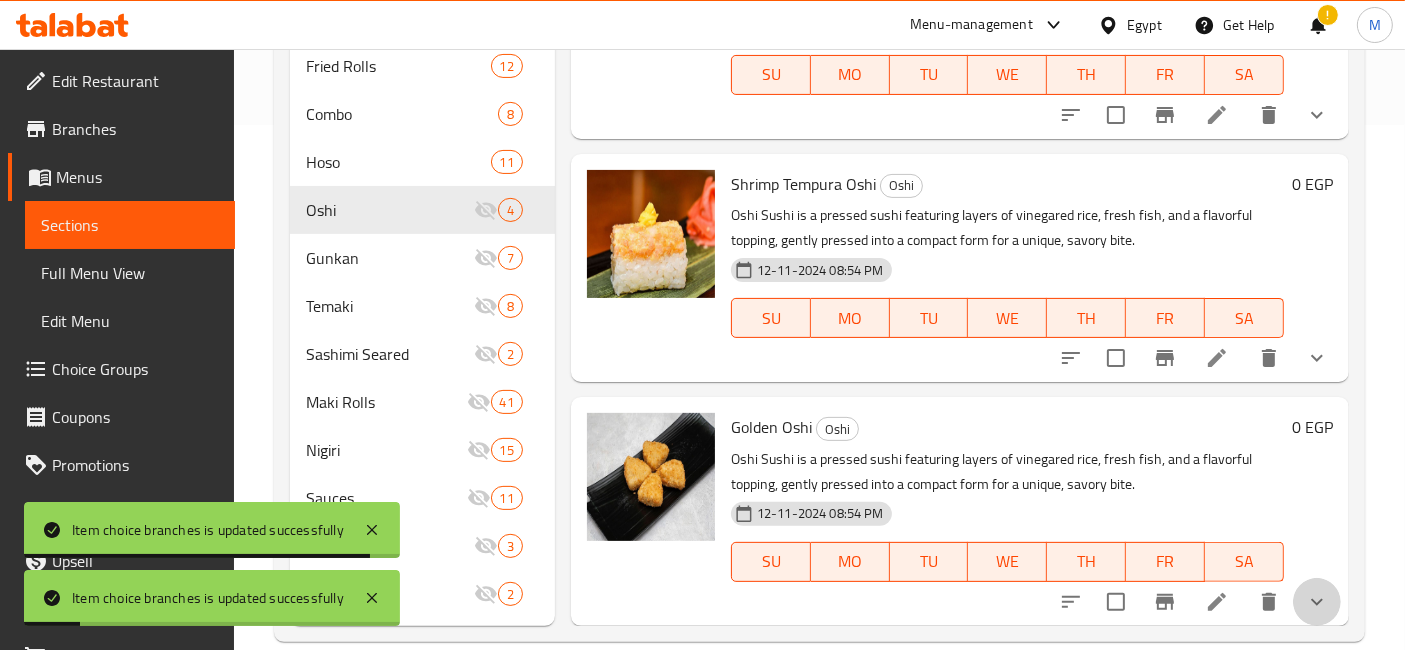 click 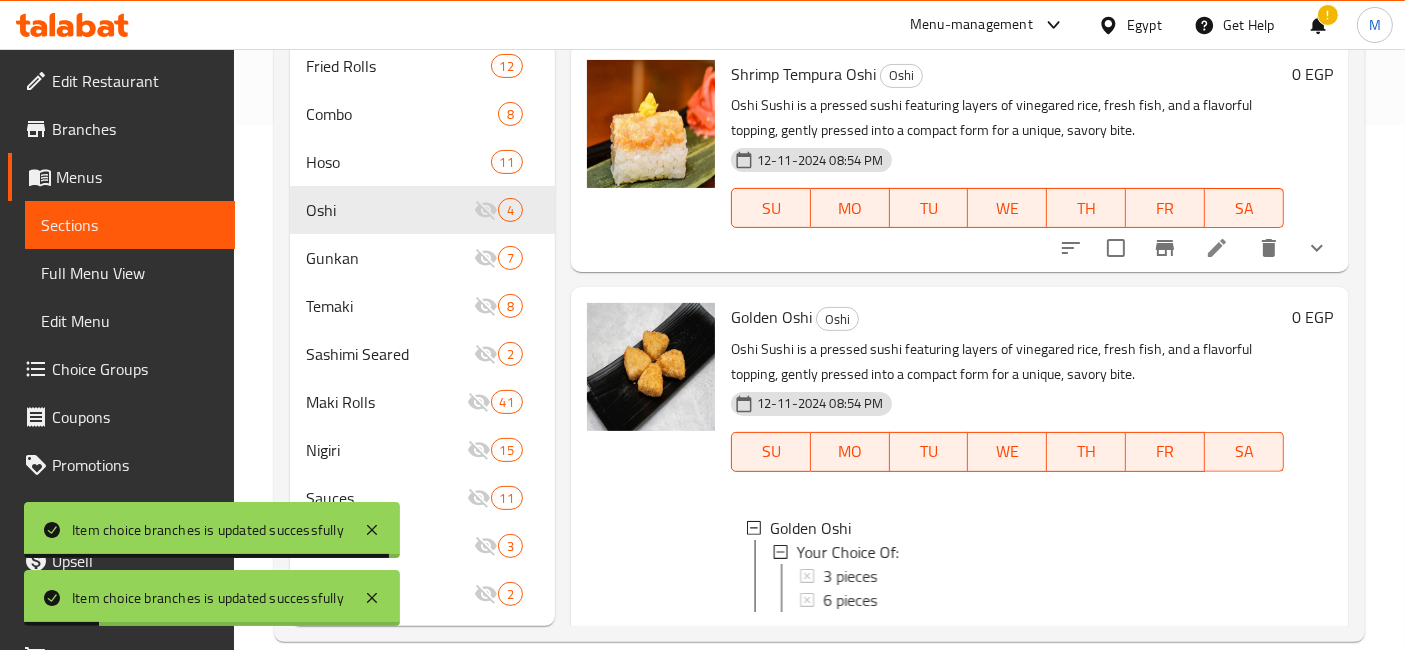 scroll, scrollTop: 293, scrollLeft: 0, axis: vertical 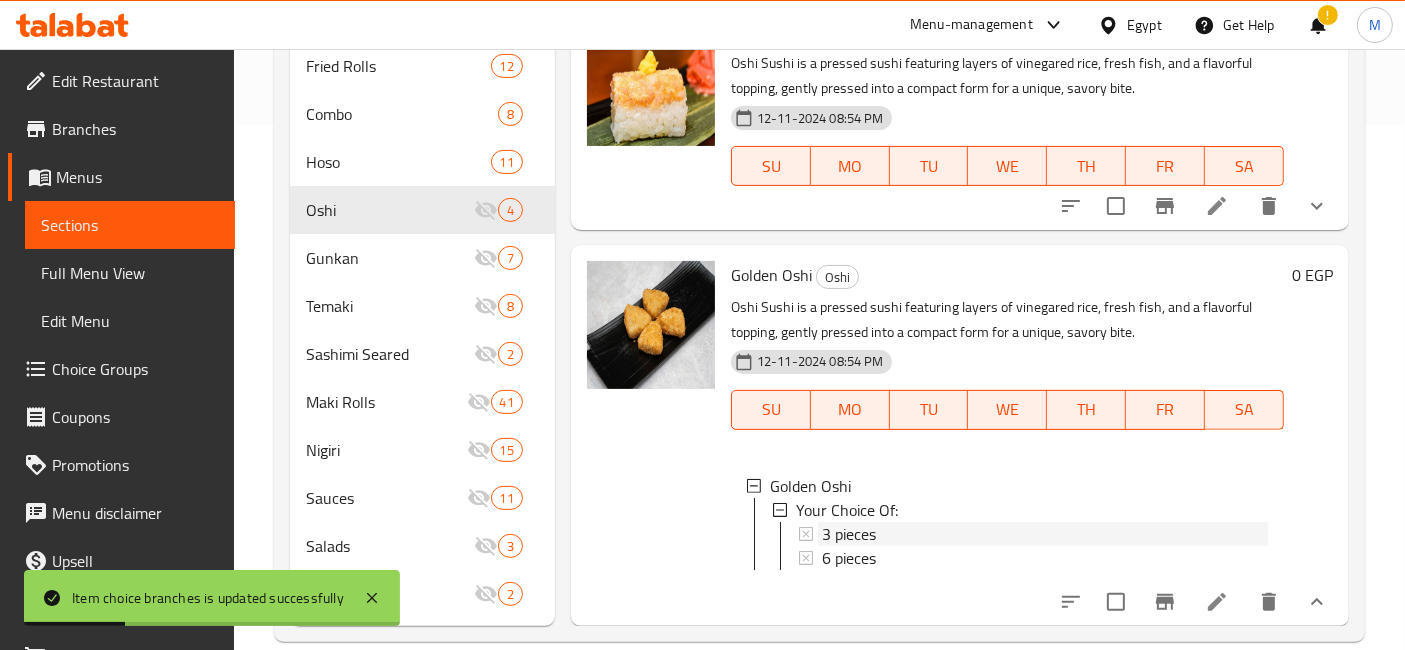 click on "3 pieces" at bounding box center [1045, 534] 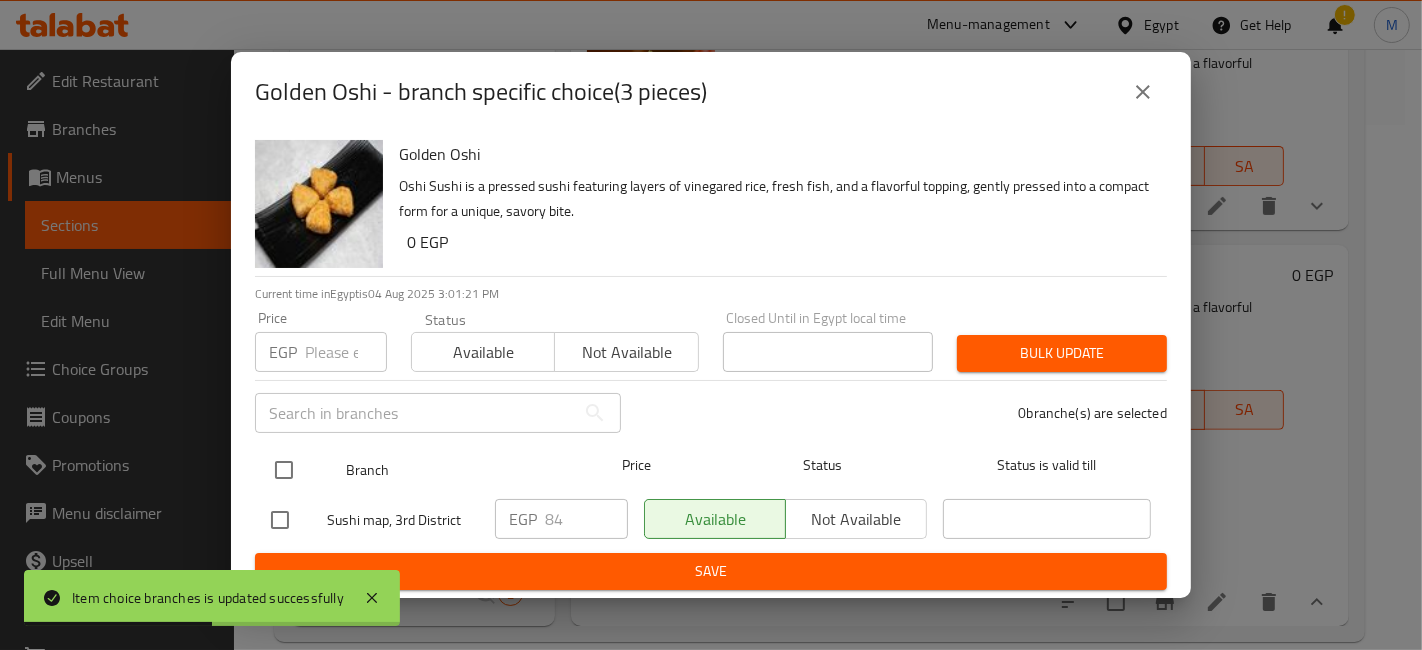 drag, startPoint x: 246, startPoint y: 484, endPoint x: 262, endPoint y: 481, distance: 16.27882 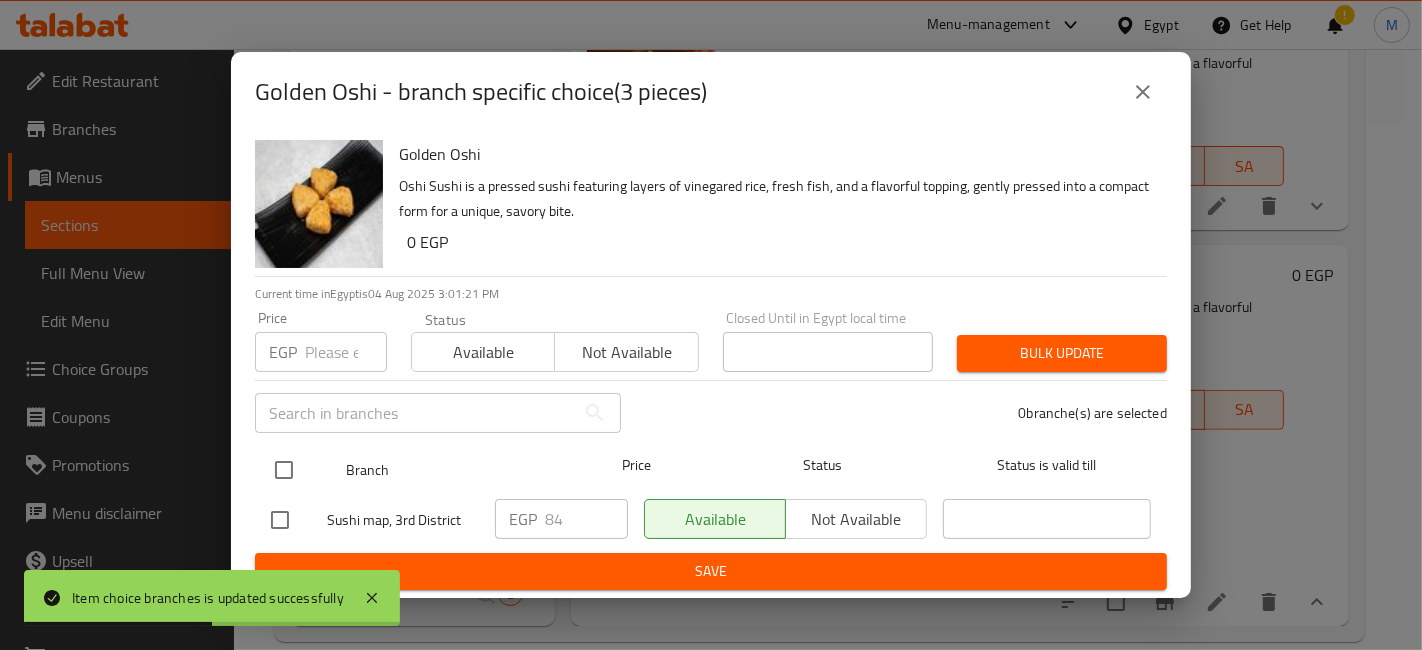 click on "Golden Oshi Oshi Sushi is a pressed sushi featuring layers of vinegared rice, fresh fish, and a flavorful topping, gently pressed into a compact form for a unique, savory bite.
0   EGP Current time in  Egypt  is  04 Aug 2025   3:01:21 PM Price EGP Price Status Available Not available Closed Until in Egypt local time Closed Until in Egypt local time Bulk update ​ 0  branche(s) are selected Branch Price Status Status is valid till Sushi map, 3rd District EGP 84 ​ Available Not available ​ Save" at bounding box center (711, 365) 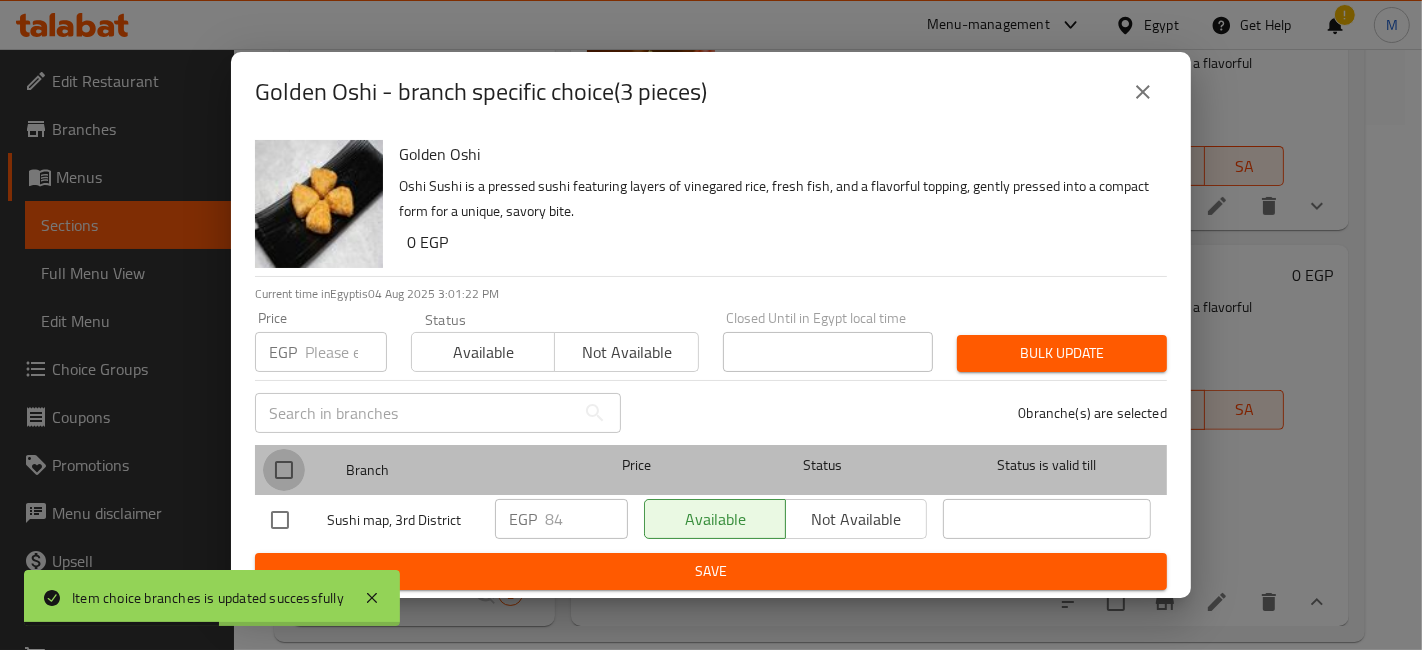 click at bounding box center [284, 470] 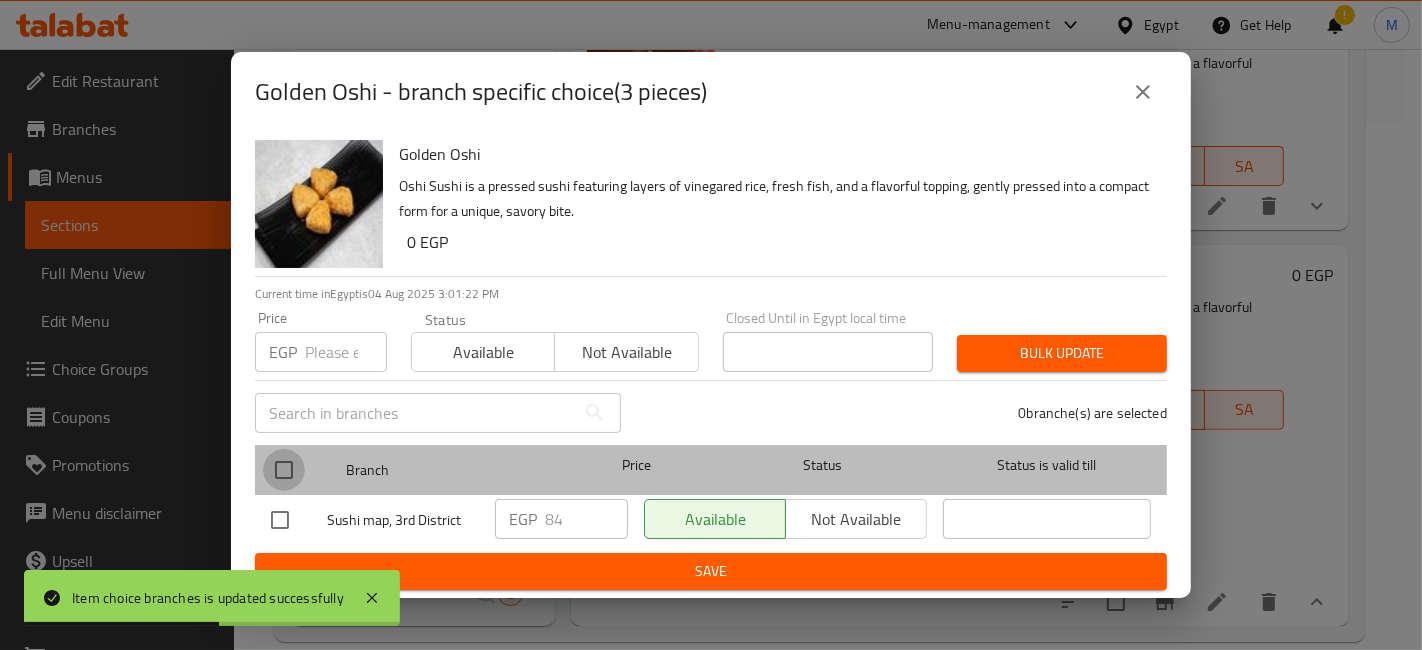 checkbox on "true" 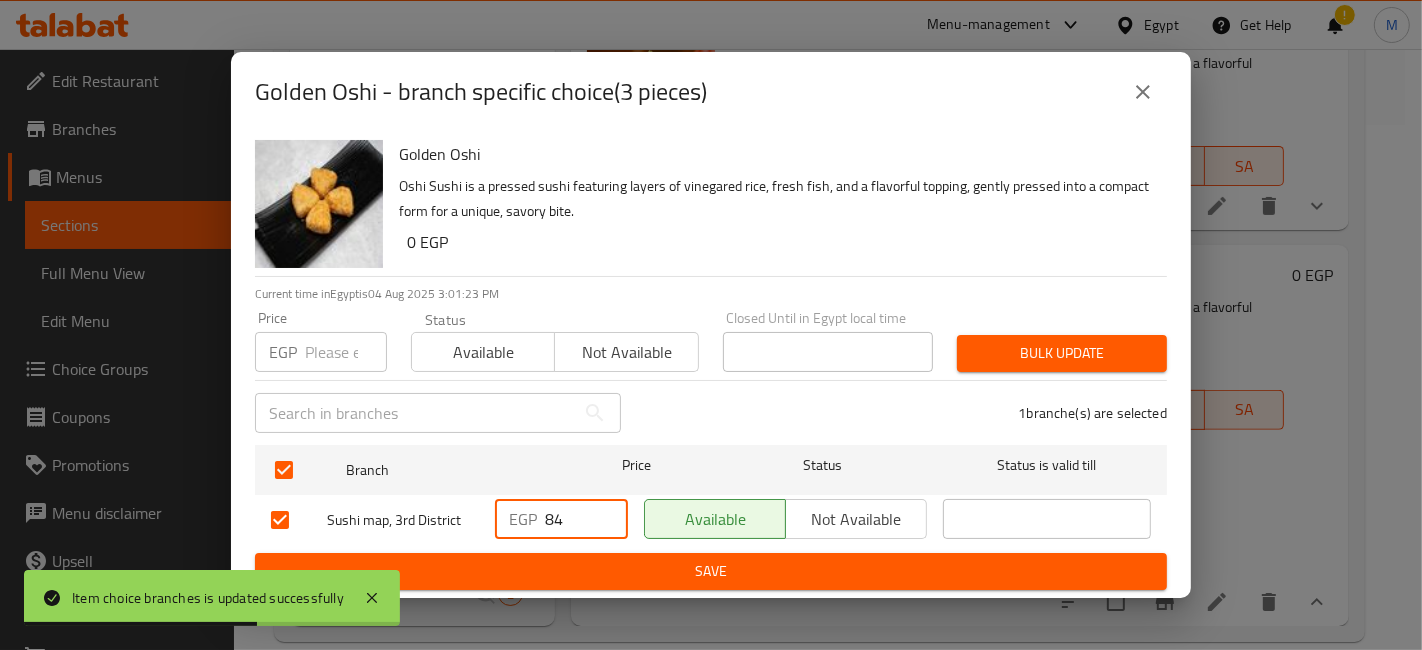 drag, startPoint x: 565, startPoint y: 529, endPoint x: 494, endPoint y: 522, distance: 71.34424 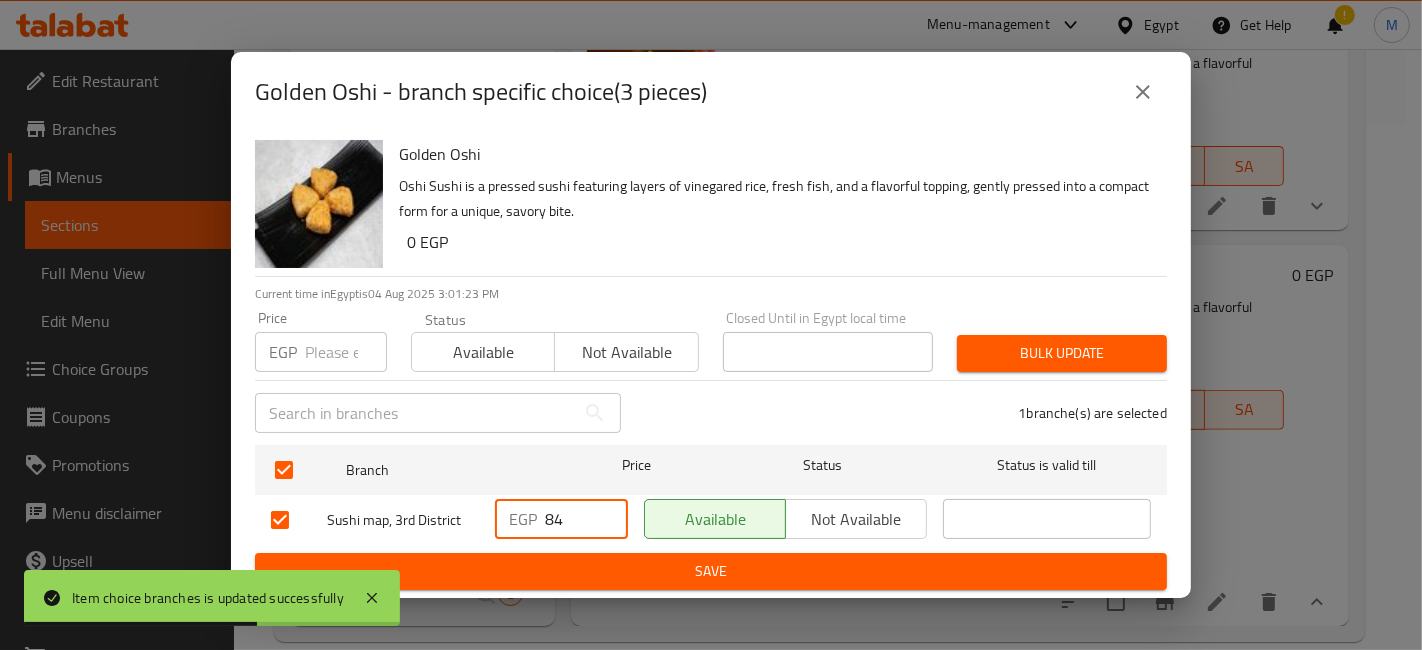 click on "EGP 84 ​" at bounding box center (561, 519) 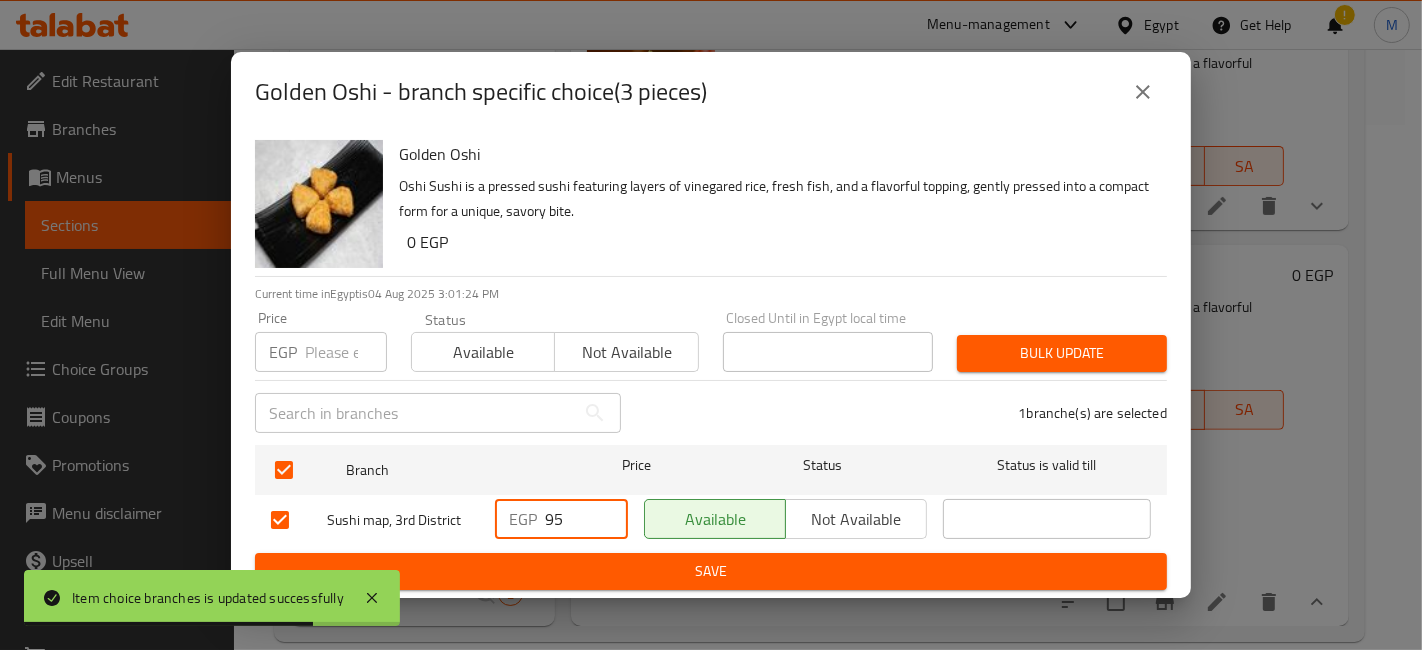 type on "95" 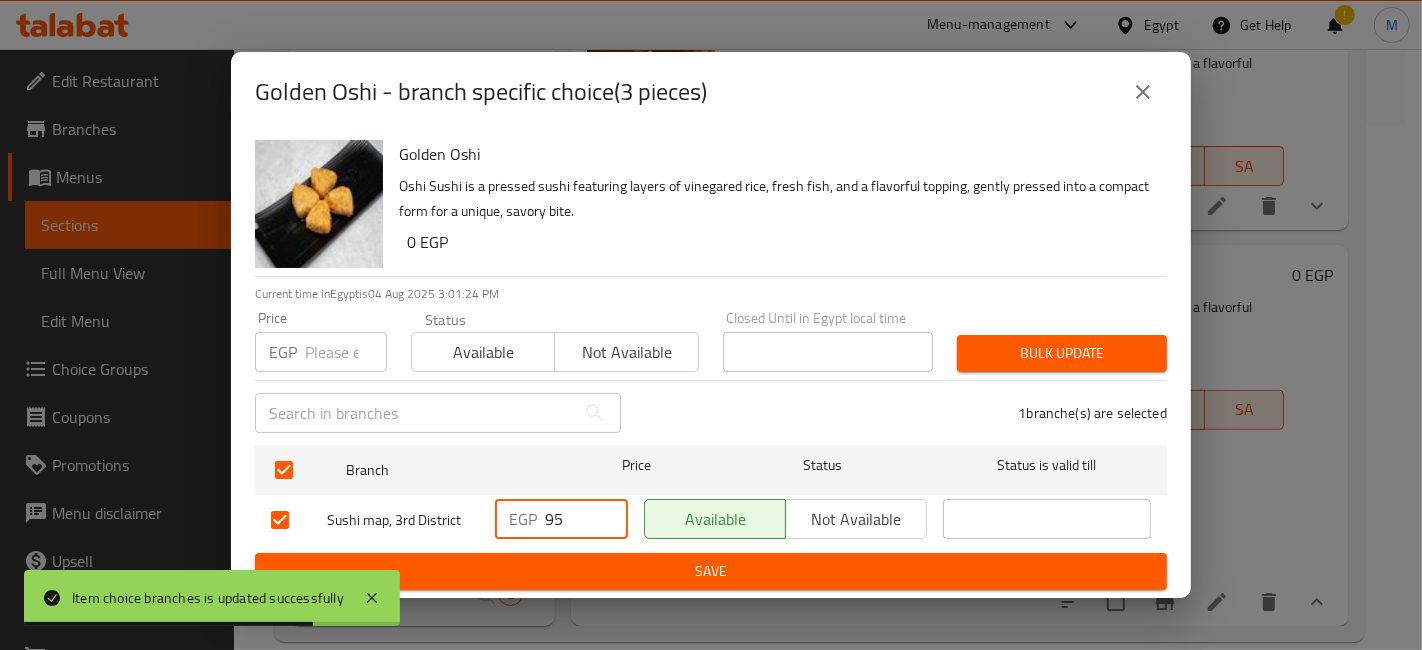 click on "Save" at bounding box center [711, 571] 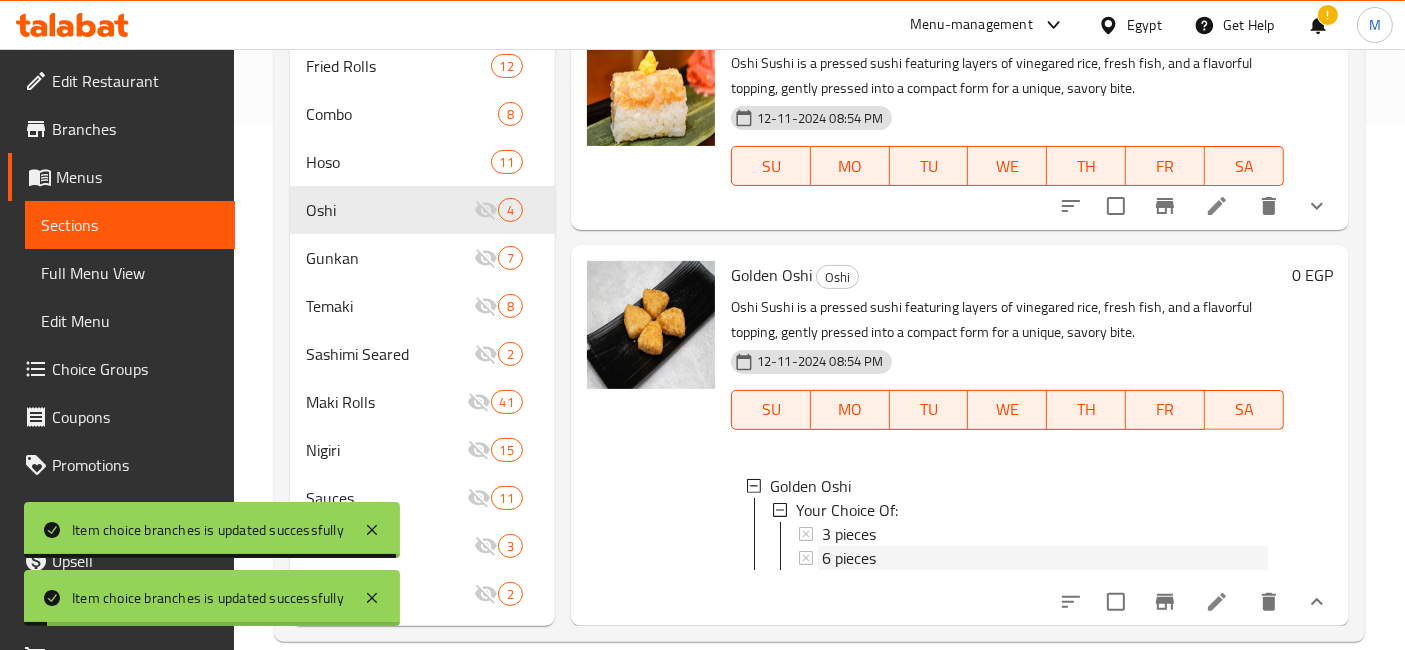 click on "6 pieces" at bounding box center [849, 558] 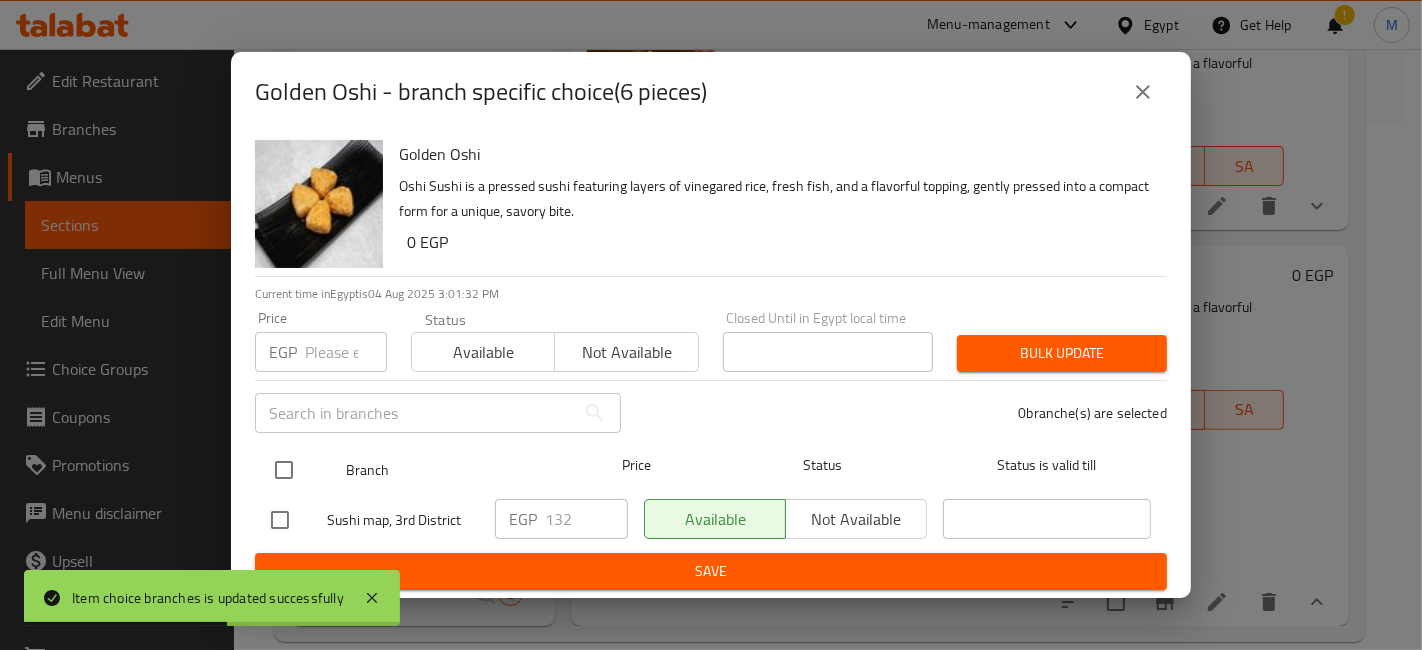 click at bounding box center [284, 470] 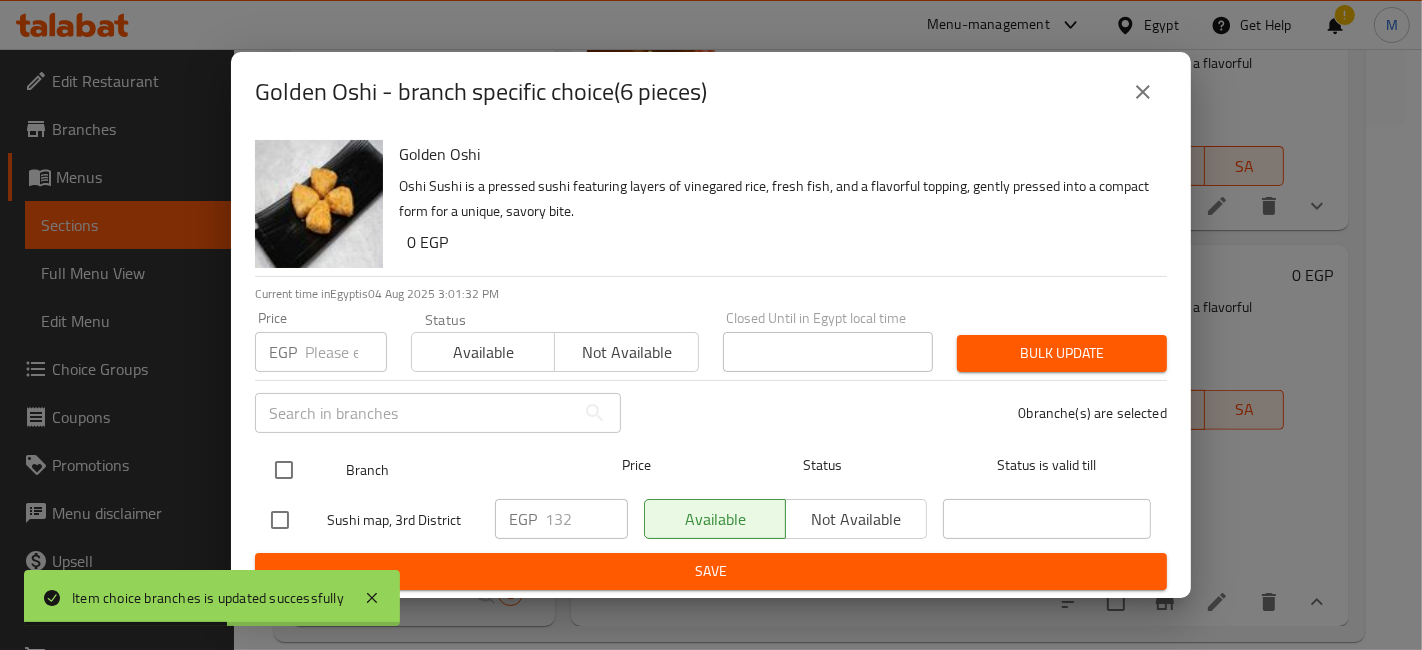 checkbox on "true" 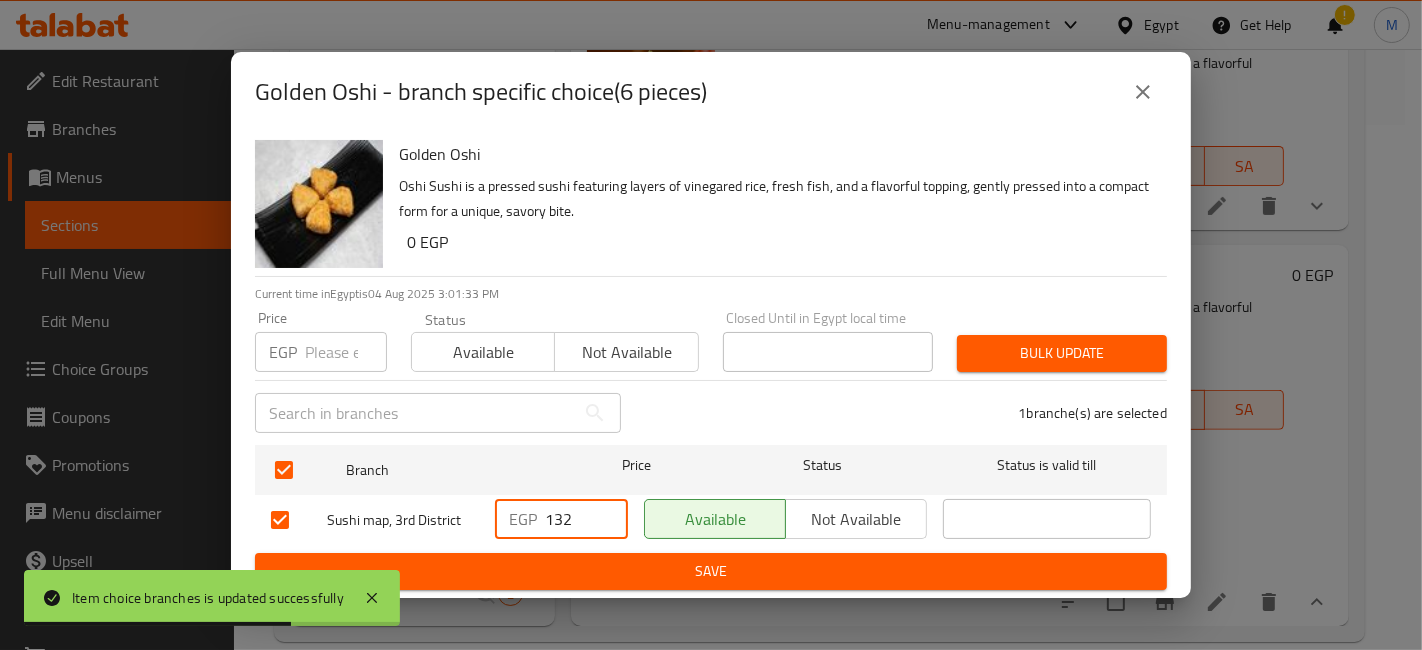 click on "132" at bounding box center [586, 519] 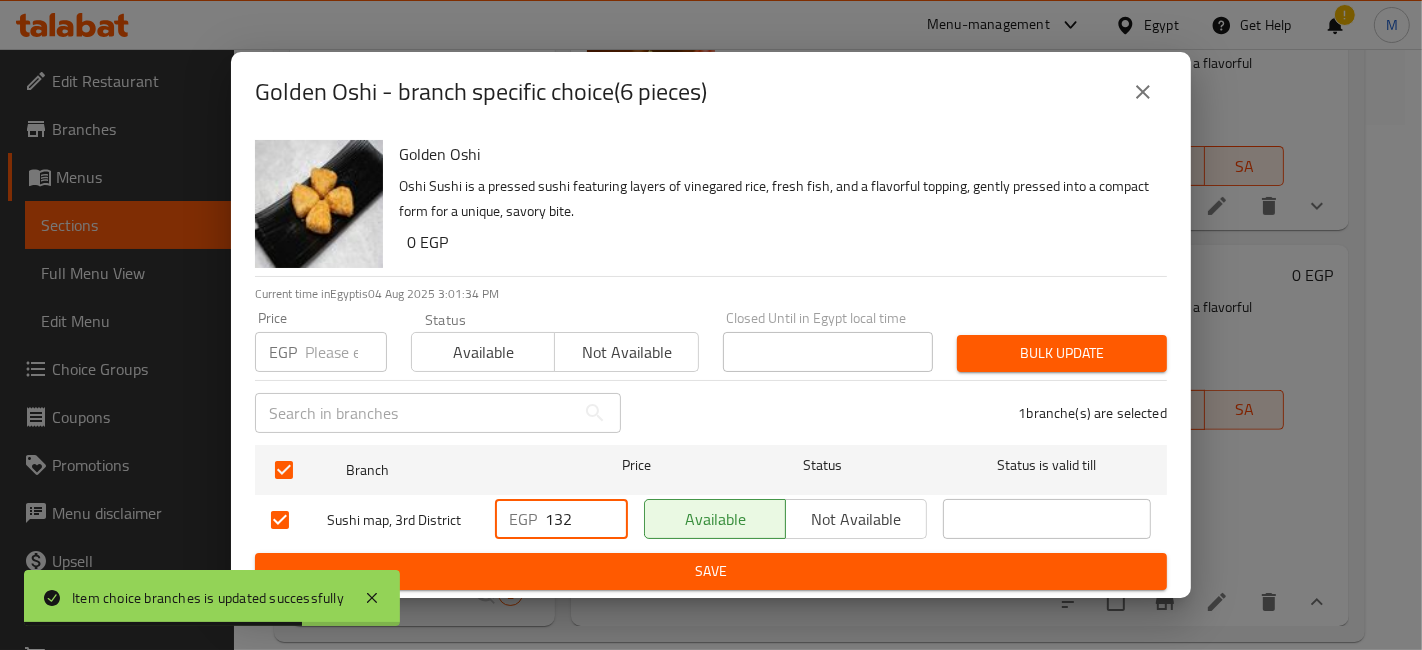 click on "132" at bounding box center [586, 519] 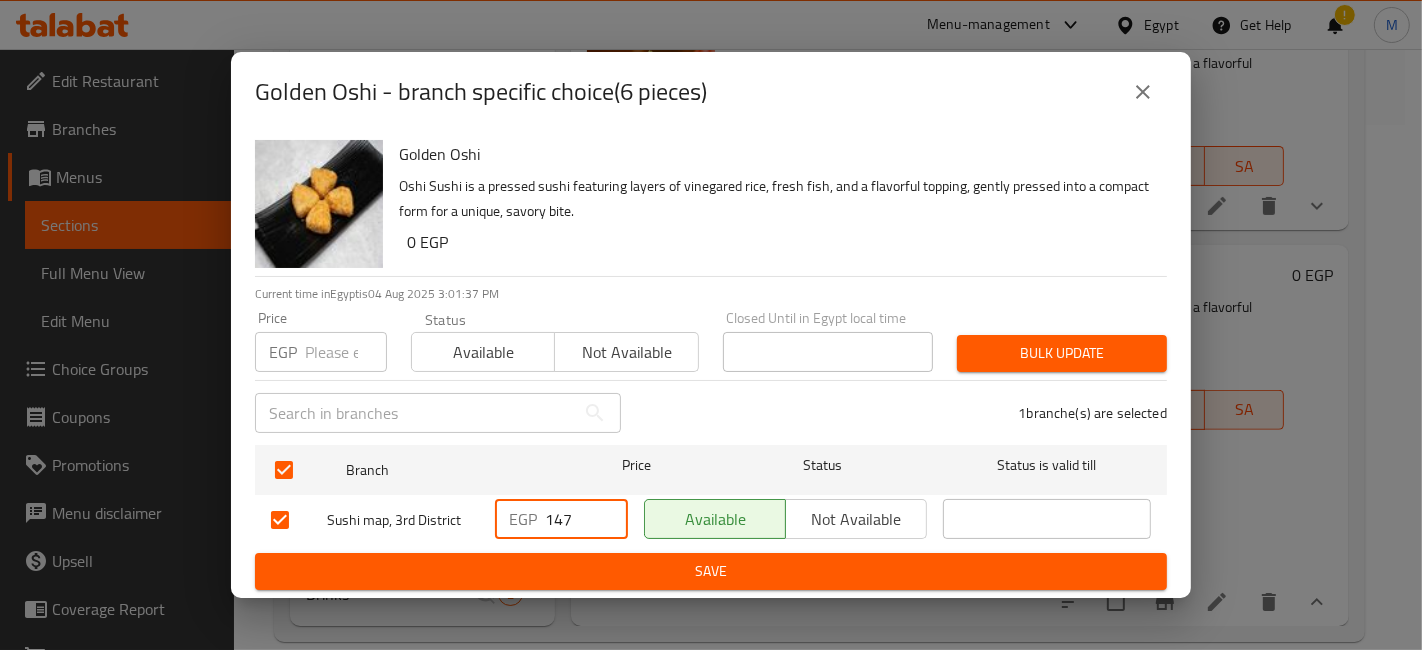 type on "147" 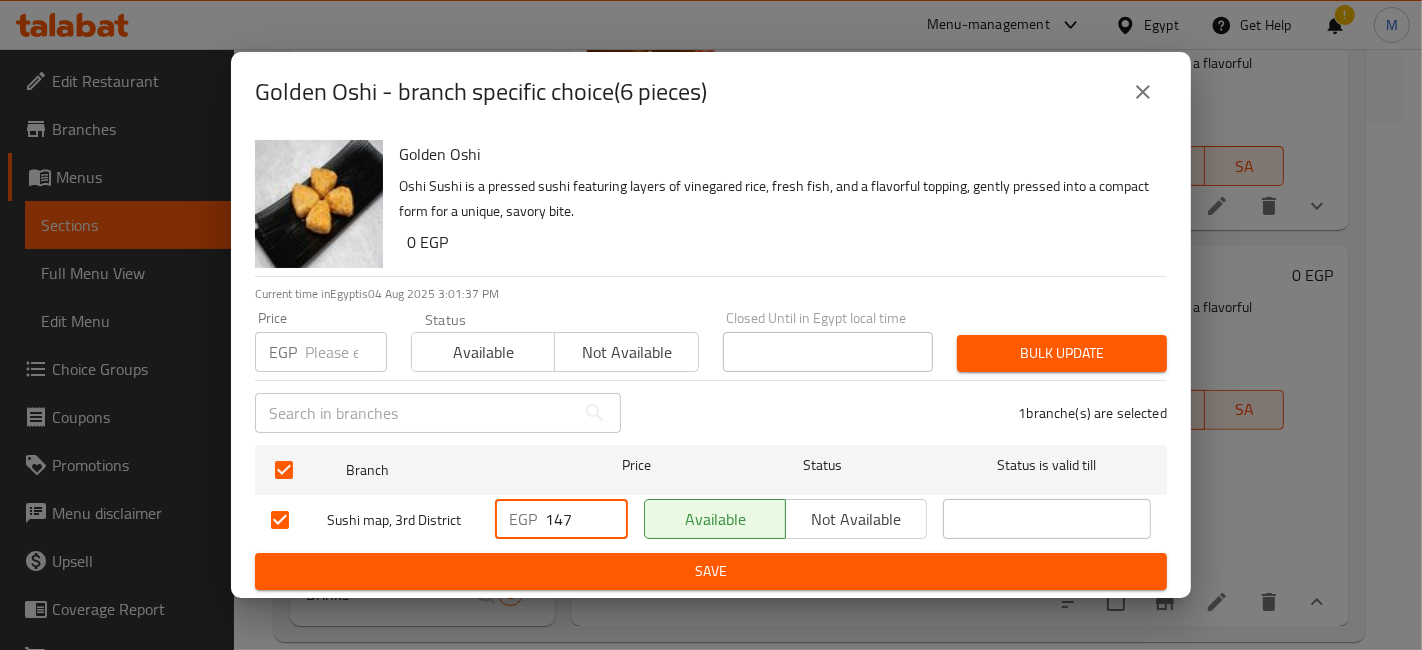 click on "Save" at bounding box center [711, 571] 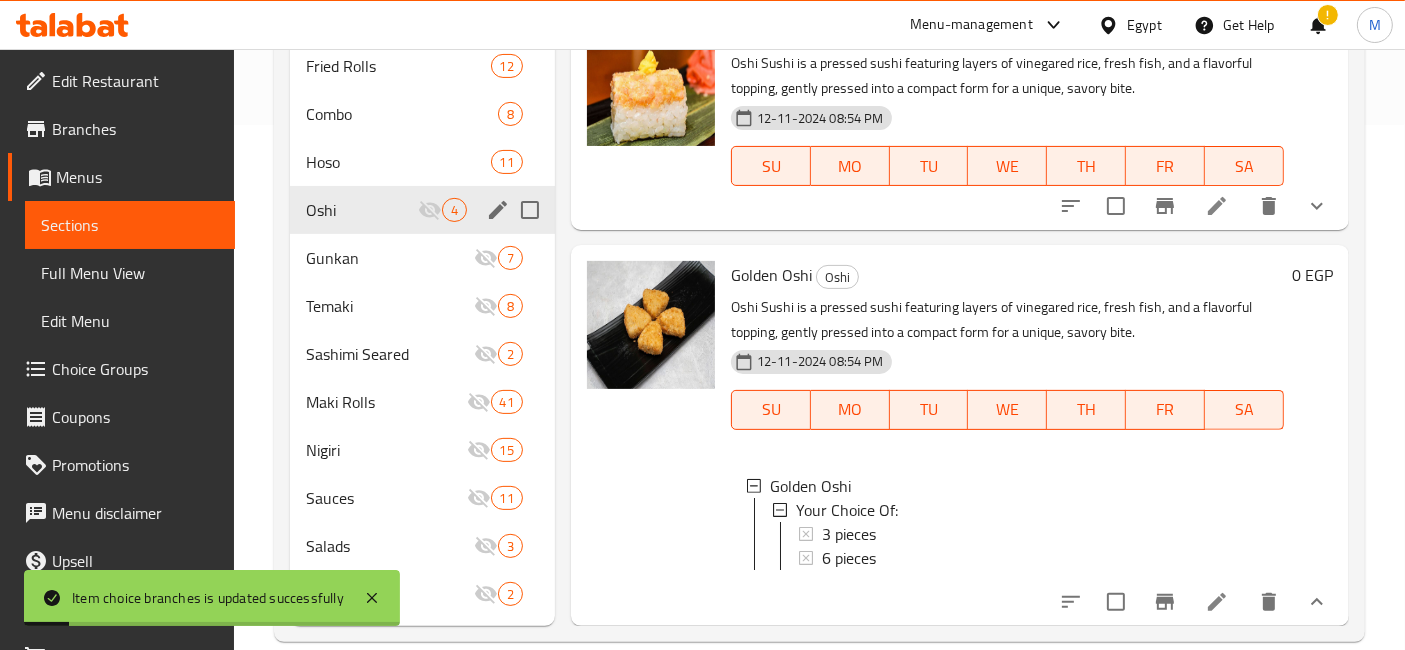 click at bounding box center [530, 210] 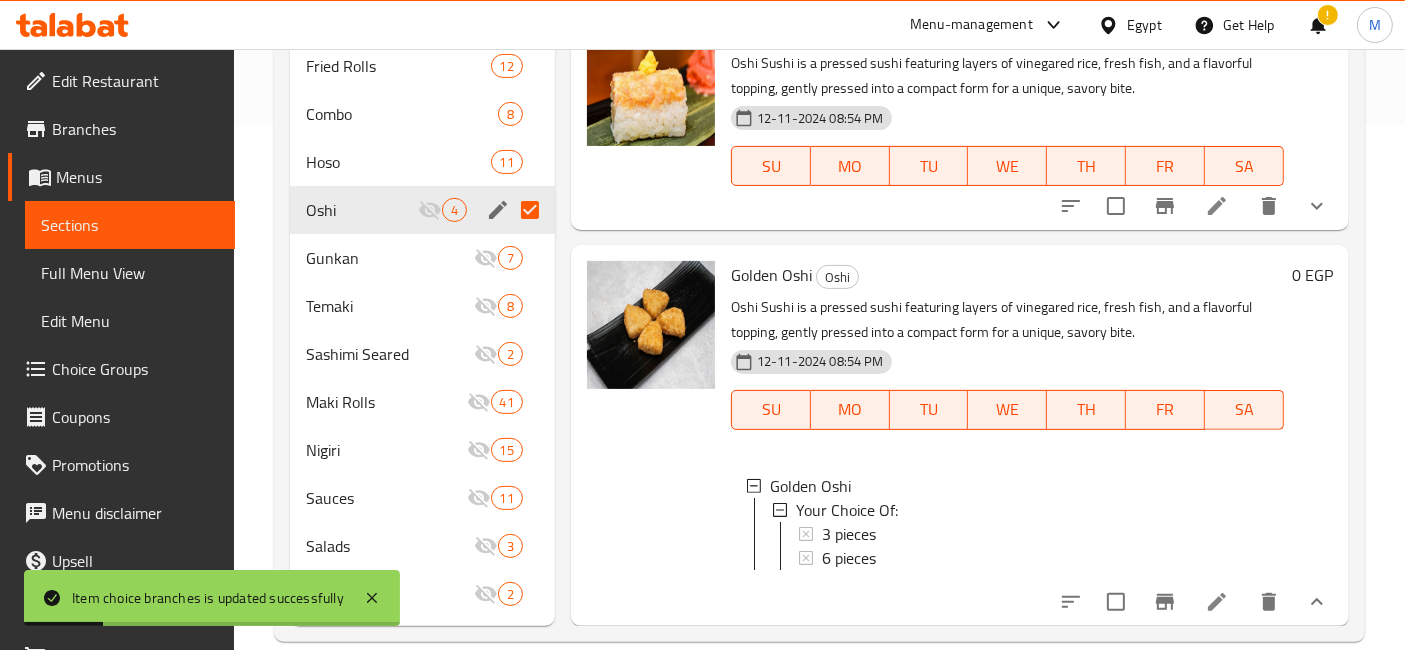 click at bounding box center [530, 210] 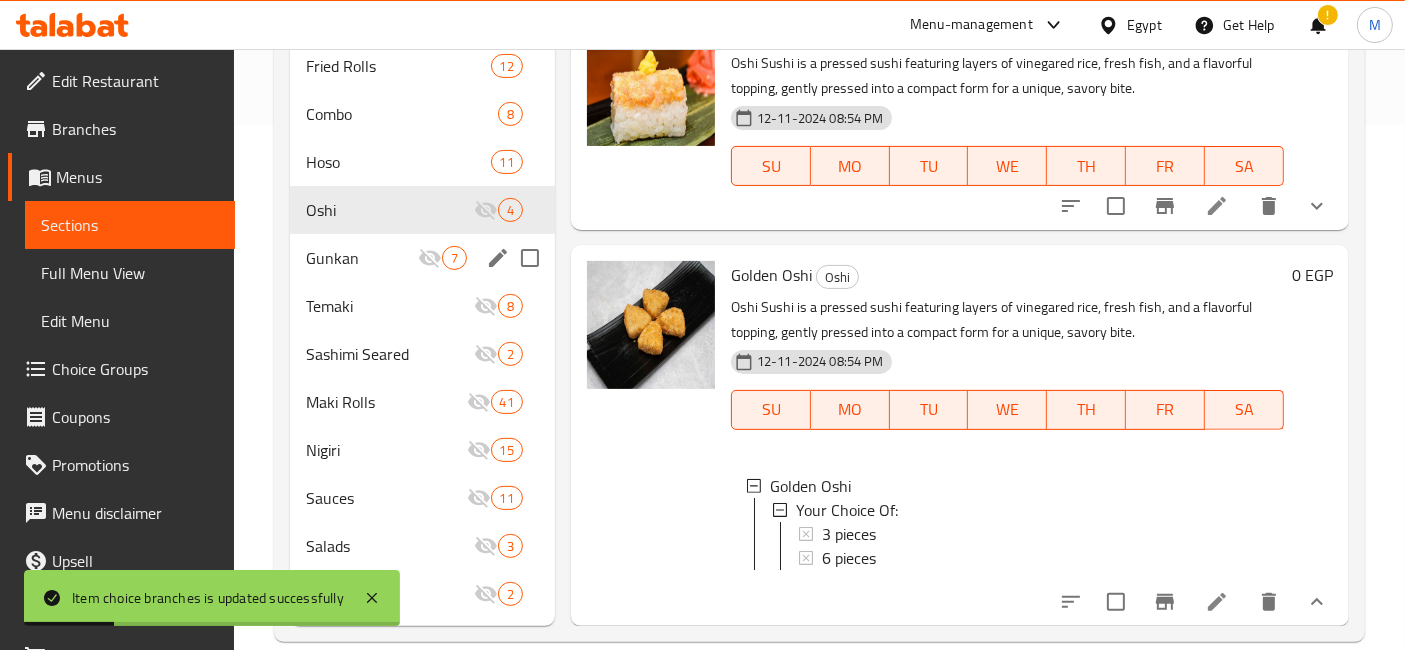 scroll, scrollTop: 293, scrollLeft: 0, axis: vertical 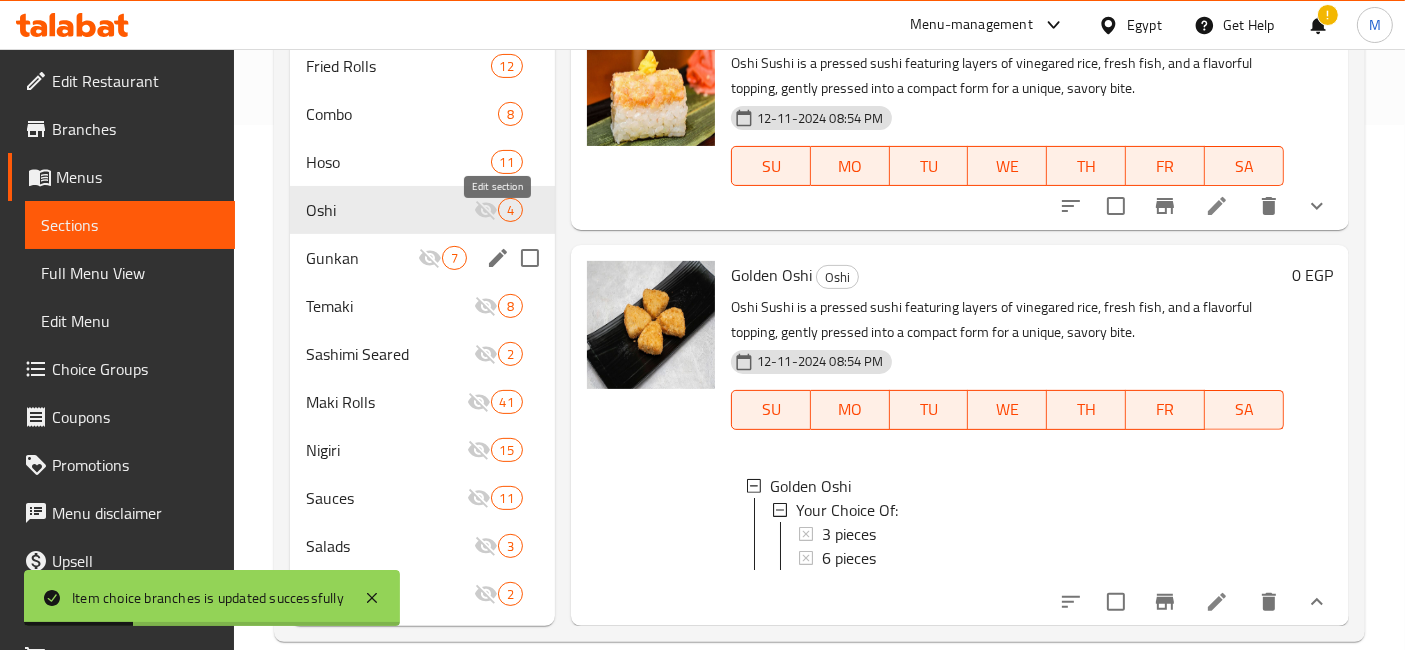 click 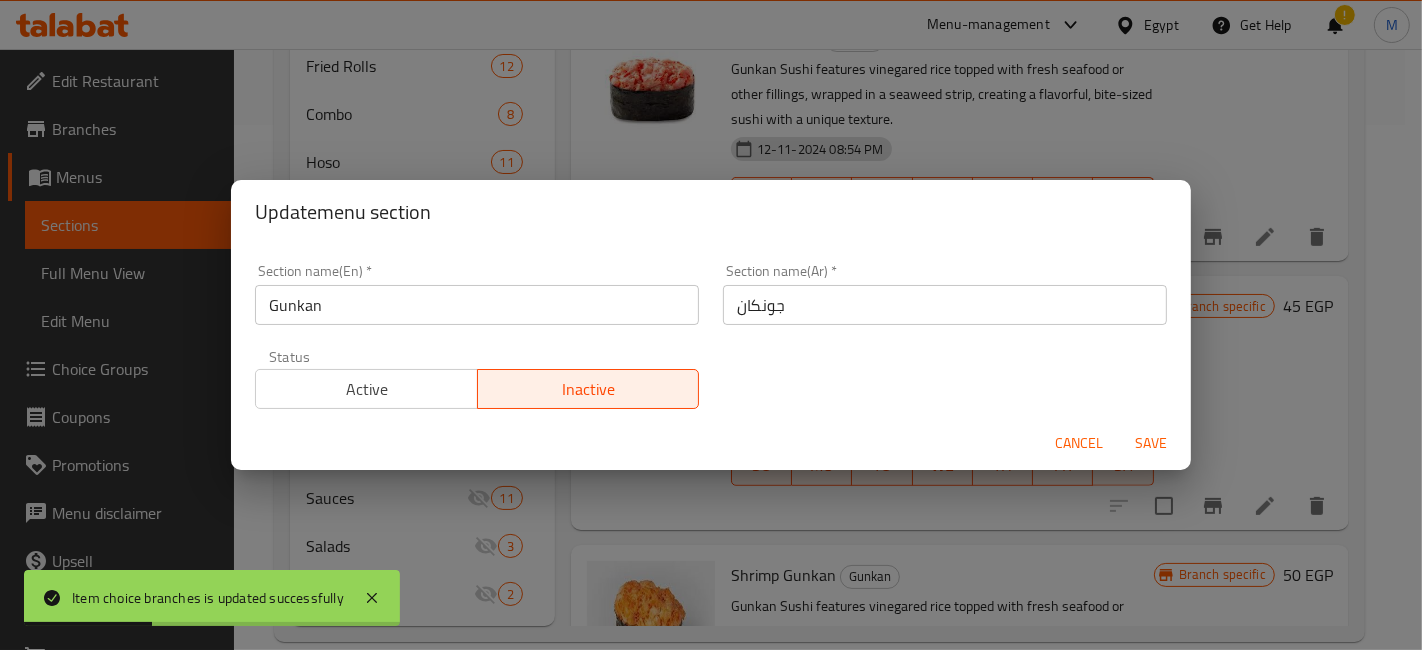 click on "Active" at bounding box center [367, 389] 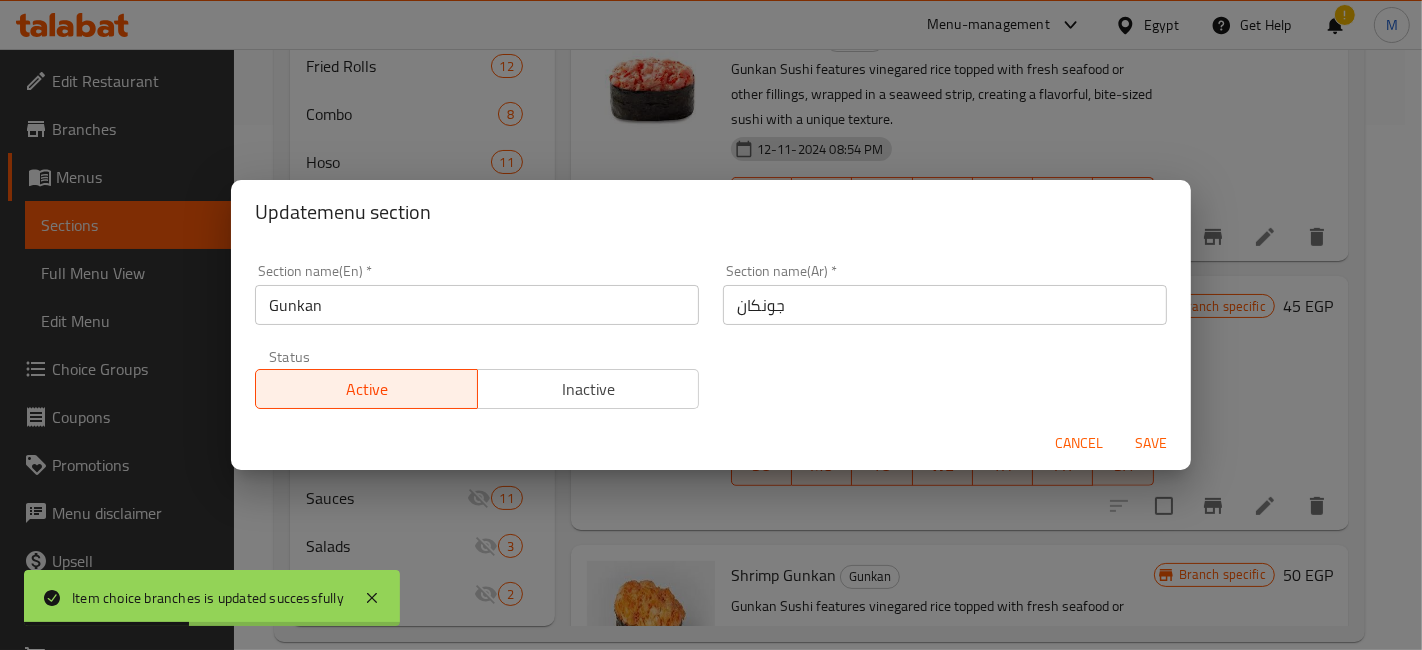click on "Save" at bounding box center (1151, 443) 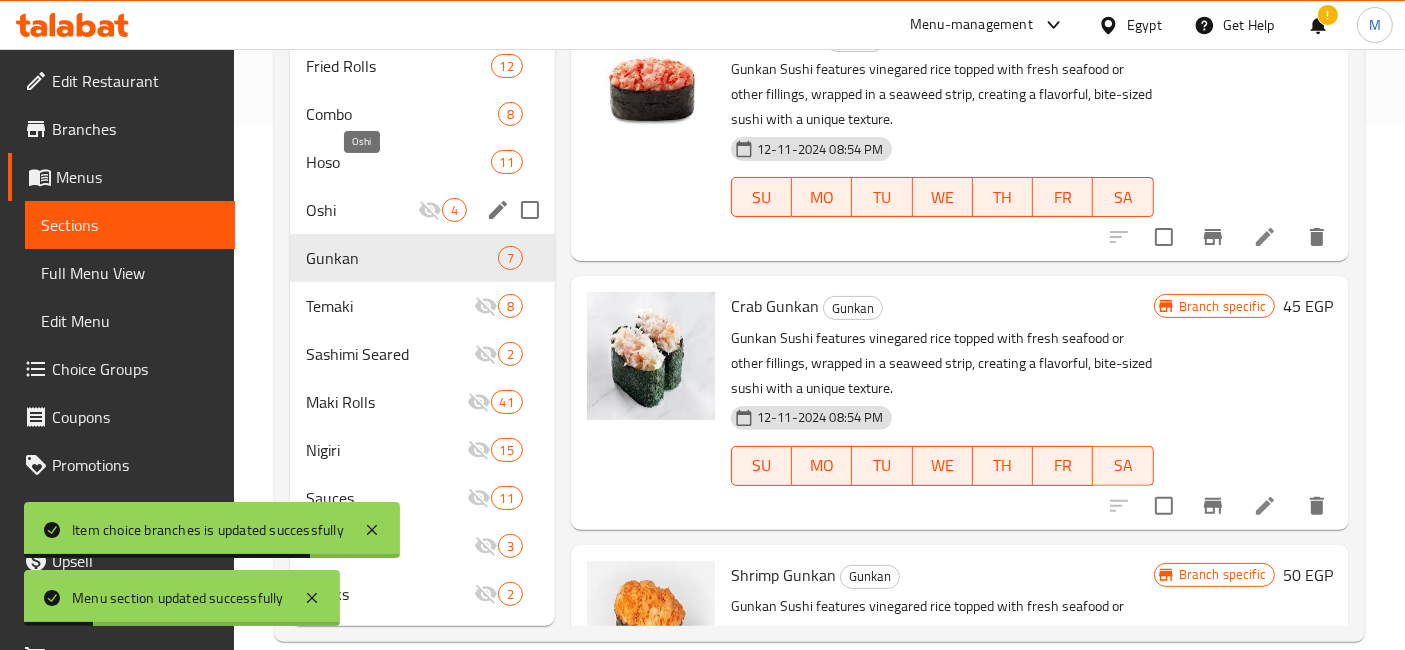 click on "Oshi" at bounding box center [362, 210] 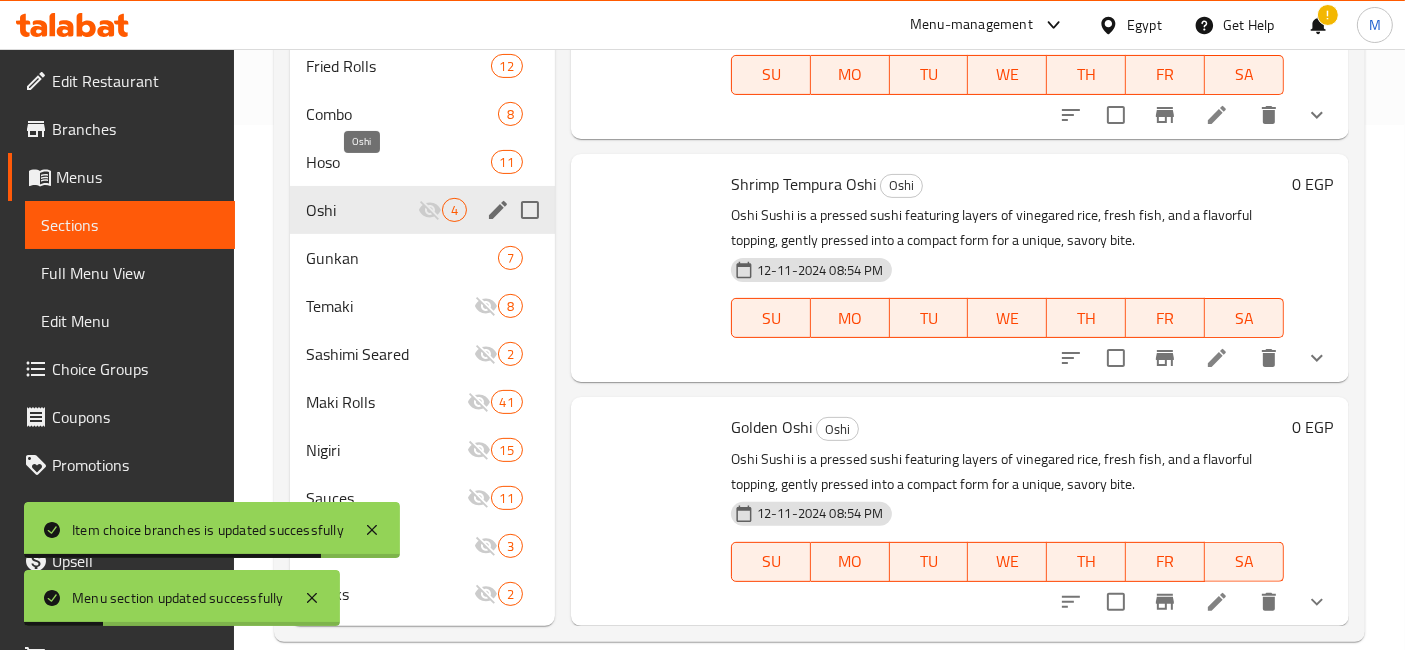 scroll, scrollTop: 127, scrollLeft: 0, axis: vertical 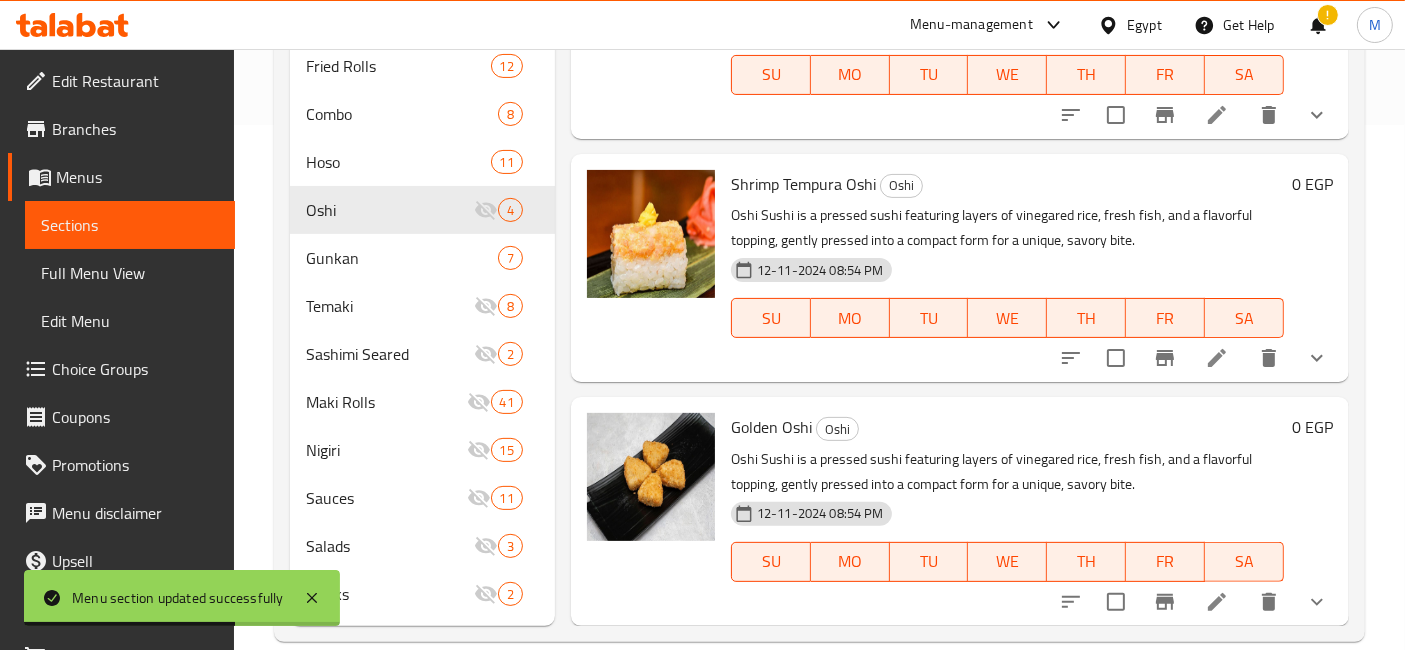 click at bounding box center [1317, 602] 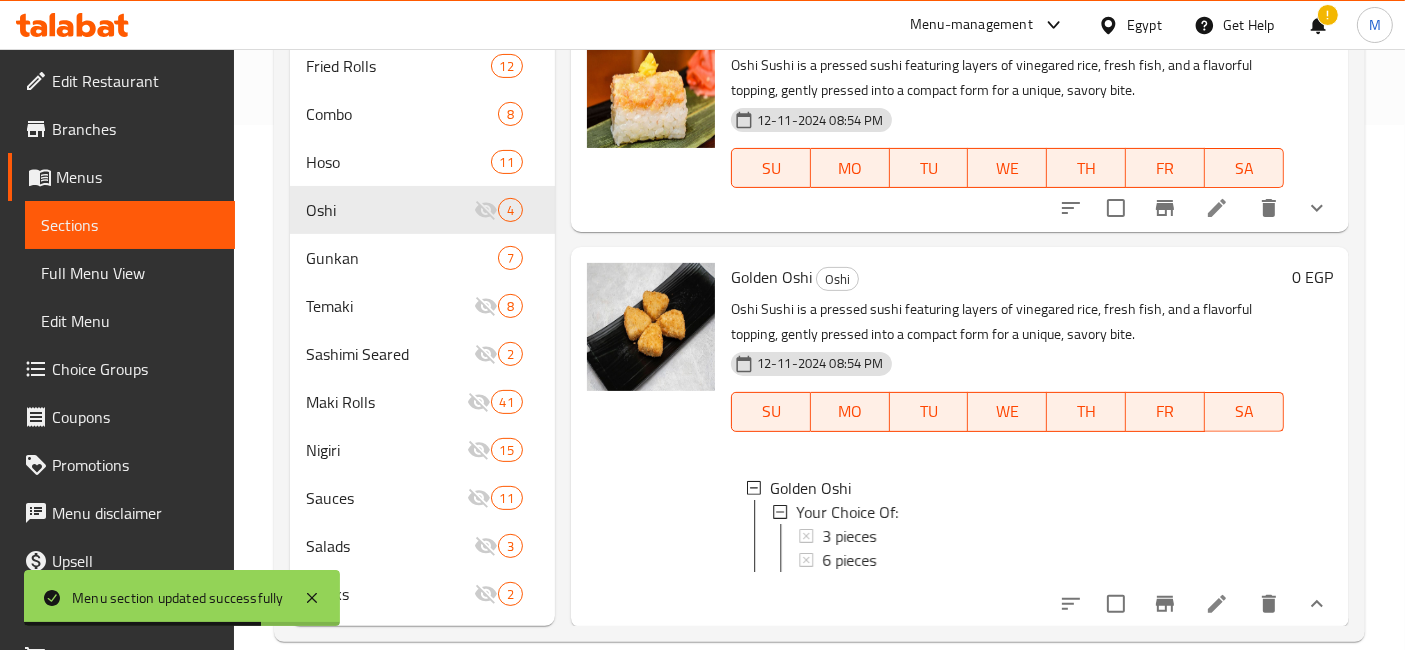scroll, scrollTop: 296, scrollLeft: 0, axis: vertical 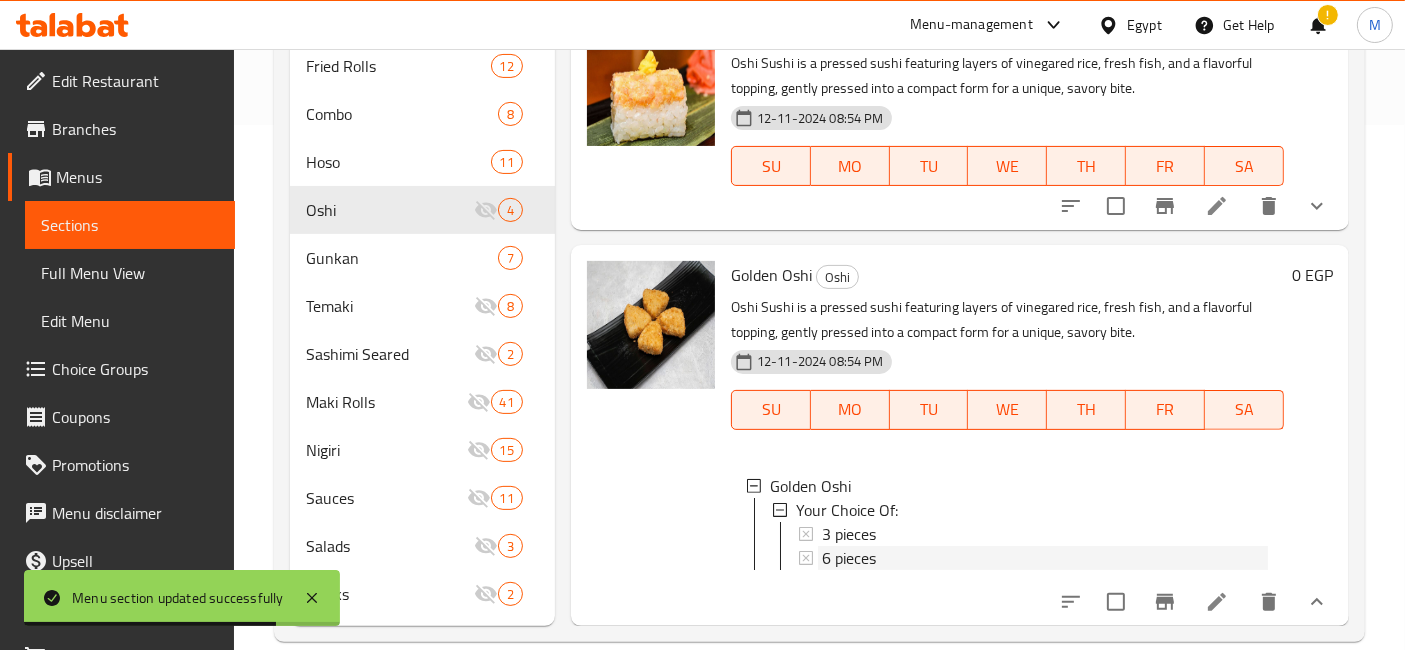 click on "6 pieces" at bounding box center (849, 558) 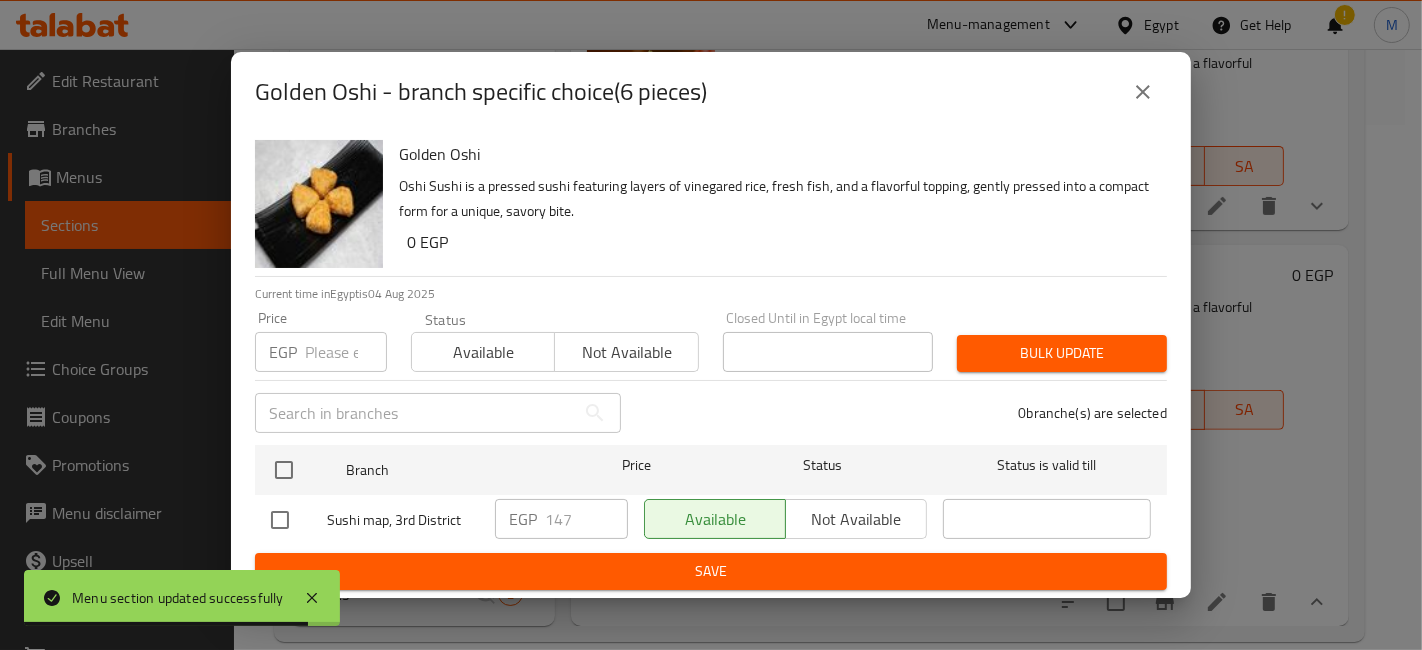 type 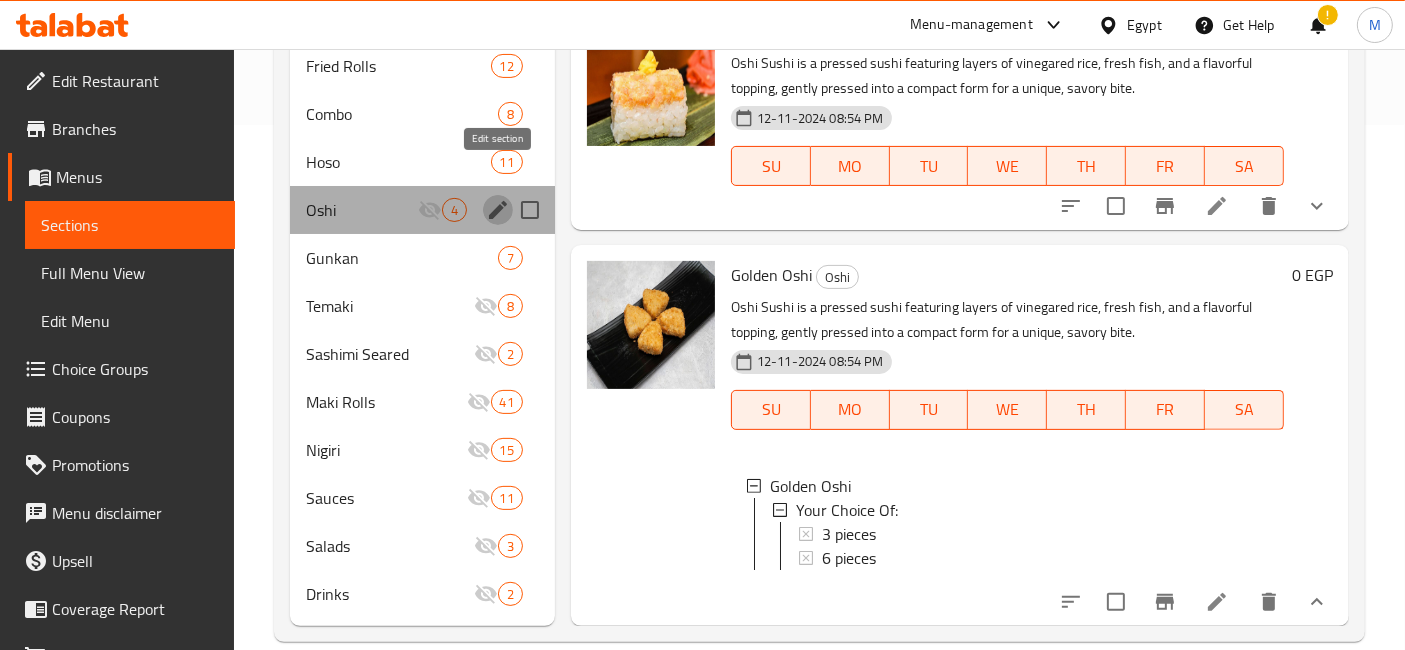 click 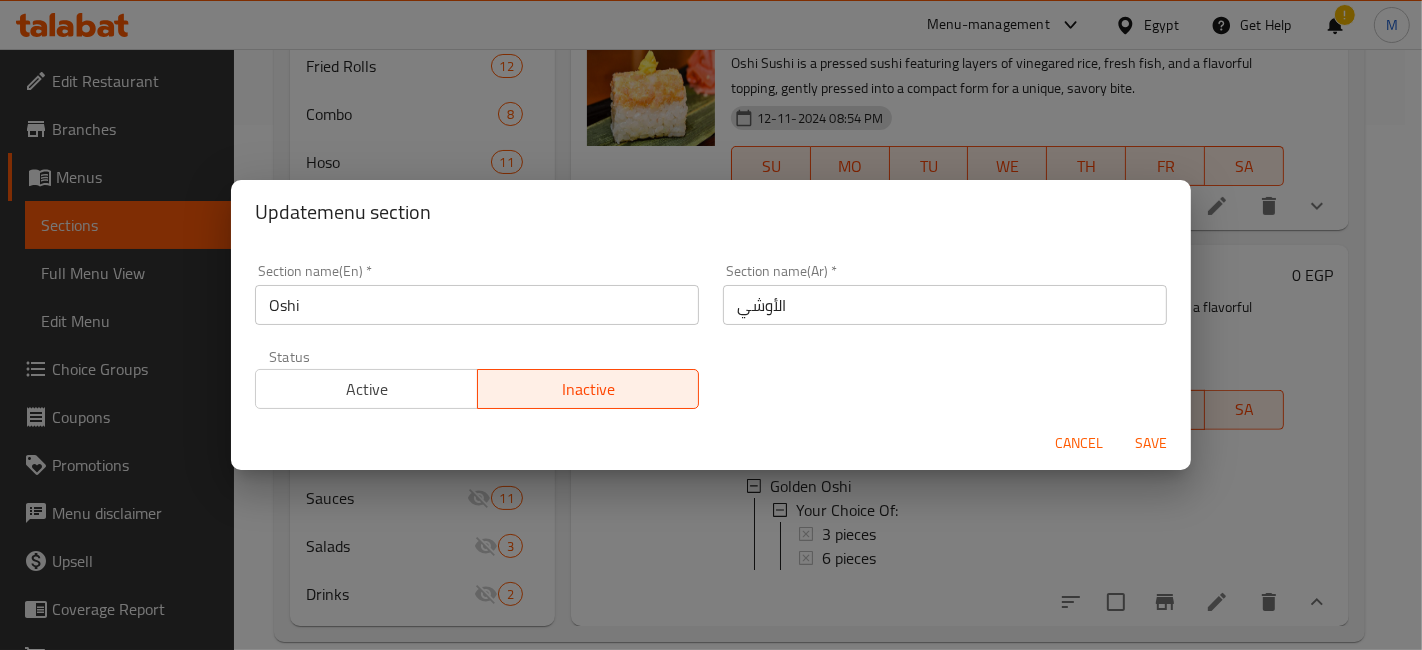 click on "Active Inactive" at bounding box center (477, 379) 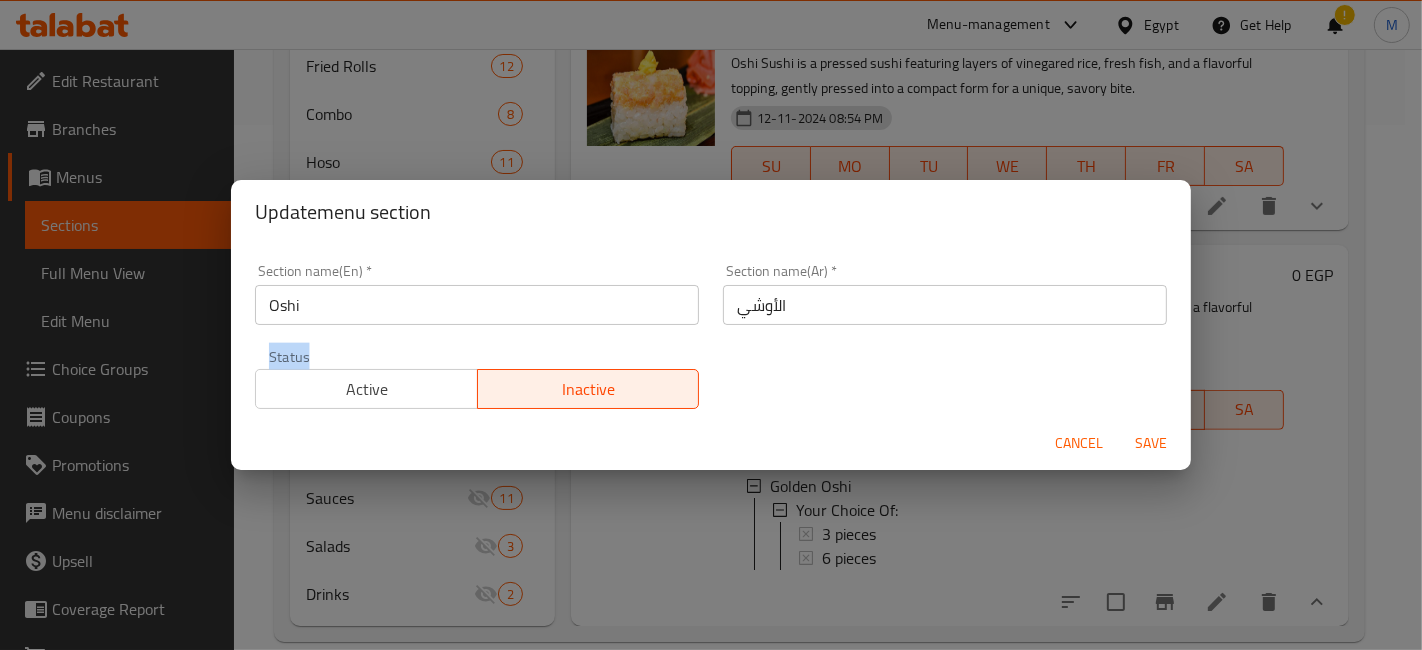 click on "Active Inactive" at bounding box center [477, 379] 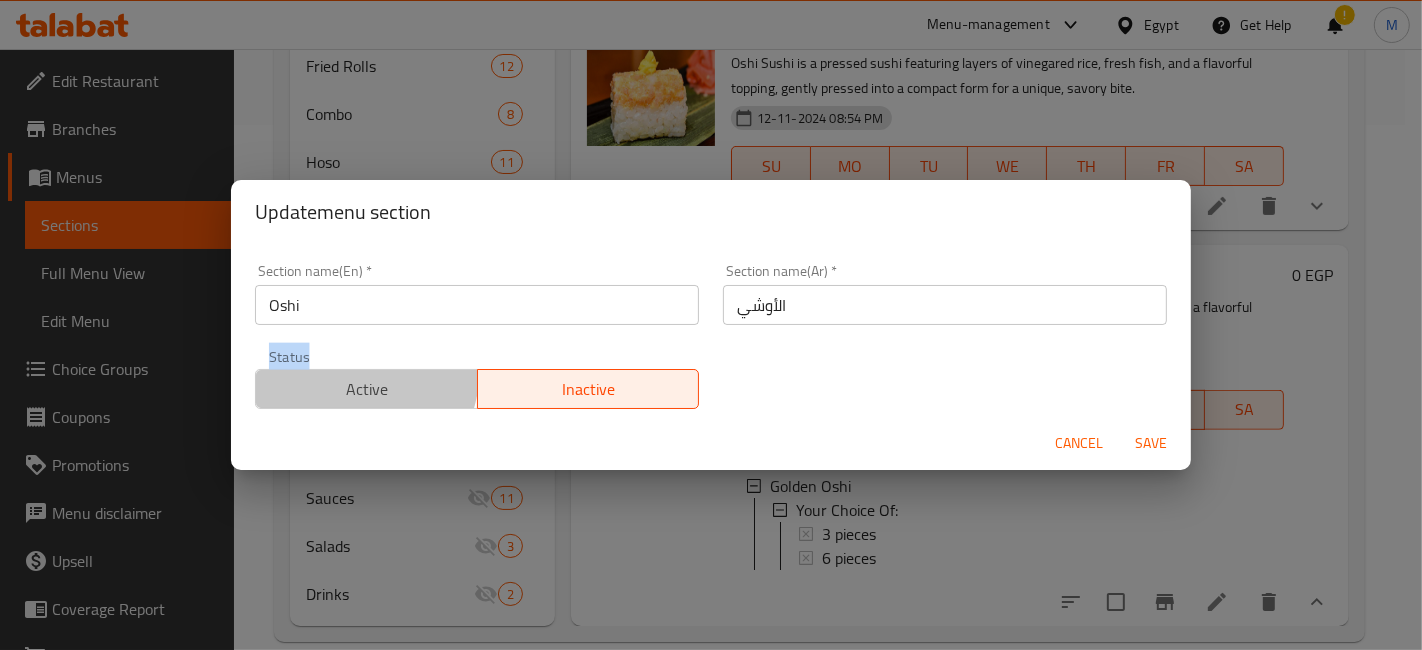 click on "Active" at bounding box center [367, 389] 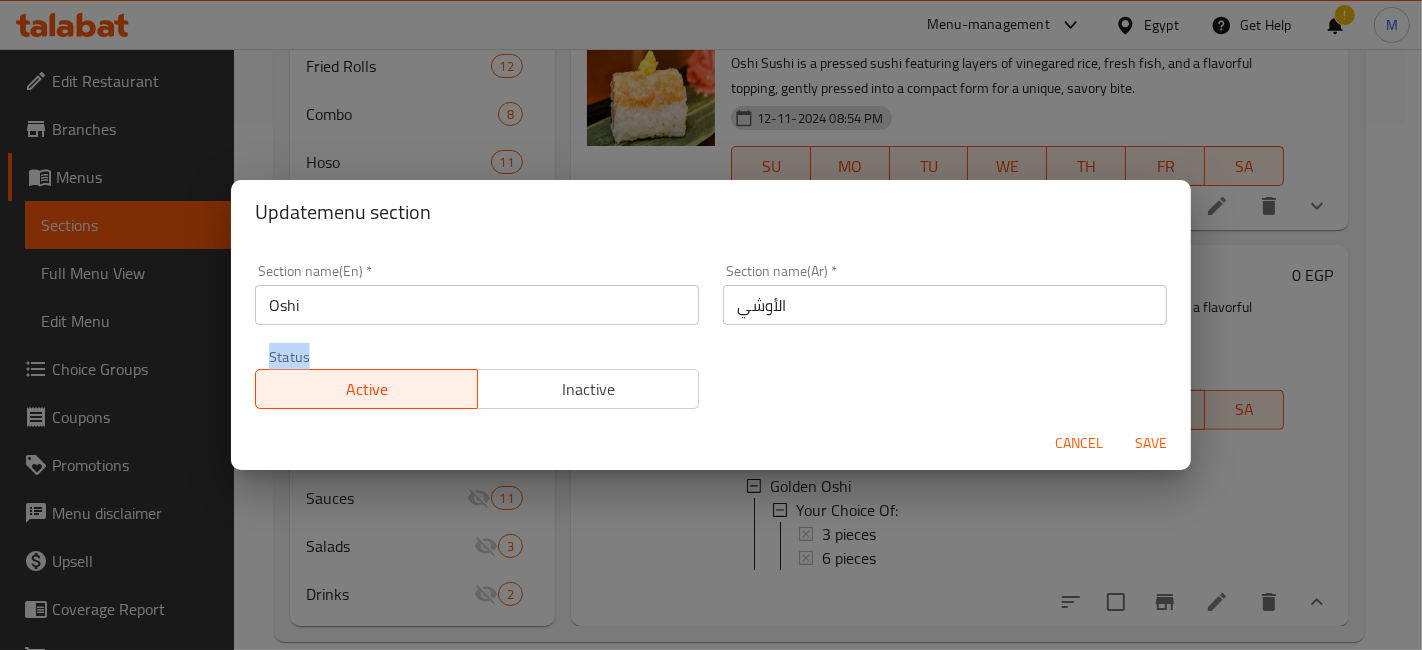 click on "Save" at bounding box center (1151, 443) 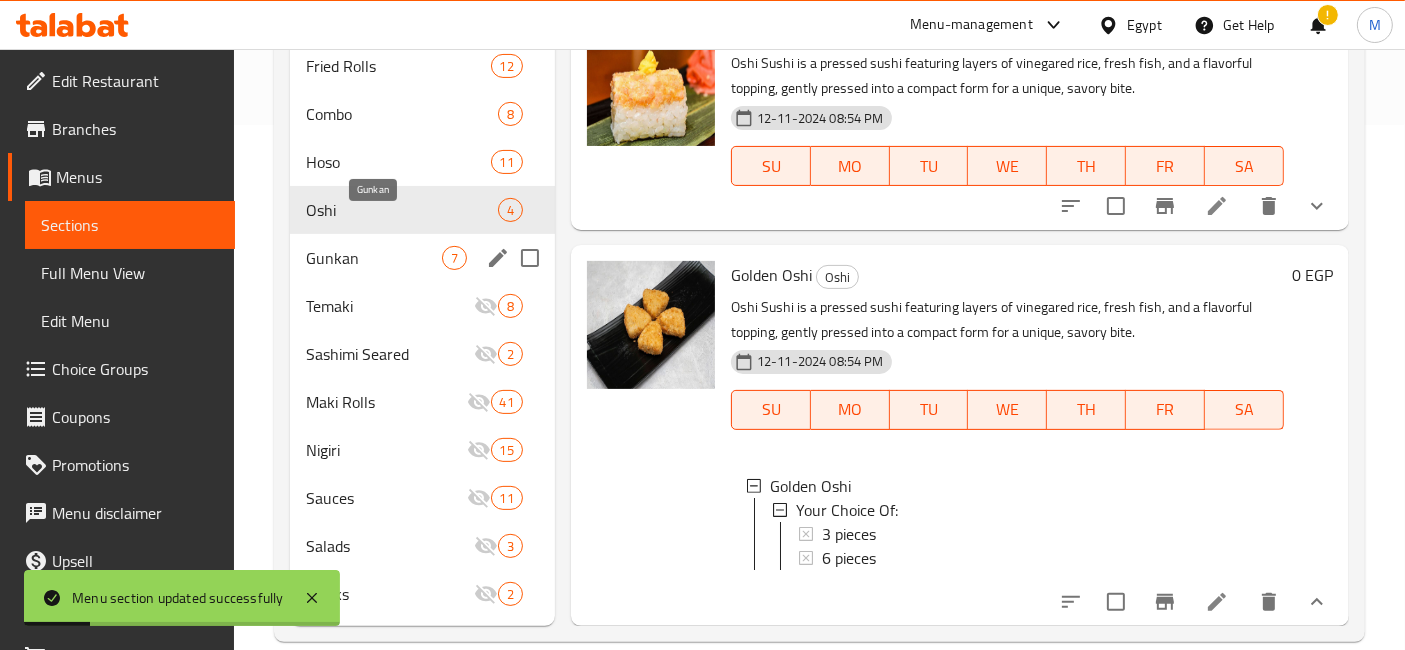 click on "Gunkan" at bounding box center [374, 258] 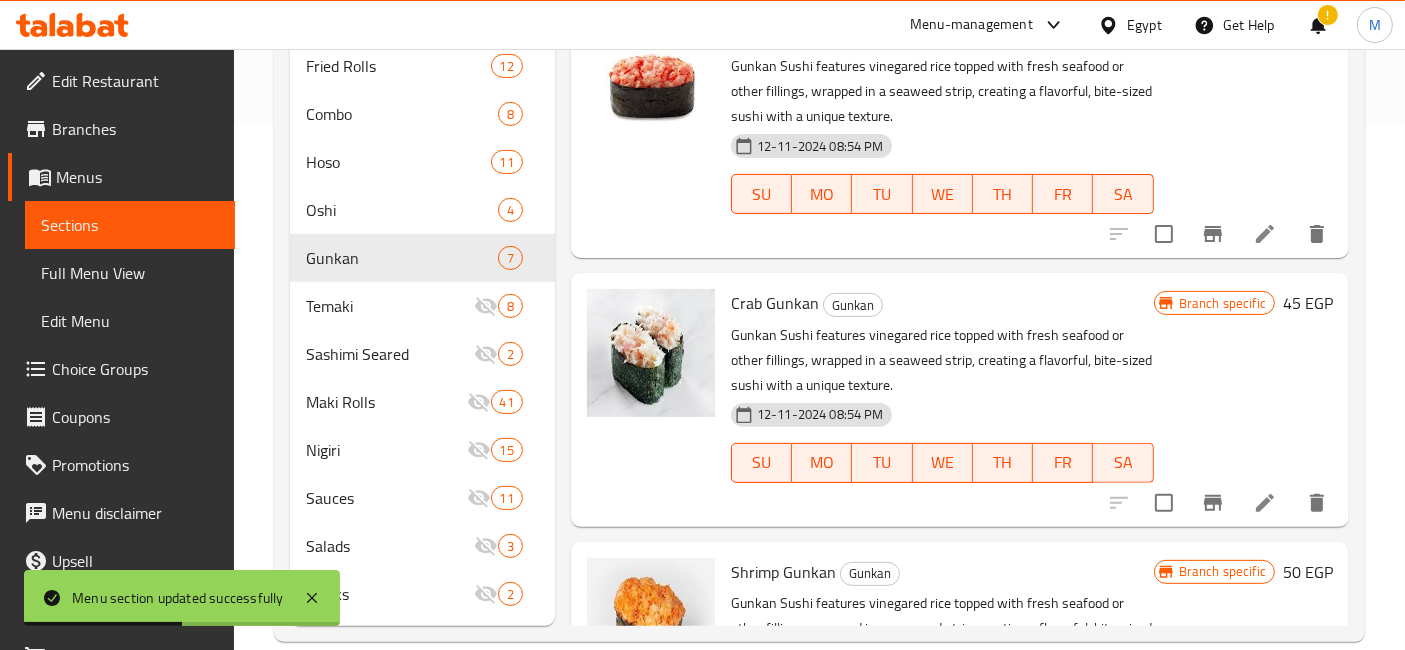 scroll, scrollTop: 0, scrollLeft: 0, axis: both 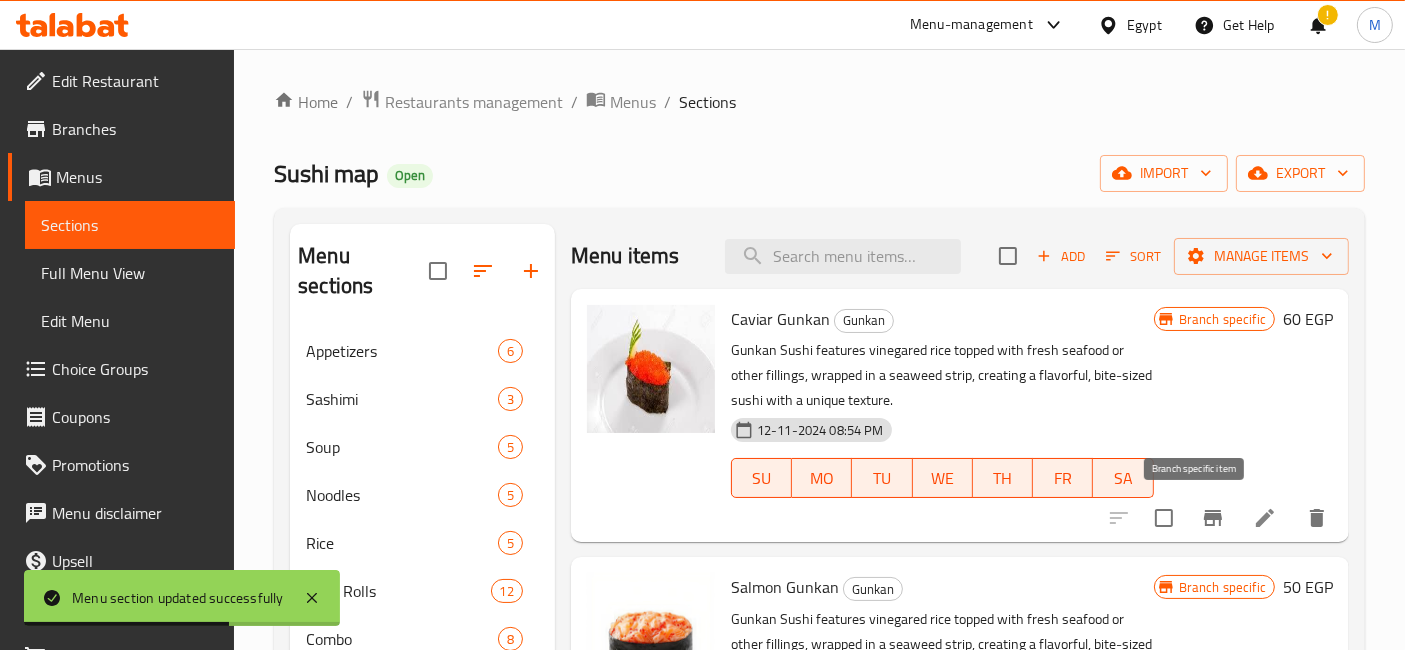 click at bounding box center [1213, 518] 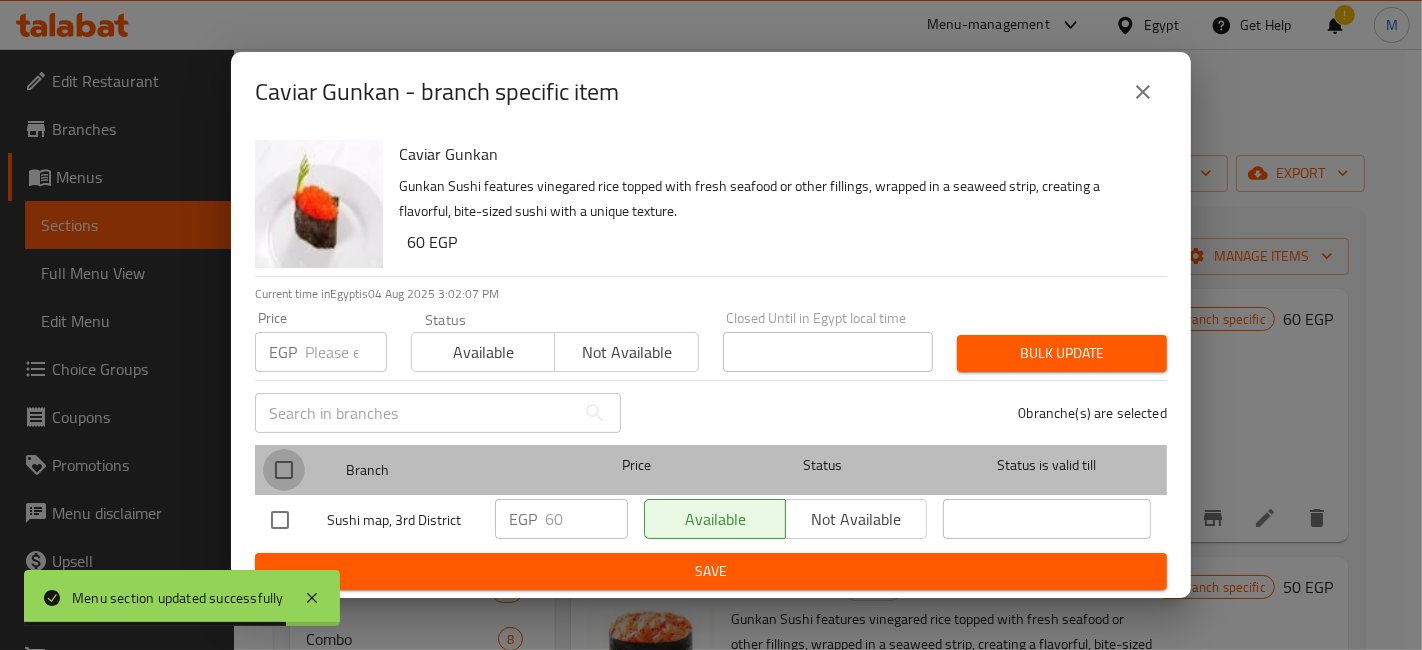 click at bounding box center [284, 470] 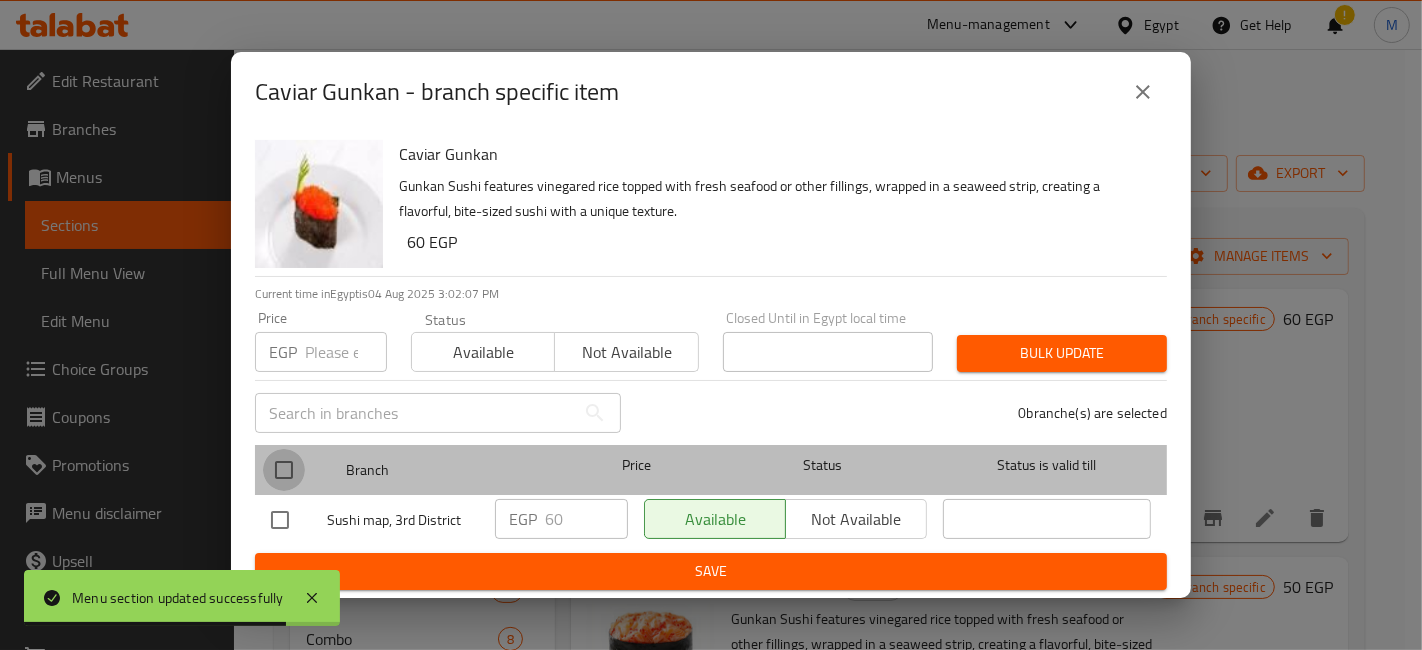 checkbox on "true" 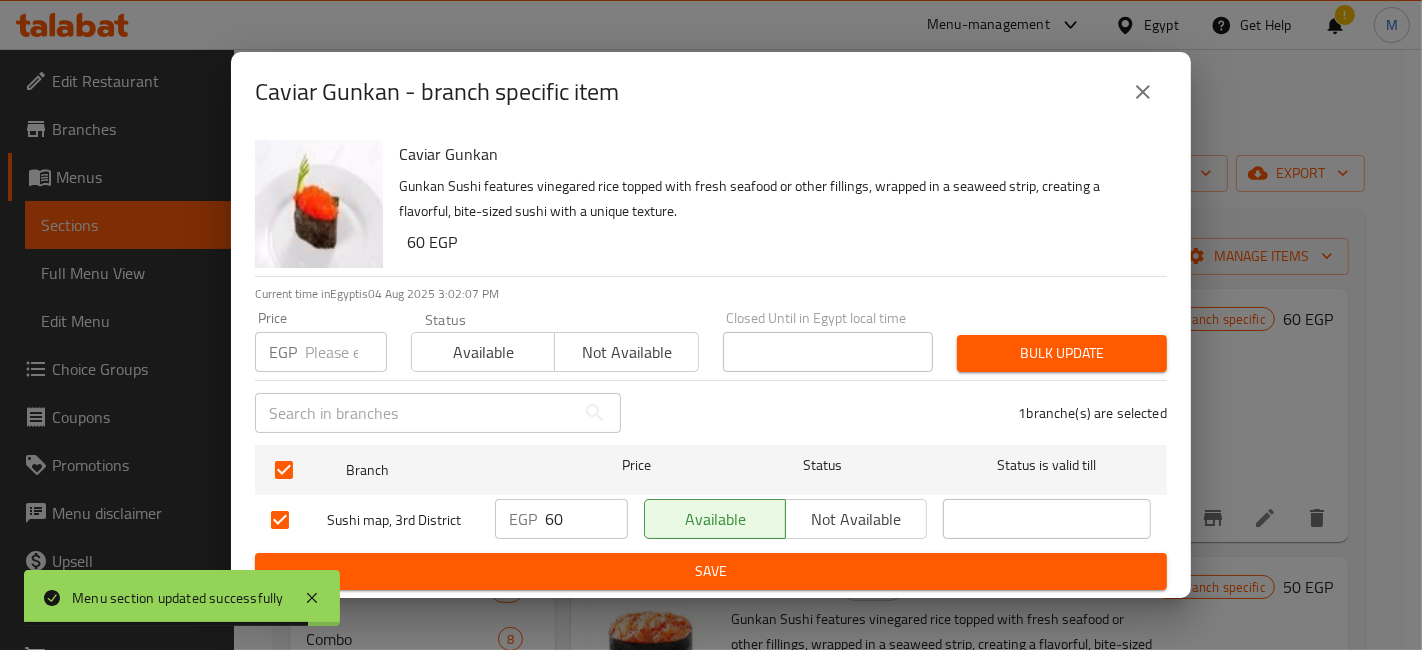 click on "60" at bounding box center [586, 519] 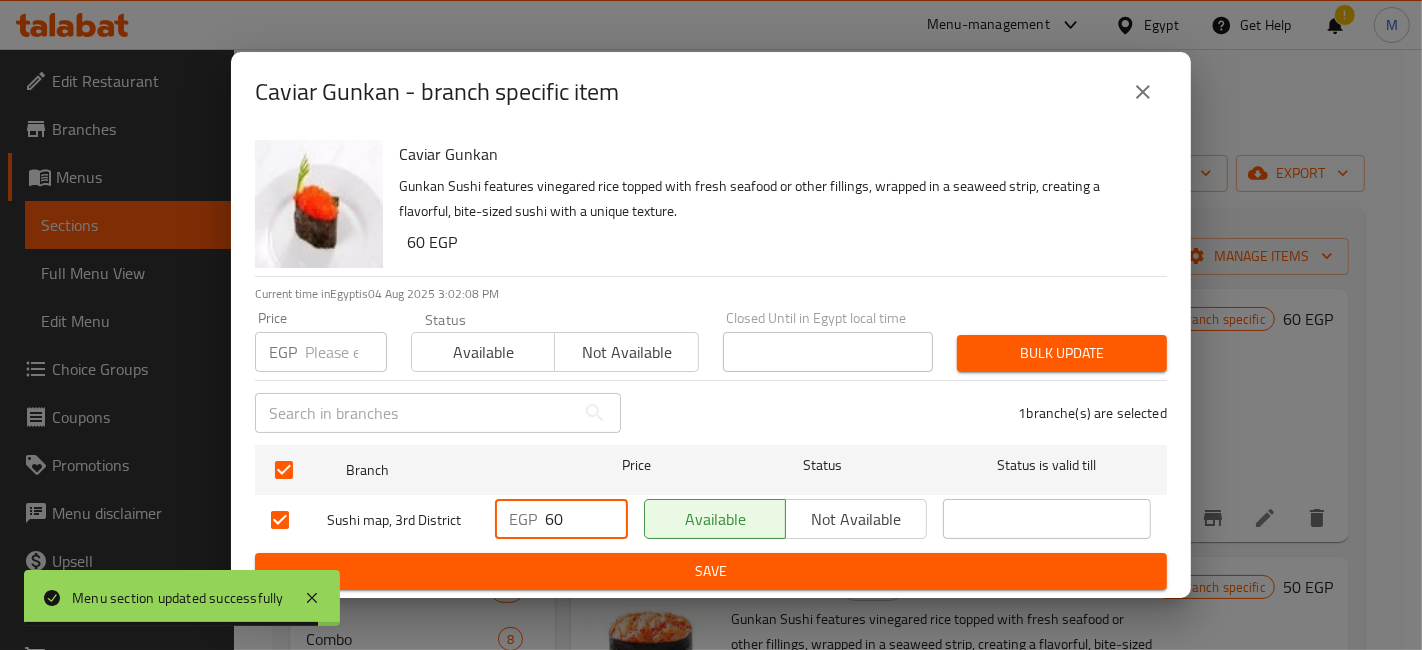 click on "60" at bounding box center (586, 519) 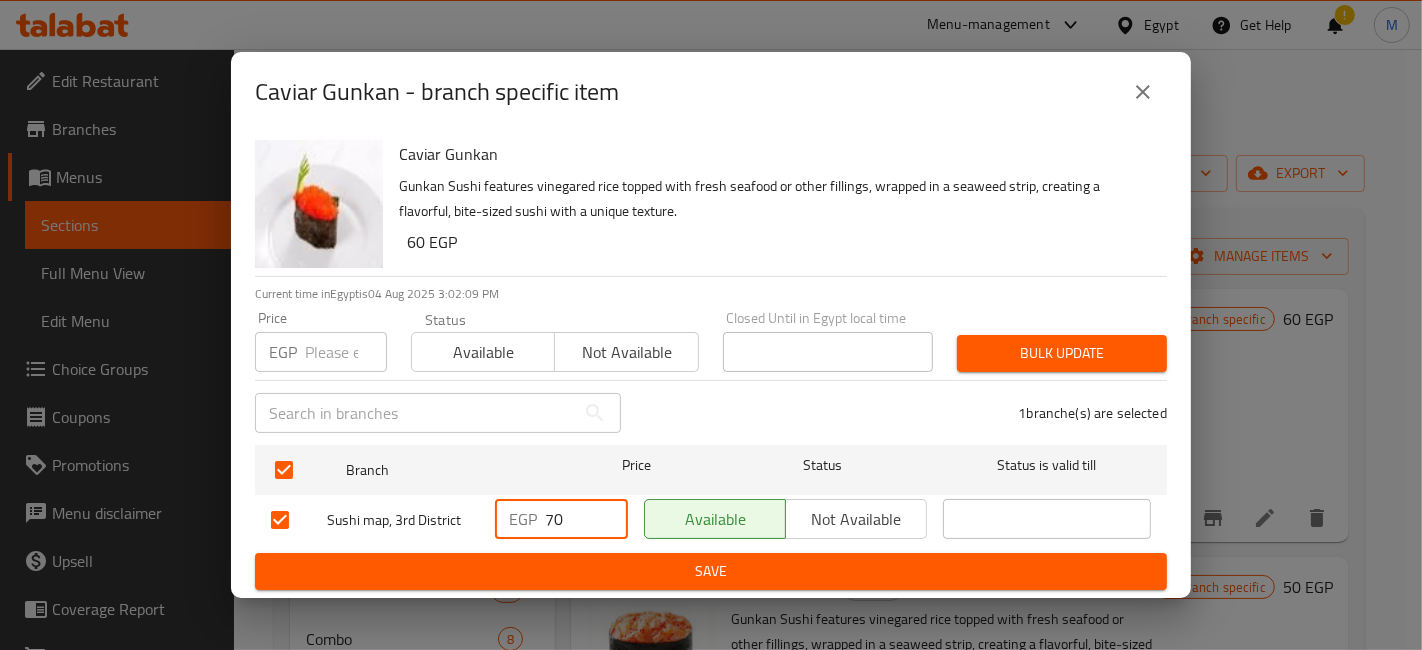 type on "70" 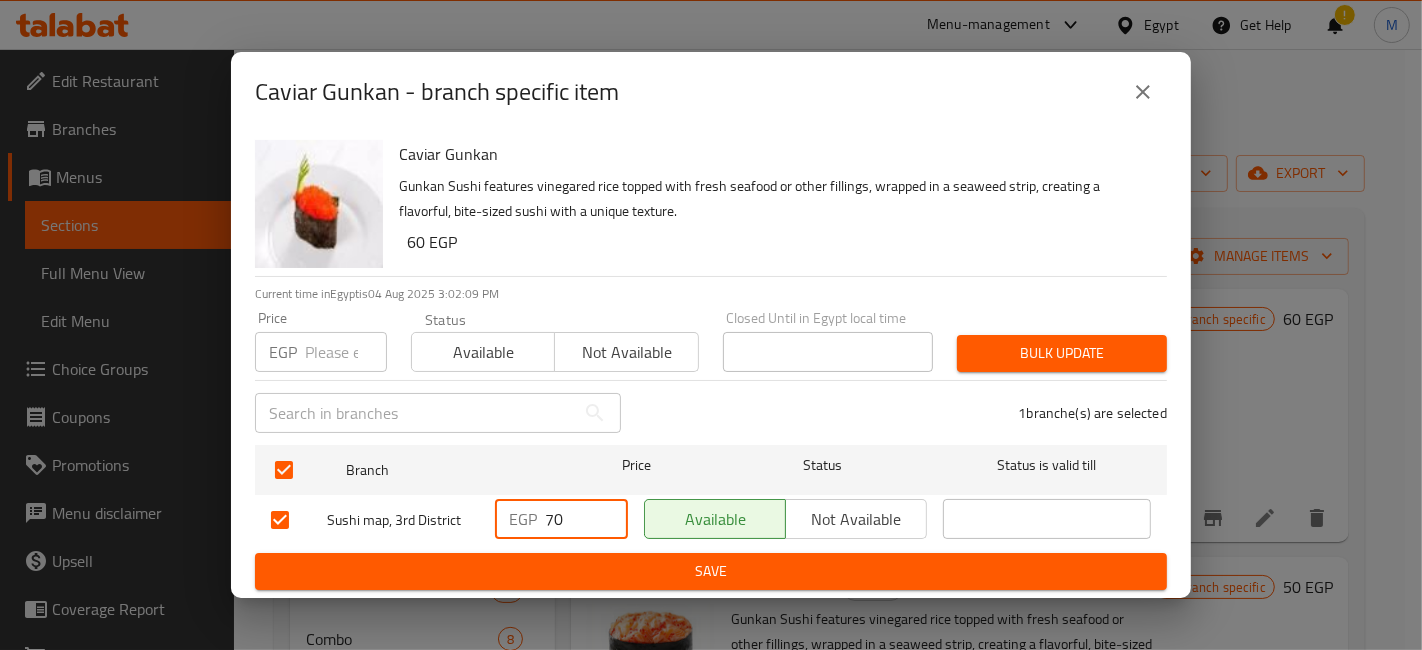 click on "Save" at bounding box center (711, 571) 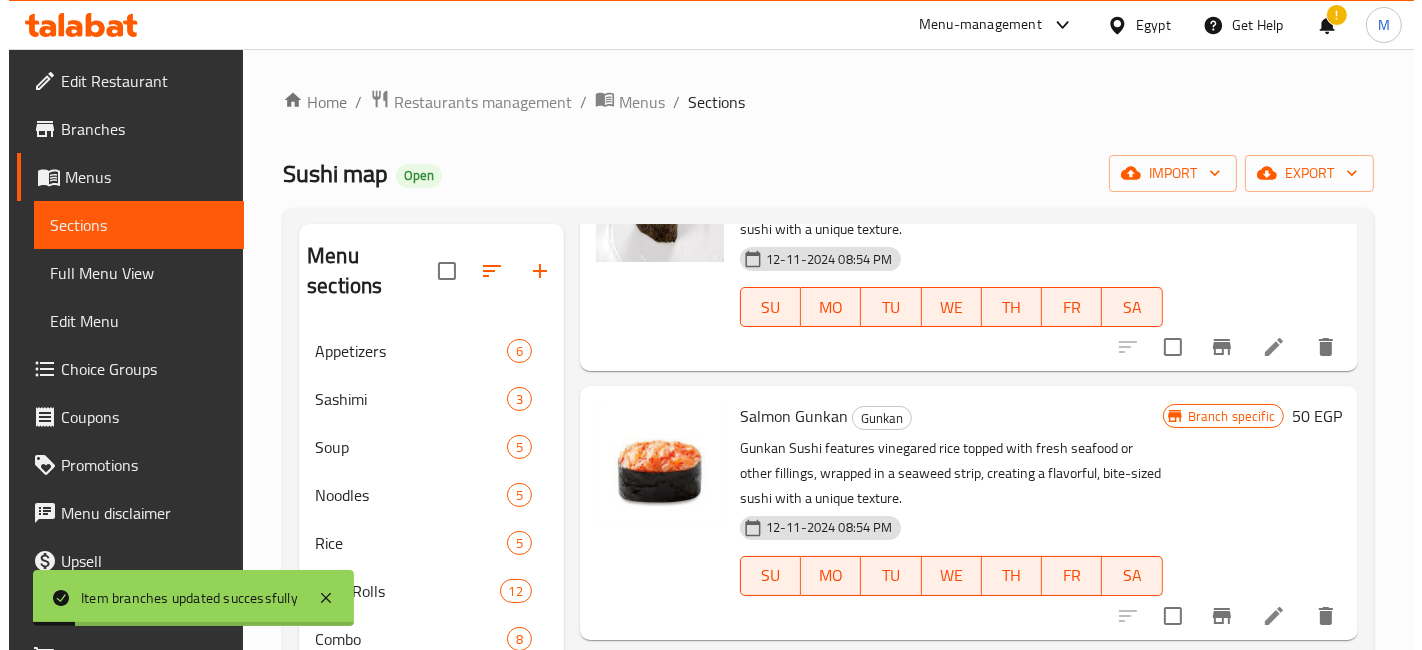 scroll, scrollTop: 222, scrollLeft: 0, axis: vertical 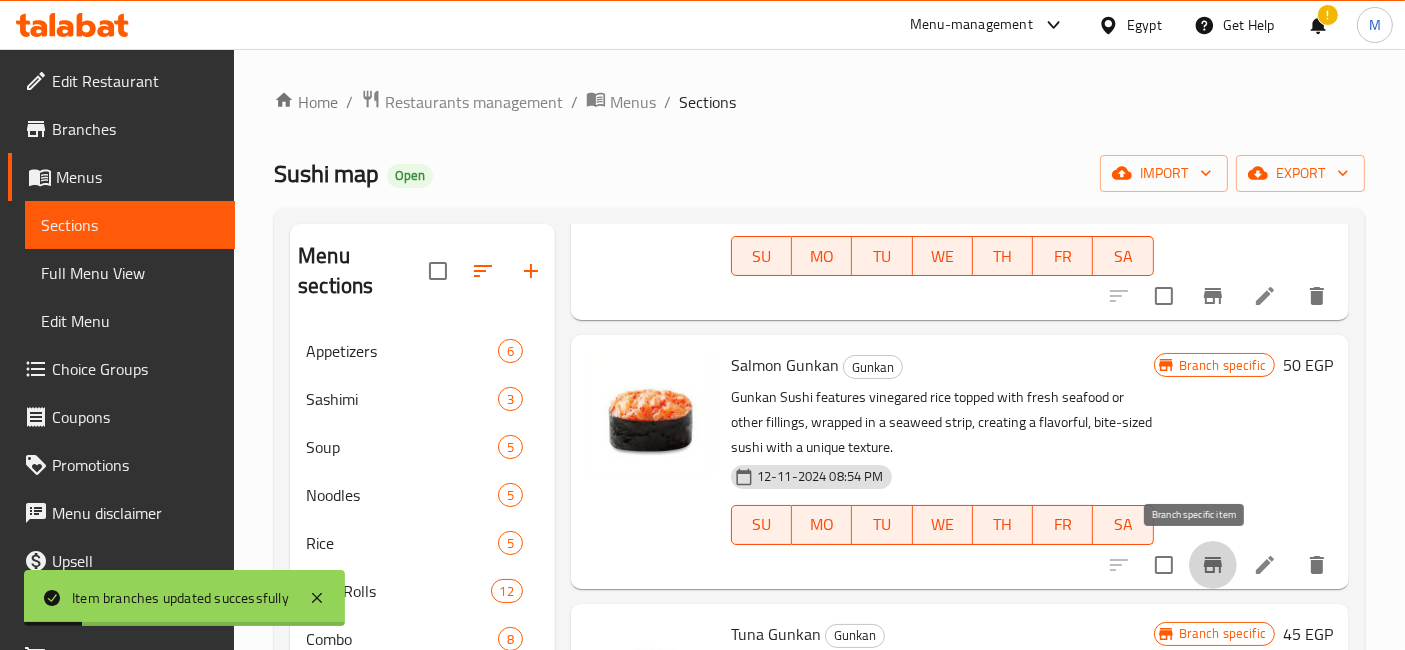 click 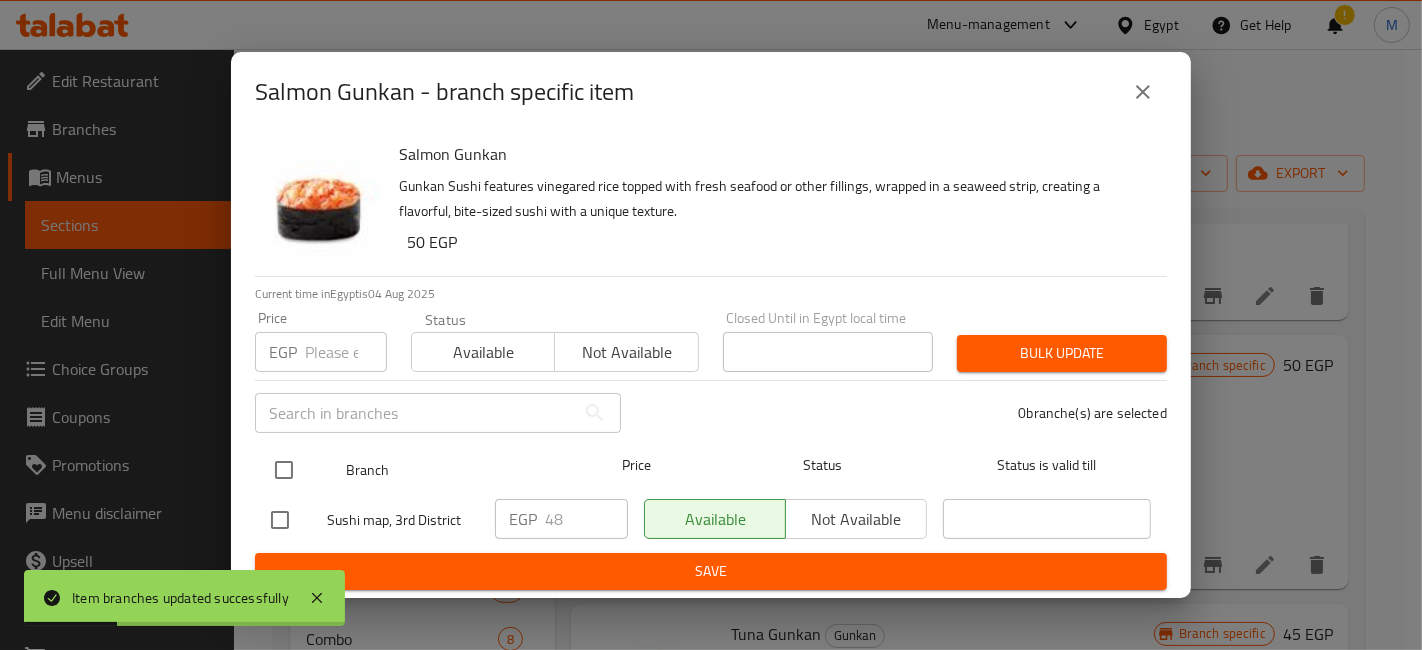 click at bounding box center [284, 470] 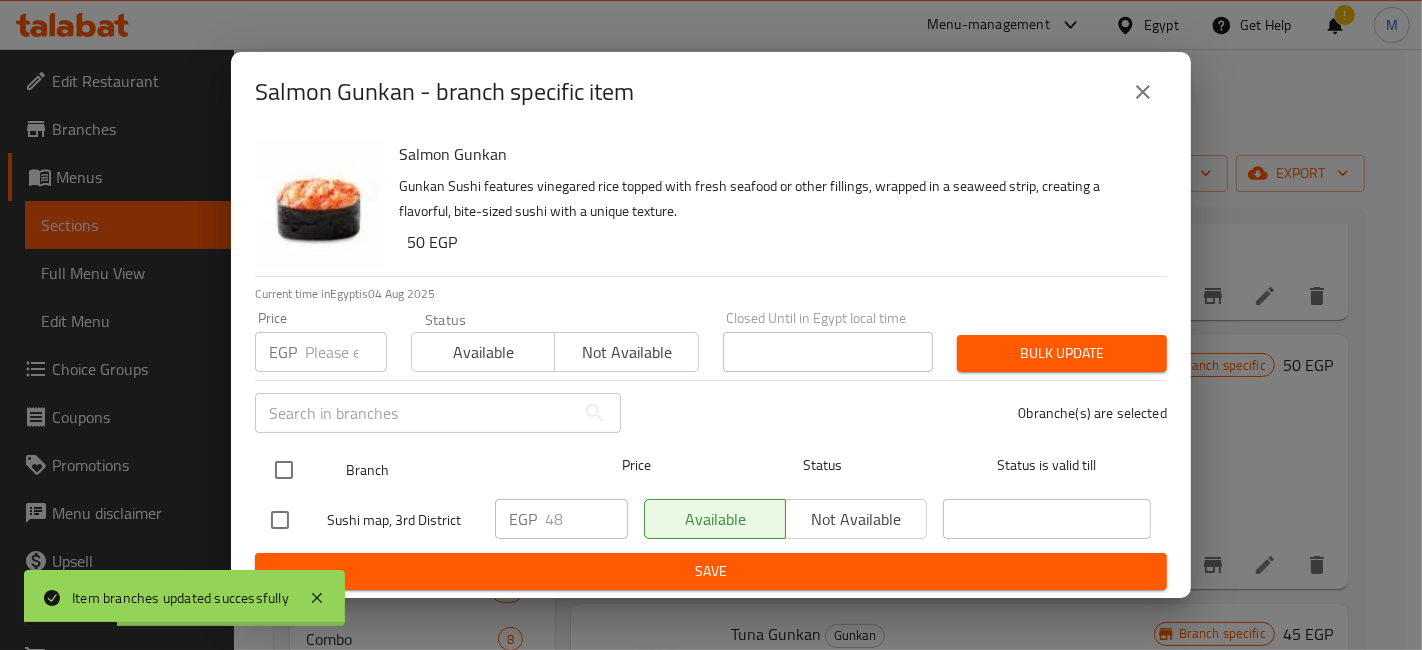 checkbox on "true" 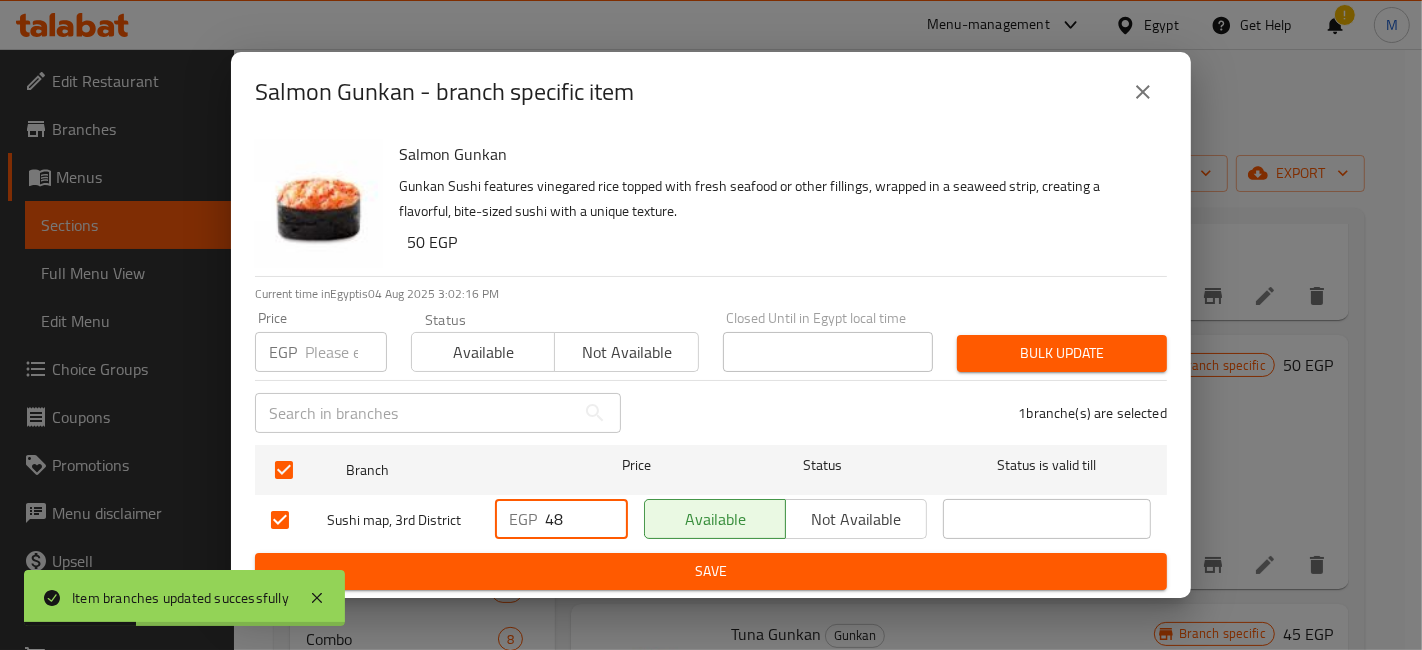 drag, startPoint x: 503, startPoint y: 516, endPoint x: 485, endPoint y: 508, distance: 19.697716 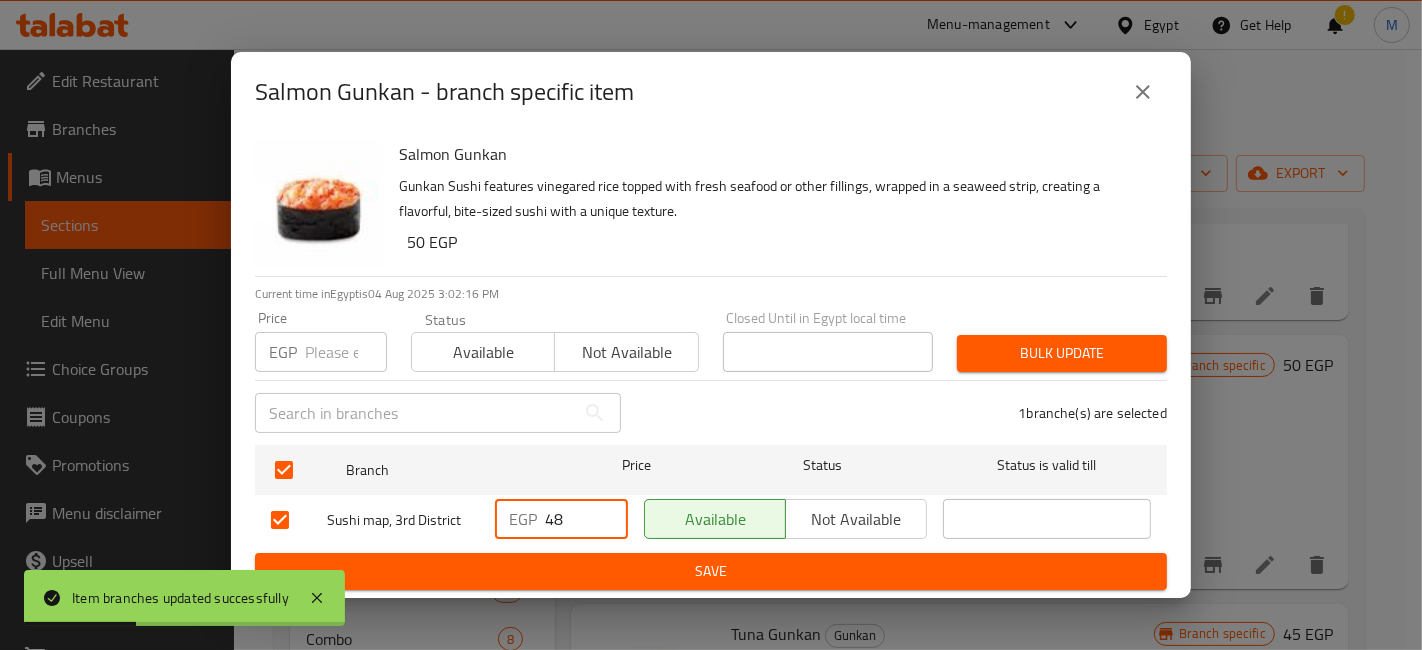 click on "EGP 48 ​" at bounding box center [561, 520] 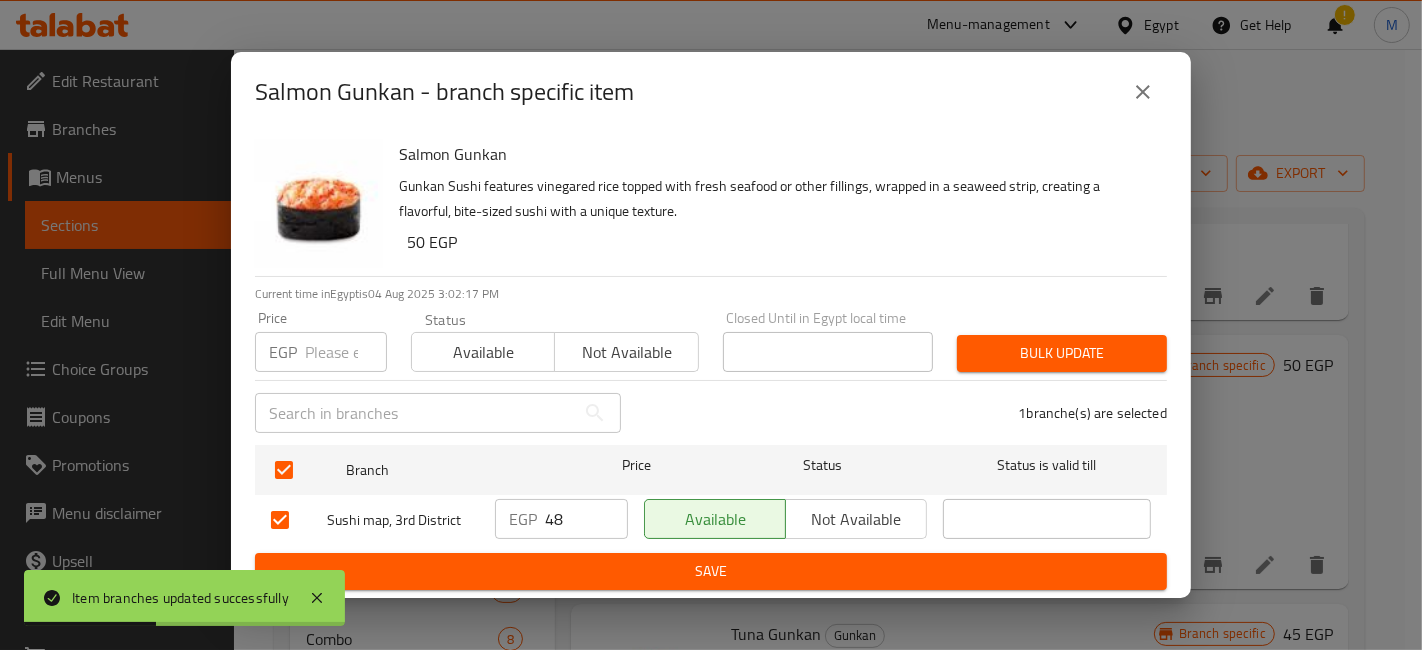 click on "Sushi map, 3rd District EGP 48 ​ Available Not available ​" at bounding box center [711, 520] 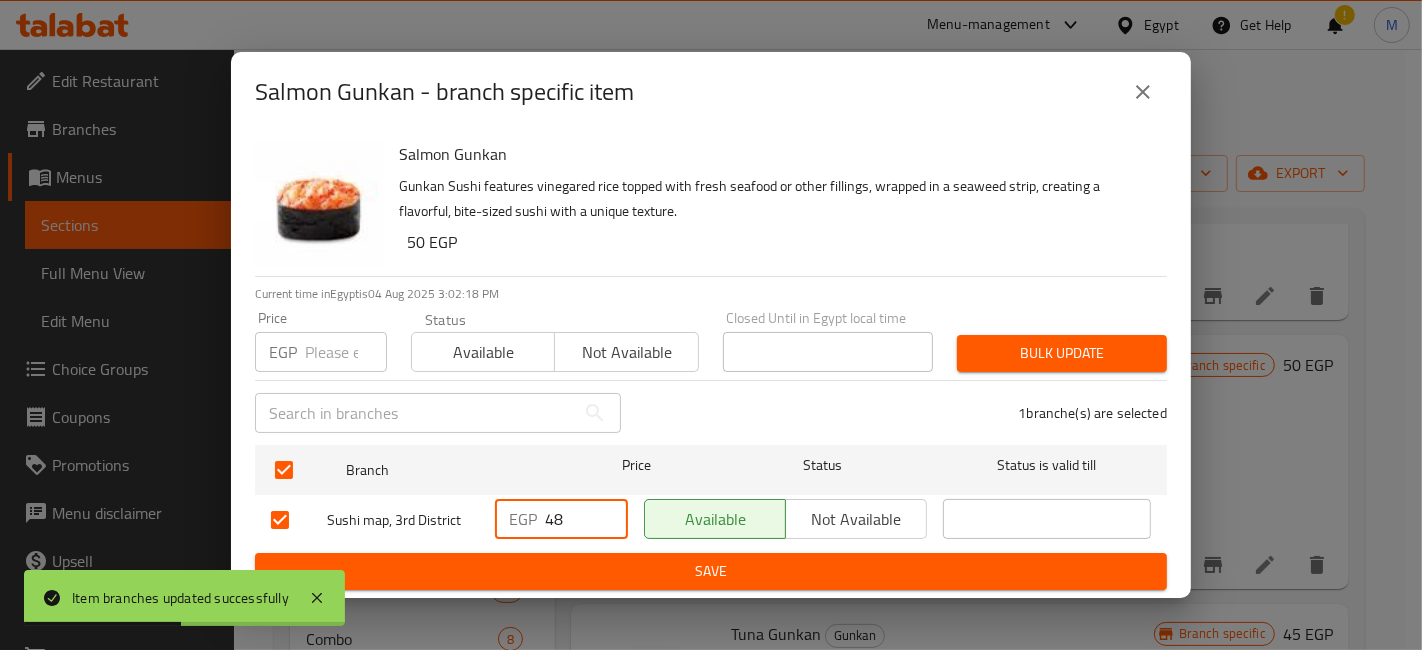 click on "48" at bounding box center (586, 519) 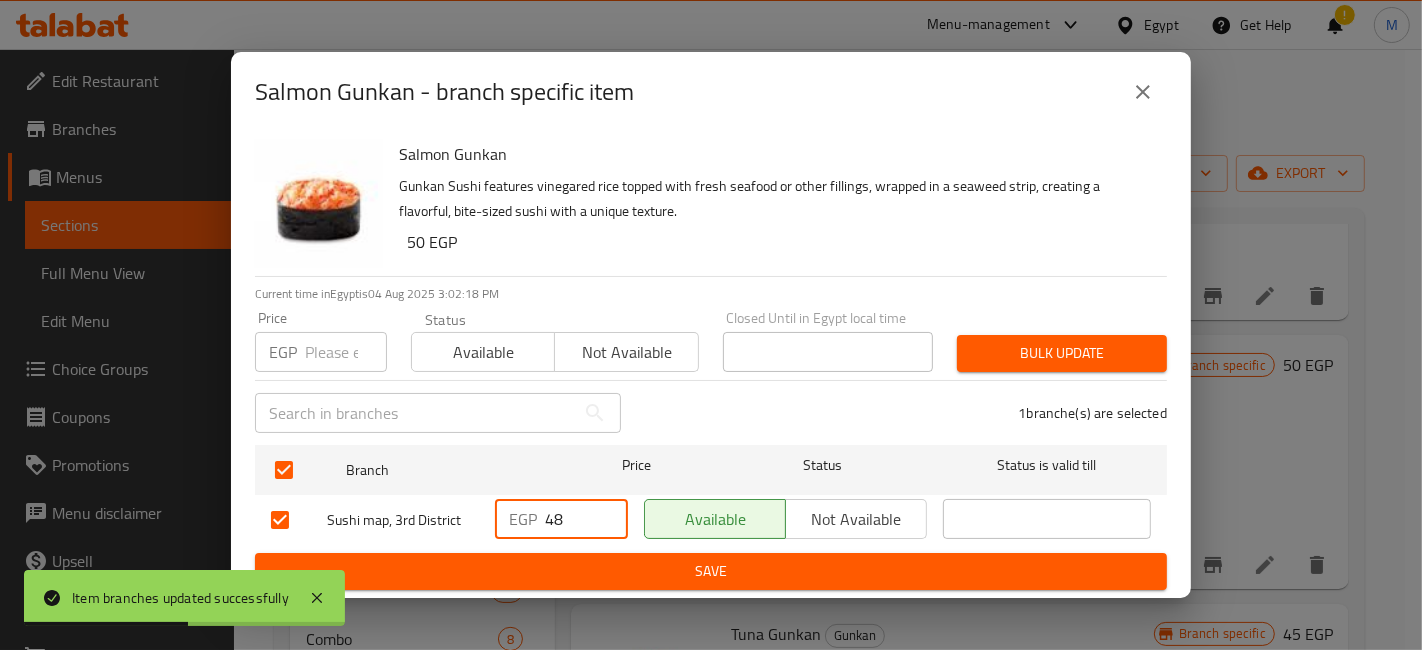 click on "48" at bounding box center [586, 519] 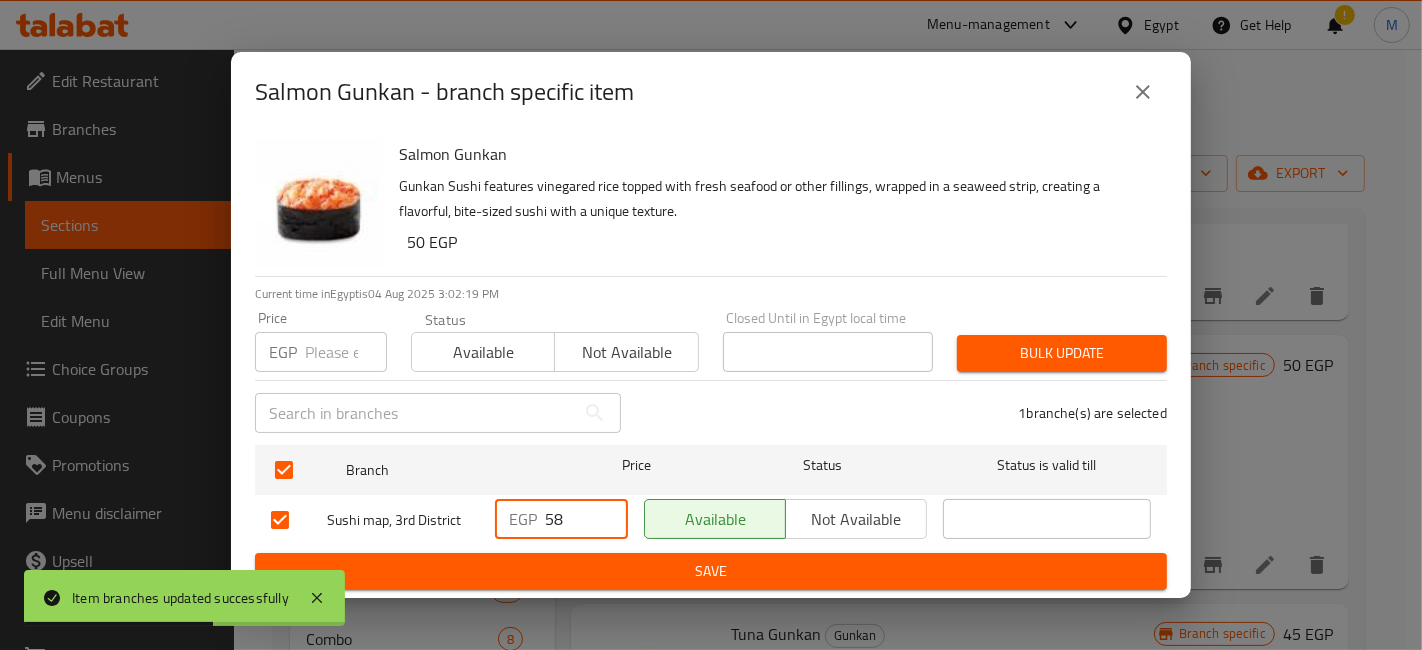 type on "58" 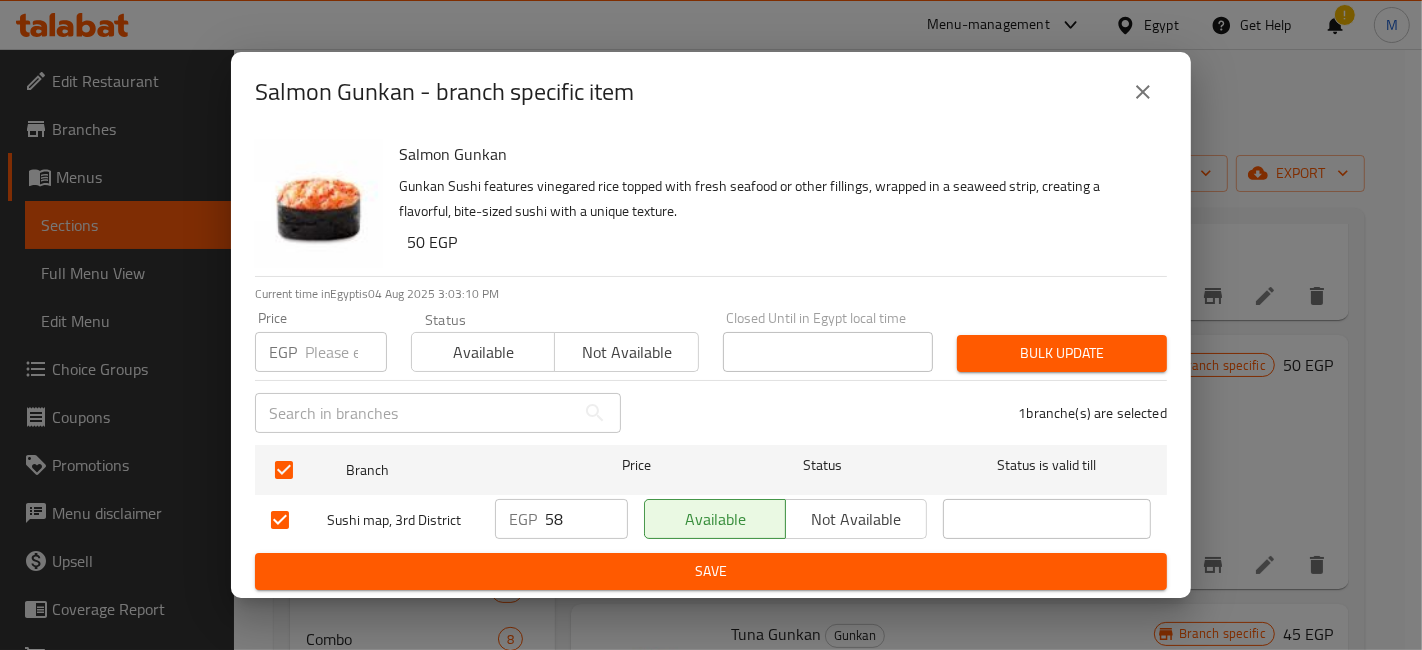 click 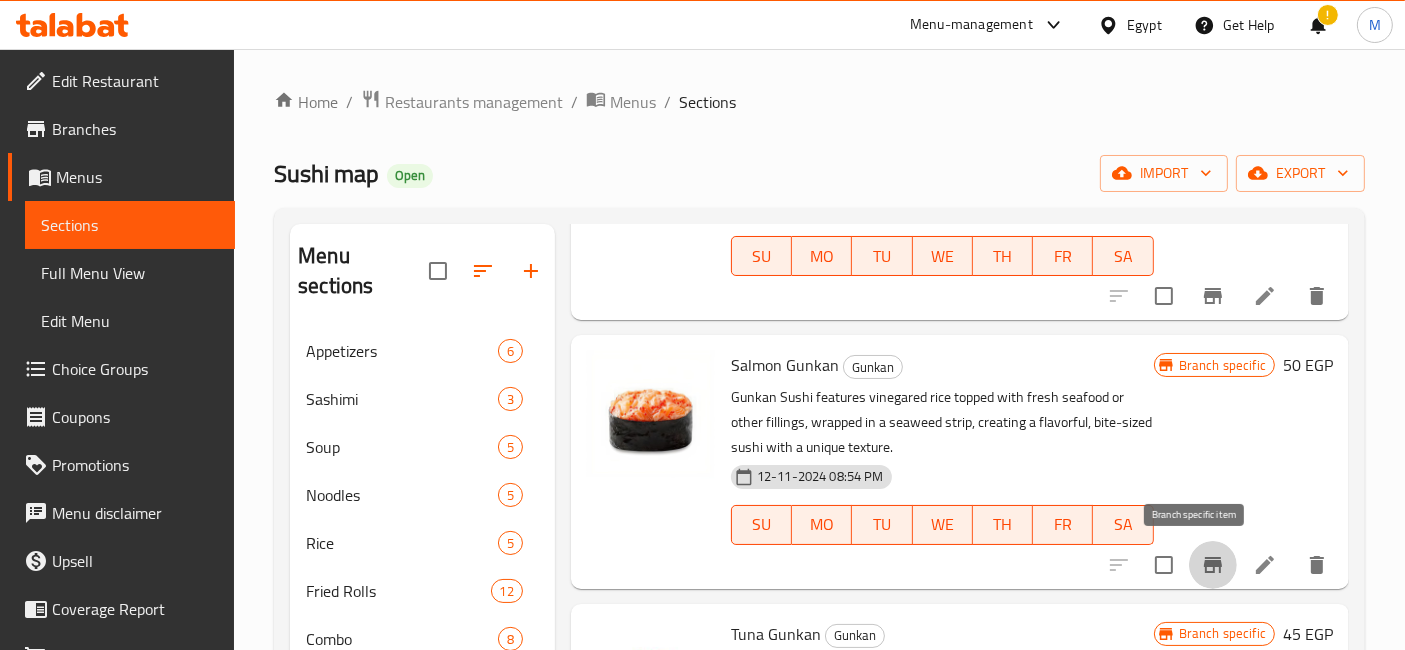 click 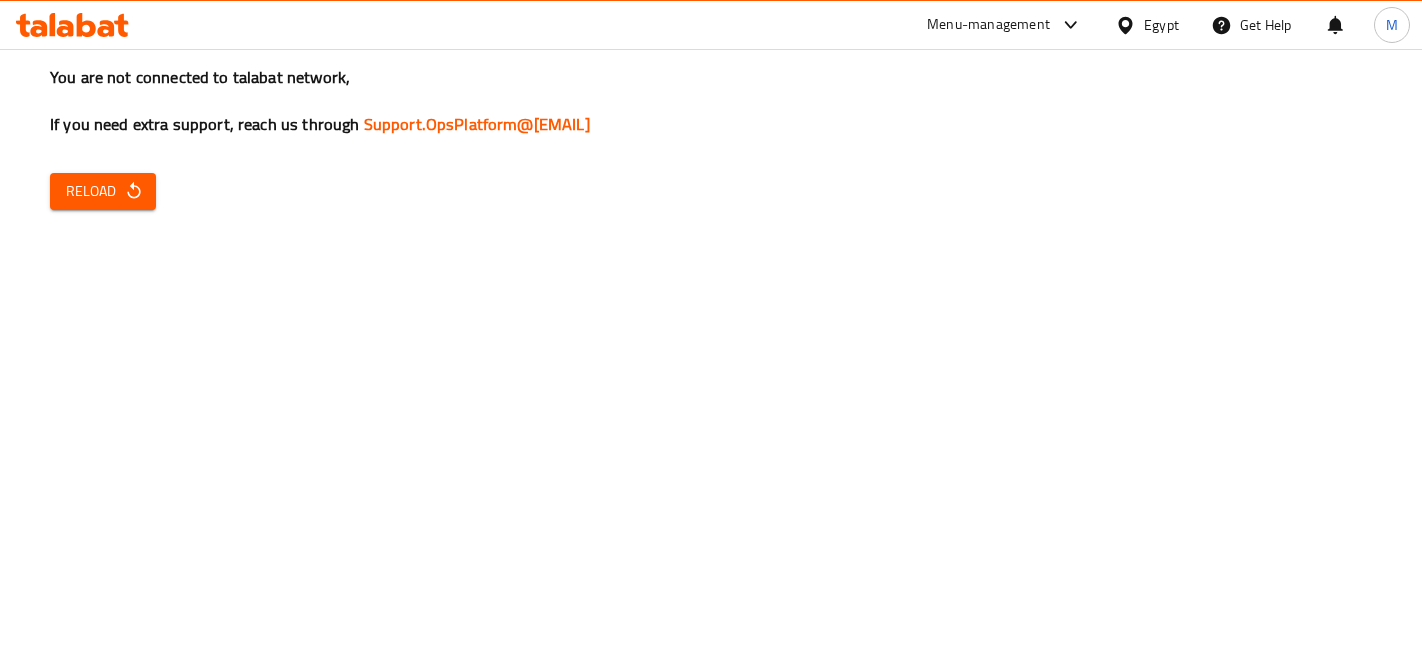 scroll, scrollTop: 0, scrollLeft: 0, axis: both 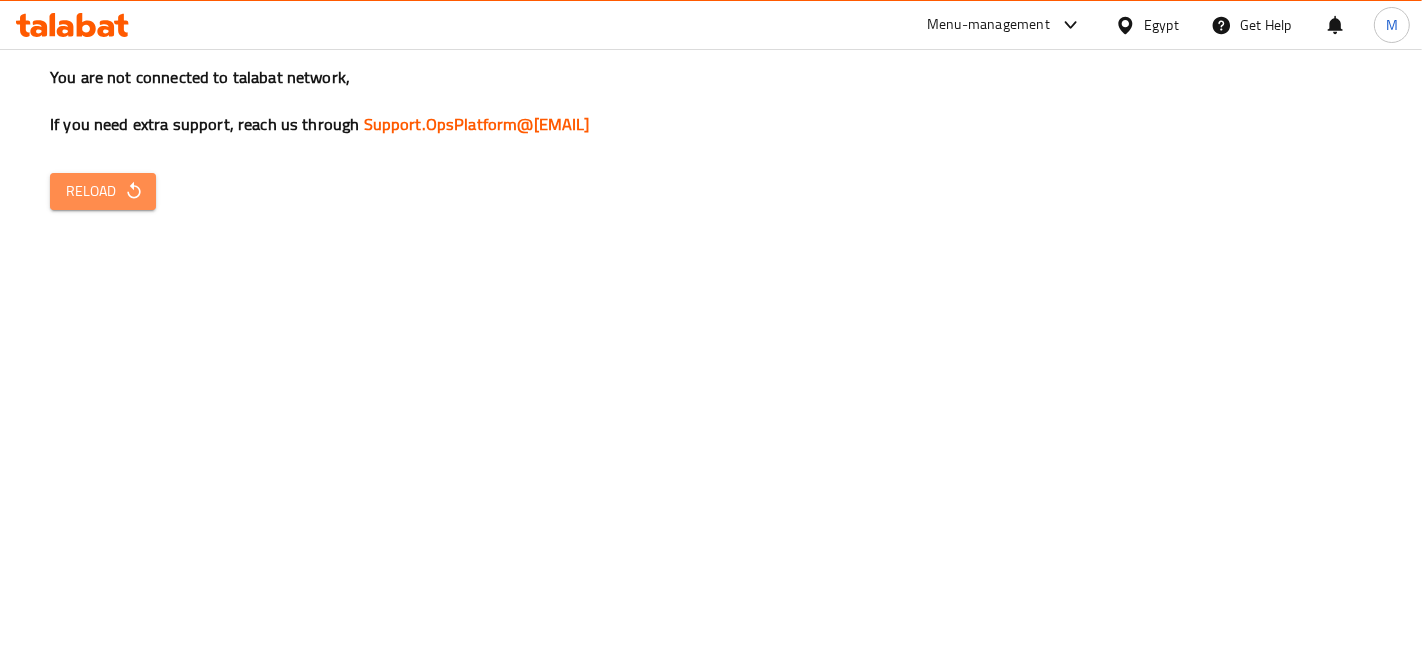 click on "Reload" at bounding box center (103, 191) 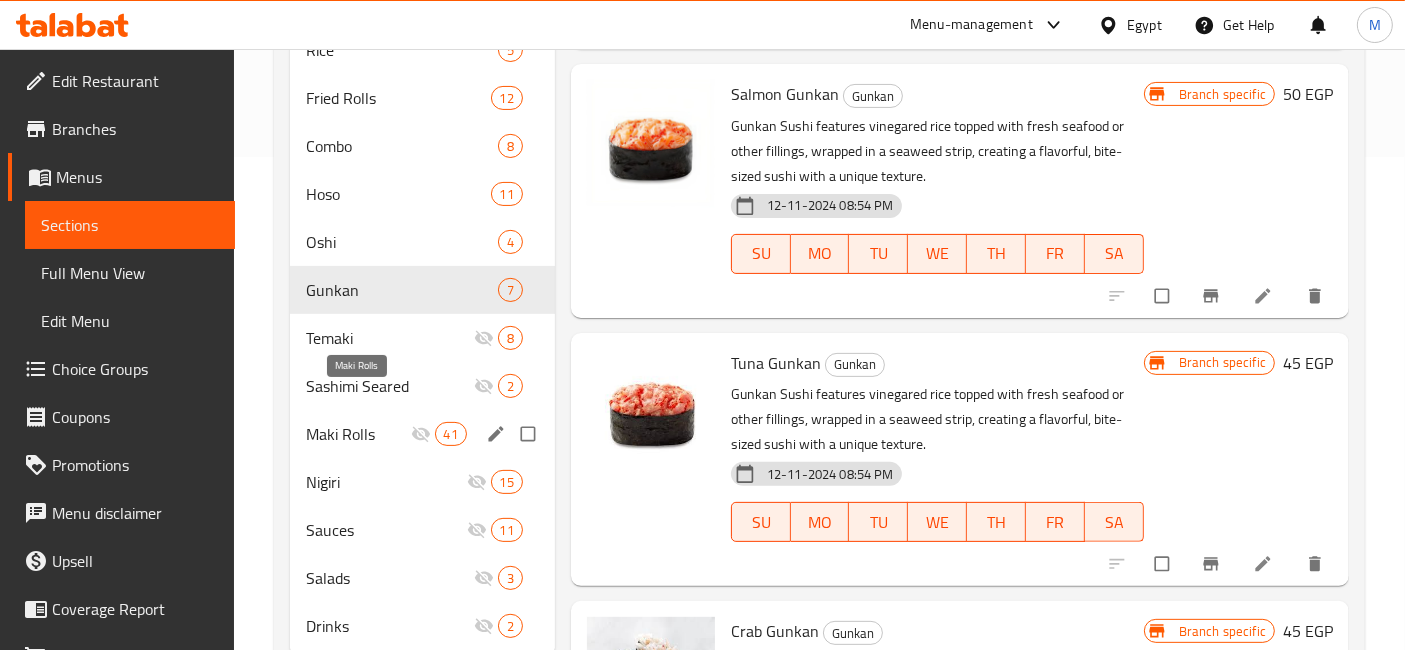 scroll, scrollTop: 525, scrollLeft: 0, axis: vertical 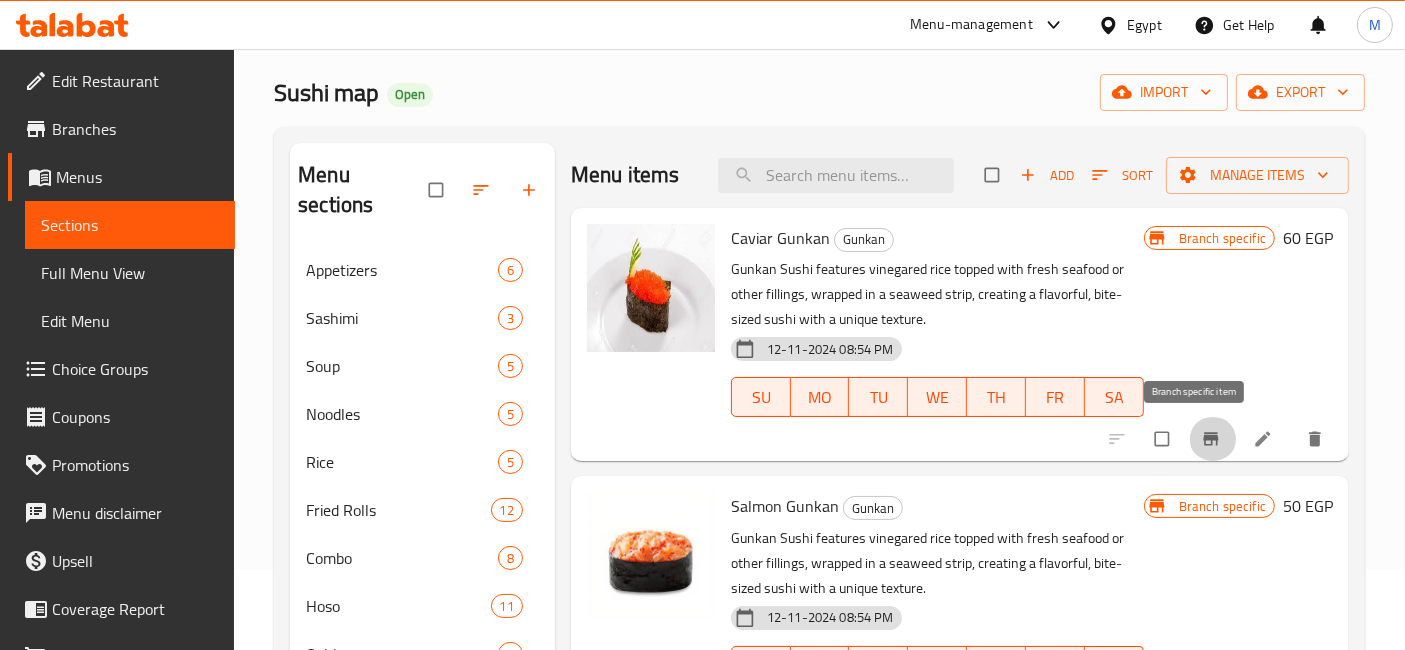 click at bounding box center [1213, 439] 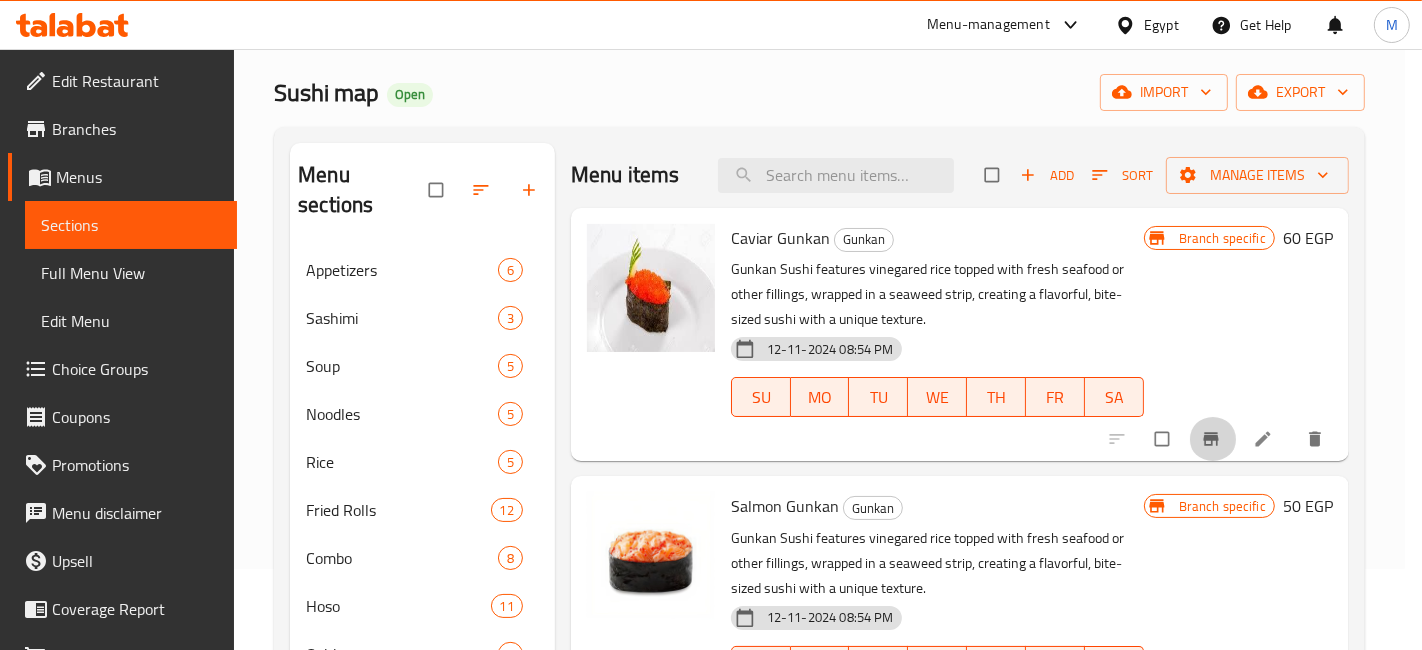 type 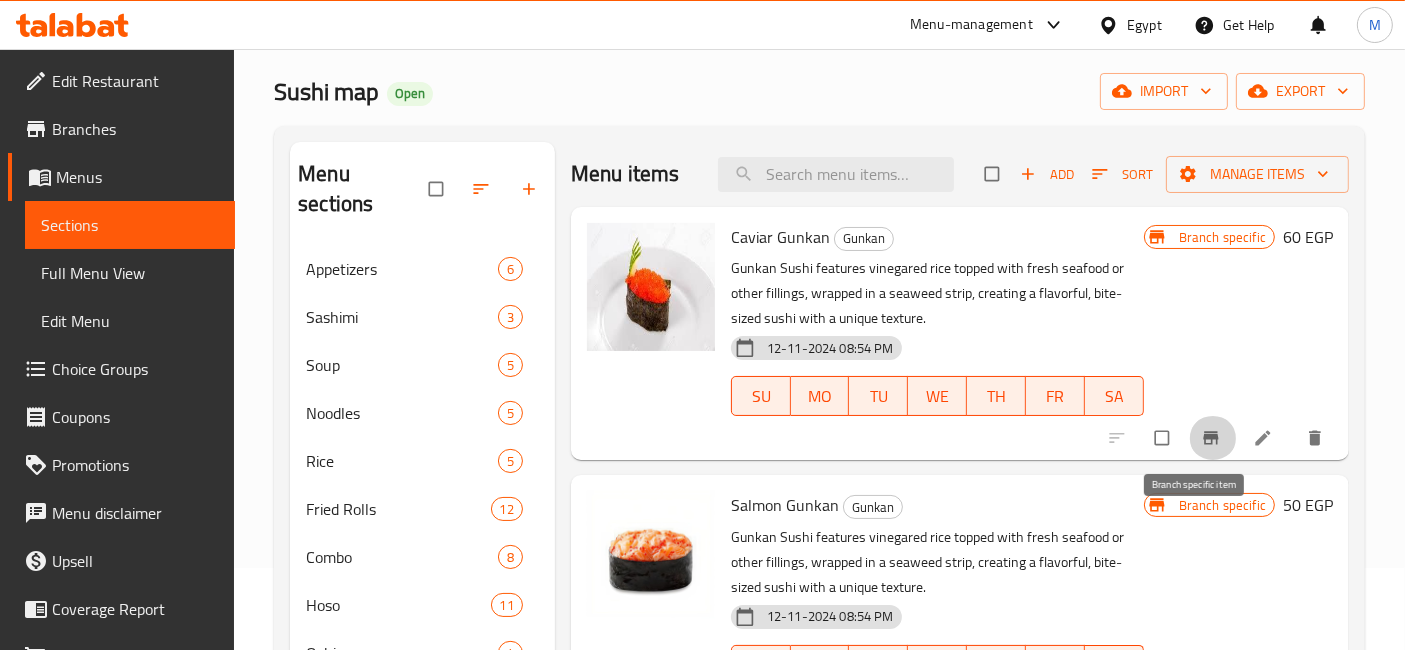scroll, scrollTop: 525, scrollLeft: 0, axis: vertical 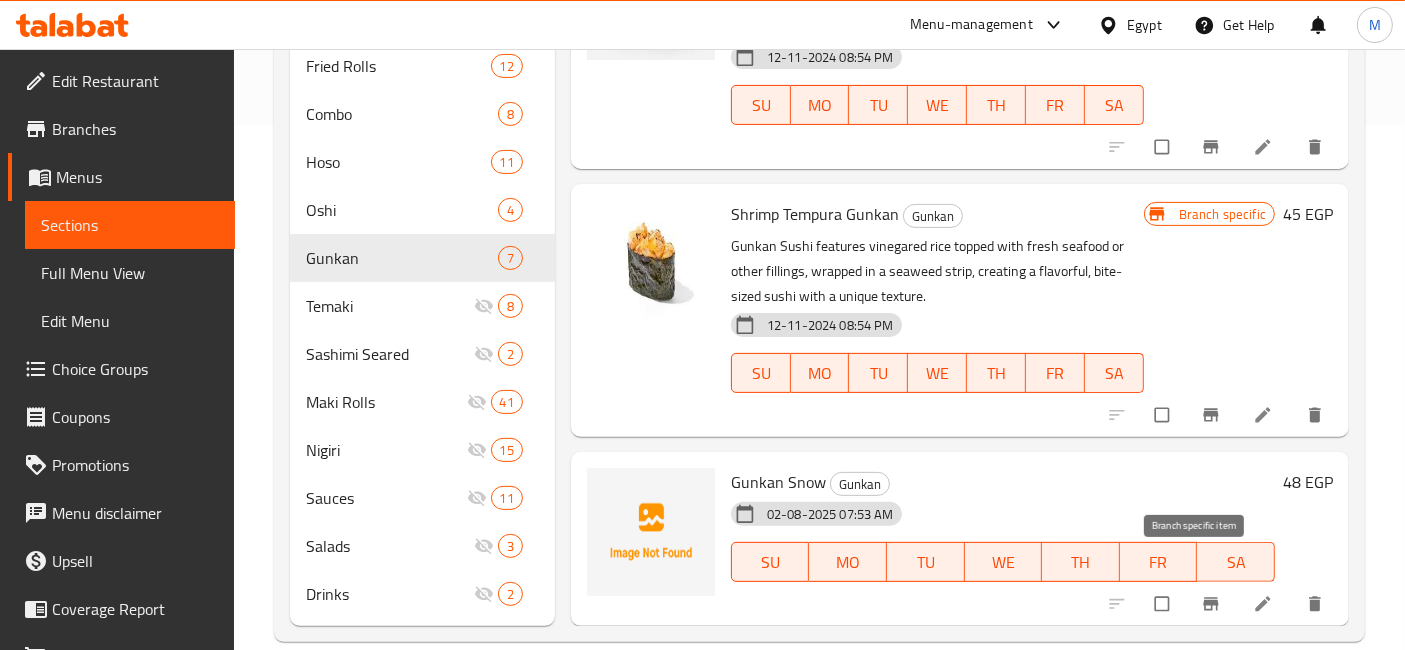 click 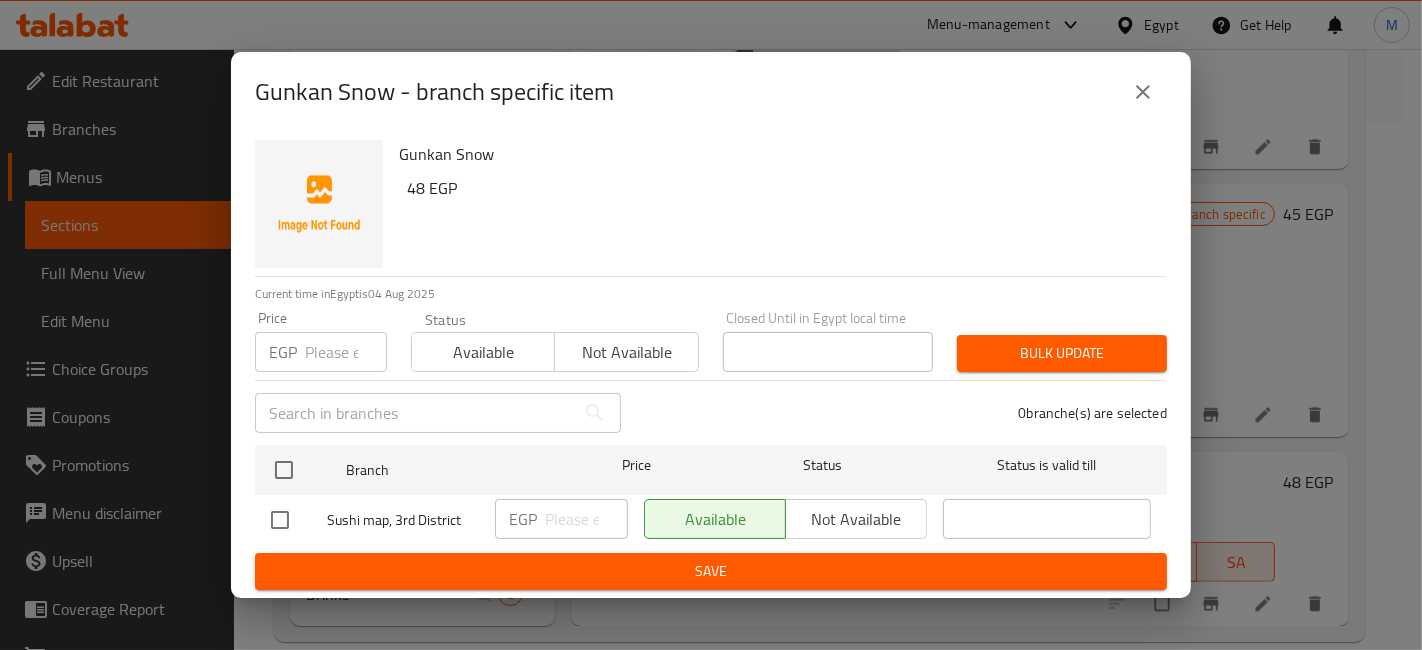 type 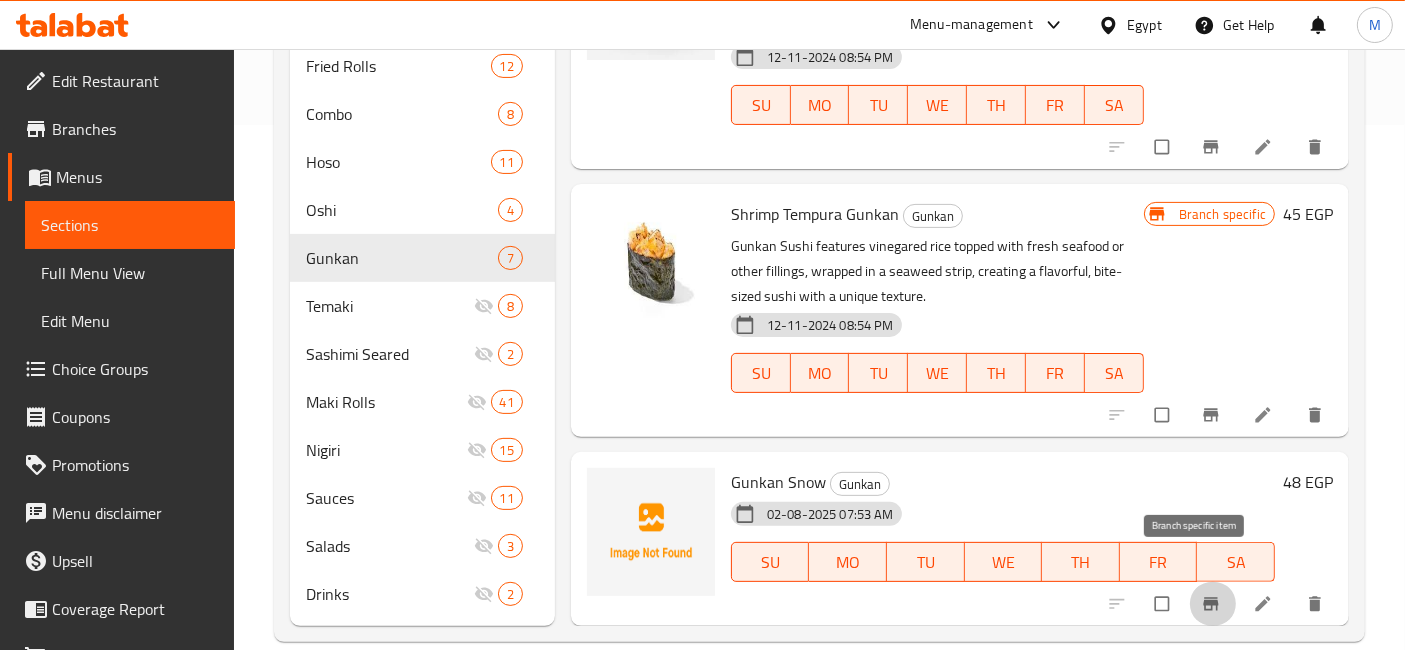 click on "48   EGP" at bounding box center (1308, 482) 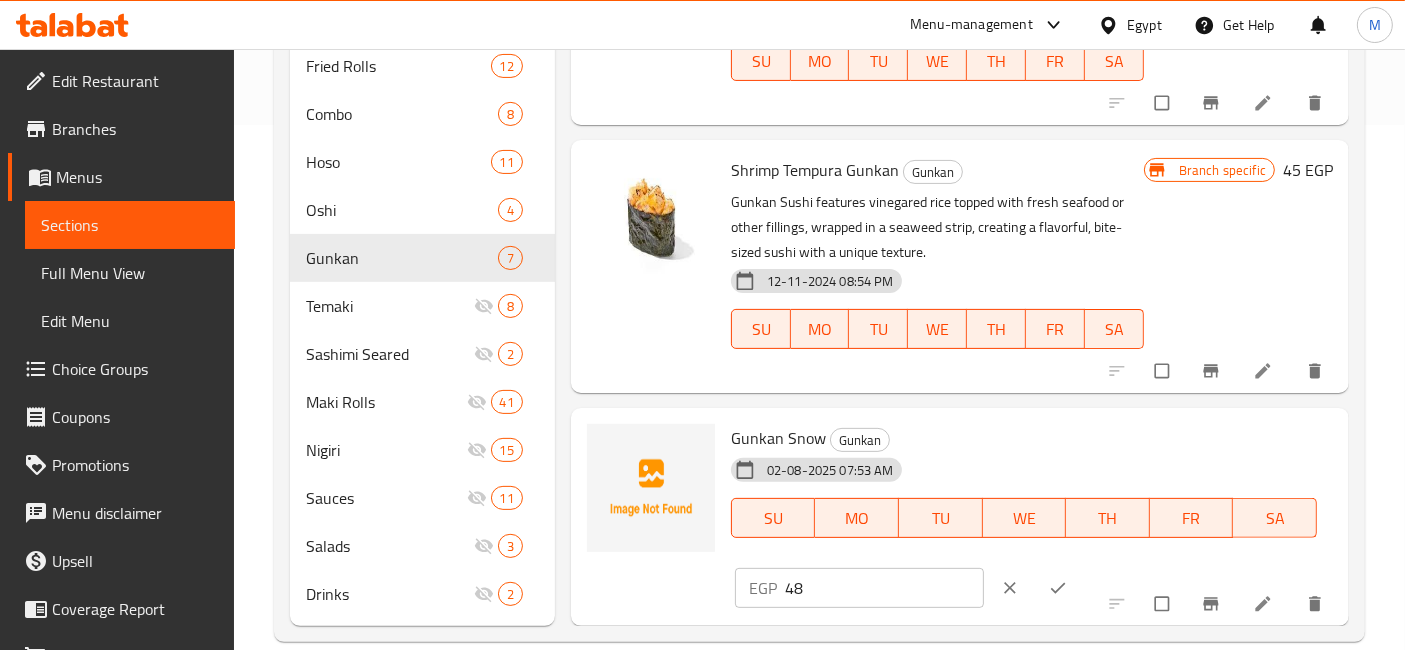scroll, scrollTop: 996, scrollLeft: 0, axis: vertical 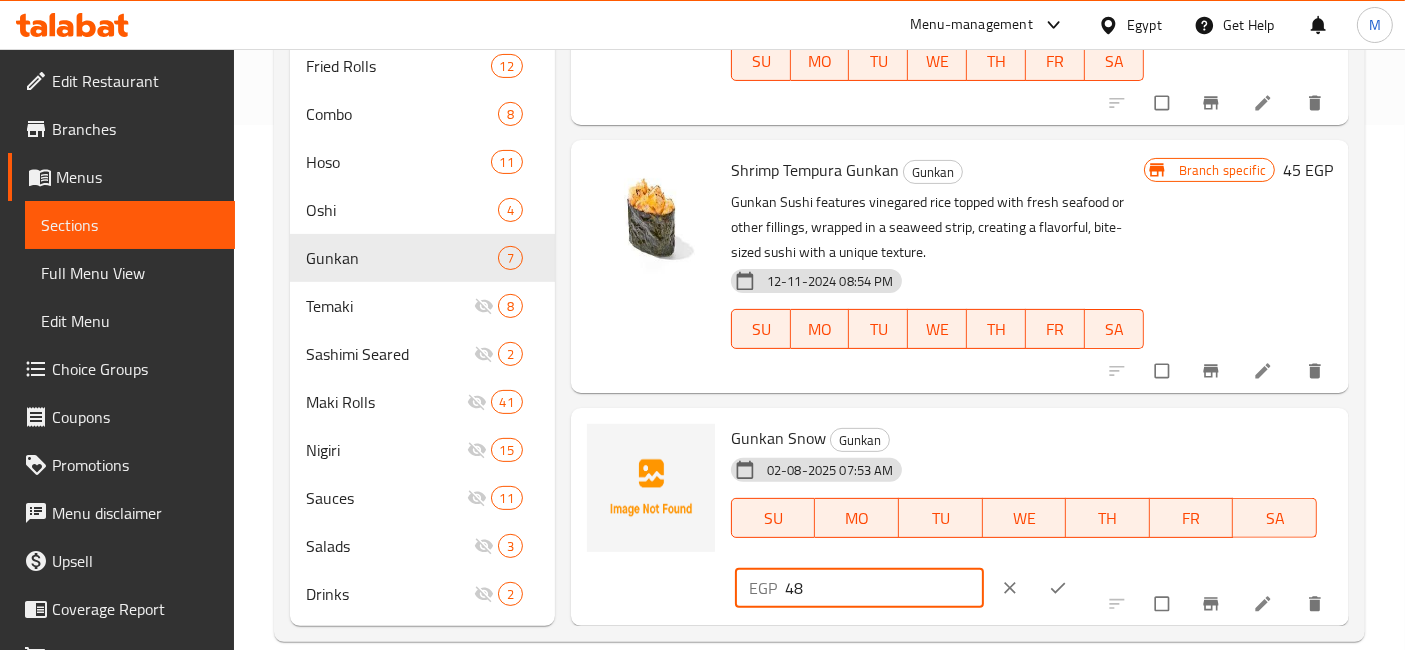 drag, startPoint x: 880, startPoint y: 561, endPoint x: 745, endPoint y: 561, distance: 135 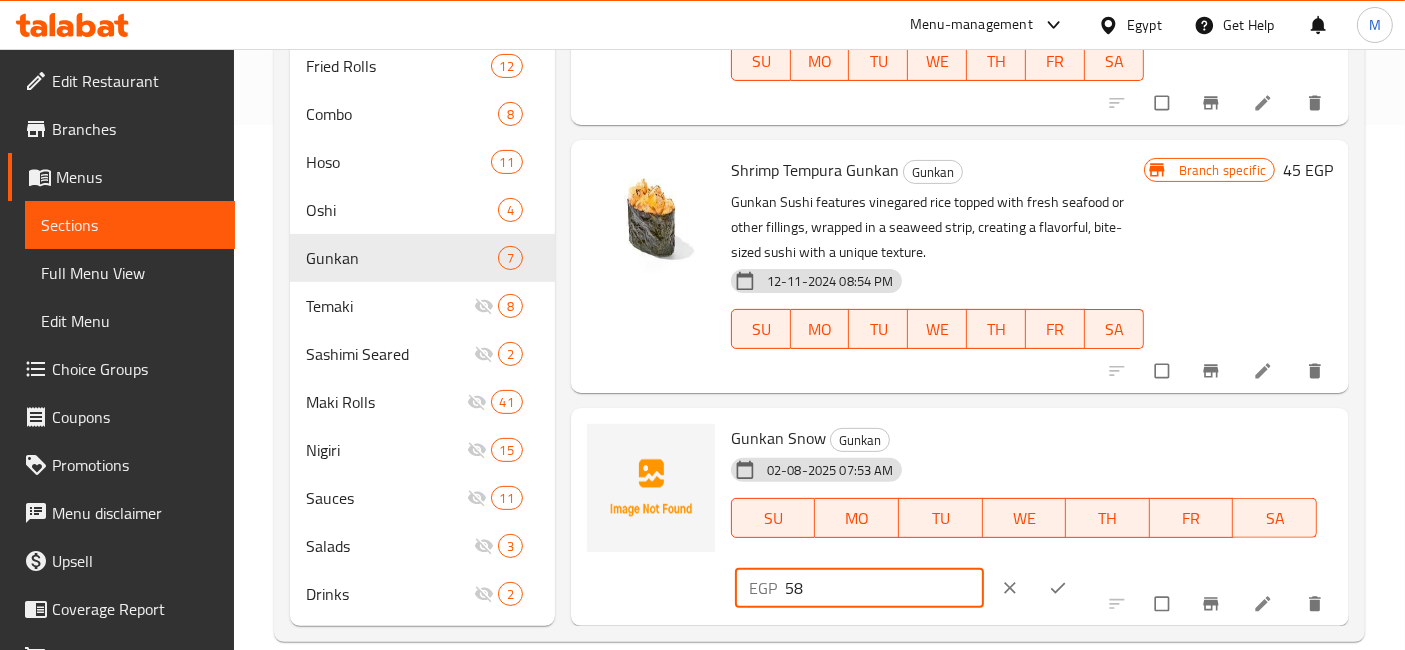 type on "58" 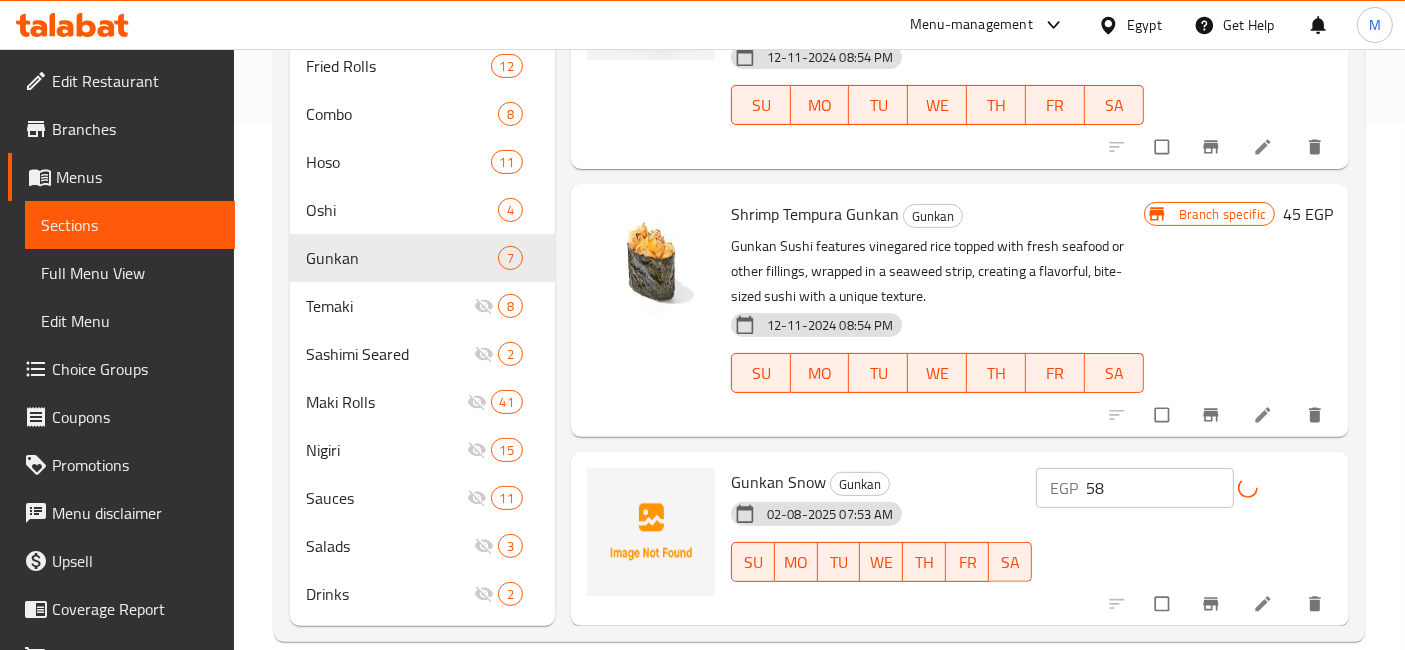 scroll, scrollTop: 952, scrollLeft: 0, axis: vertical 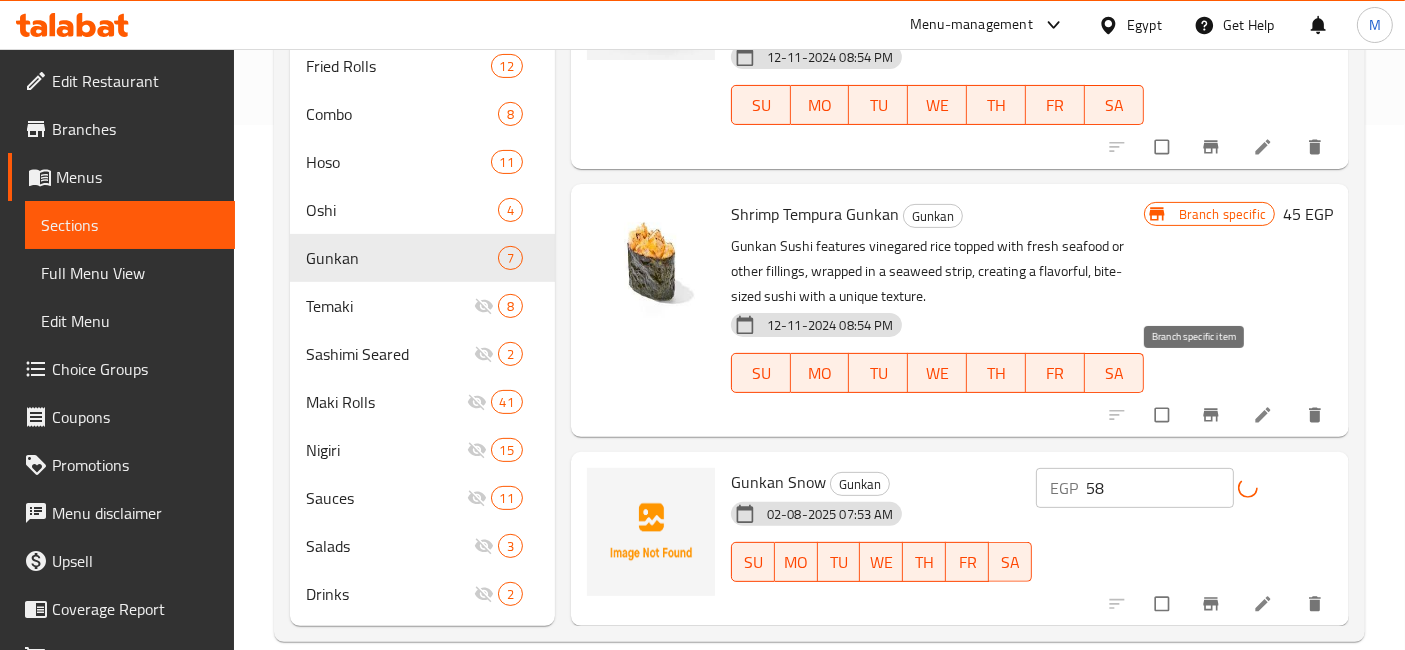 click at bounding box center (1213, 415) 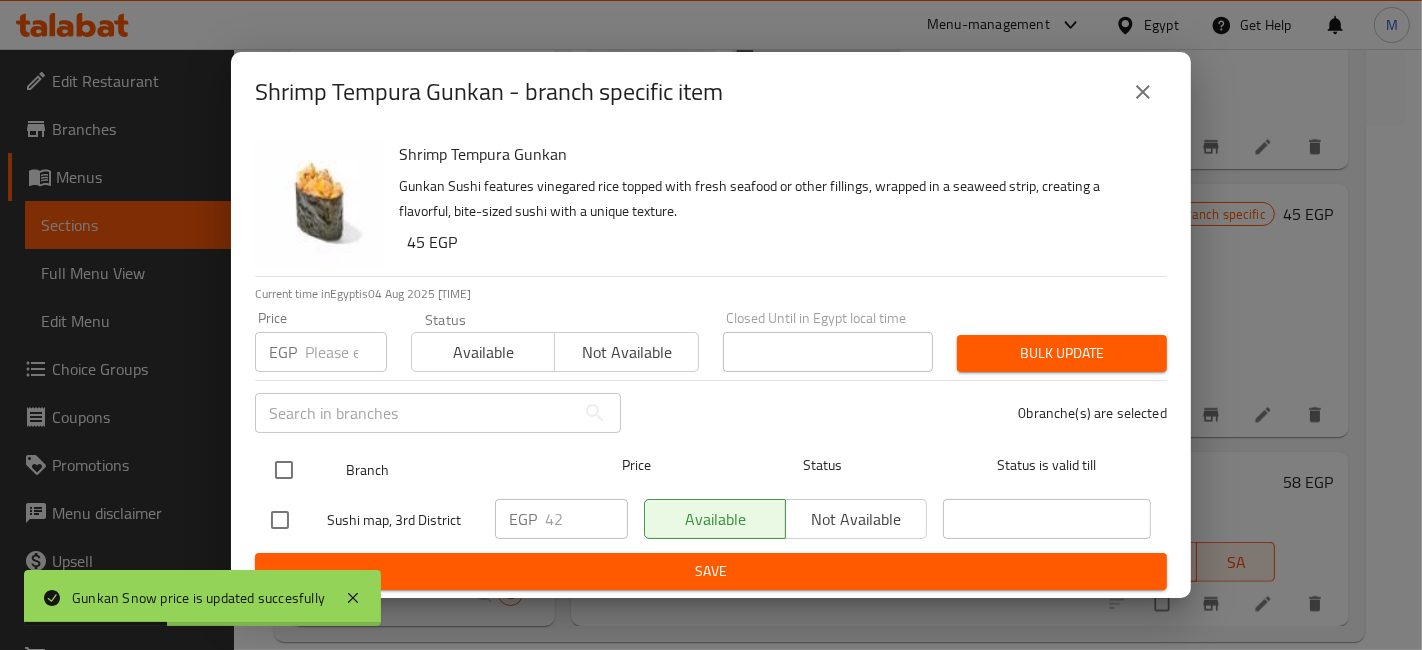 drag, startPoint x: 296, startPoint y: 461, endPoint x: 262, endPoint y: 458, distance: 34.132095 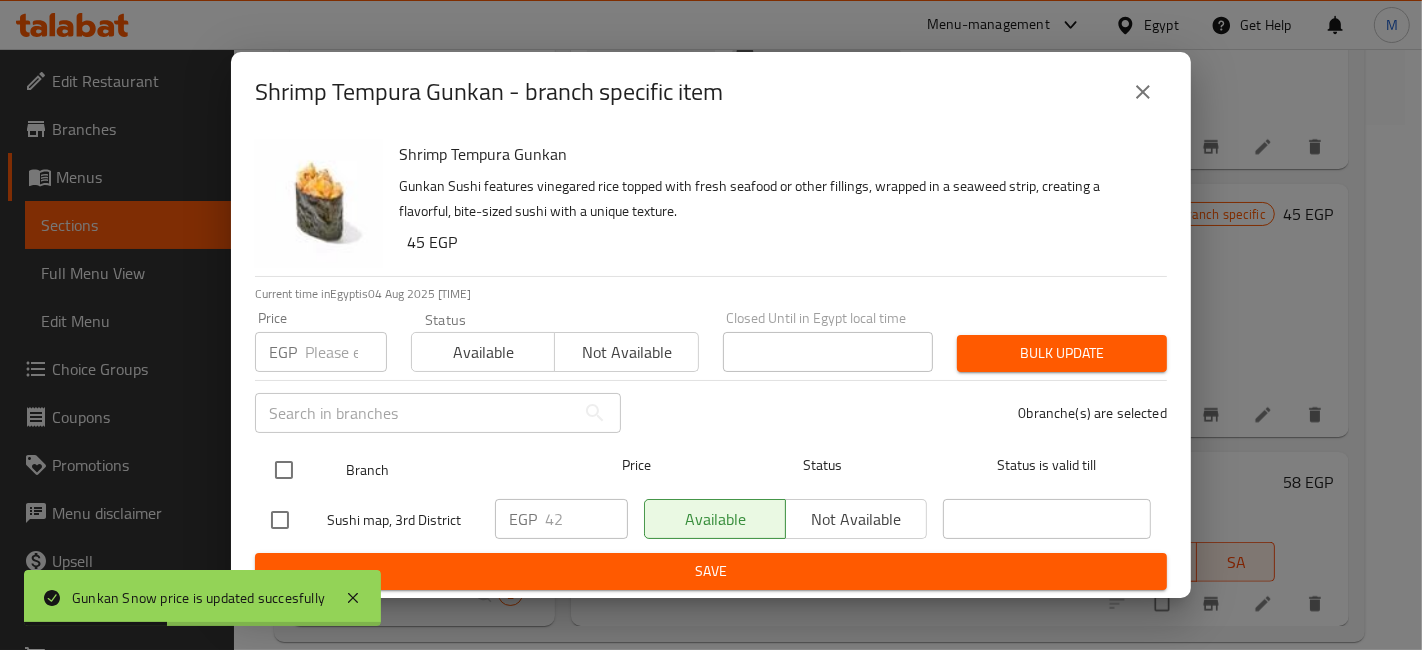 checkbox on "true" 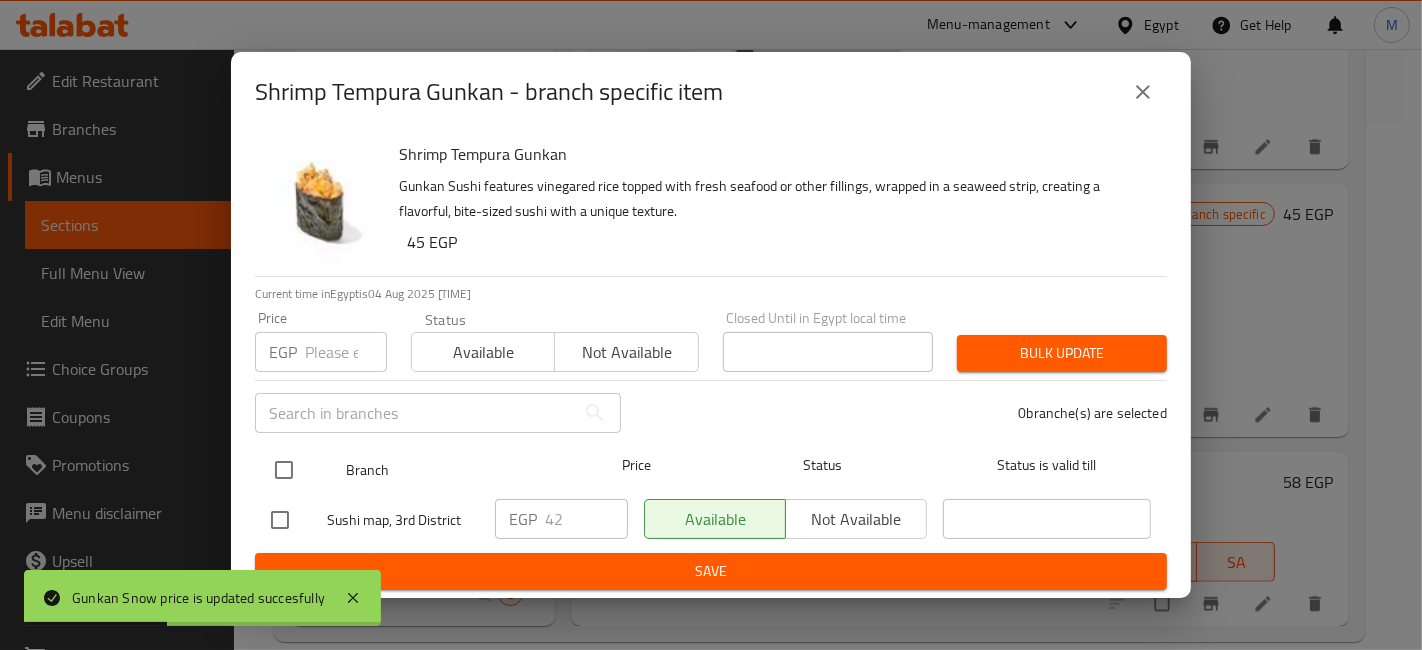 checkbox on "true" 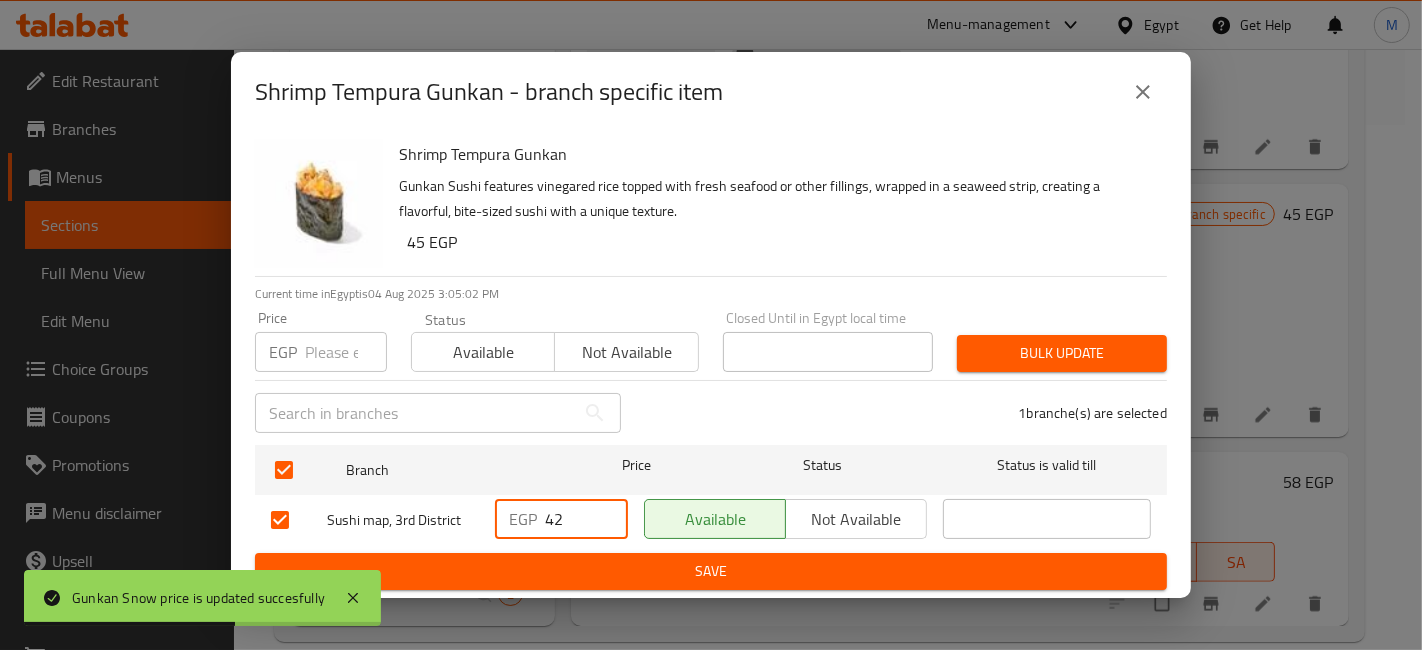 click on "42" at bounding box center (586, 519) 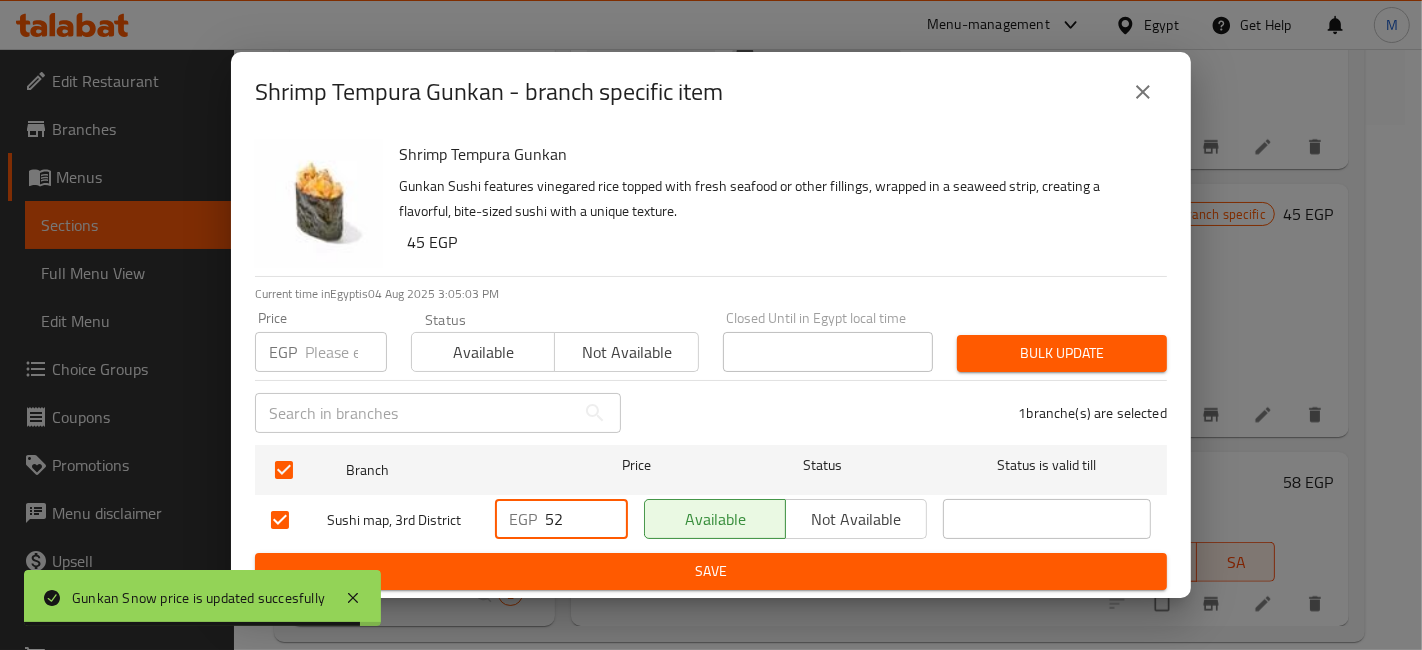 type on "52" 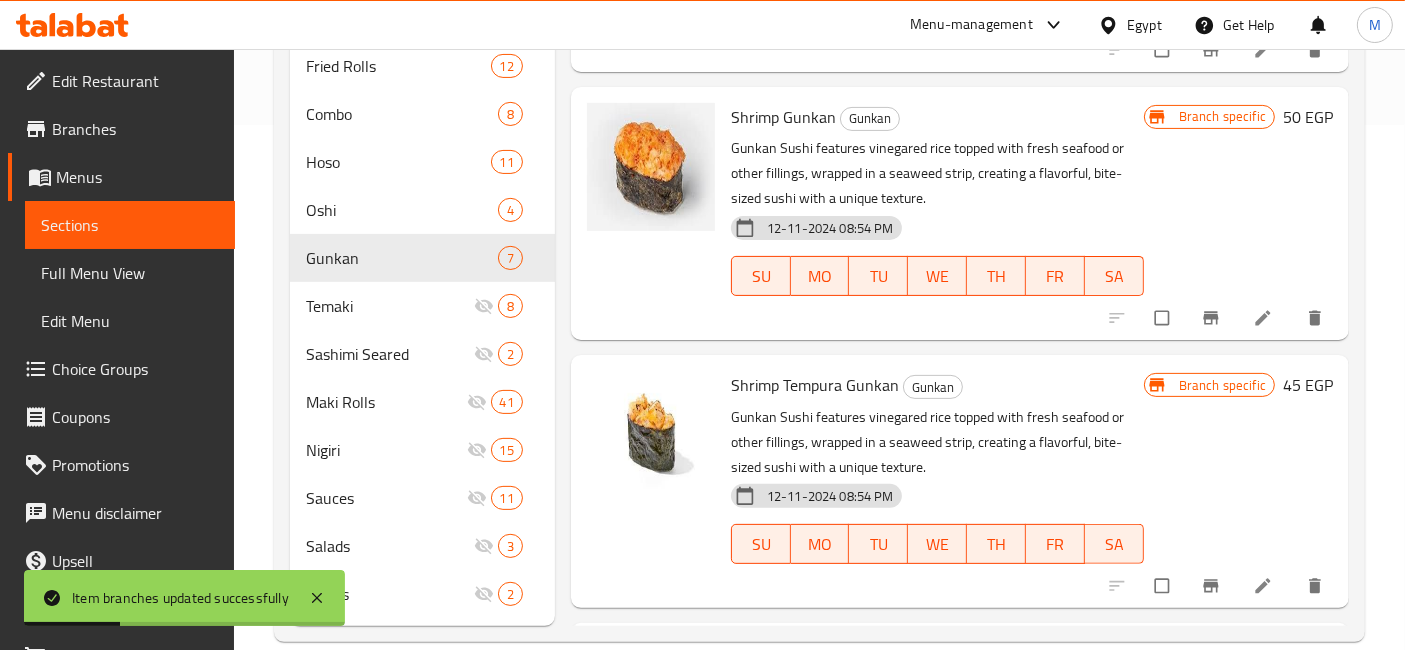 scroll, scrollTop: 730, scrollLeft: 0, axis: vertical 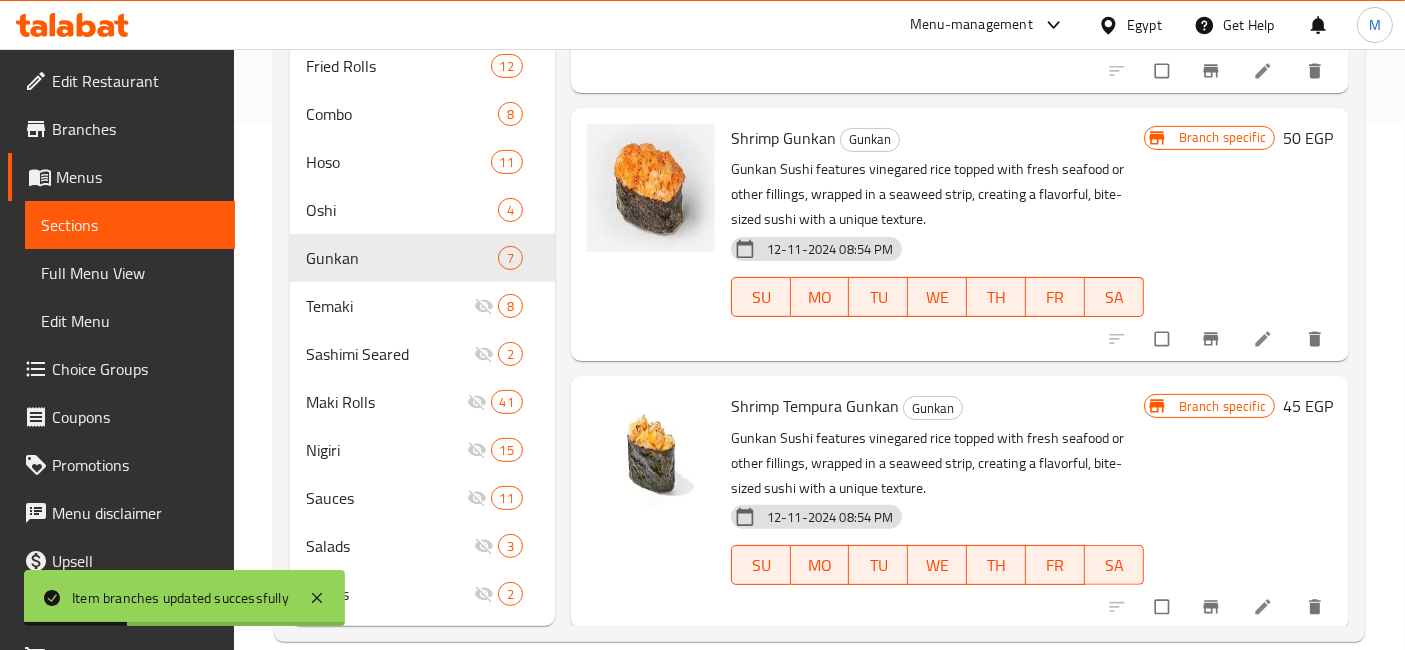click 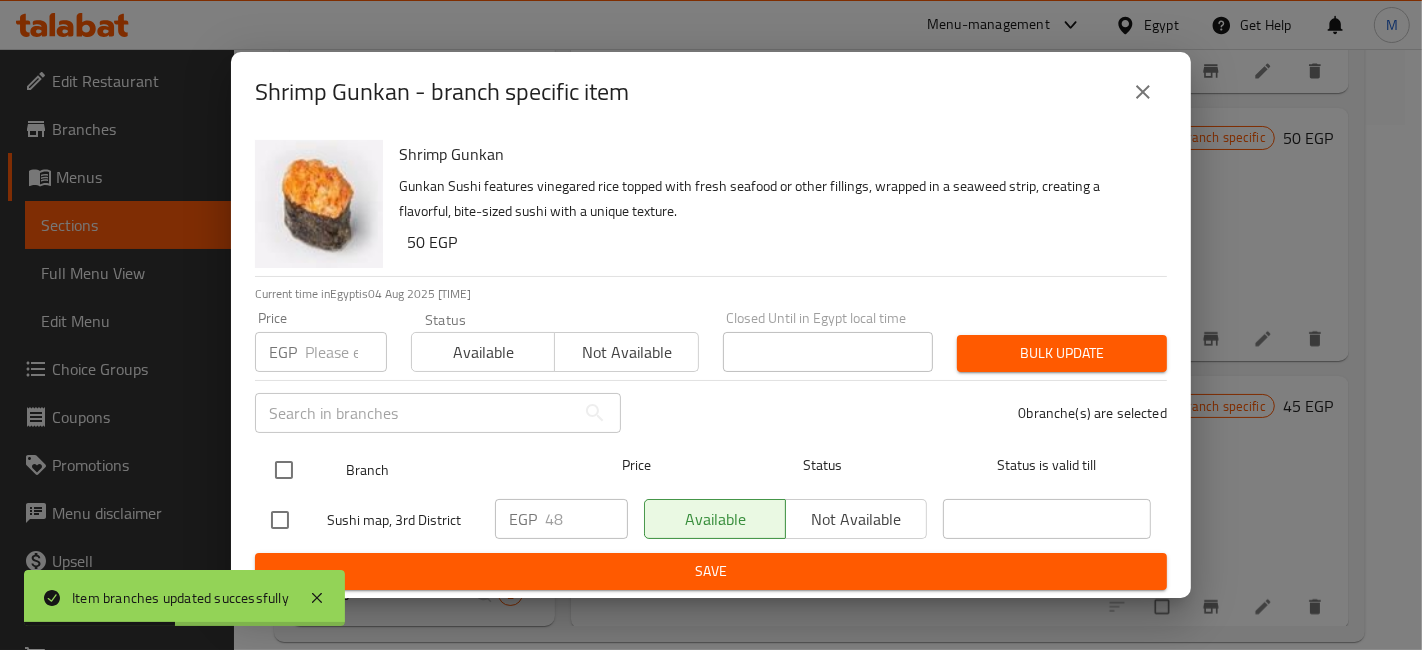 click at bounding box center [284, 470] 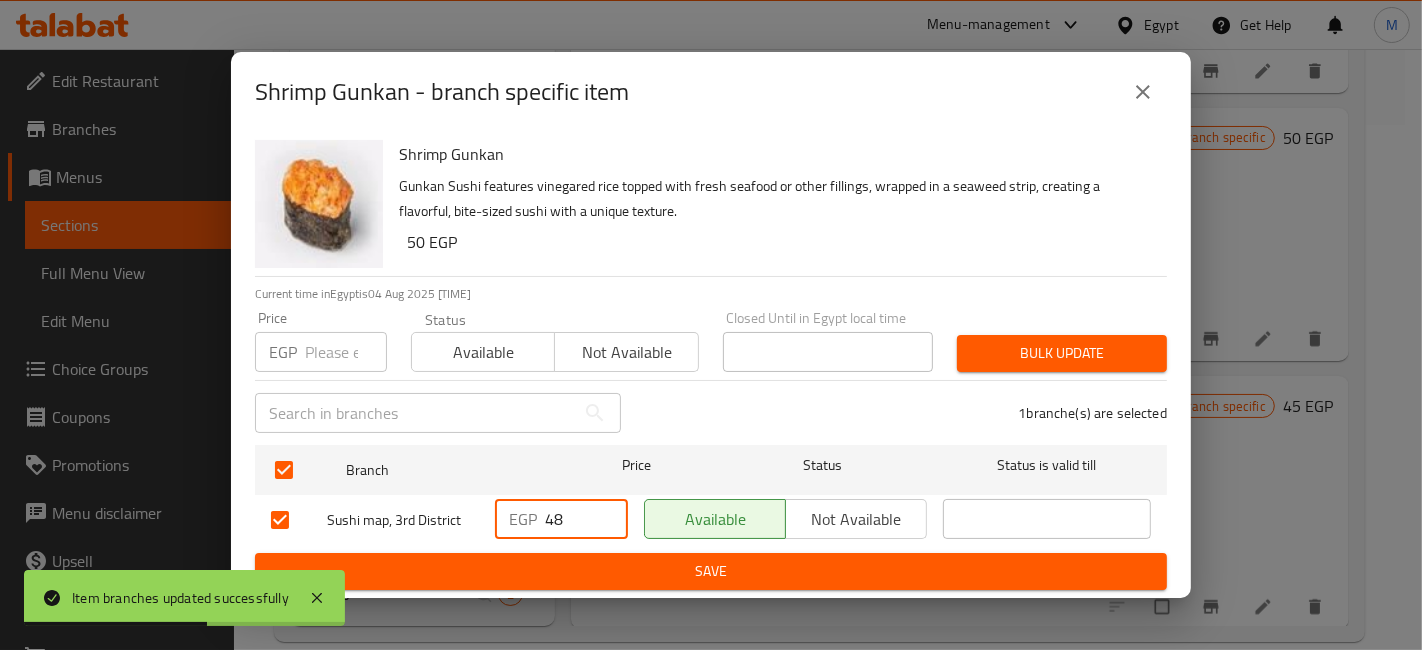 drag, startPoint x: 559, startPoint y: 518, endPoint x: 523, endPoint y: 518, distance: 36 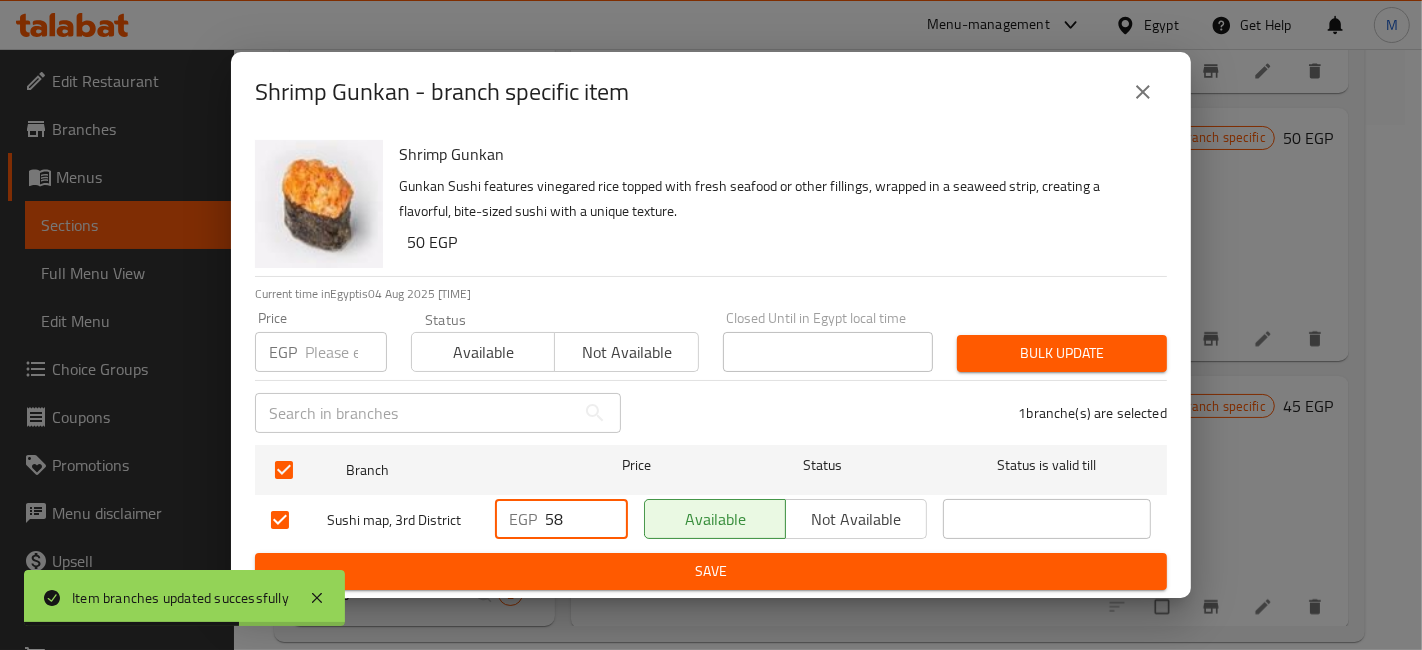type on "58" 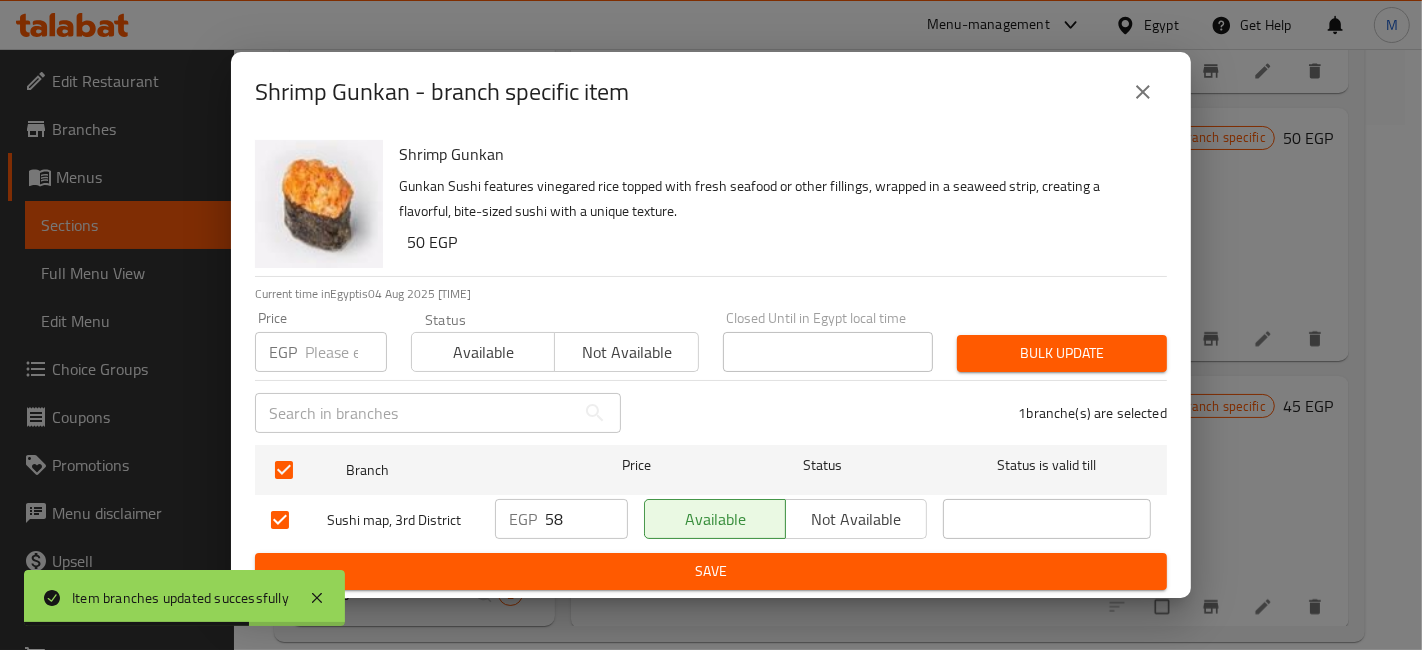 click on "Save" at bounding box center [711, 571] 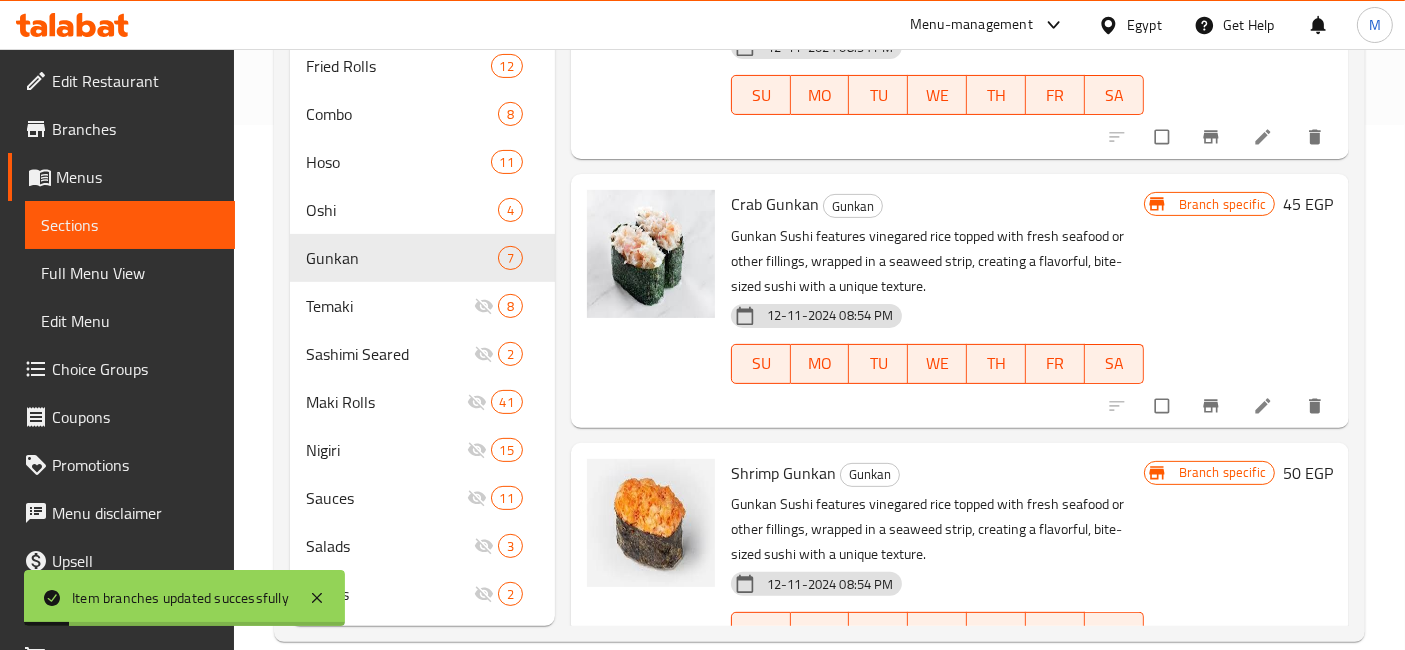 scroll, scrollTop: 285, scrollLeft: 0, axis: vertical 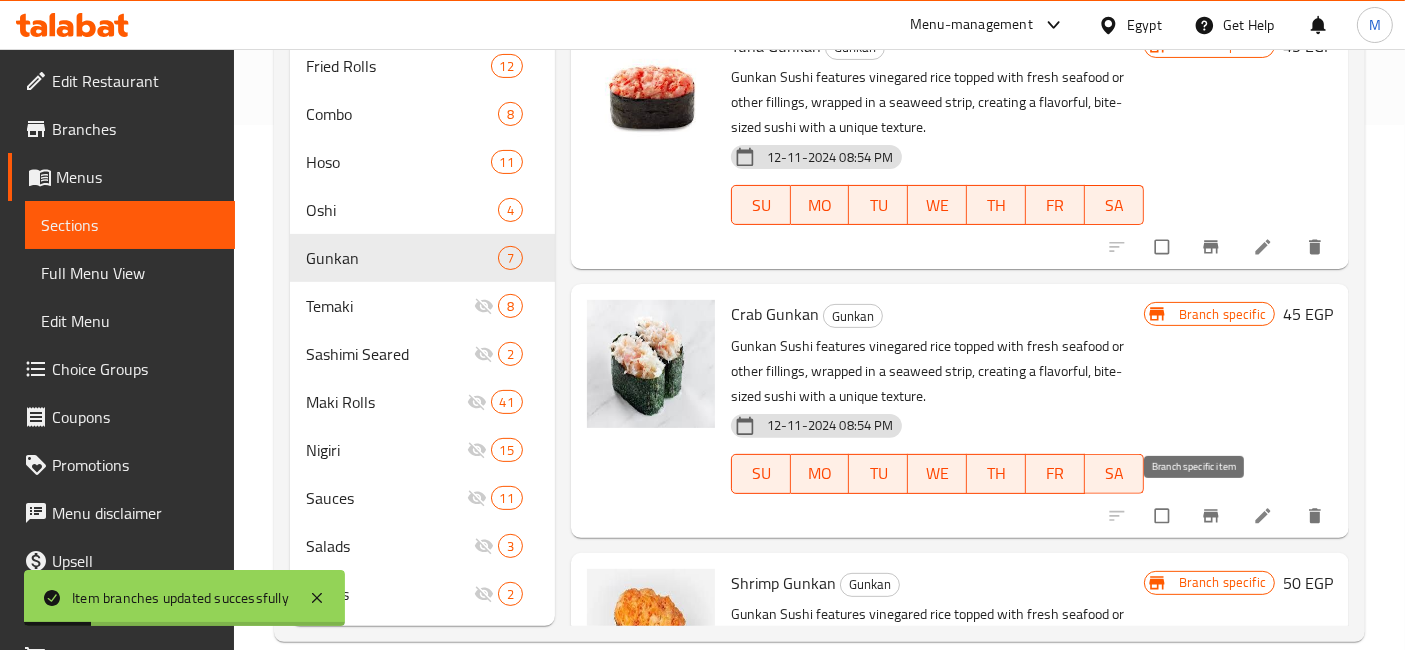 click at bounding box center (1213, 516) 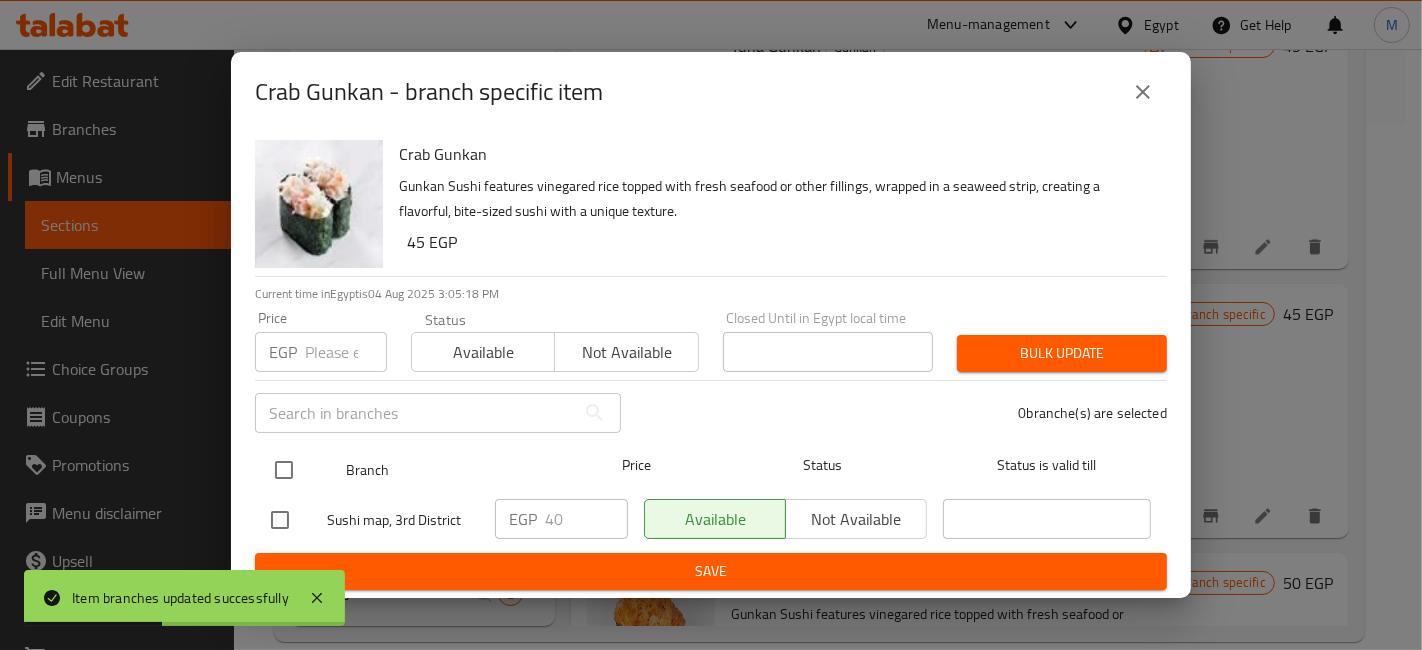 click at bounding box center [284, 470] 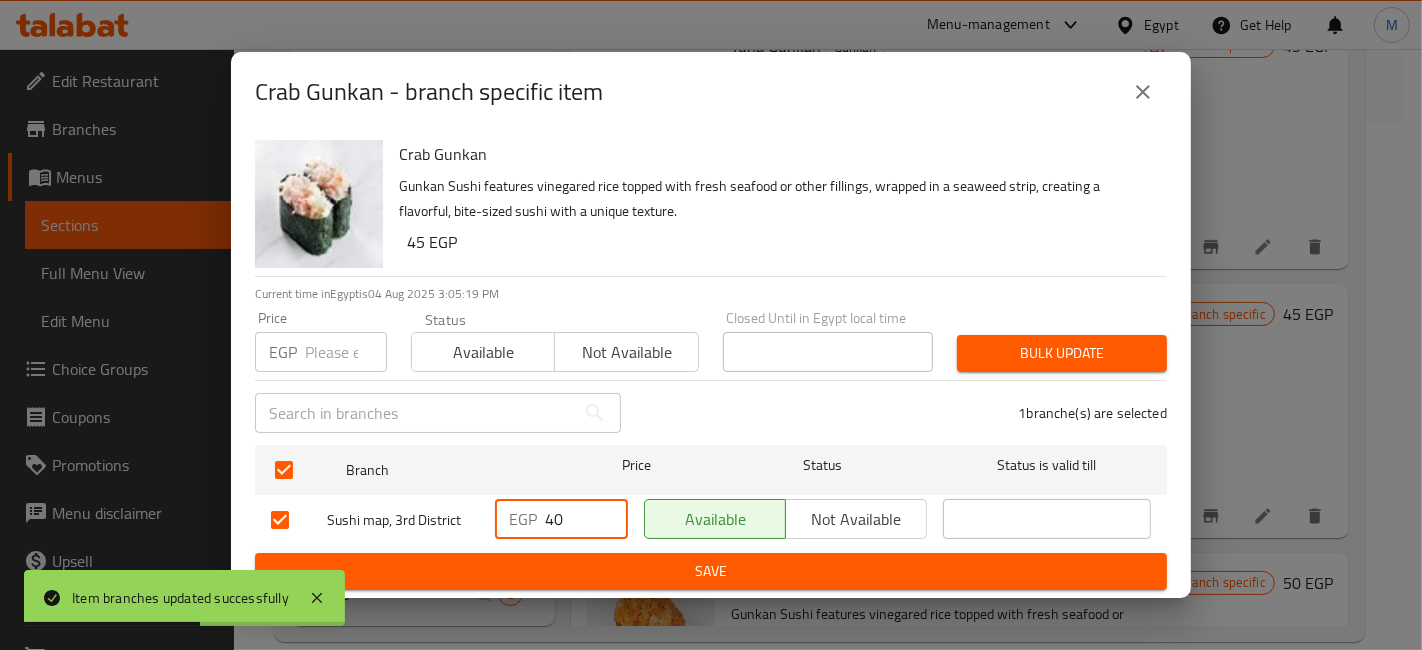 drag, startPoint x: 557, startPoint y: 518, endPoint x: 536, endPoint y: 528, distance: 23.259407 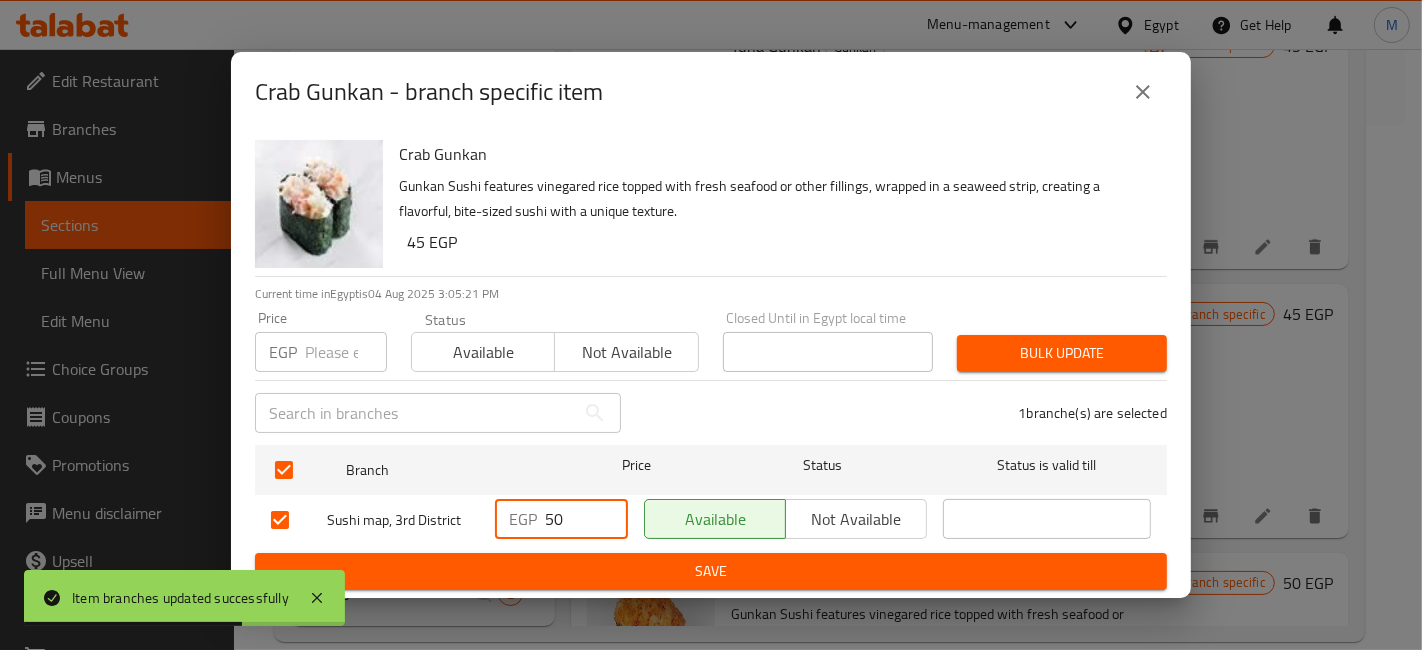 type on "50" 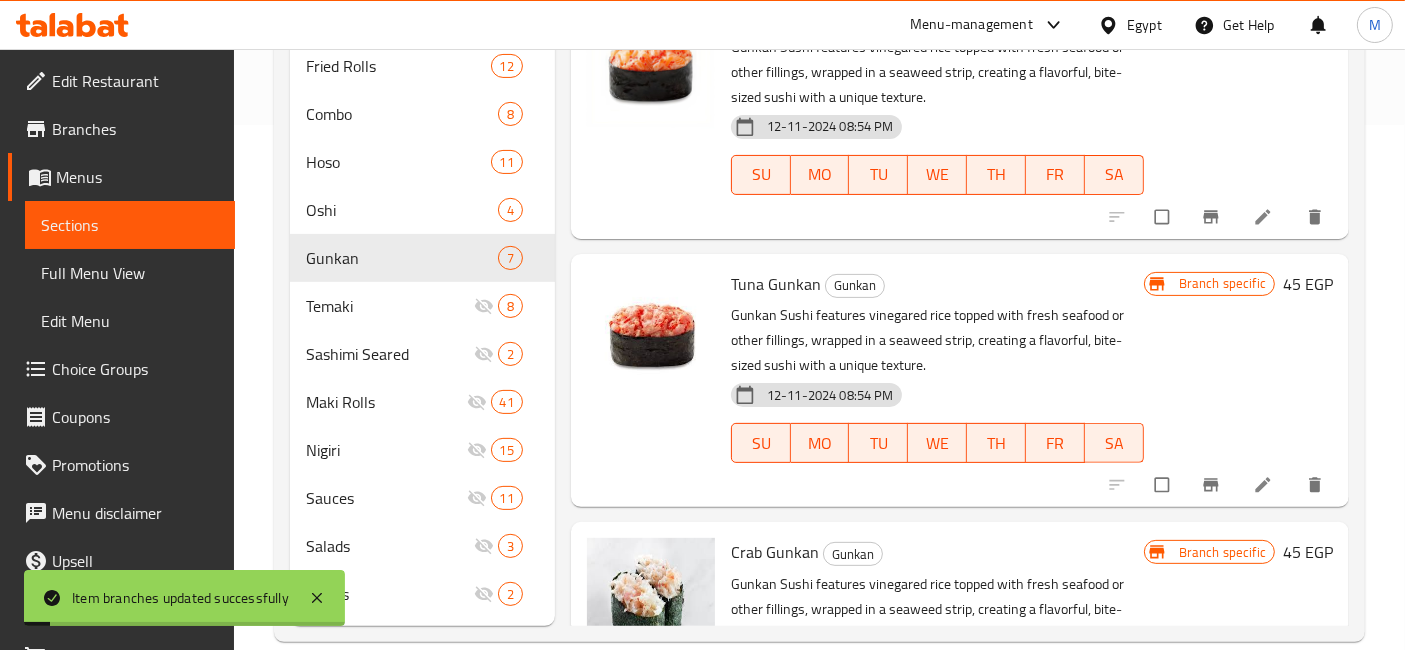 scroll, scrollTop: 0, scrollLeft: 0, axis: both 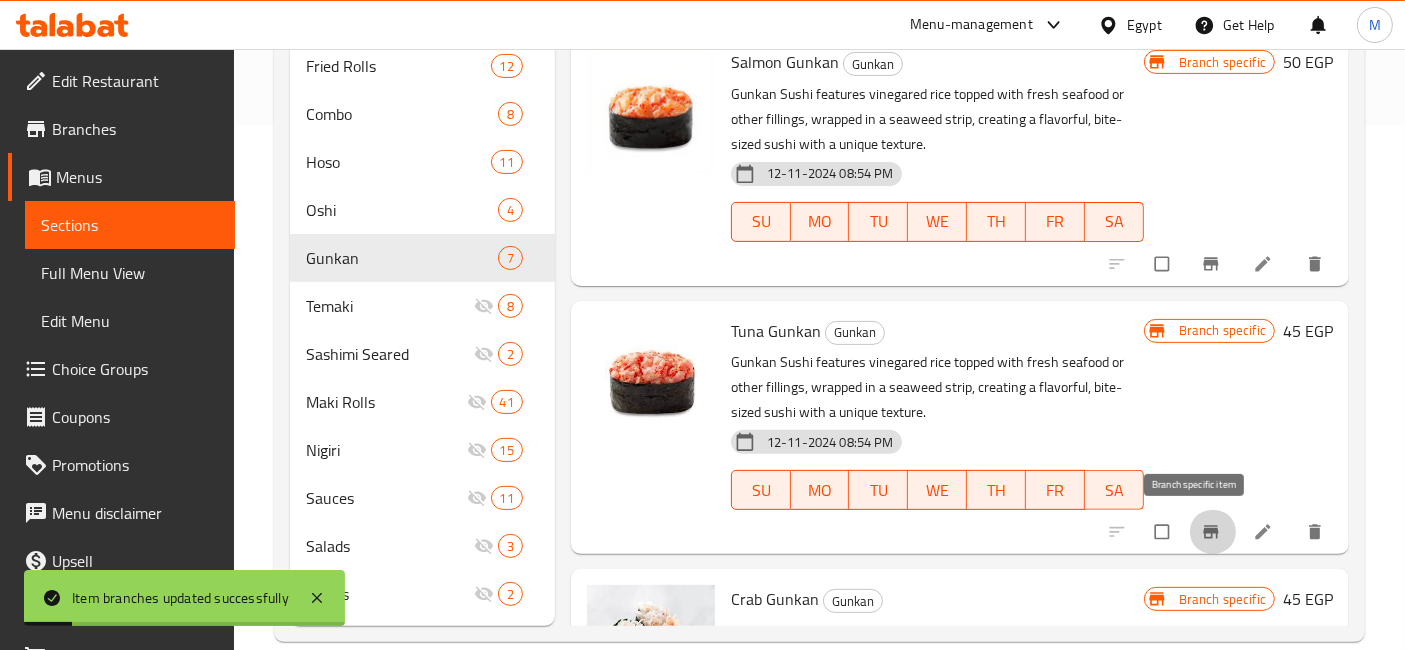 click at bounding box center [1213, 532] 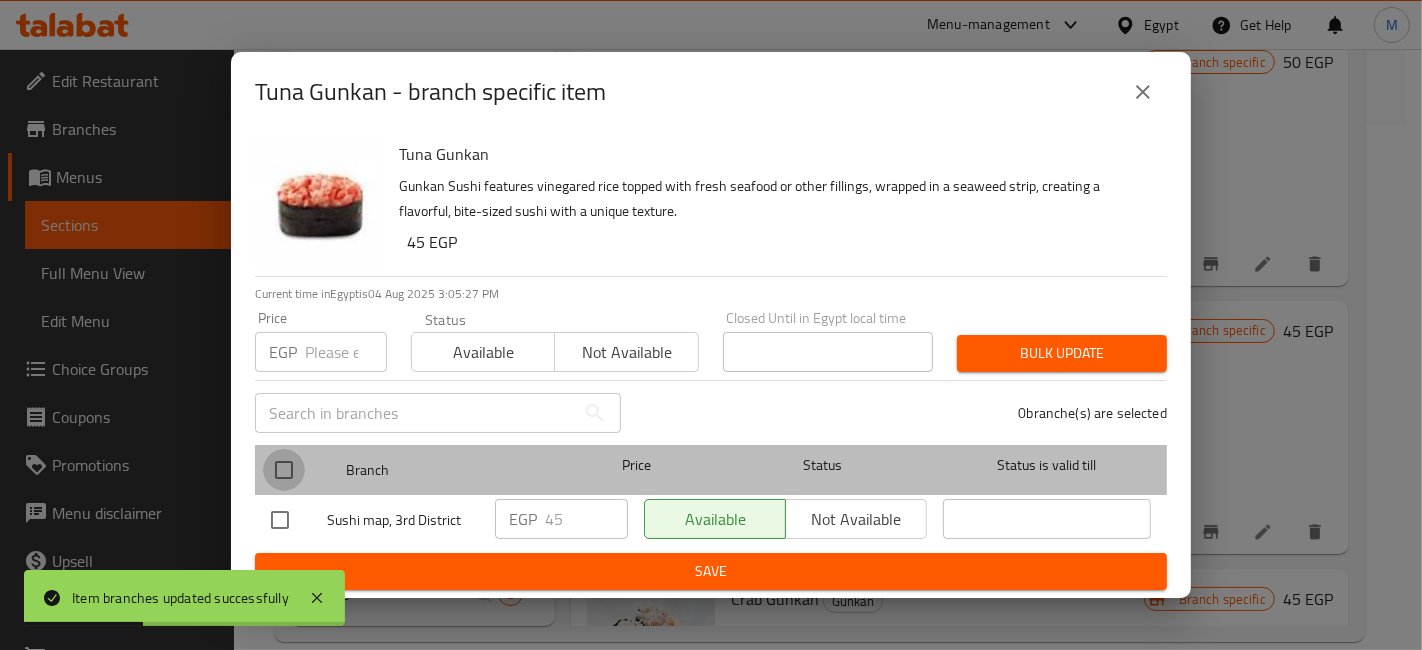 click at bounding box center (284, 470) 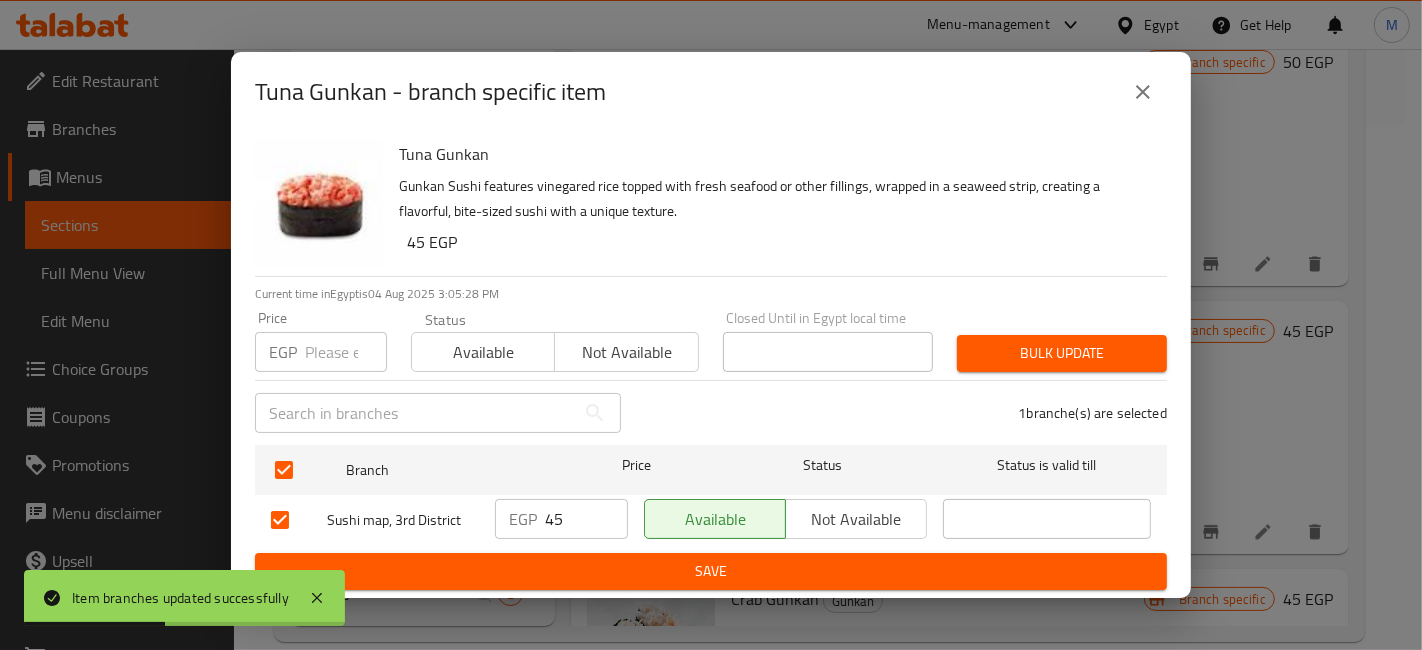 click on "EGP 45 ​" at bounding box center [561, 519] 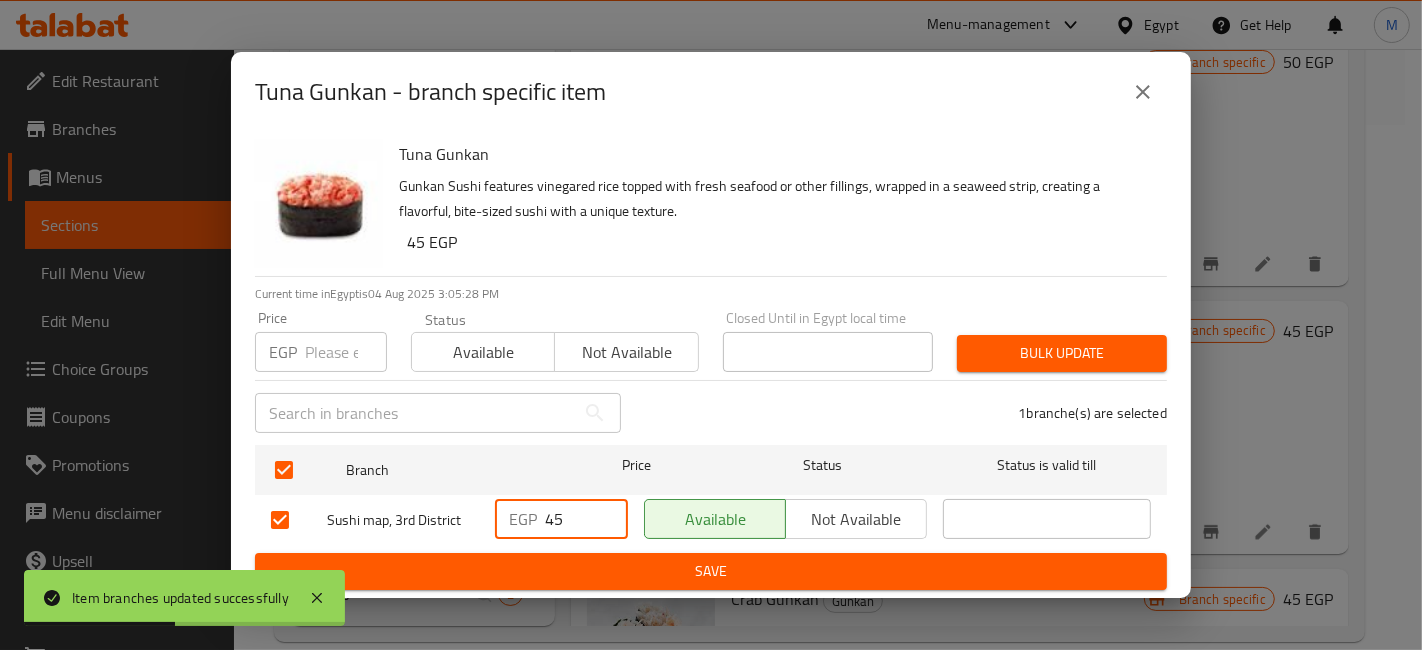 click on "45" at bounding box center (586, 519) 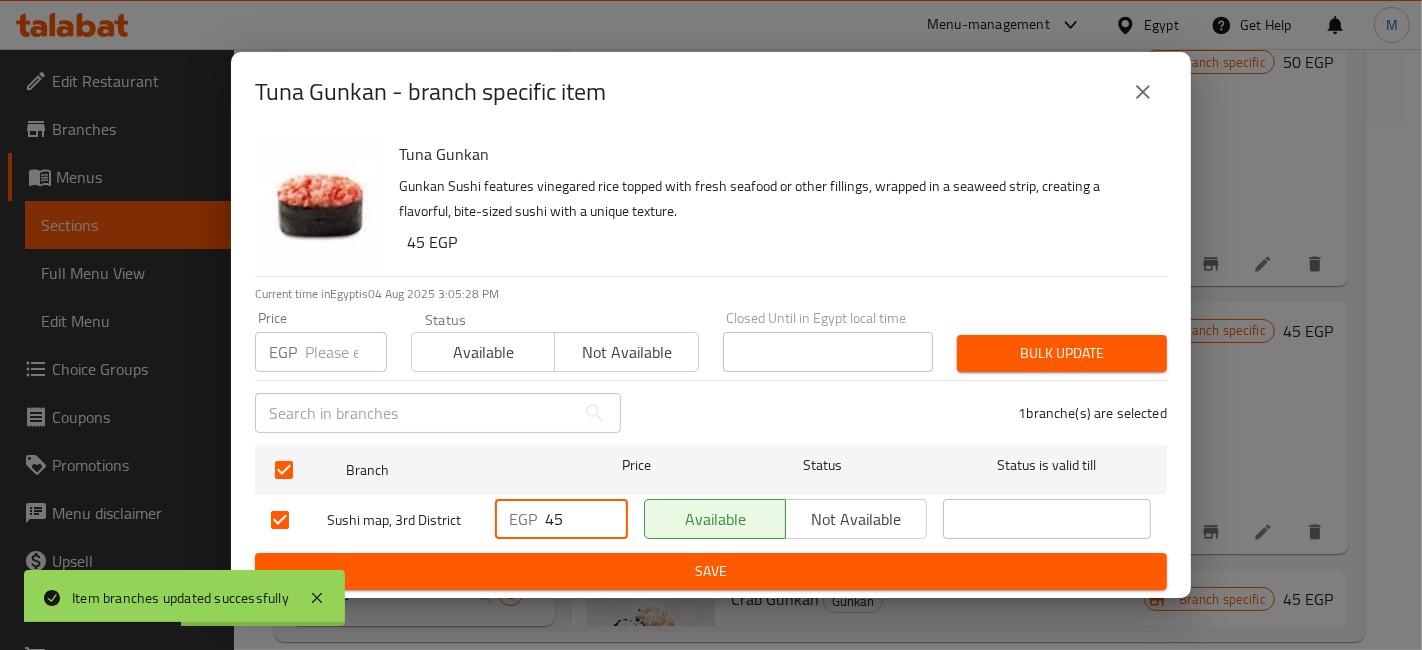 click on "45" at bounding box center (586, 519) 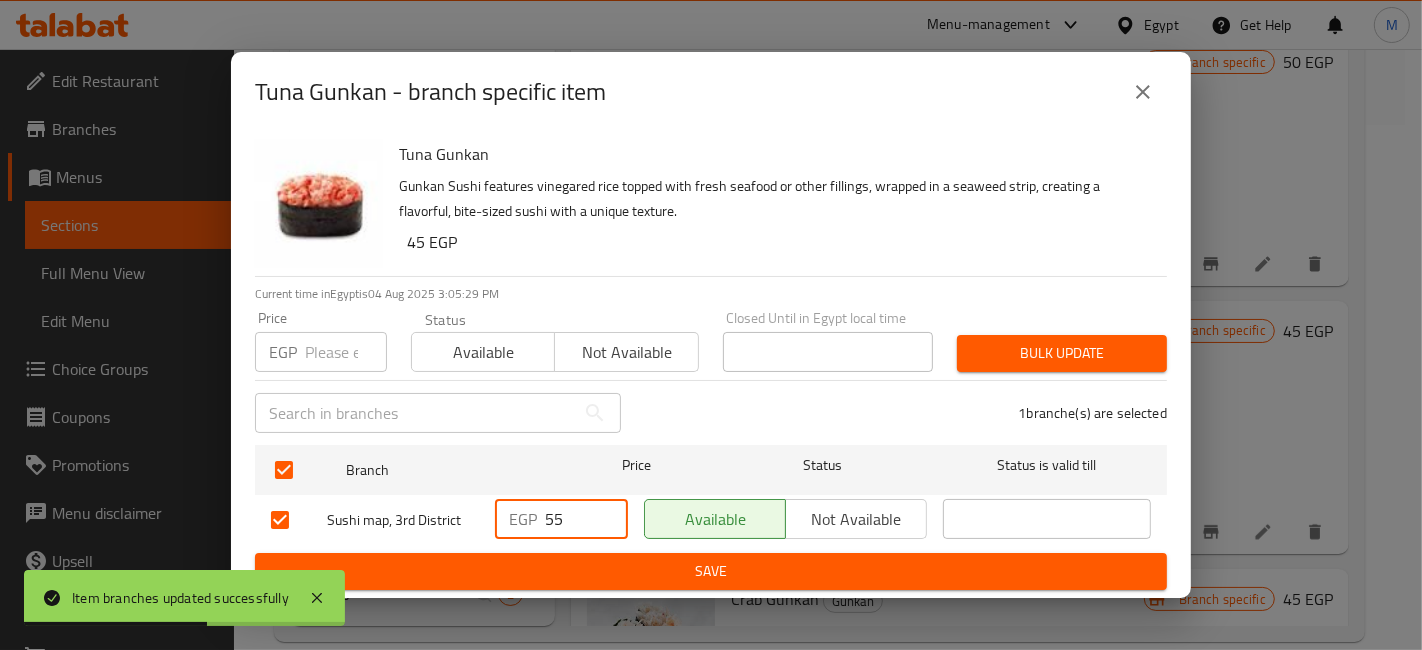 type on "55" 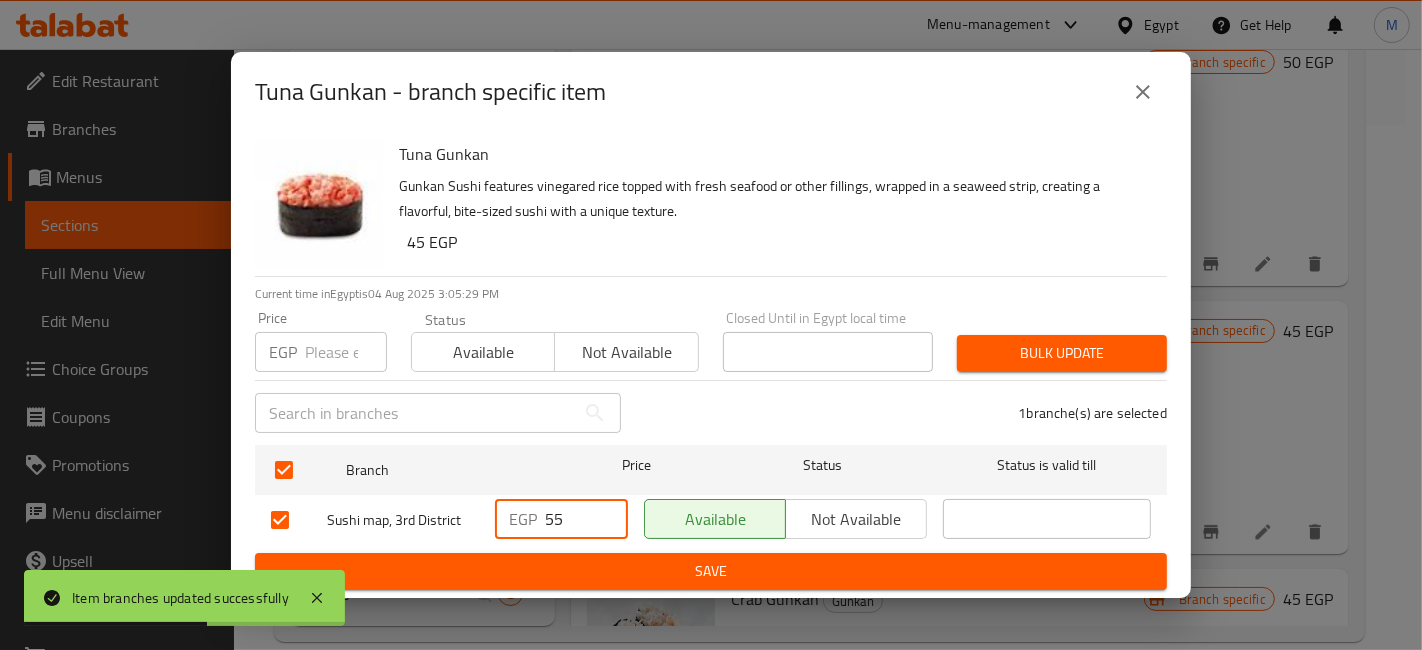 click on "Save" at bounding box center [711, 571] 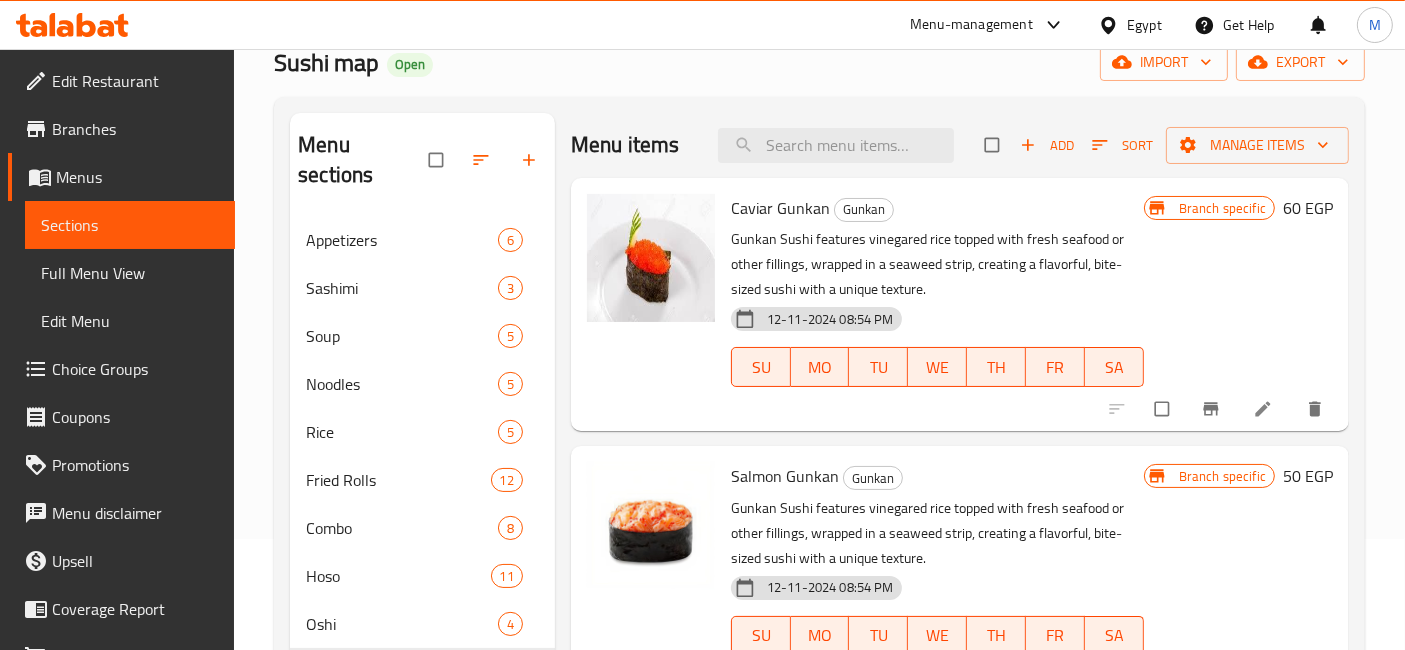 scroll, scrollTop: 81, scrollLeft: 0, axis: vertical 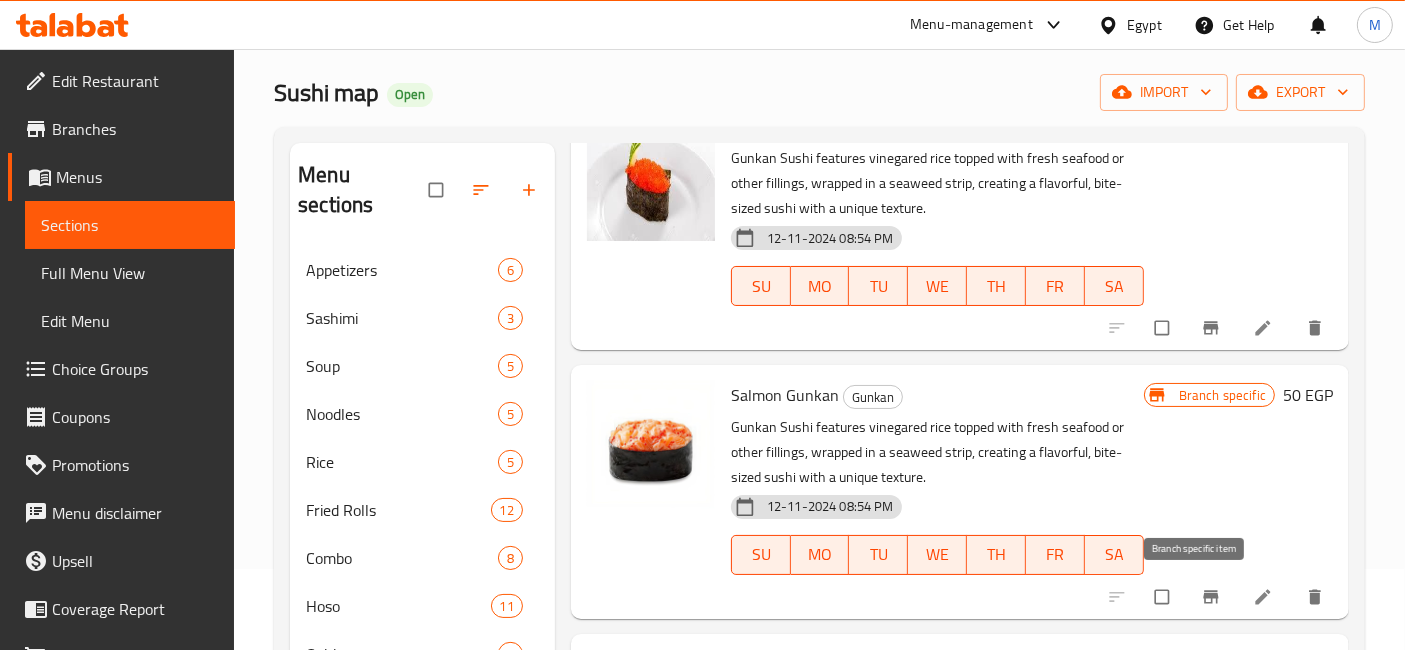 click 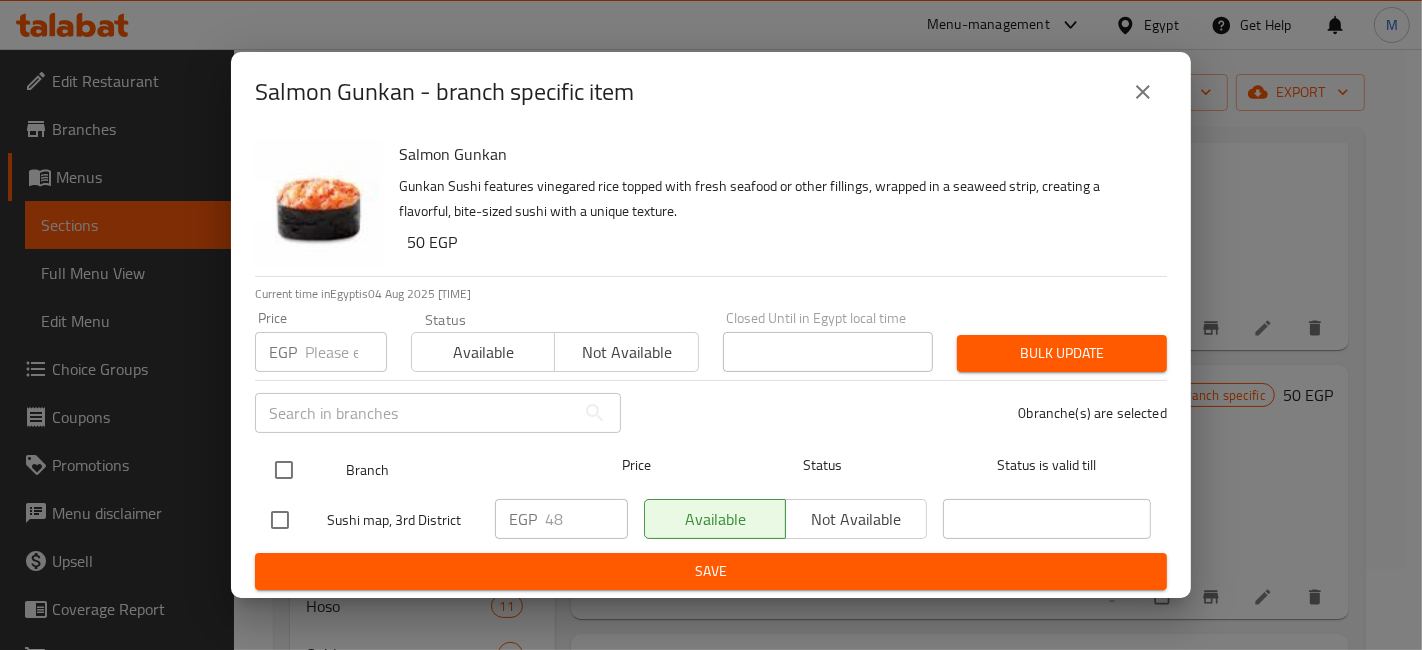 type 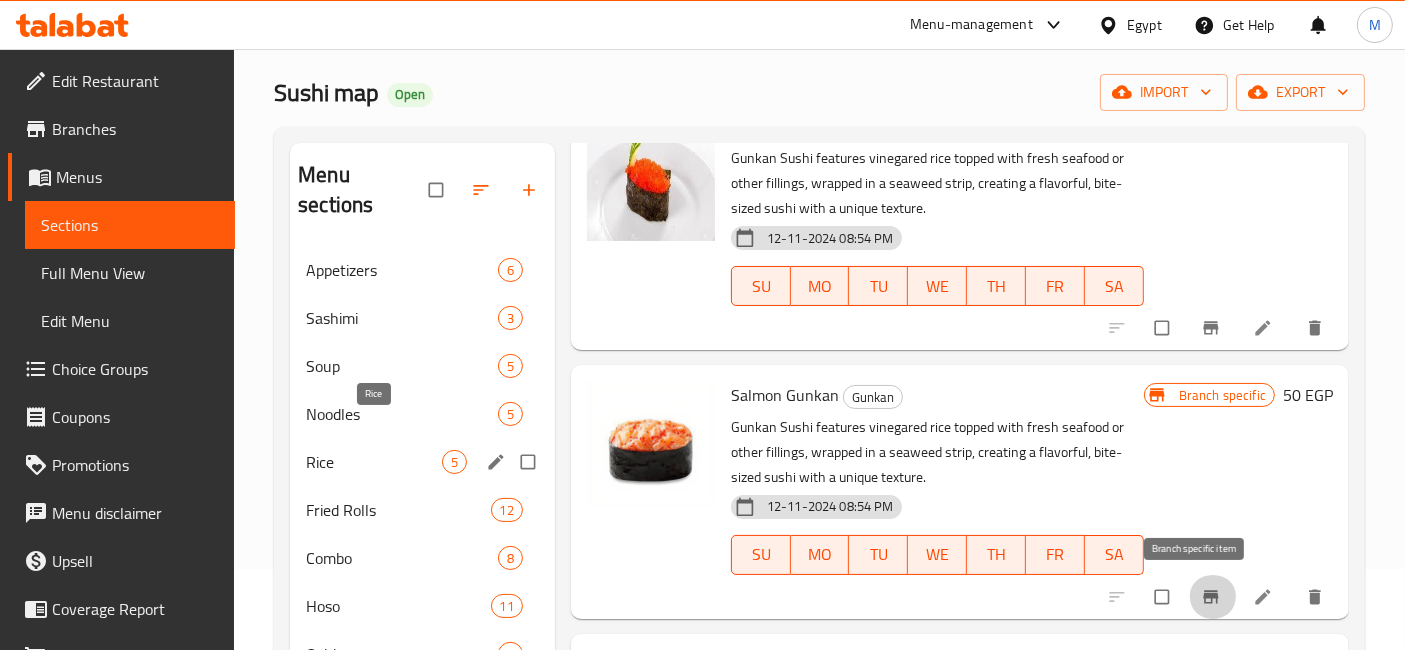 scroll, scrollTop: 525, scrollLeft: 0, axis: vertical 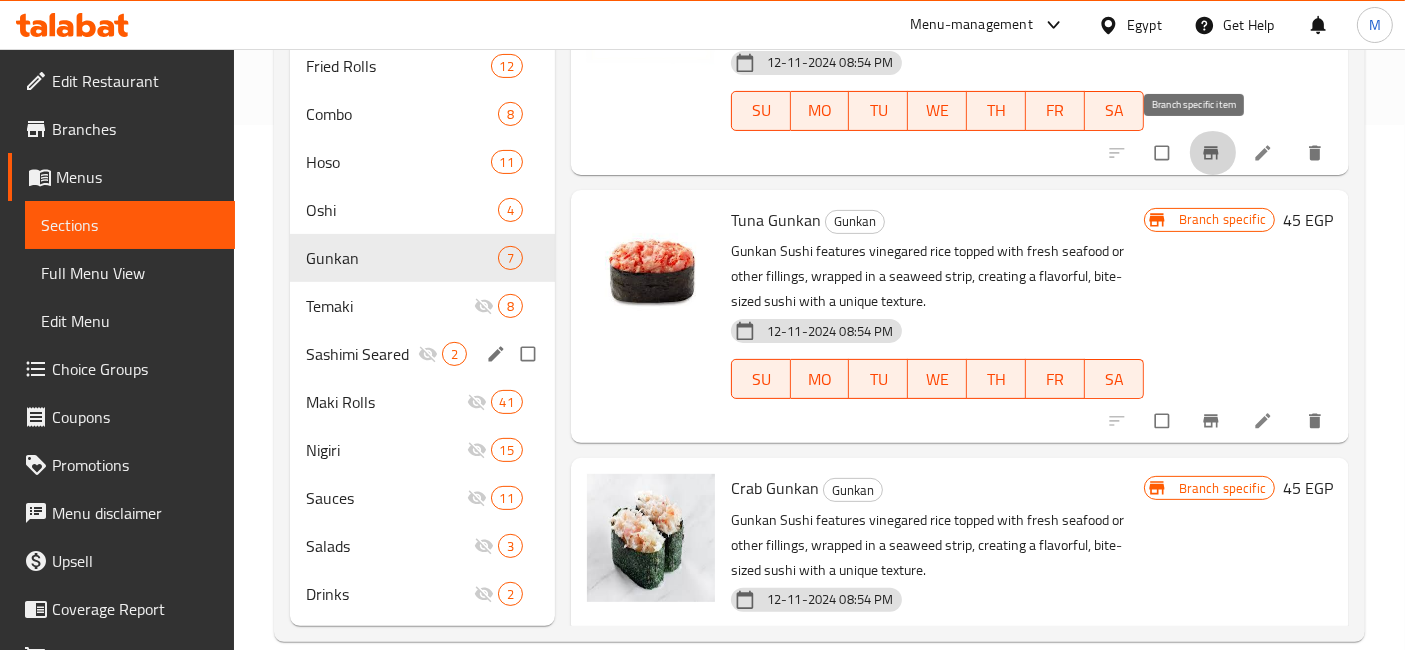 click on "Sashimi Seared 2" at bounding box center (422, 354) 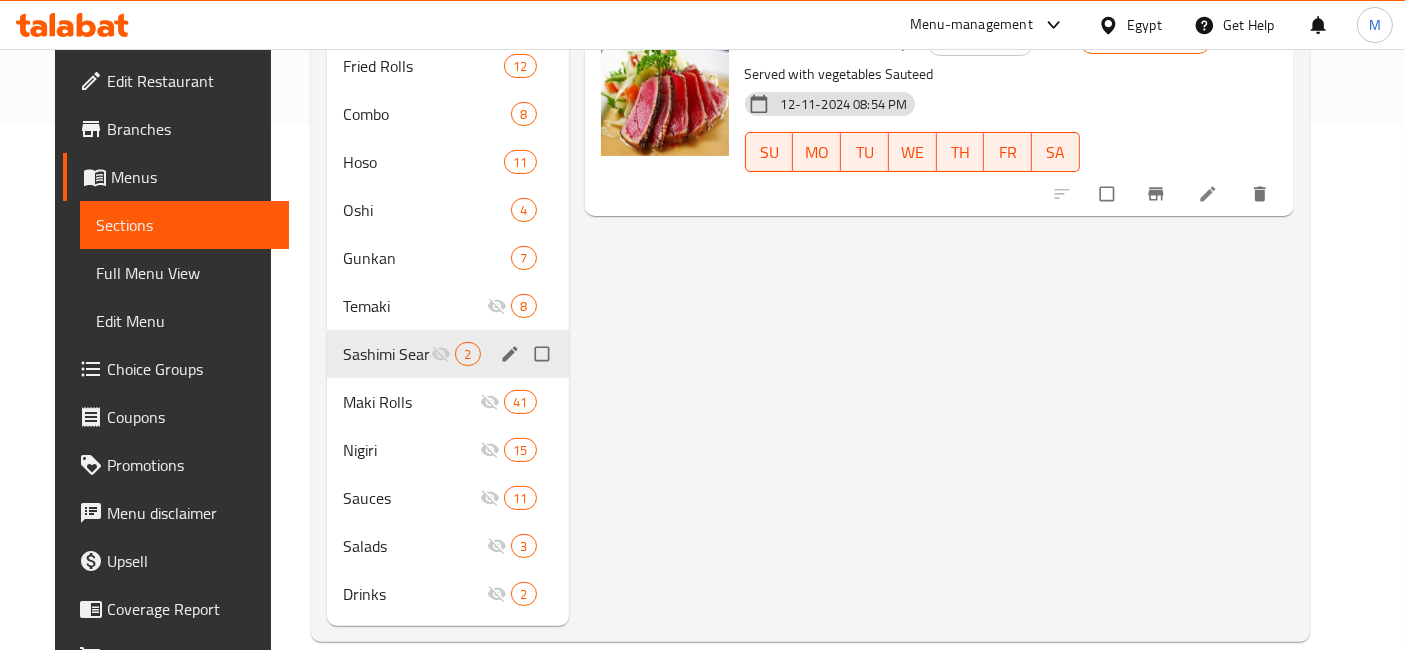 scroll, scrollTop: 0, scrollLeft: 0, axis: both 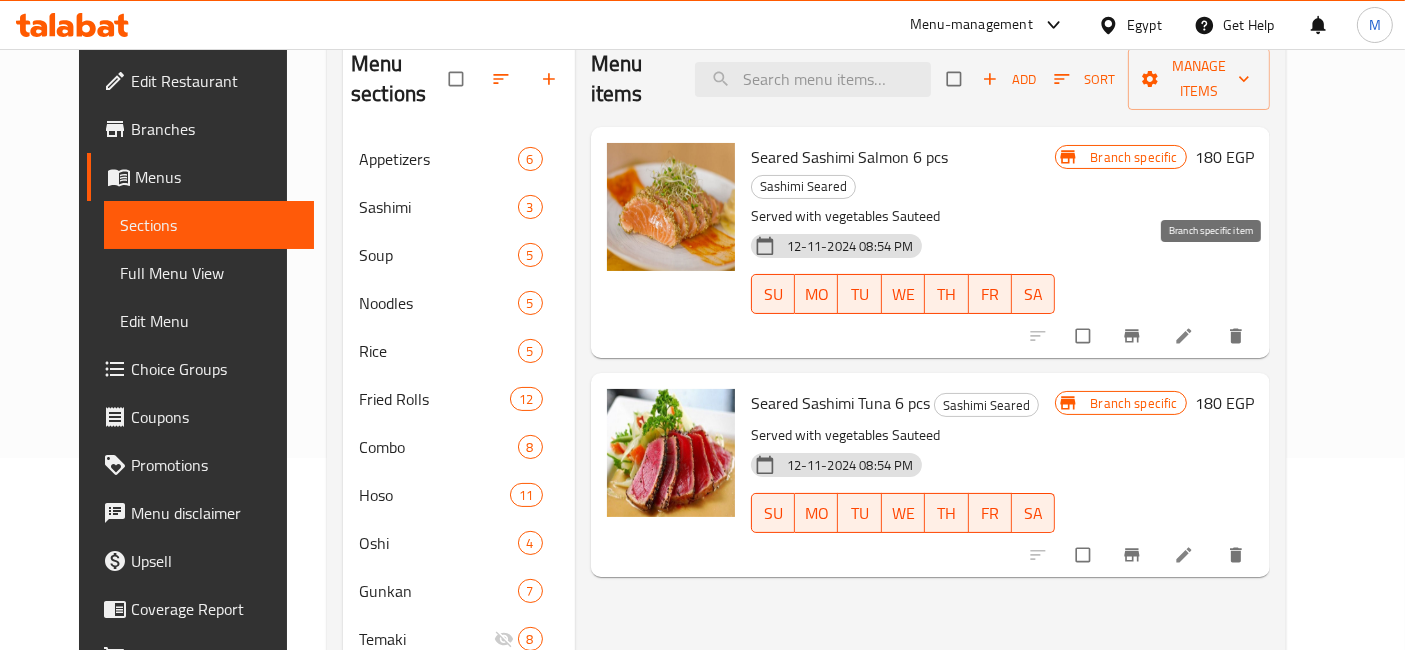 click at bounding box center (1134, 336) 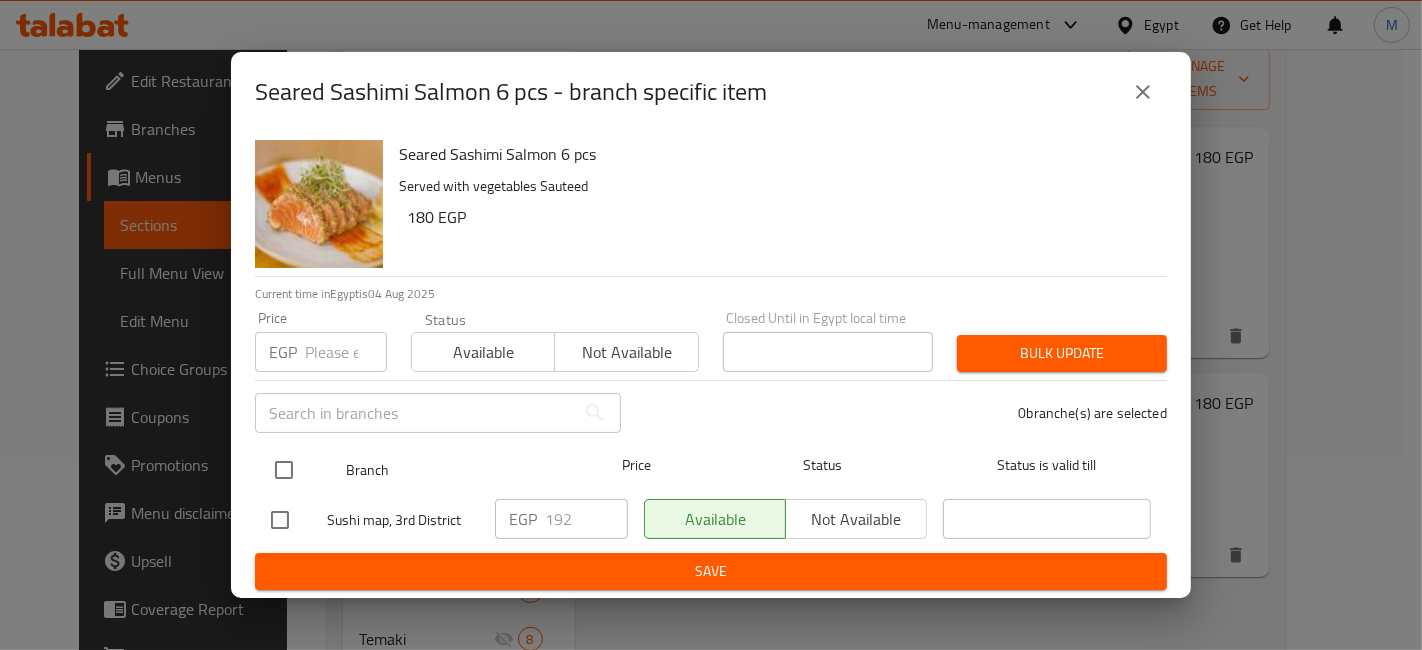 click at bounding box center [284, 470] 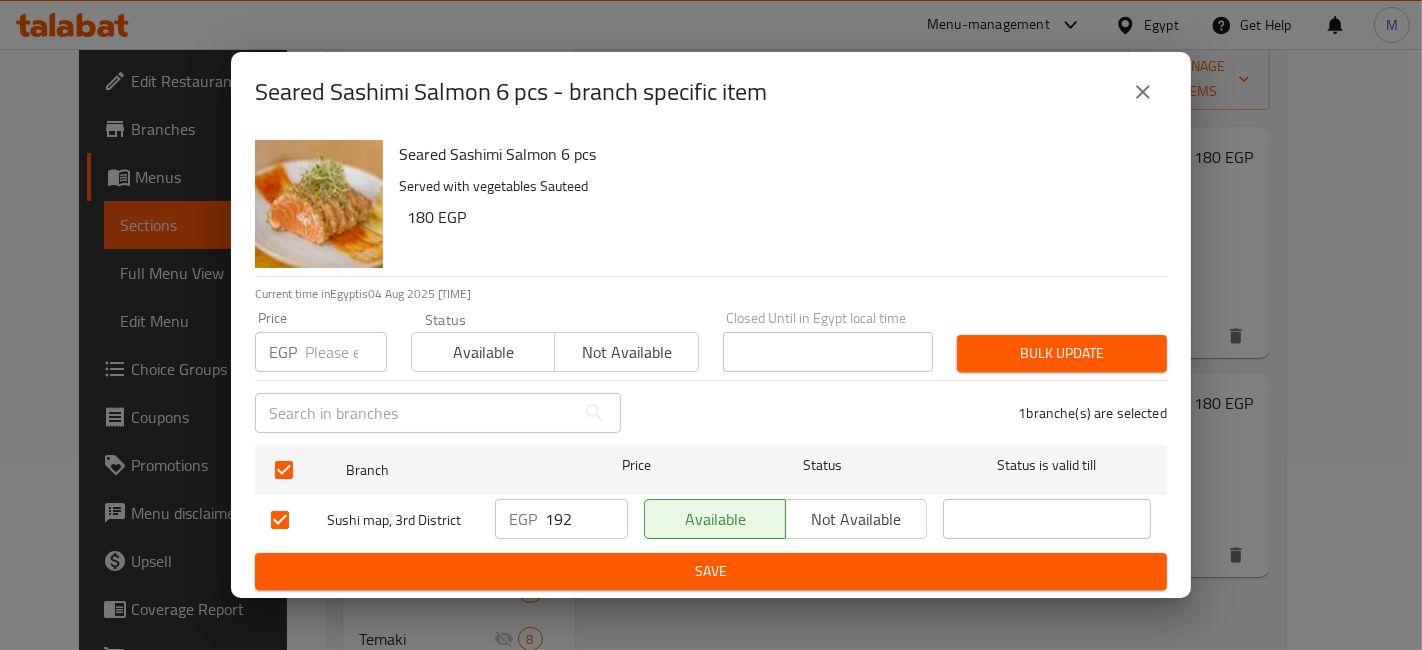 click on "192" at bounding box center (586, 519) 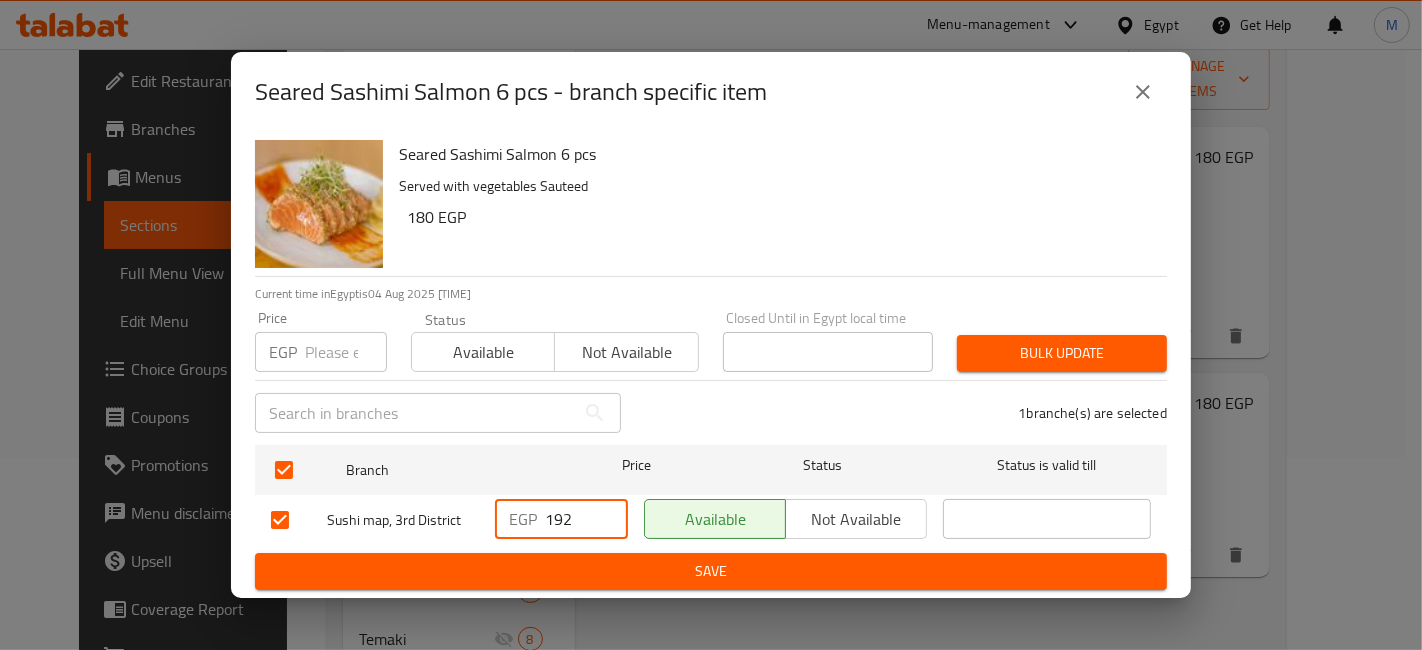 click on "192" at bounding box center (586, 519) 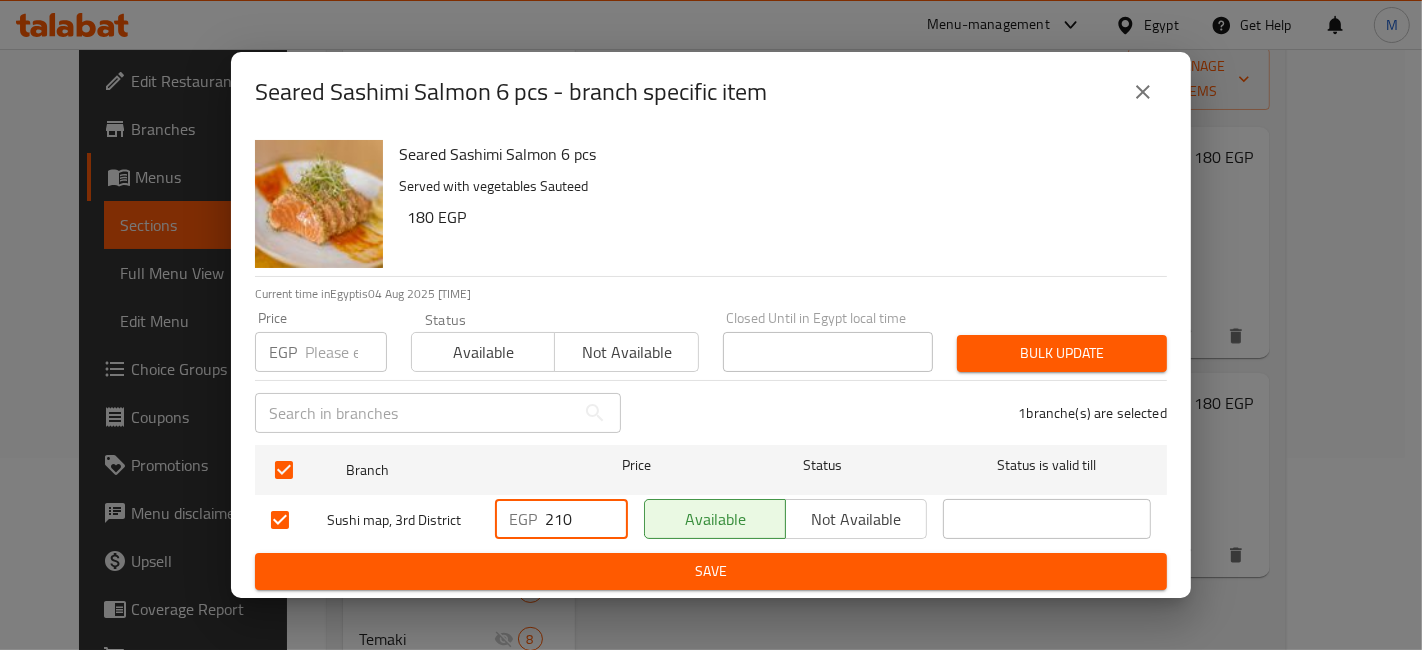 type on "210" 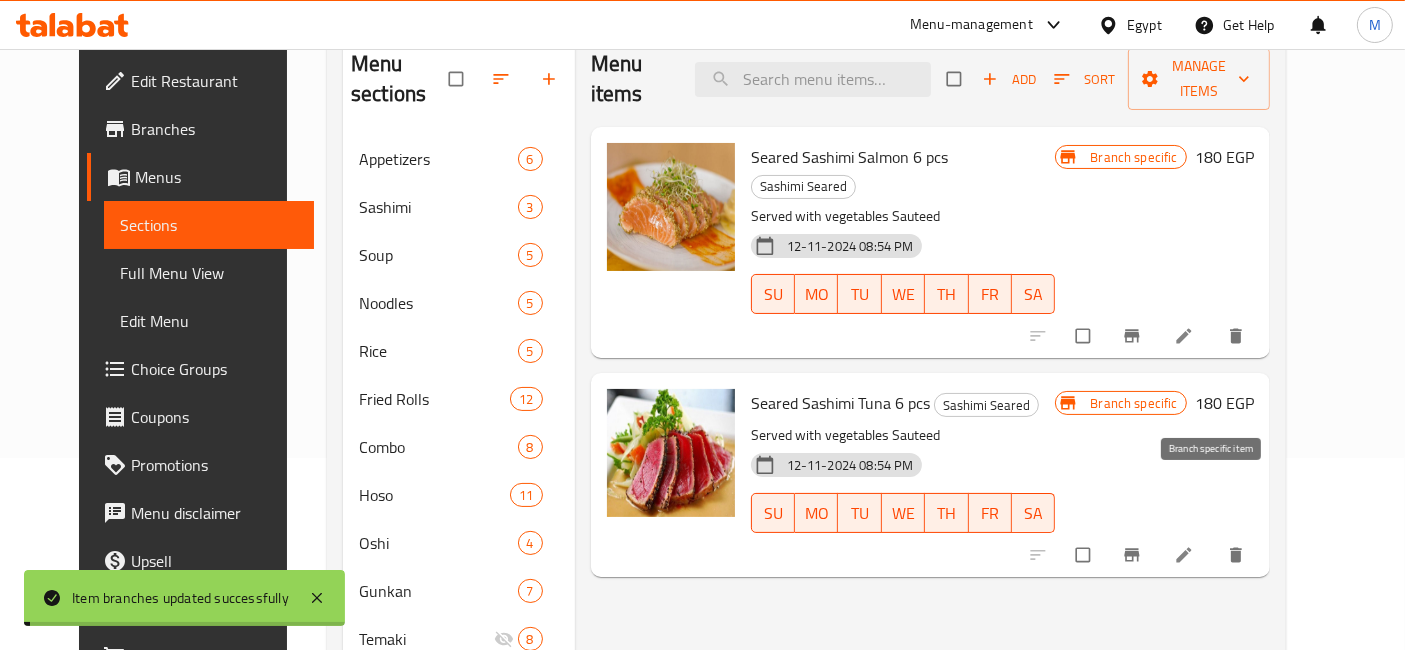 click 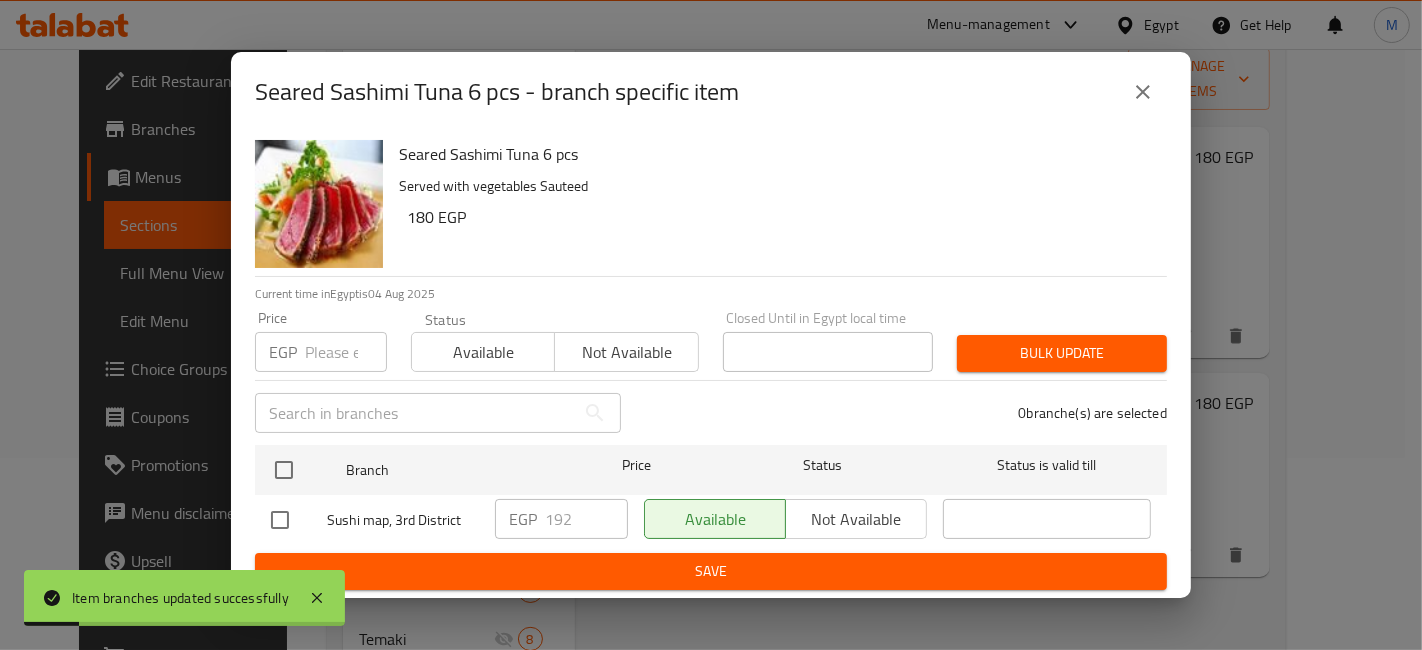 click at bounding box center (280, 520) 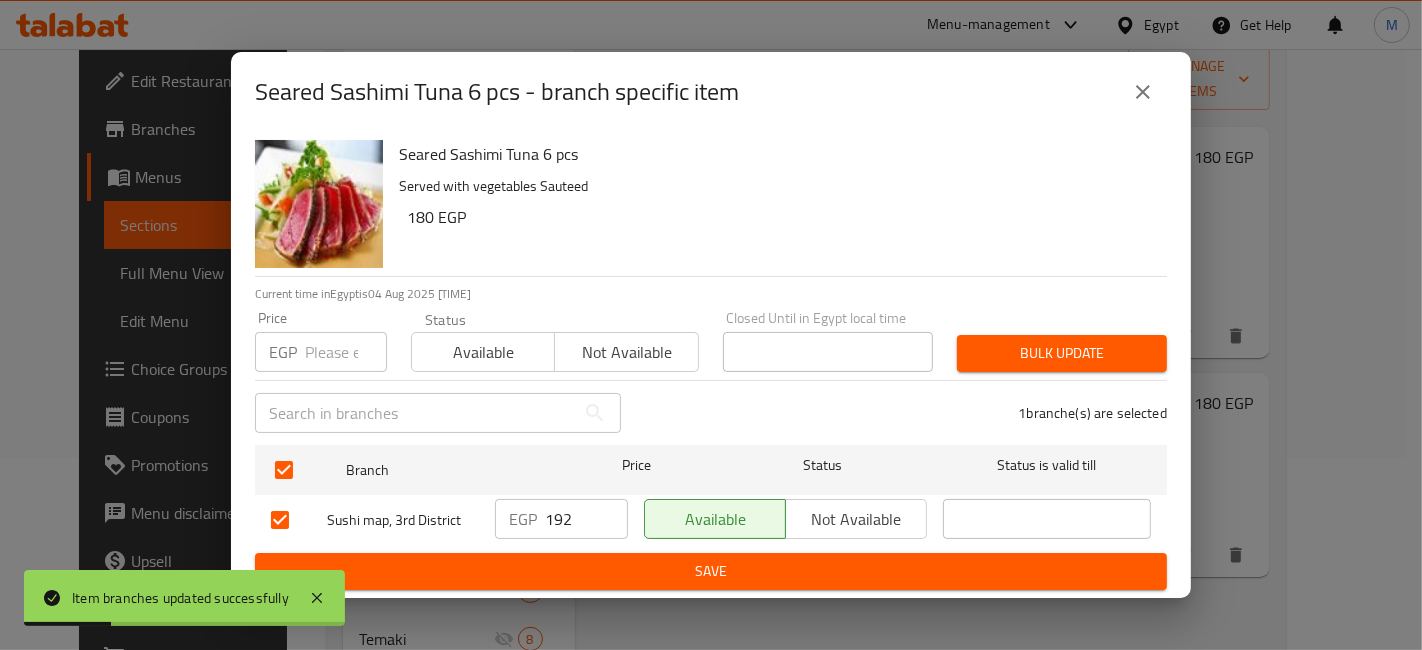 click on "192" at bounding box center (586, 519) 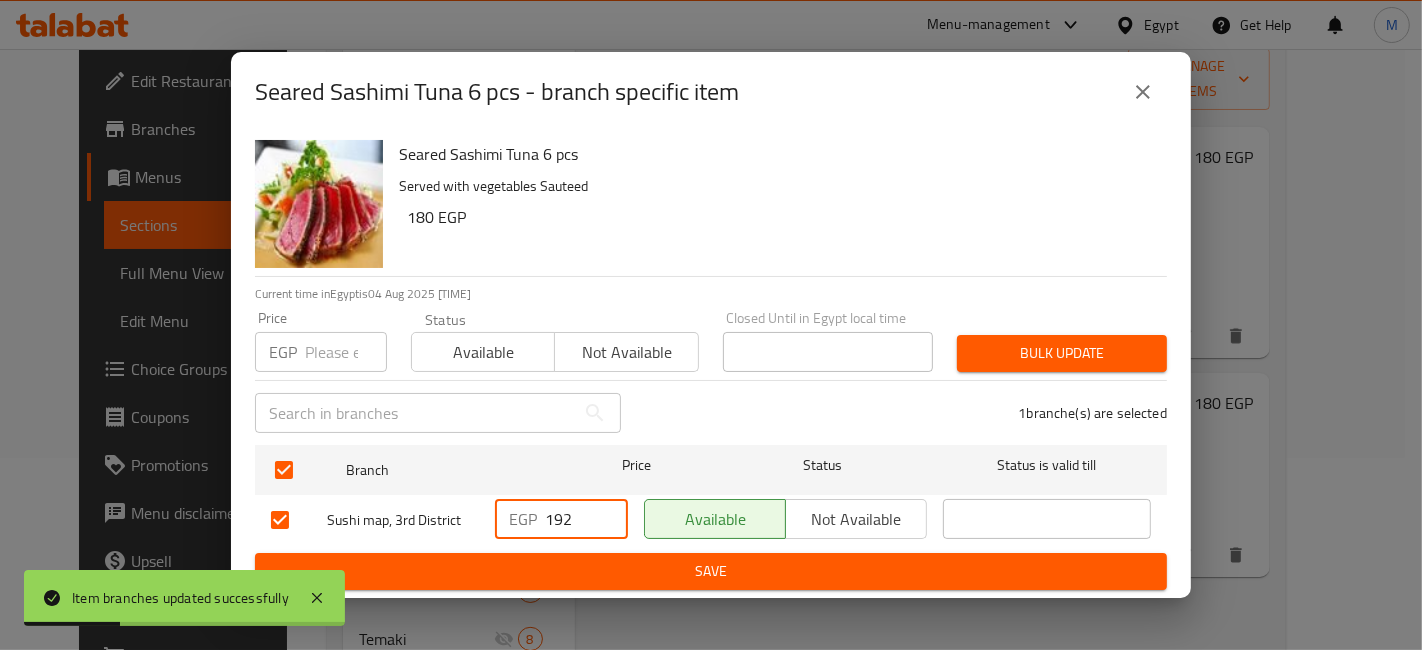 click on "192" at bounding box center [586, 519] 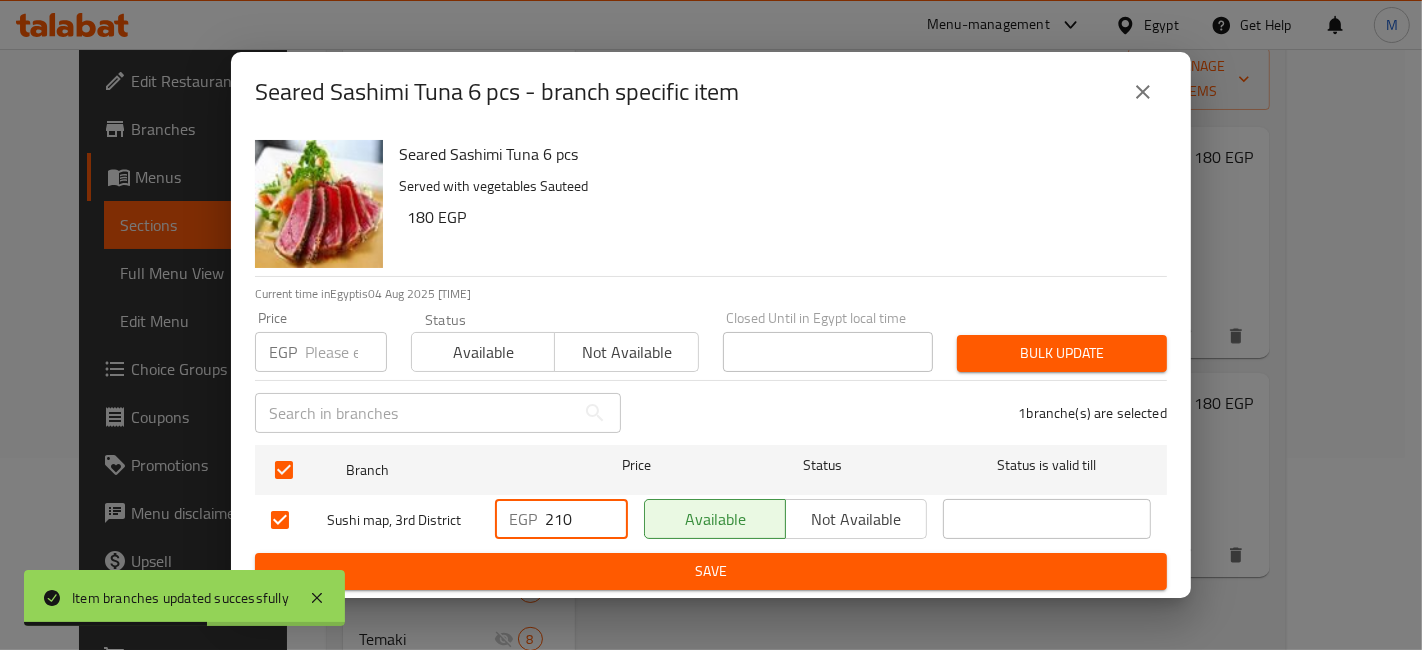 type on "210" 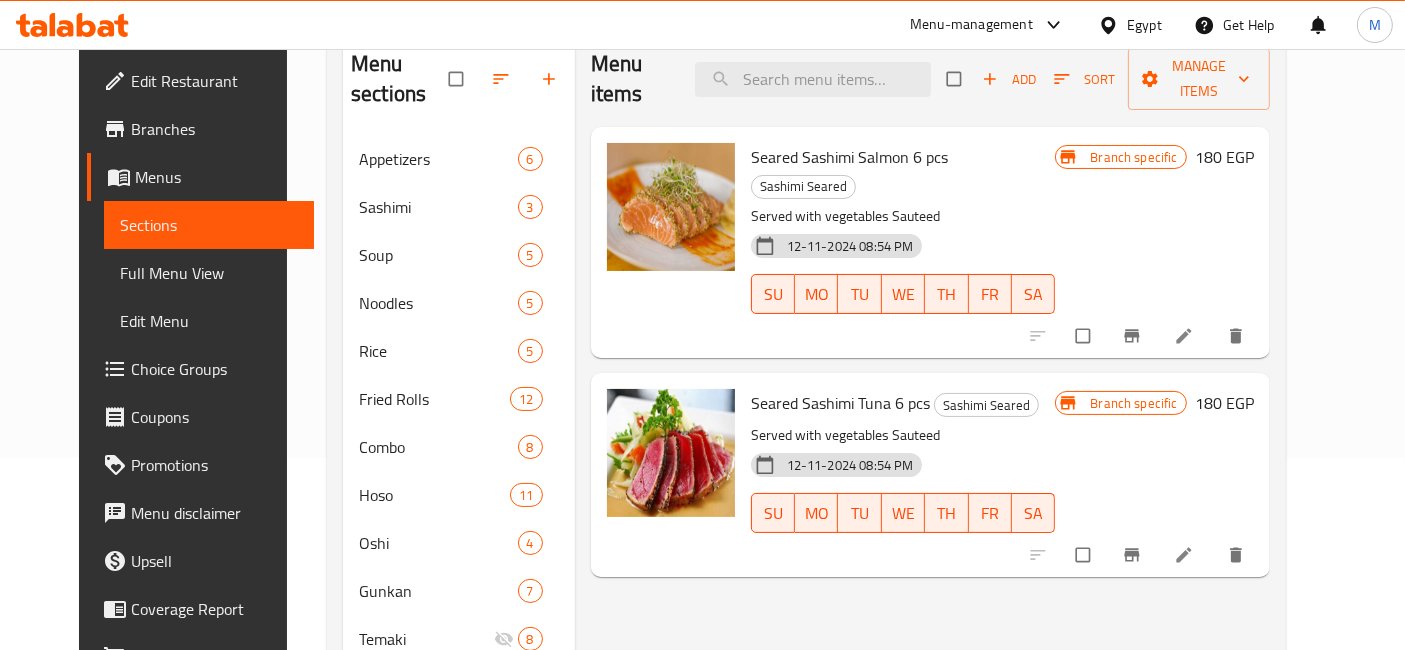 type 